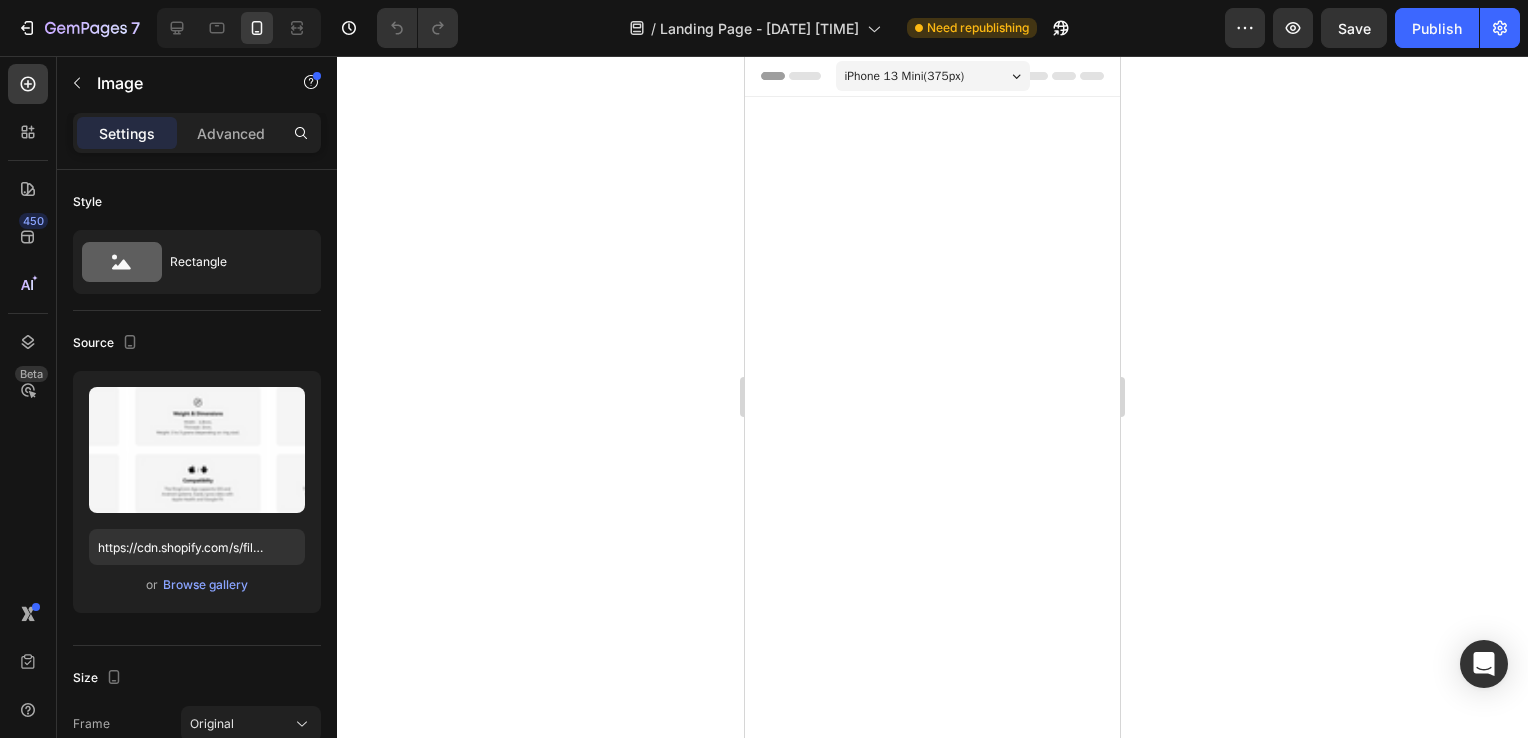 scroll, scrollTop: 9034, scrollLeft: 0, axis: vertical 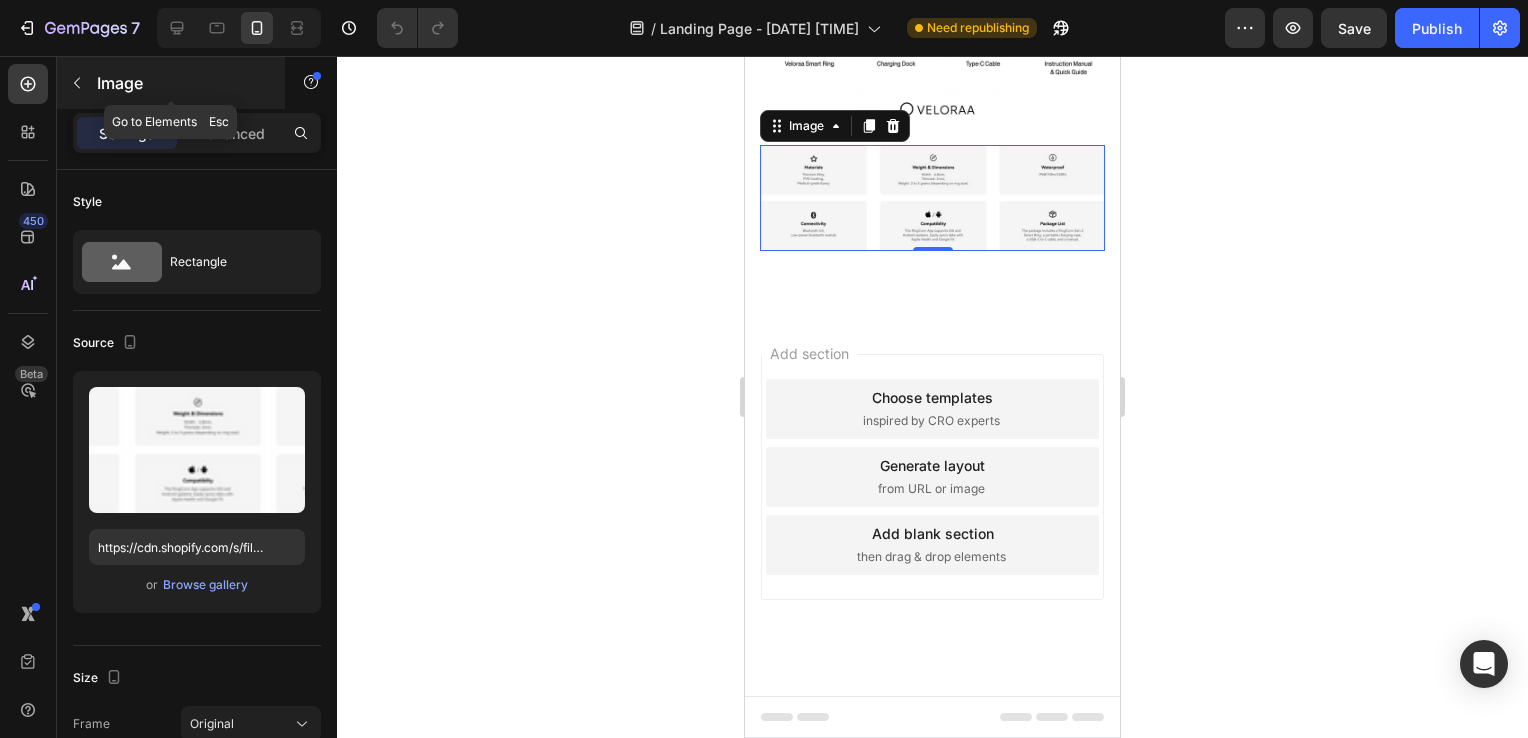 click 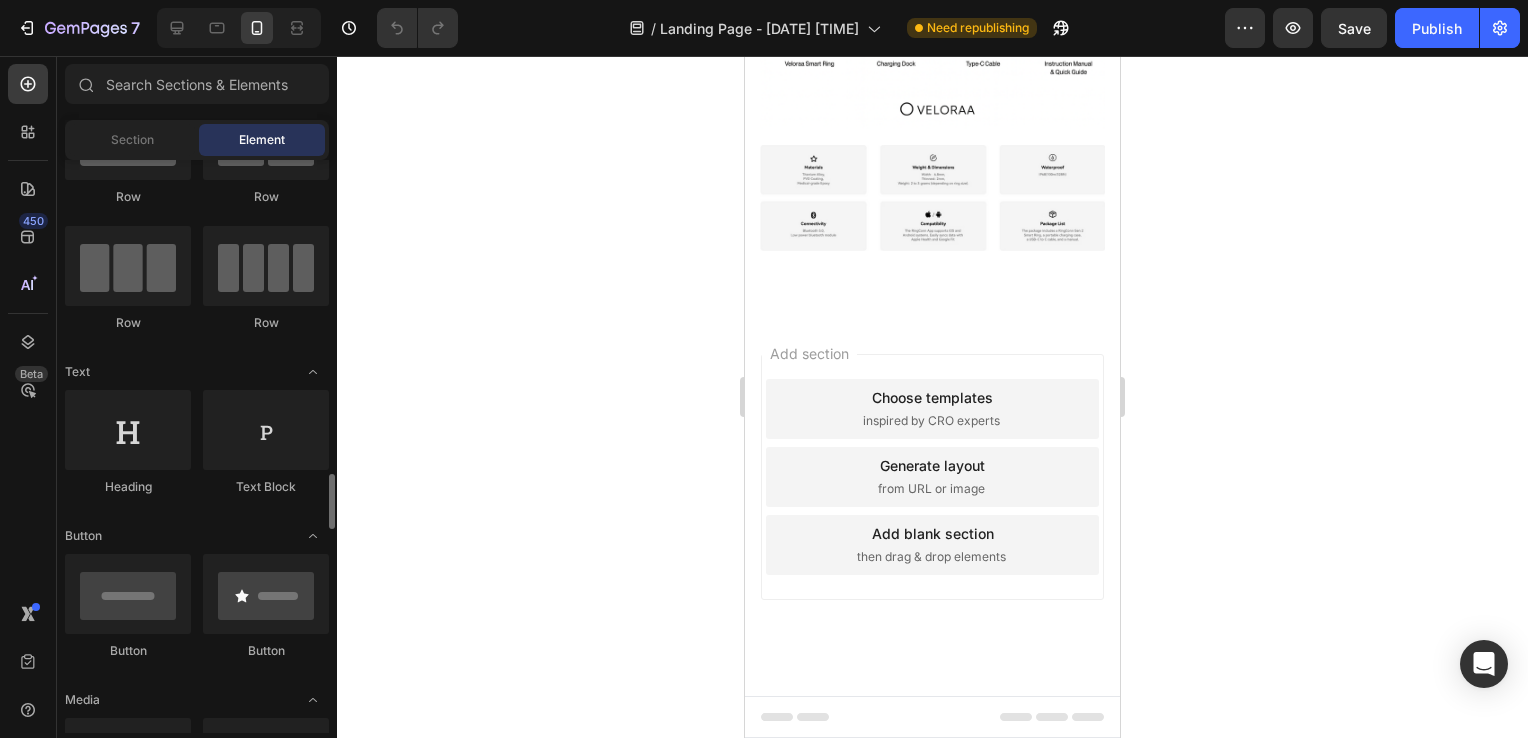 scroll, scrollTop: 0, scrollLeft: 0, axis: both 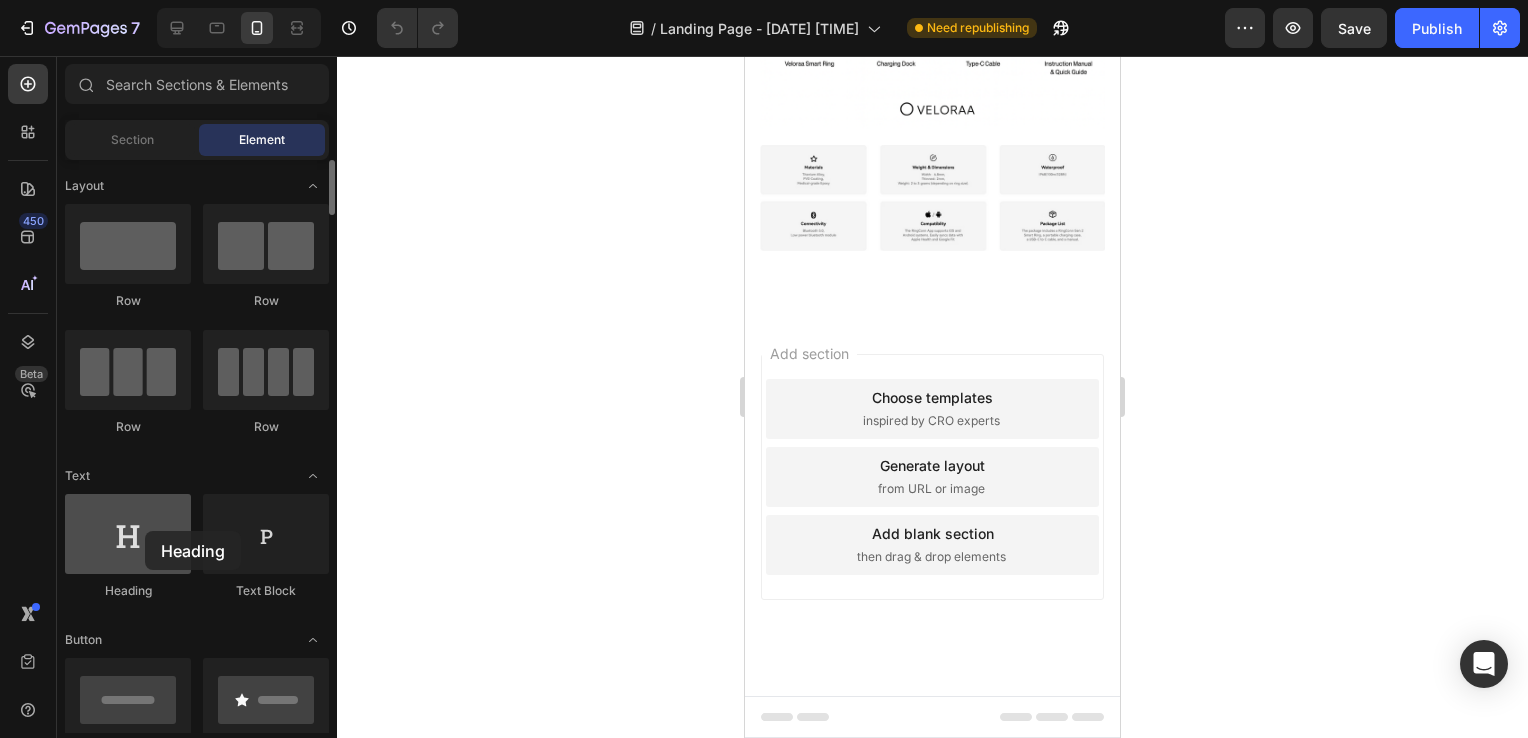 click at bounding box center [128, 534] 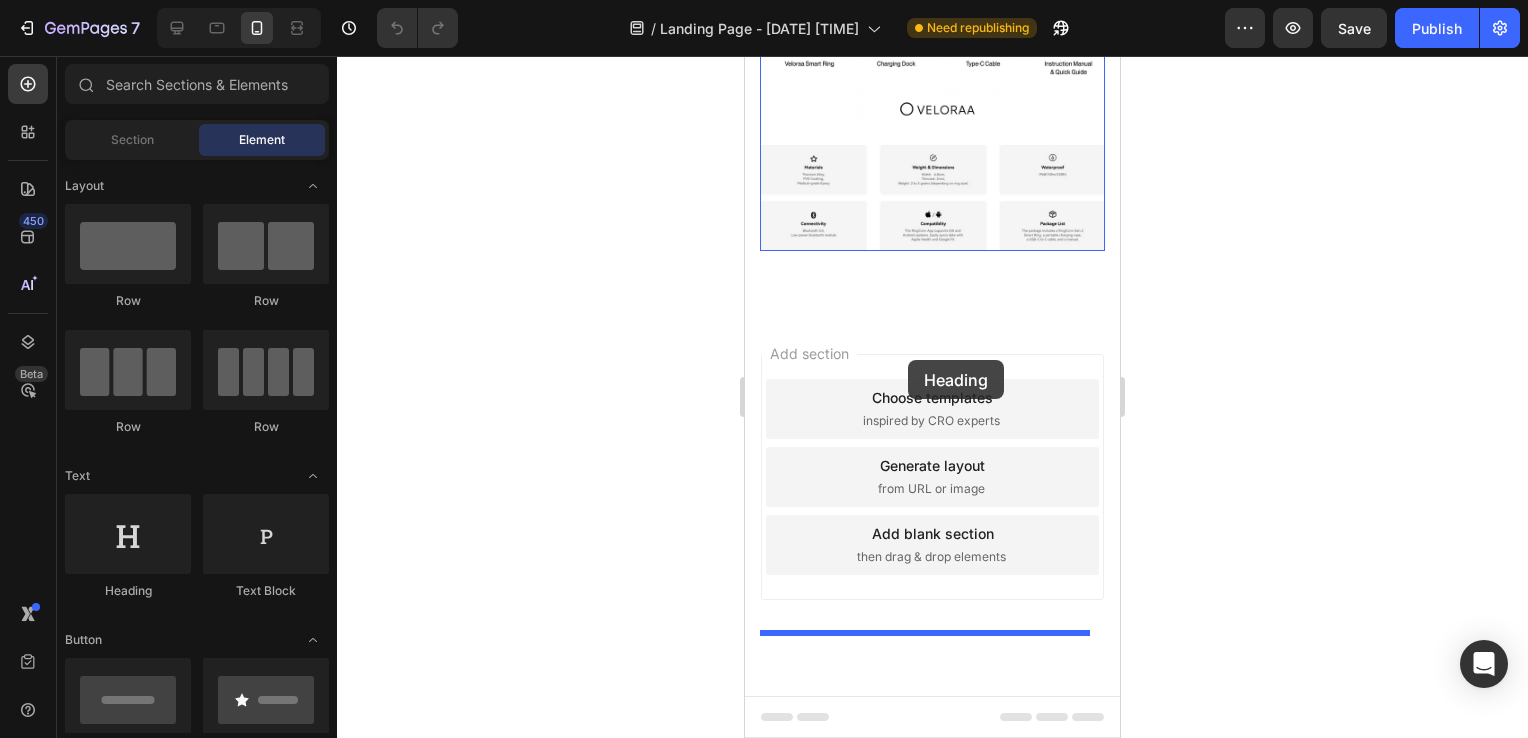 drag, startPoint x: 890, startPoint y: 587, endPoint x: 908, endPoint y: 360, distance: 227.71254 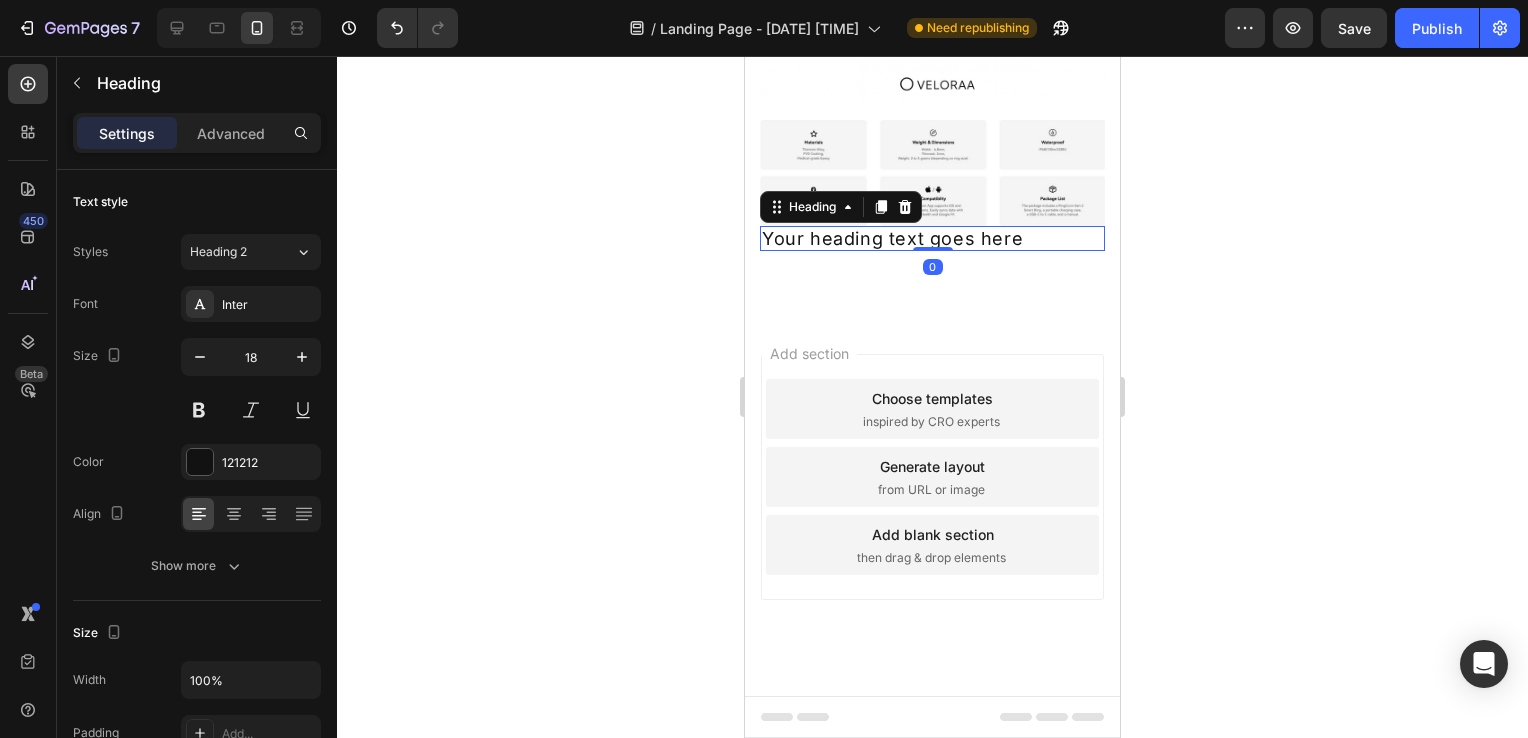 click on "Your heading text goes here" at bounding box center (932, 239) 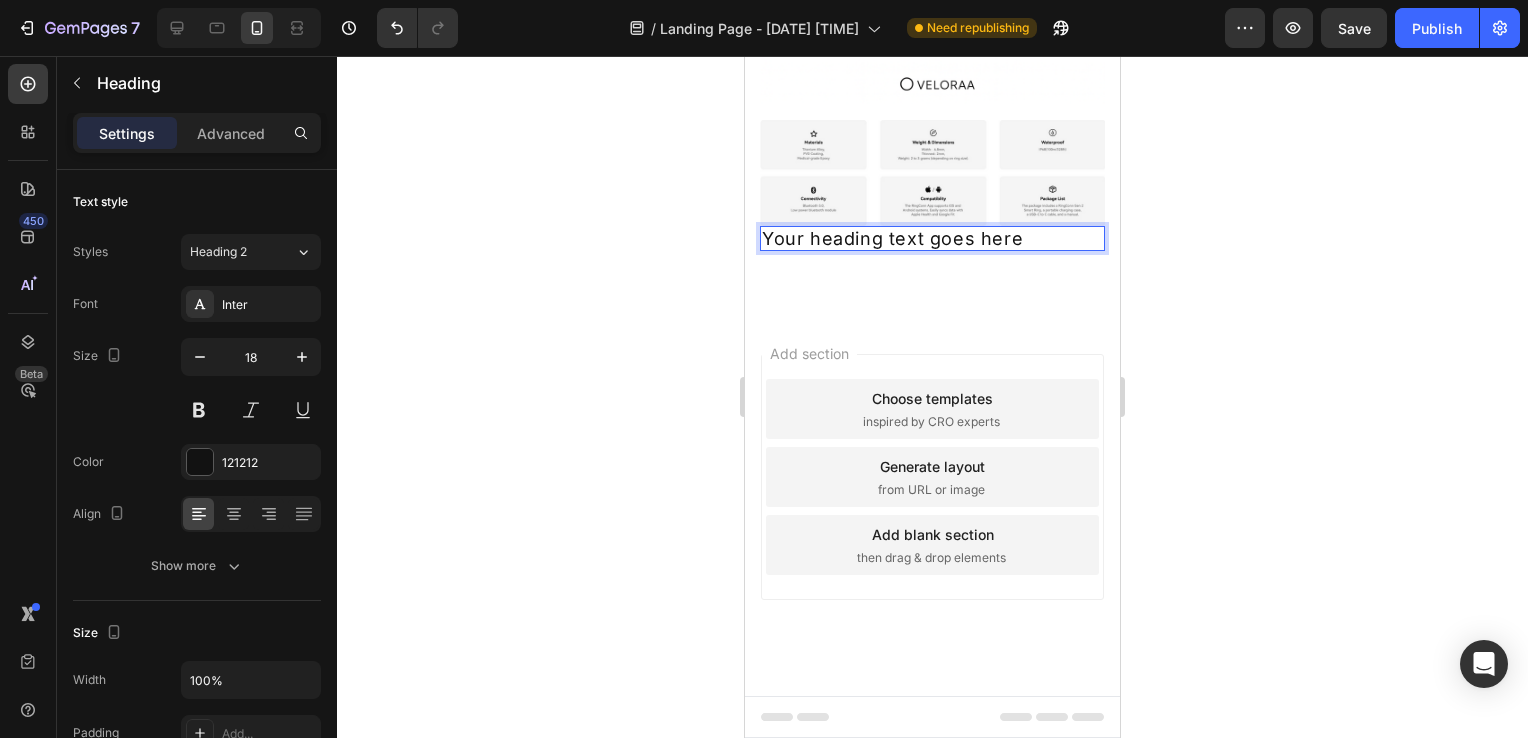 click on "Your heading text goes here" at bounding box center [932, 239] 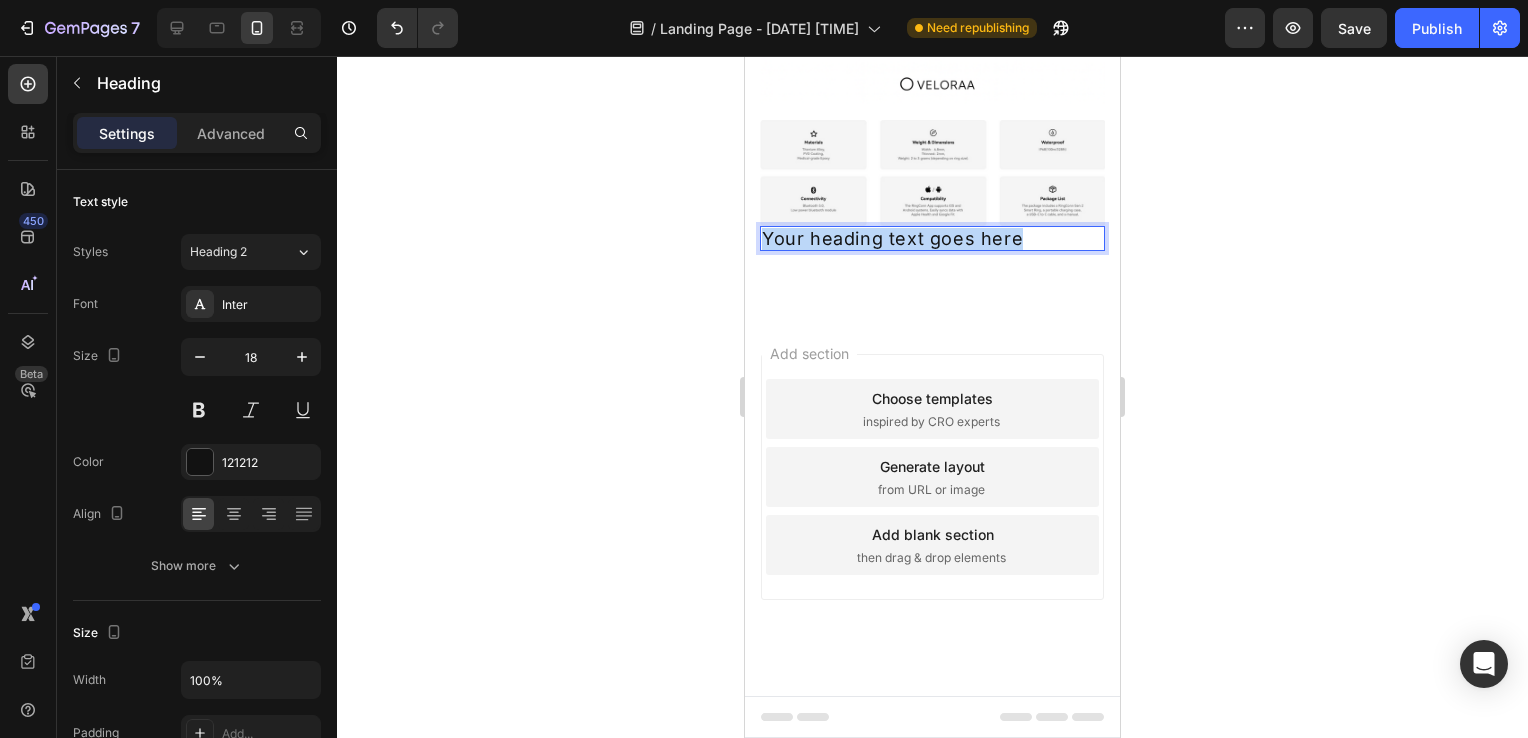 click on "Your heading text goes here" at bounding box center (932, 239) 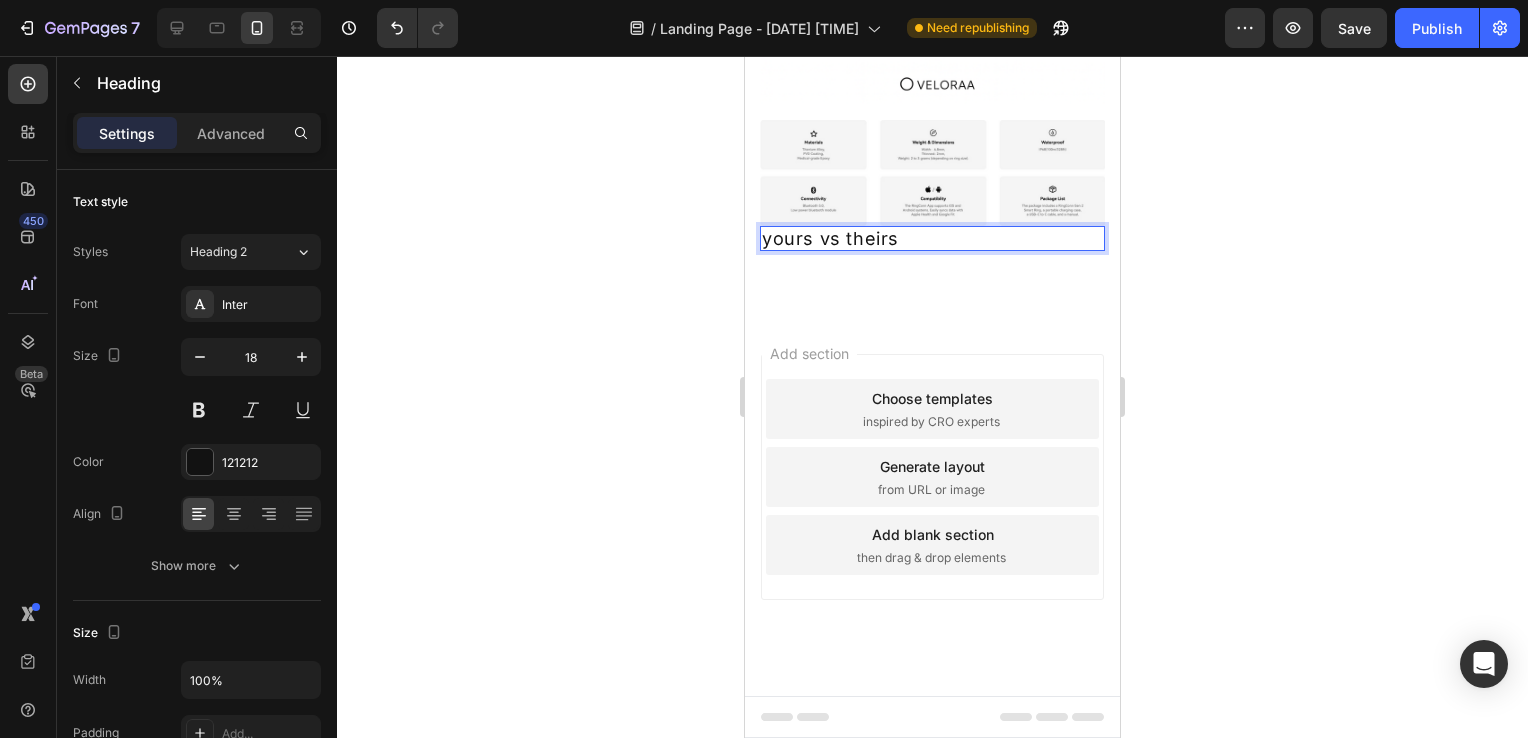 click on "yours vs theirs" at bounding box center (932, 239) 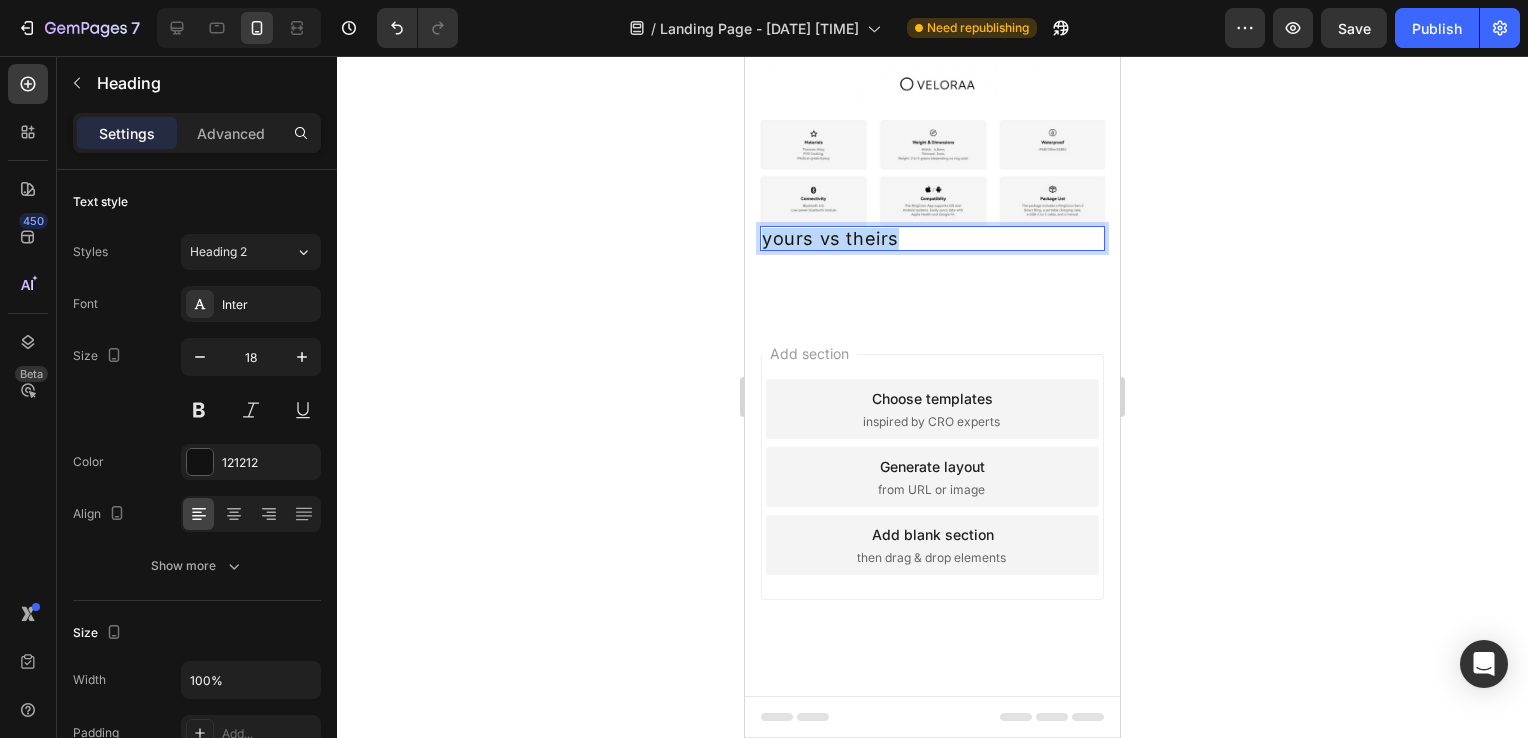 click on "yours vs theirs" at bounding box center (932, 239) 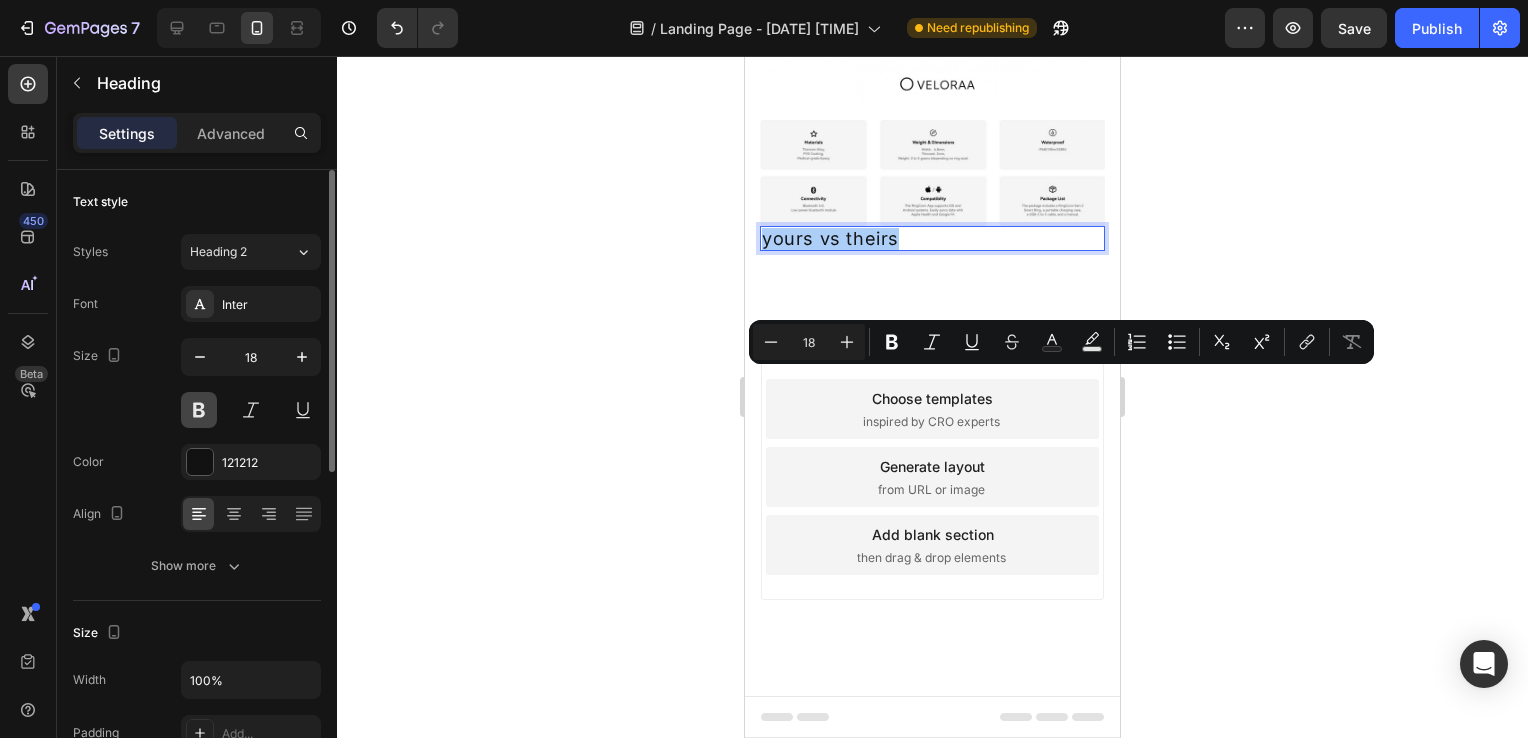 click at bounding box center (199, 410) 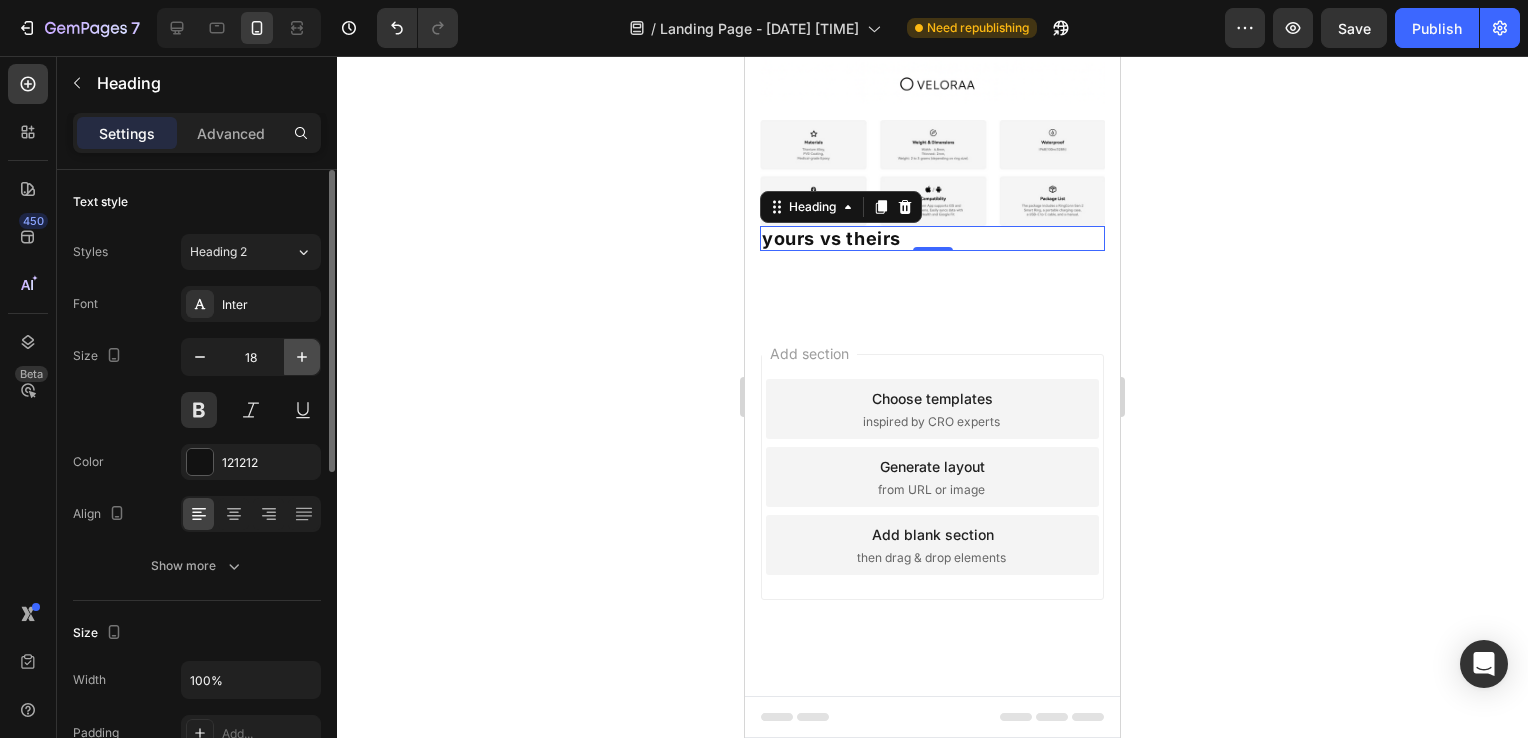 click 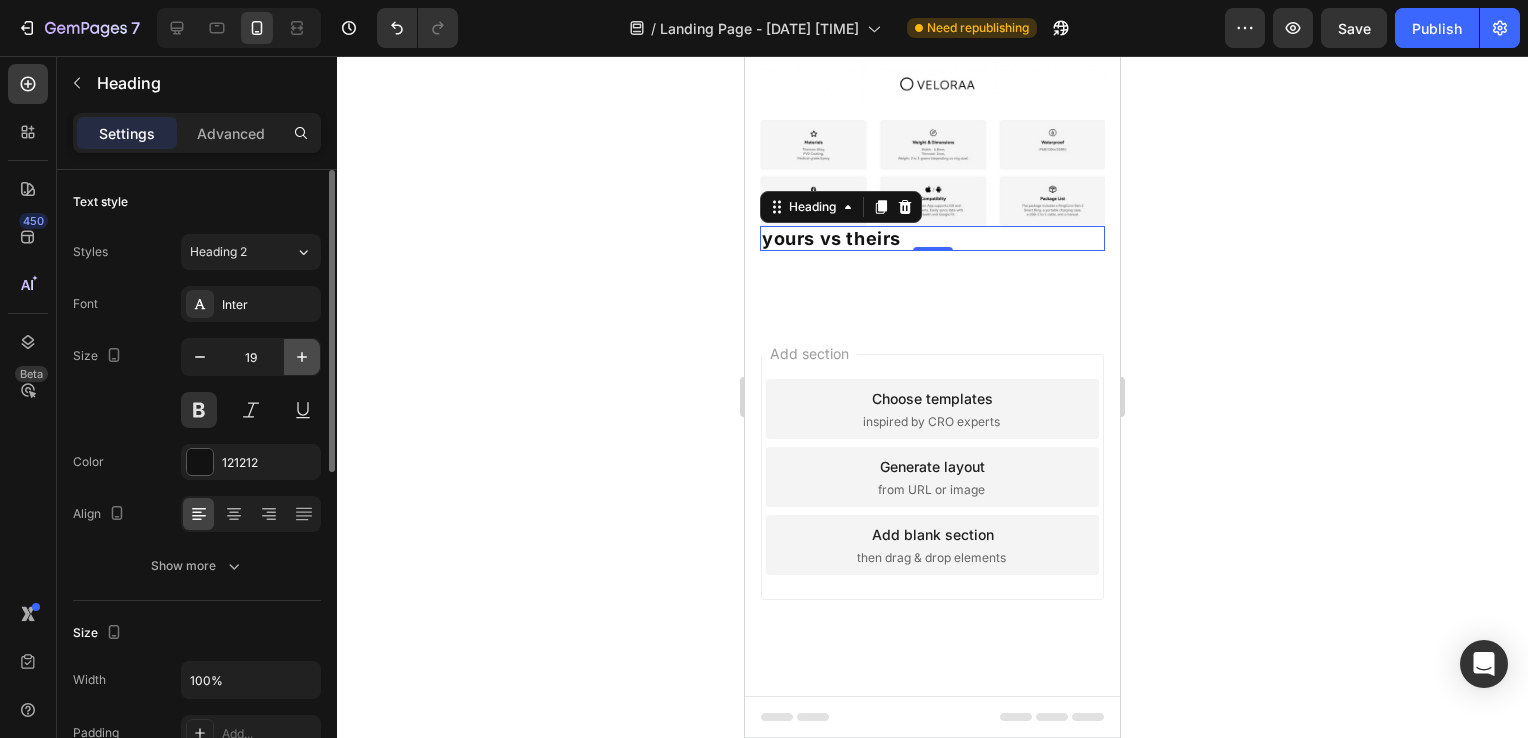 click 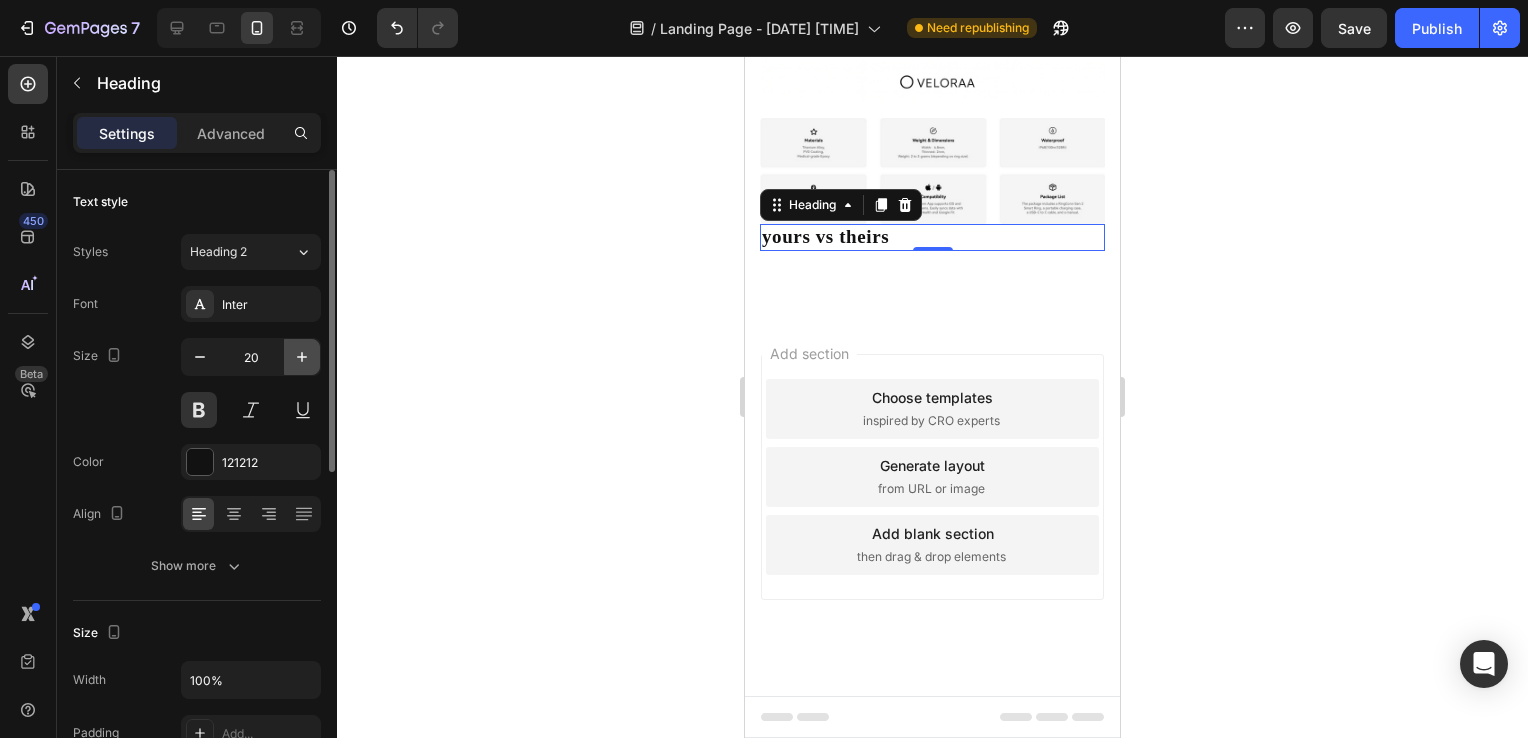 click 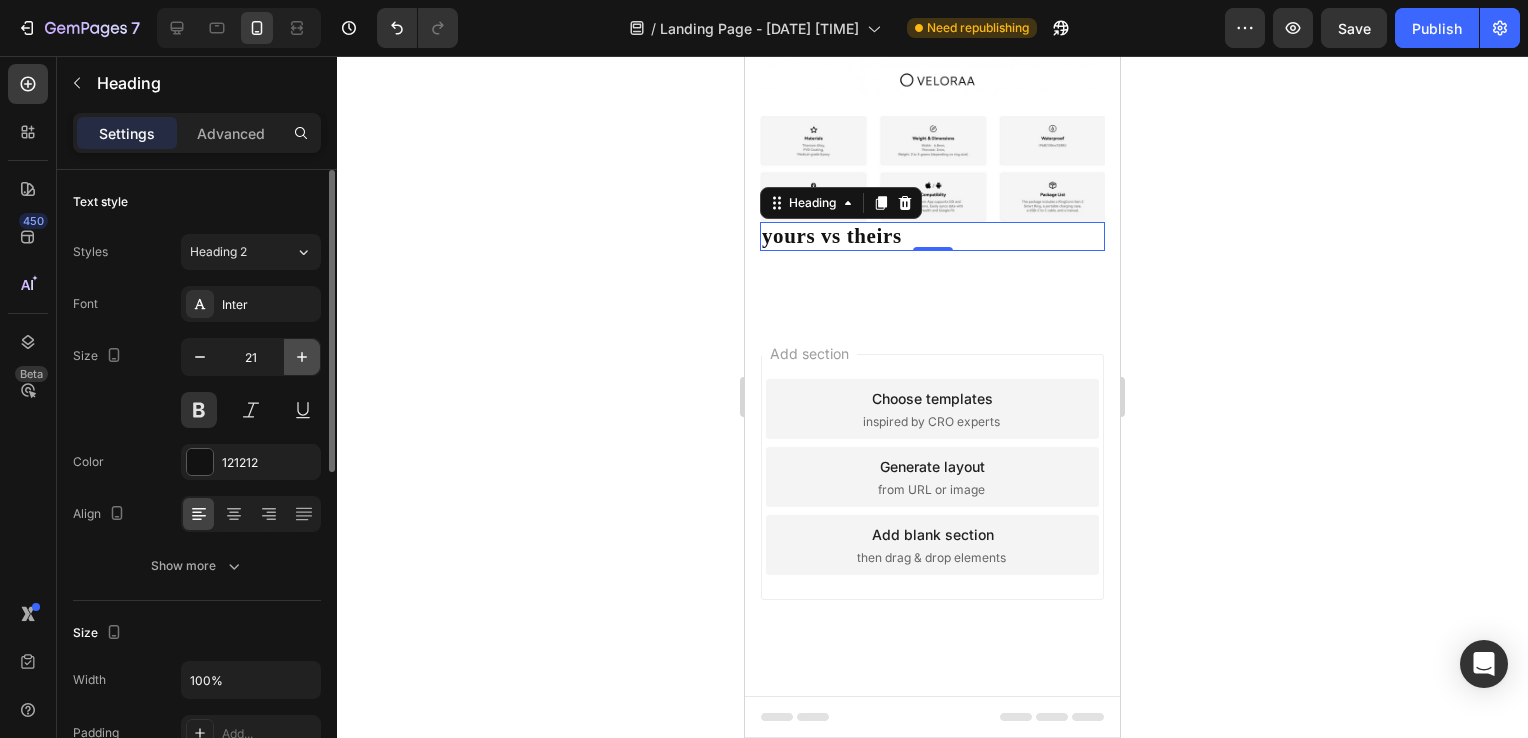 click 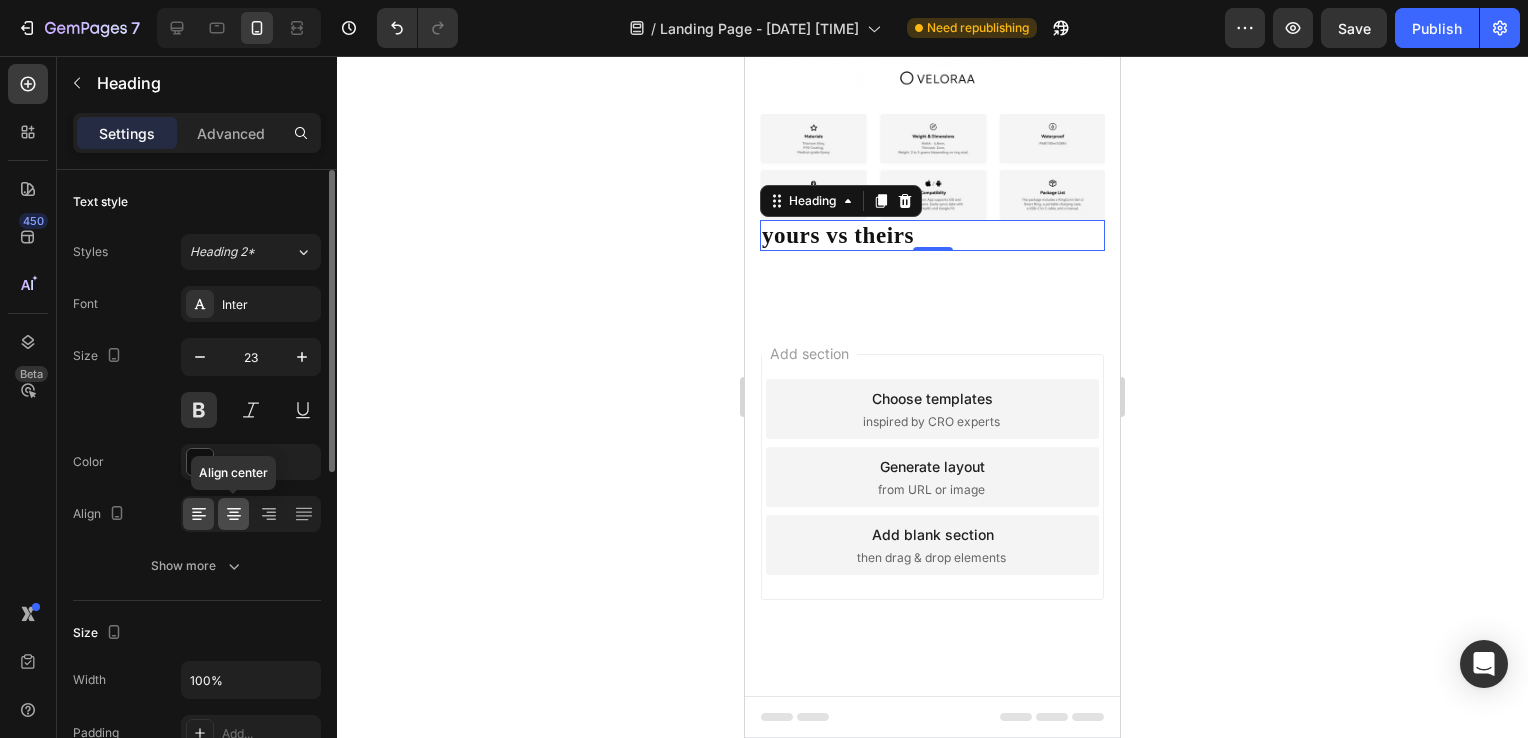 click 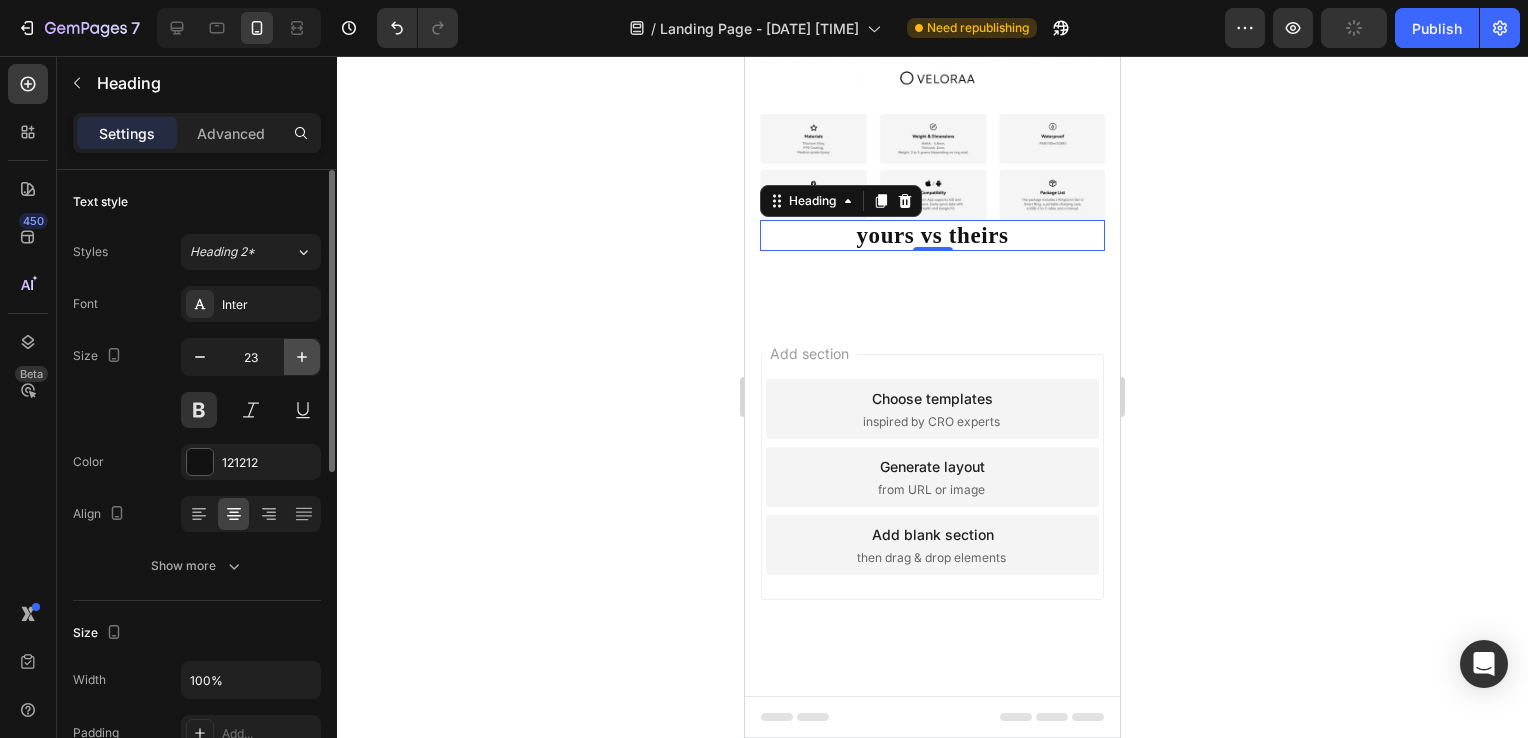 click 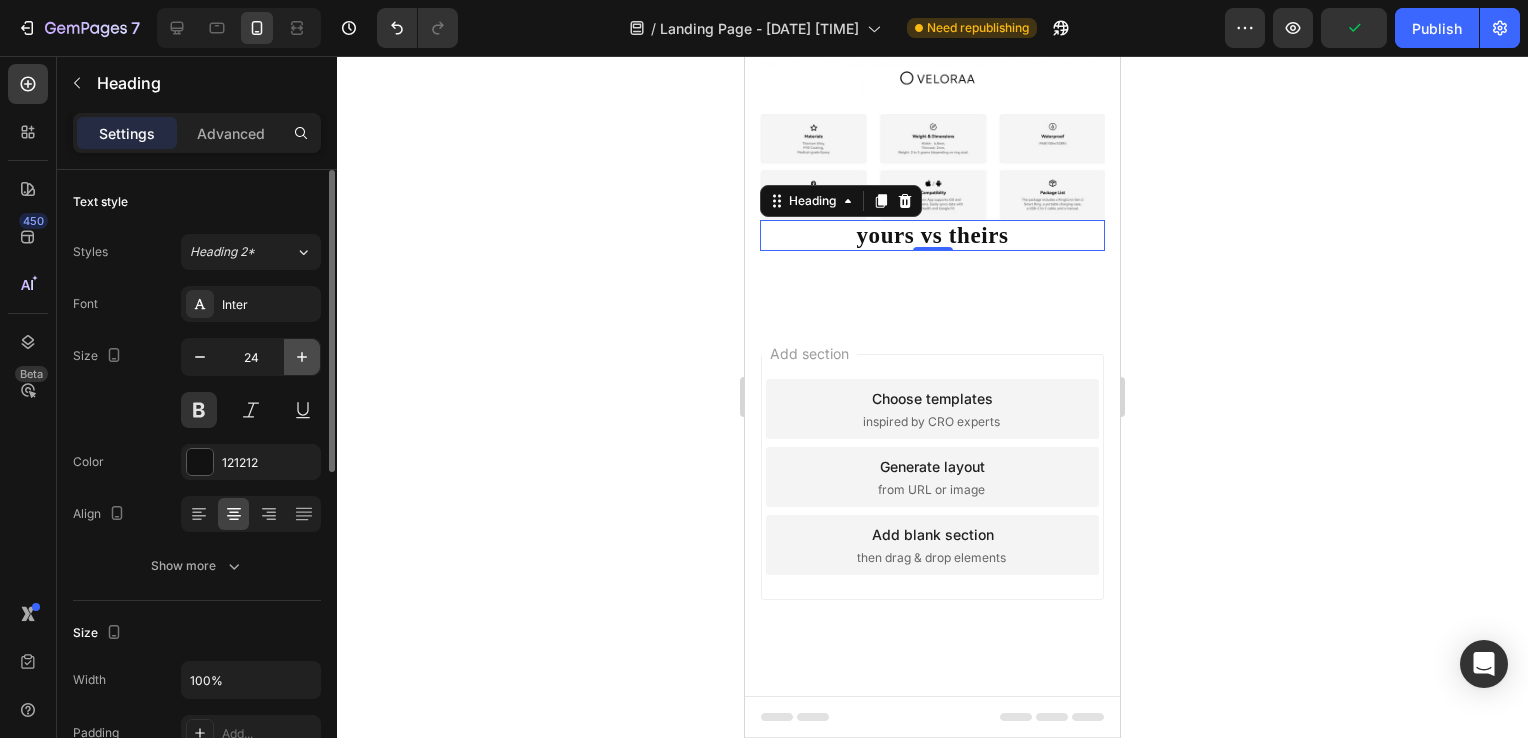 click 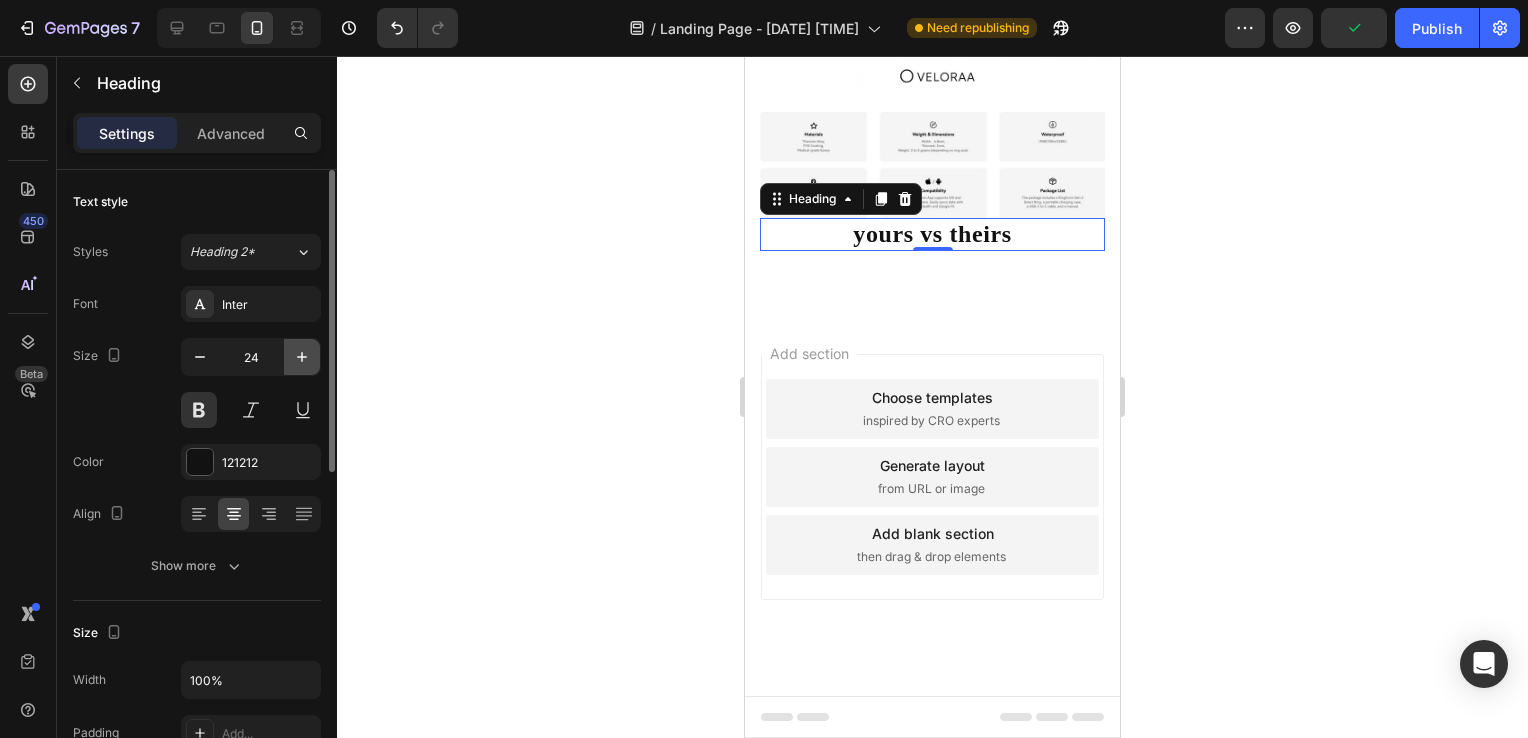 type on "25" 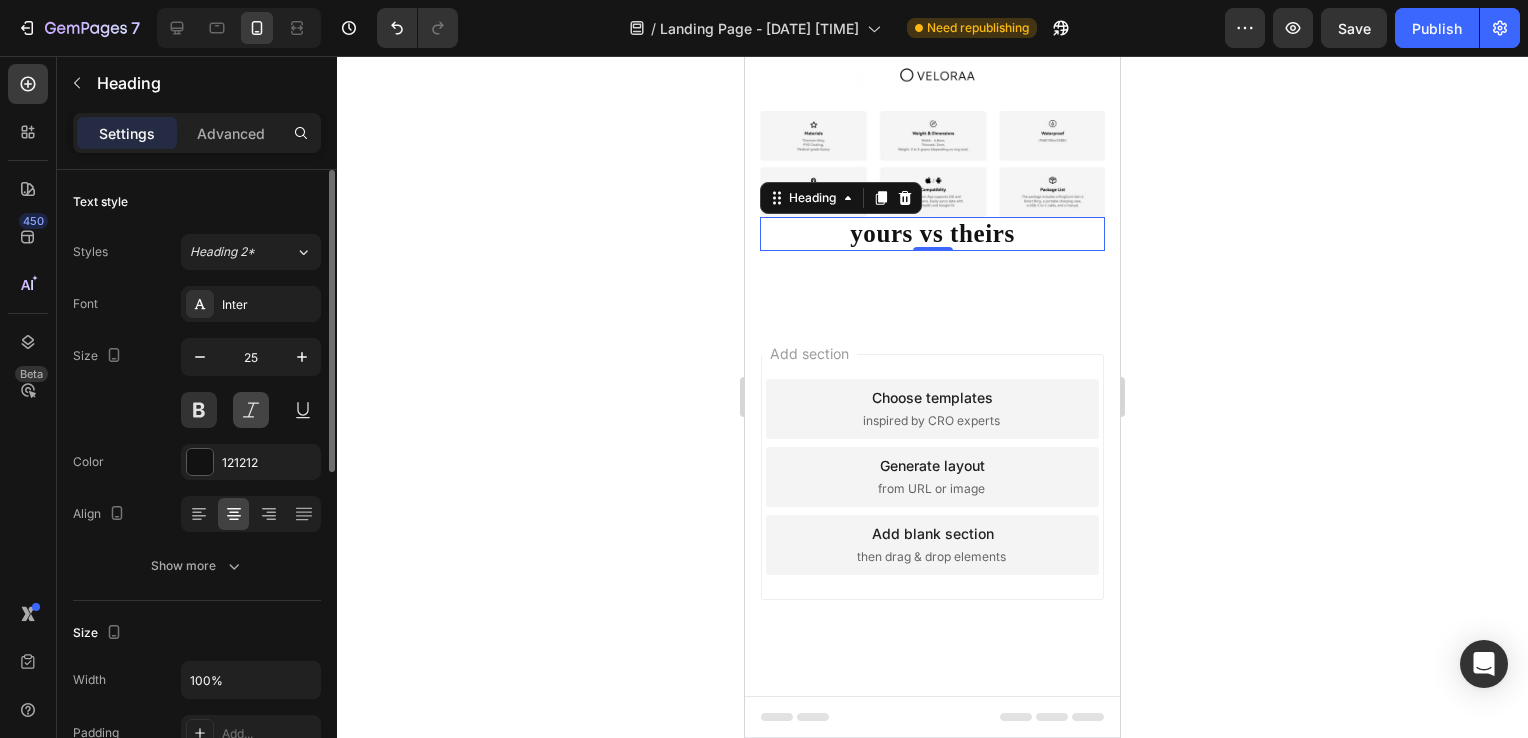 click at bounding box center [251, 410] 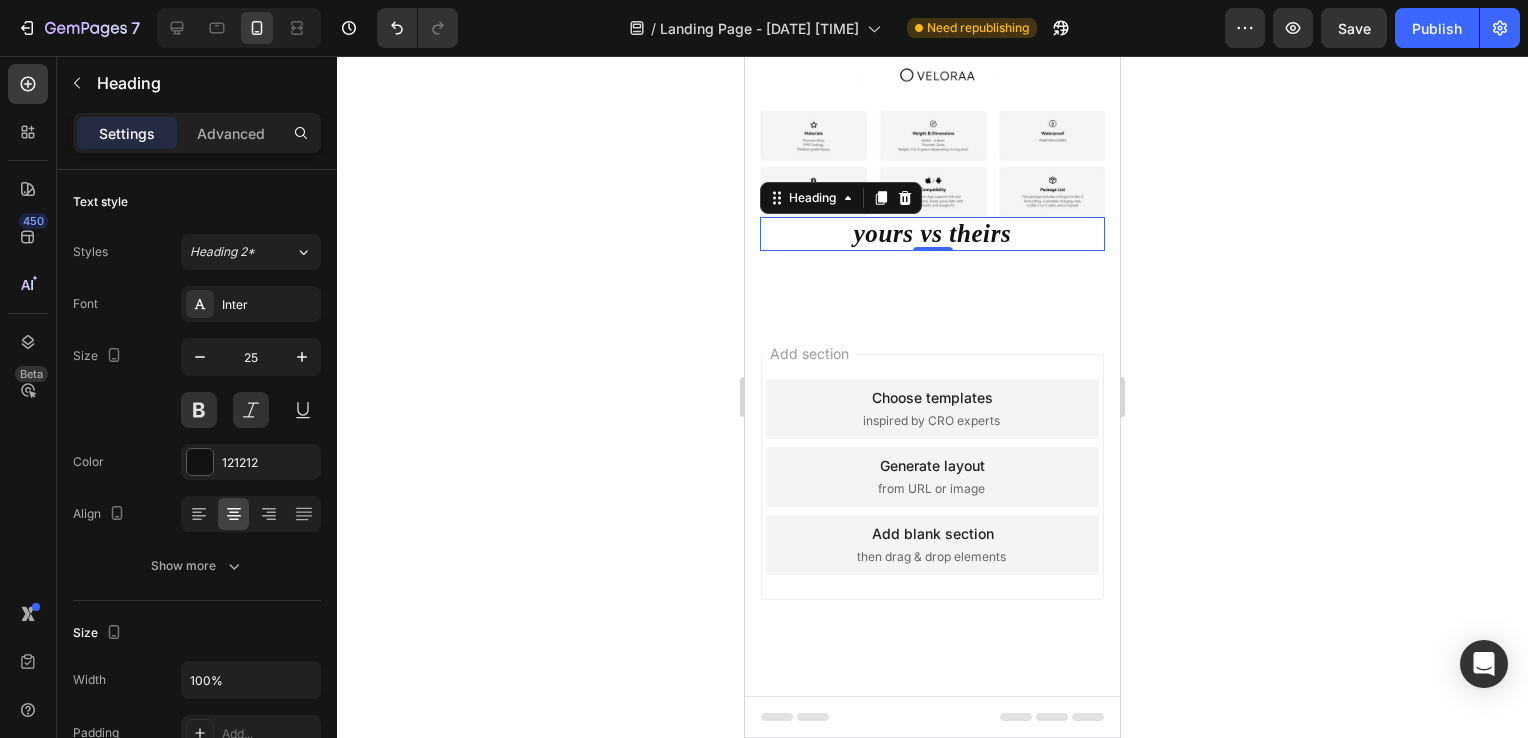 type 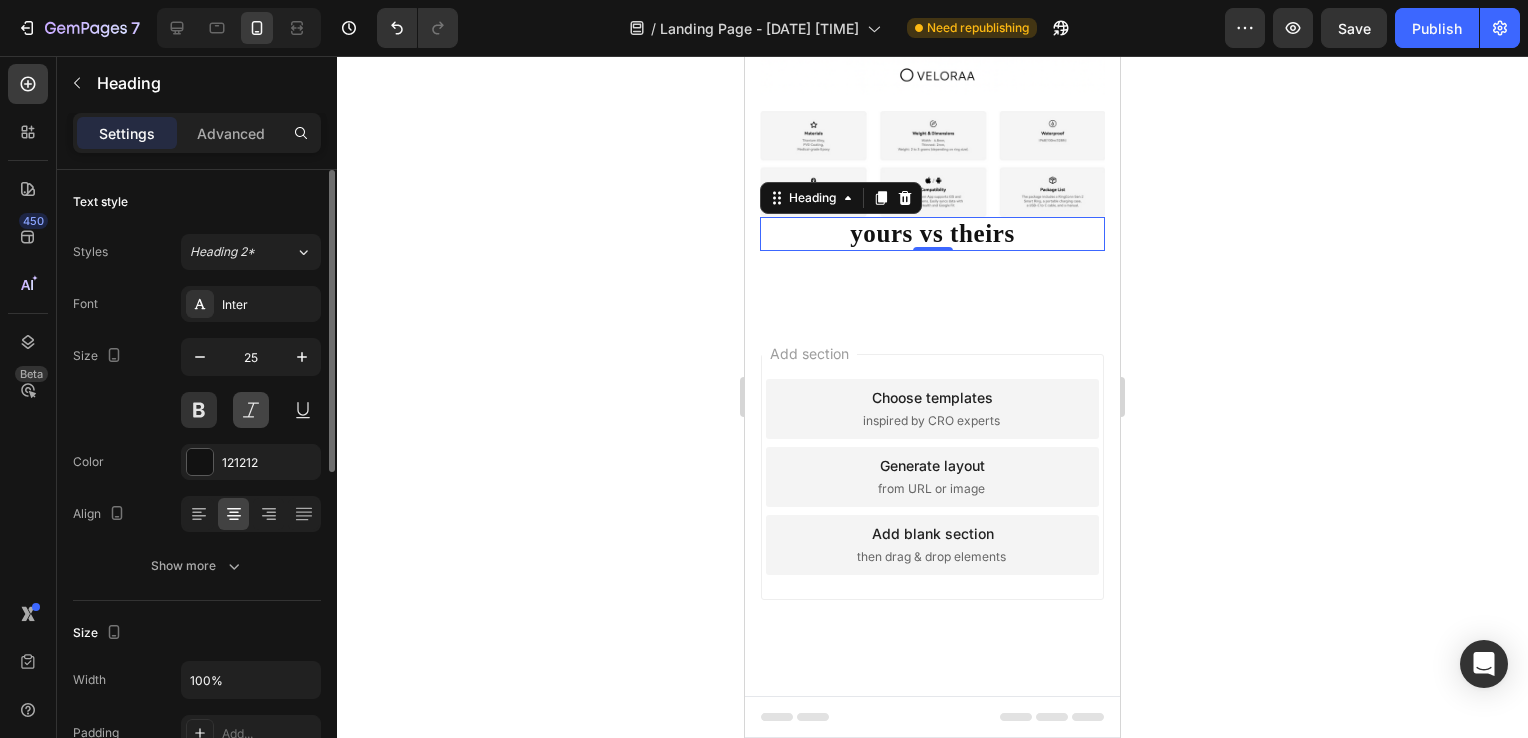 click at bounding box center [251, 410] 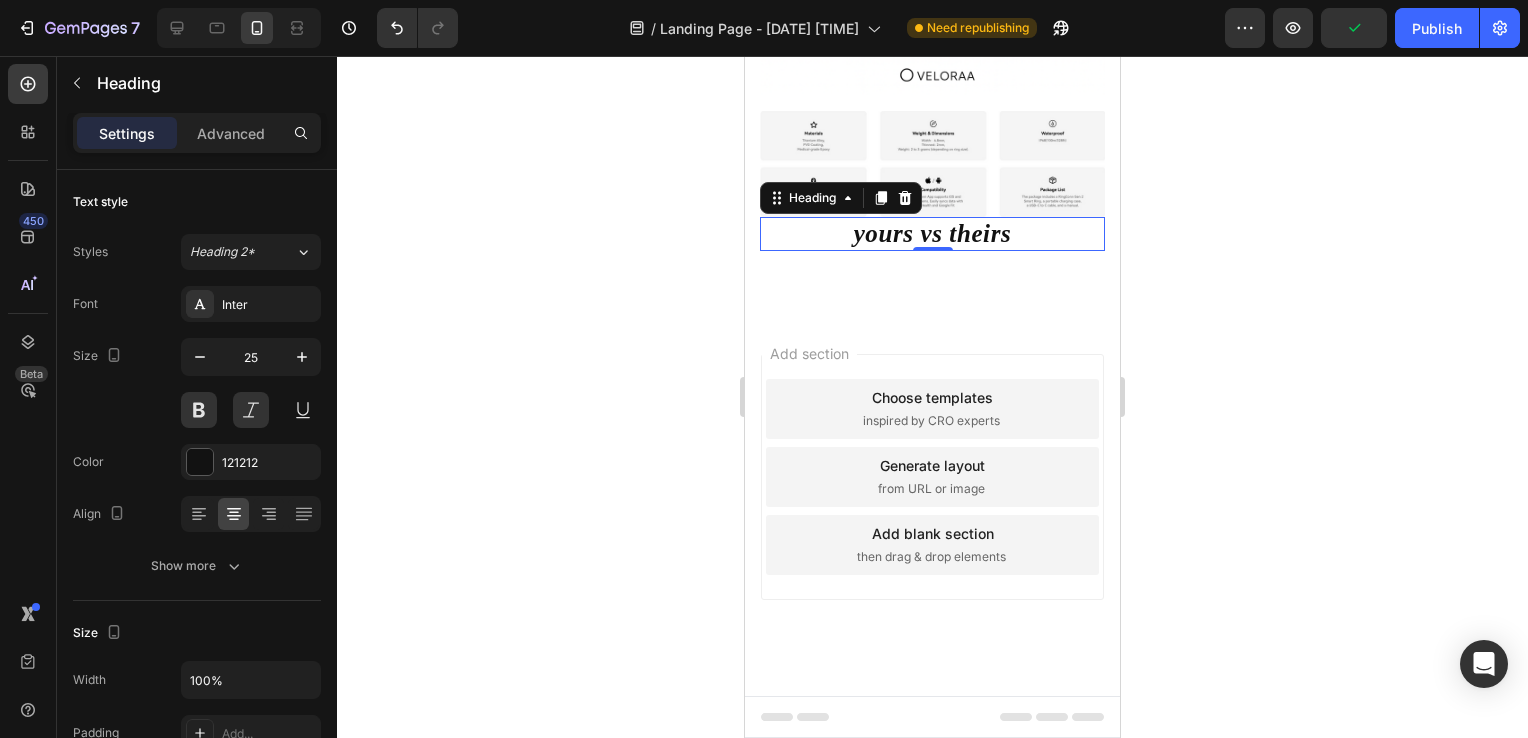 click 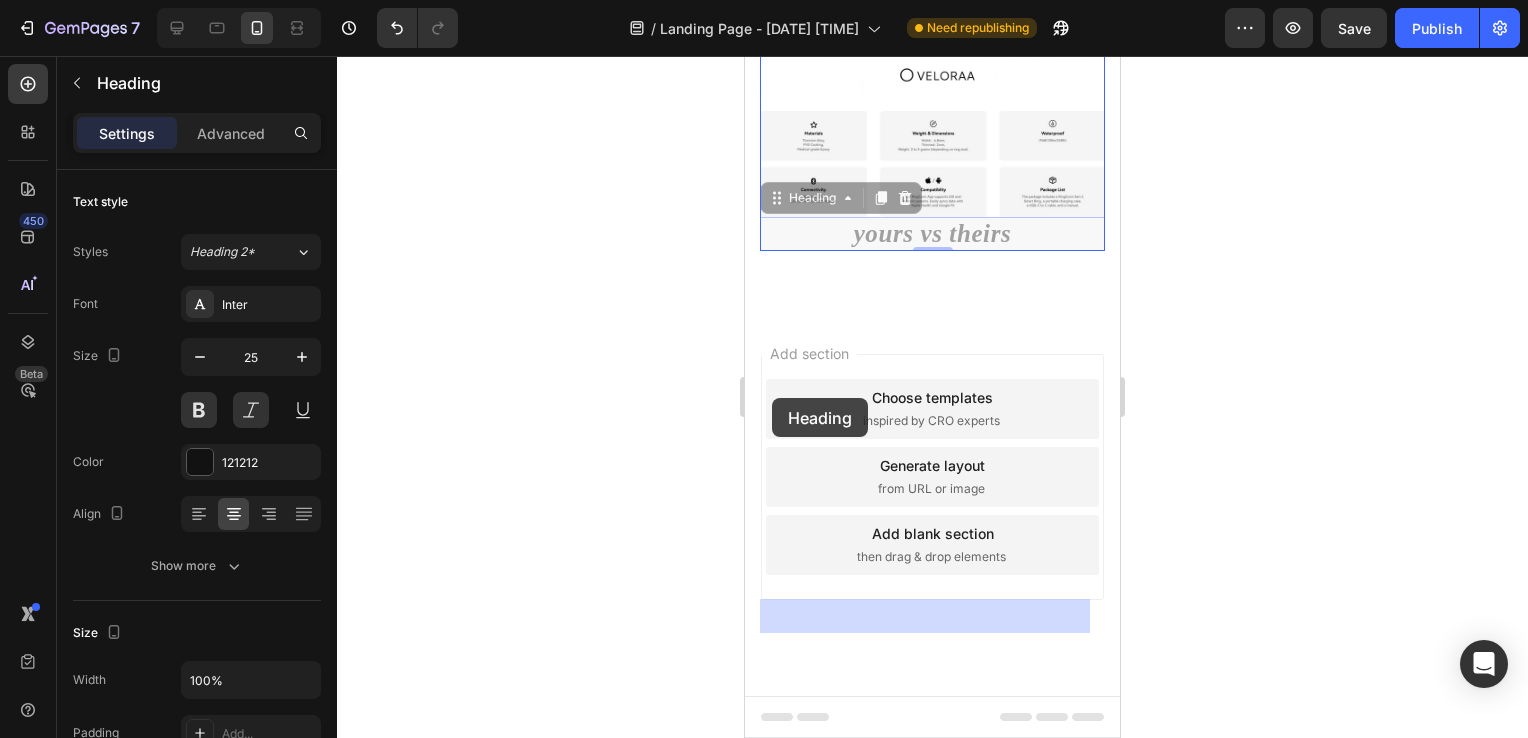drag, startPoint x: 776, startPoint y: 350, endPoint x: 772, endPoint y: 398, distance: 48.166378 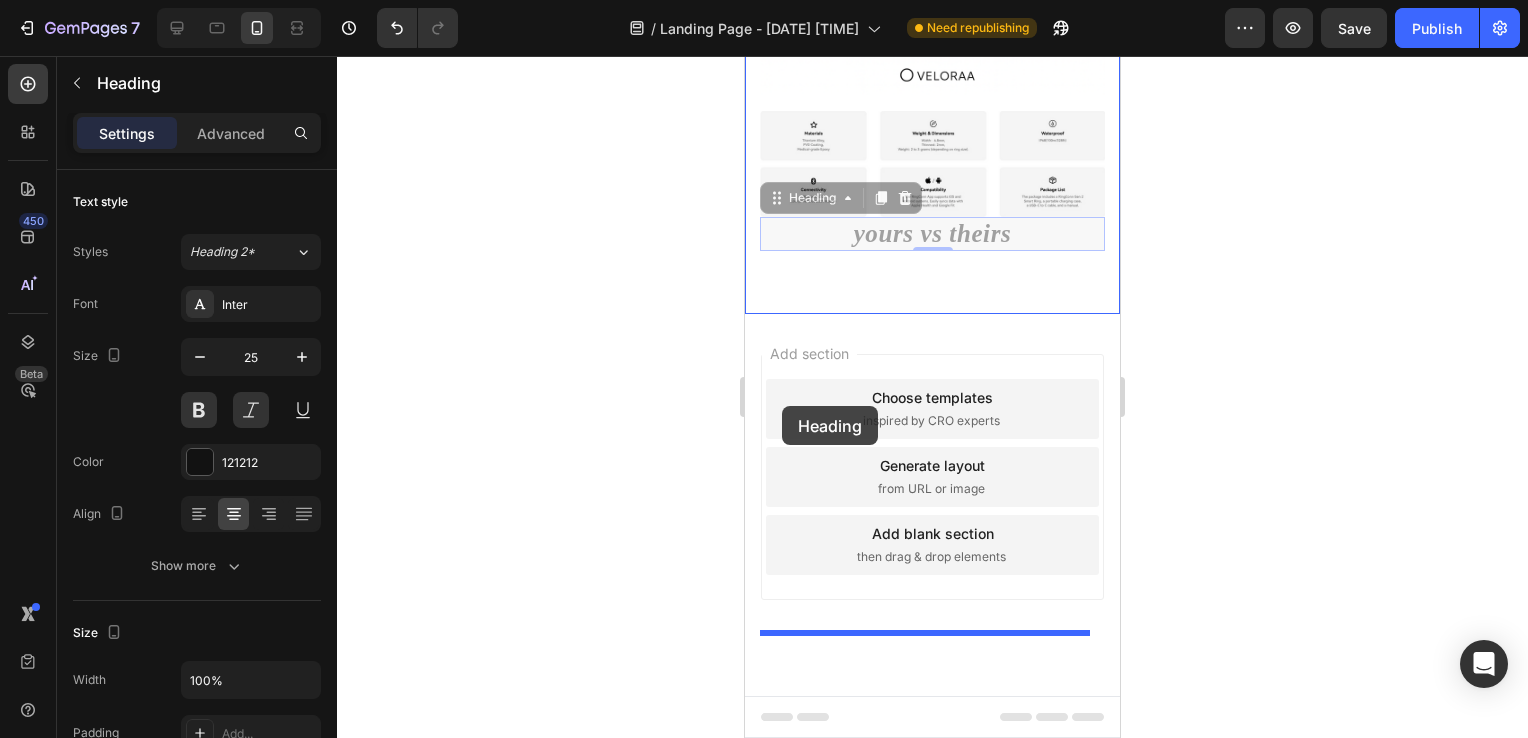 drag, startPoint x: 776, startPoint y: 351, endPoint x: 782, endPoint y: 406, distance: 55.326305 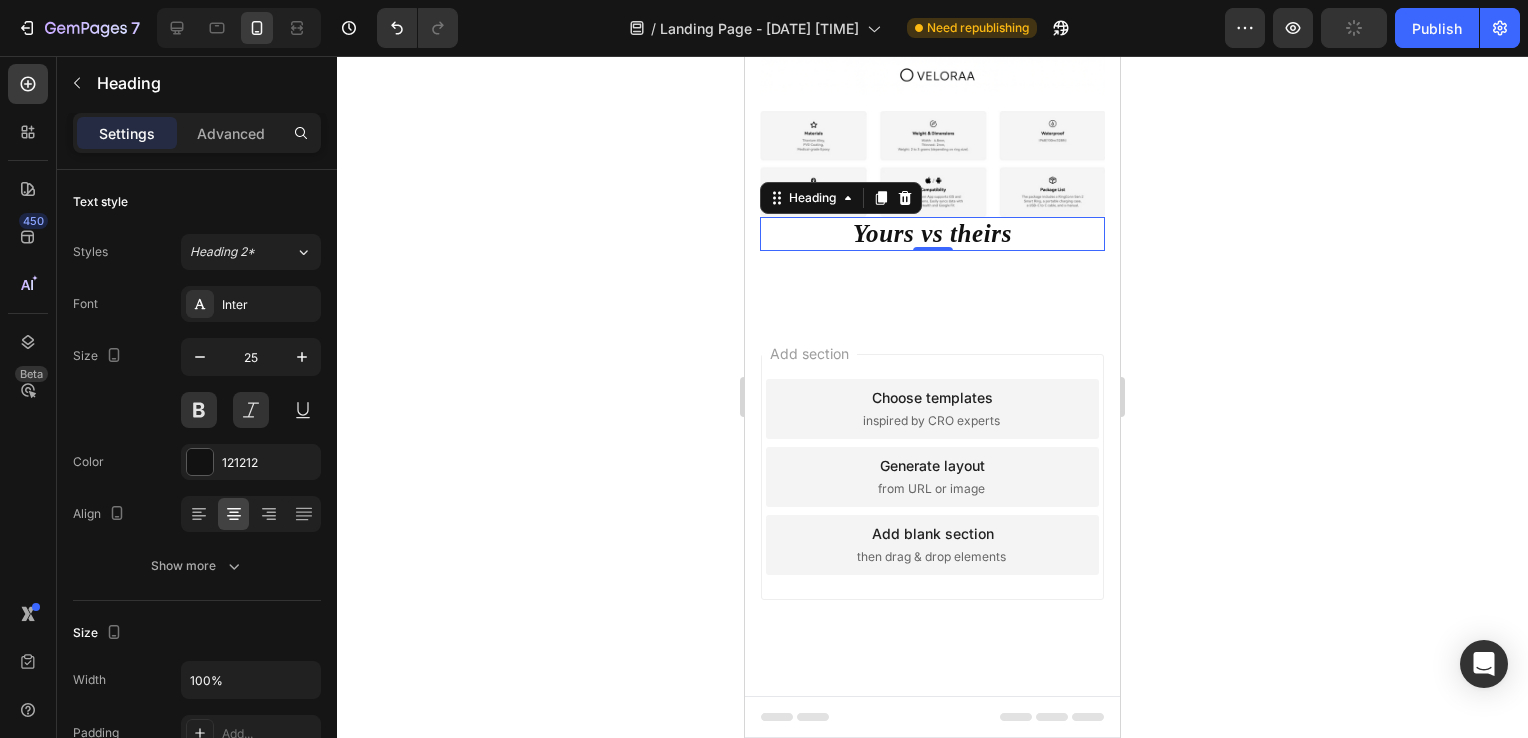 click 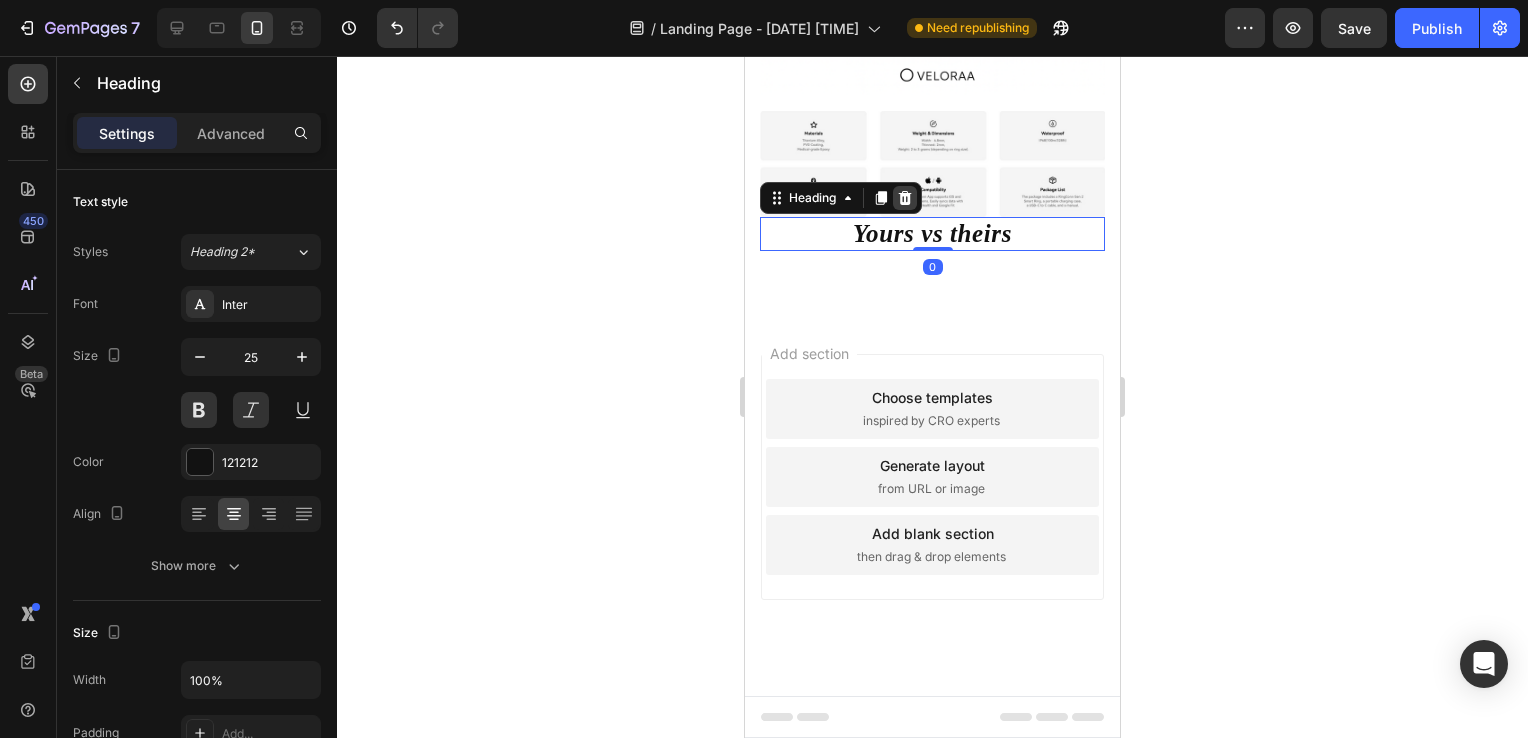 click 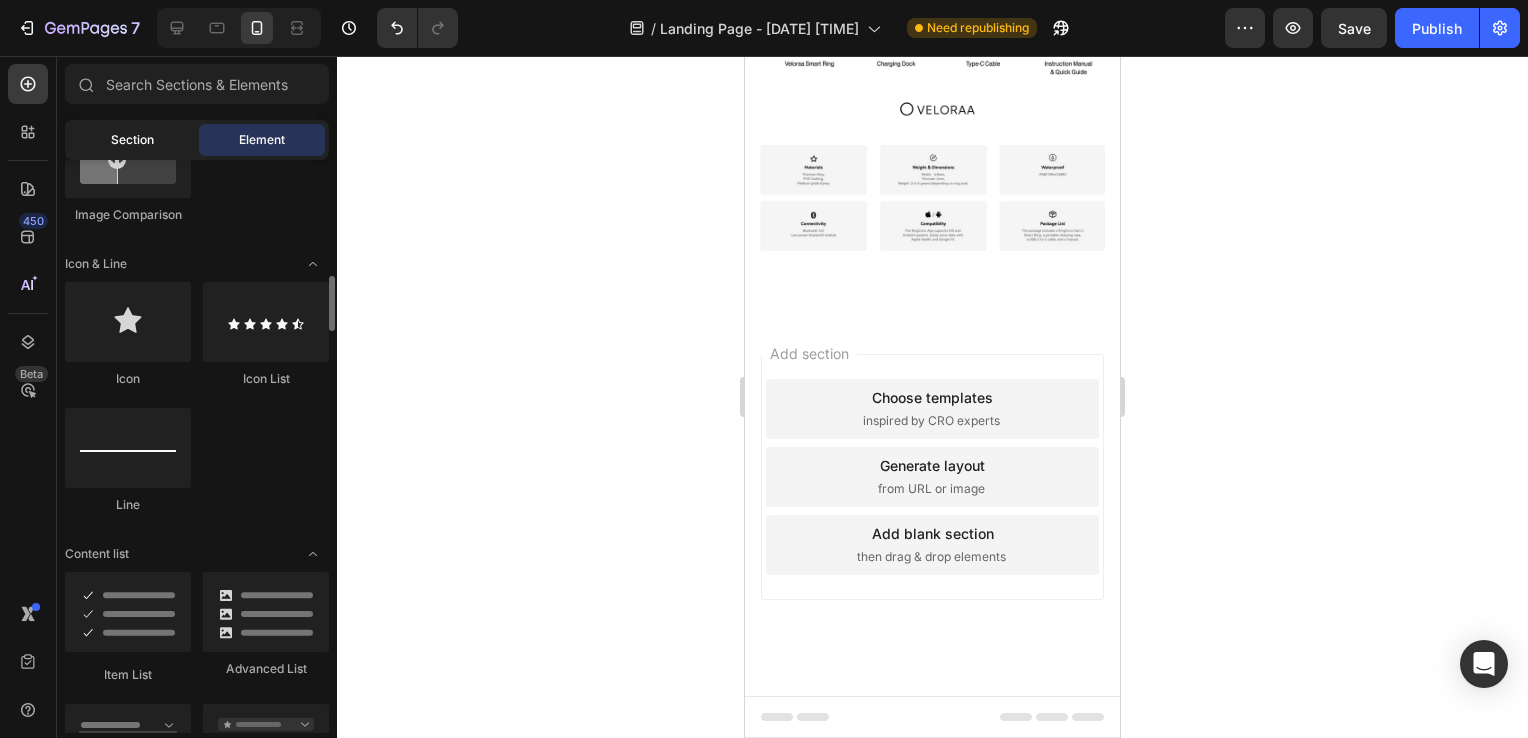 scroll, scrollTop: 1208, scrollLeft: 0, axis: vertical 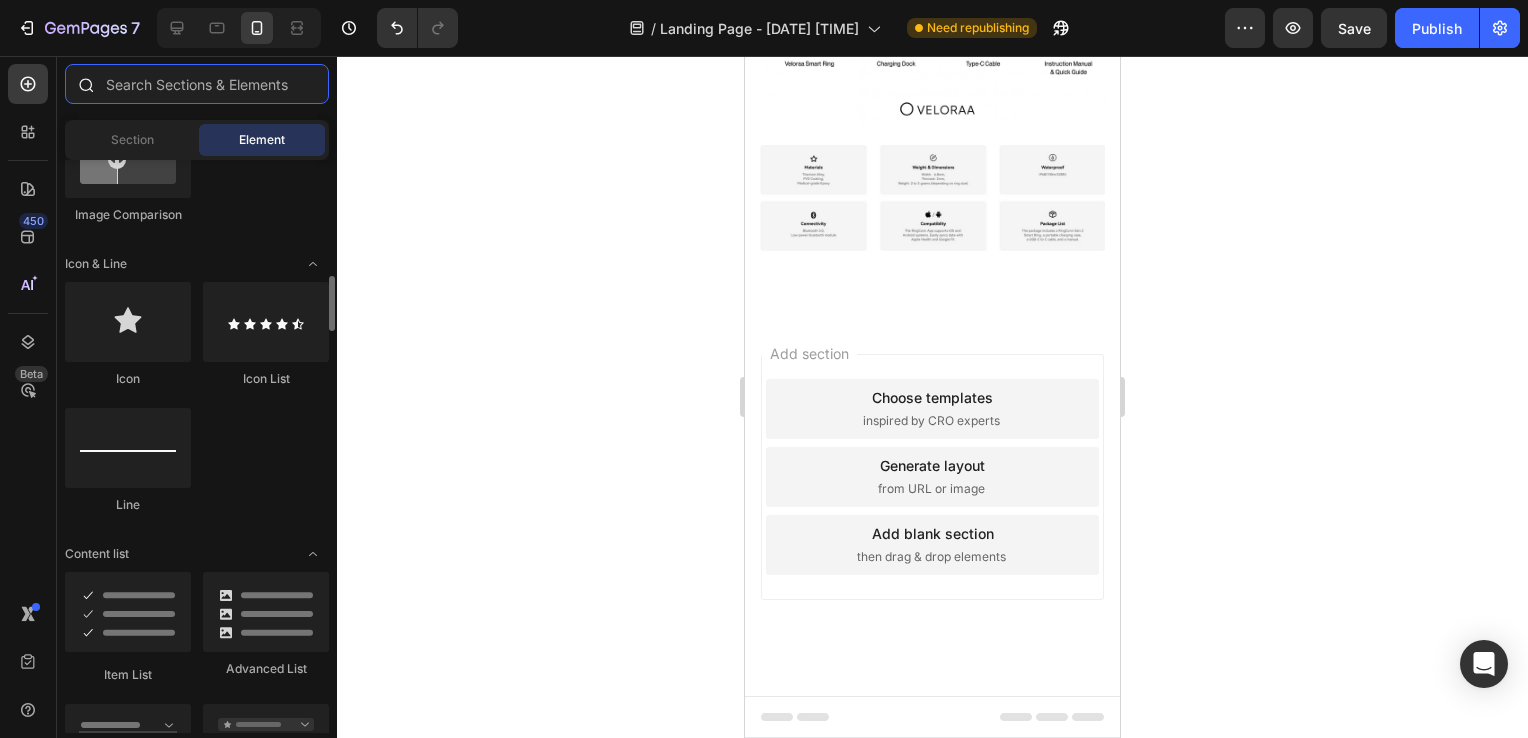 click at bounding box center (197, 84) 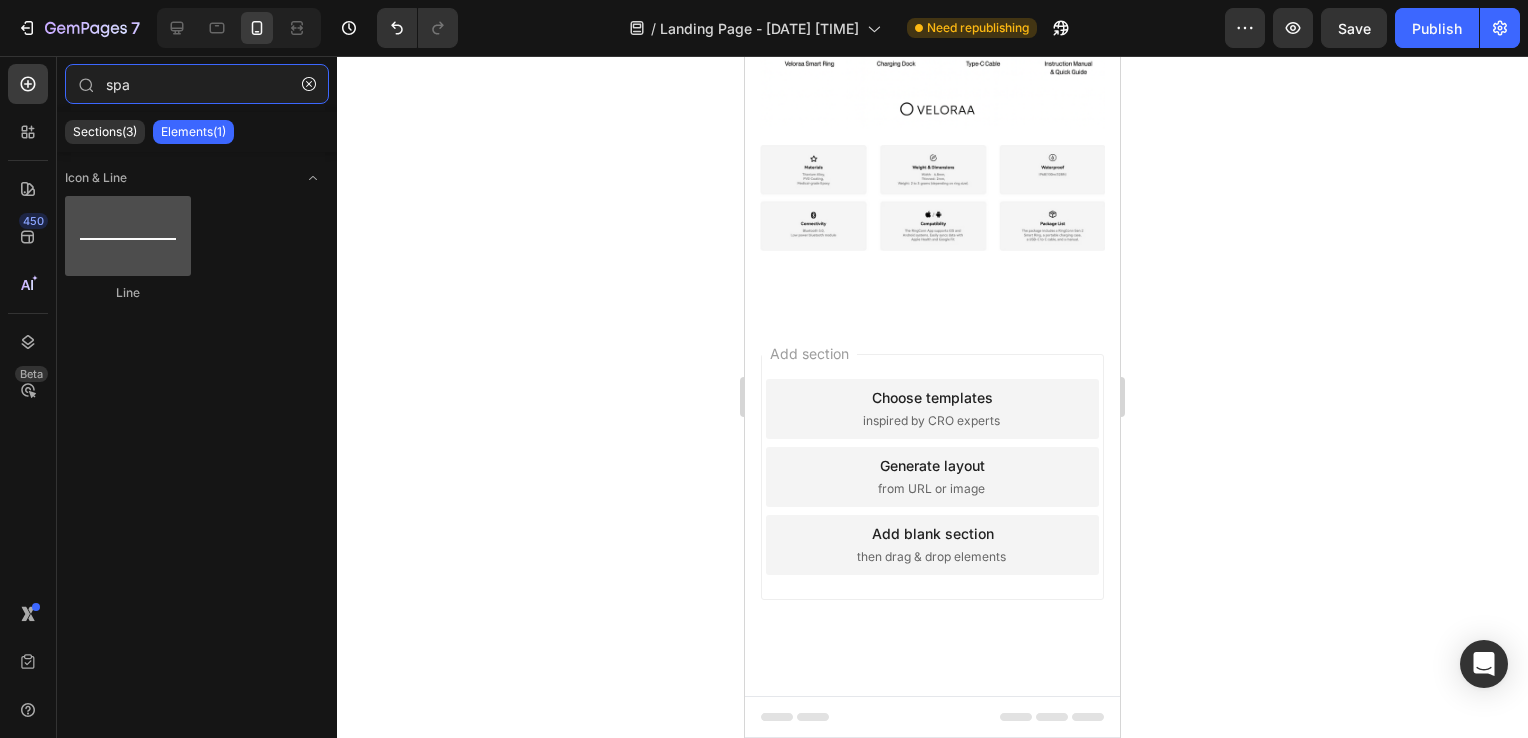 type on "spa" 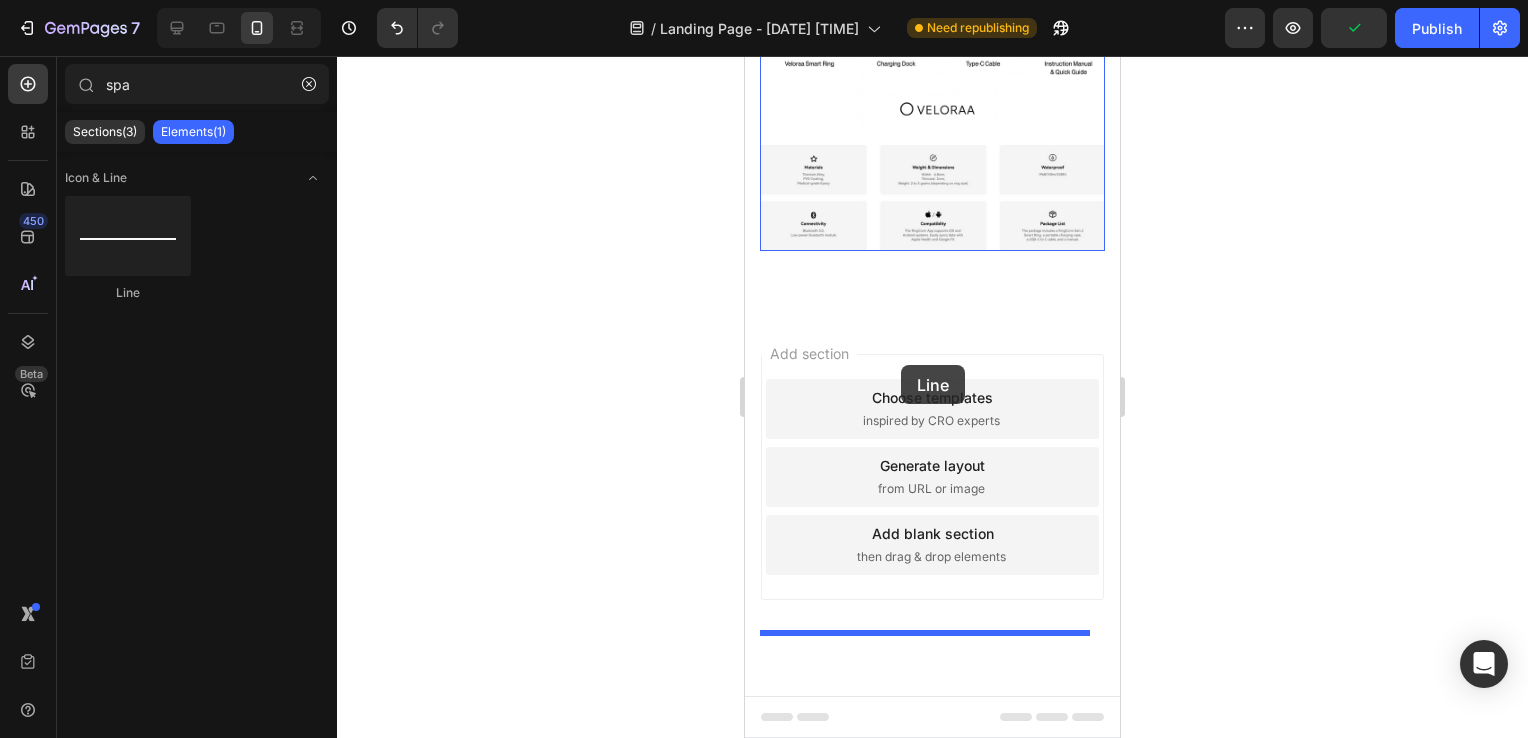 drag, startPoint x: 877, startPoint y: 297, endPoint x: 901, endPoint y: 364, distance: 71.168816 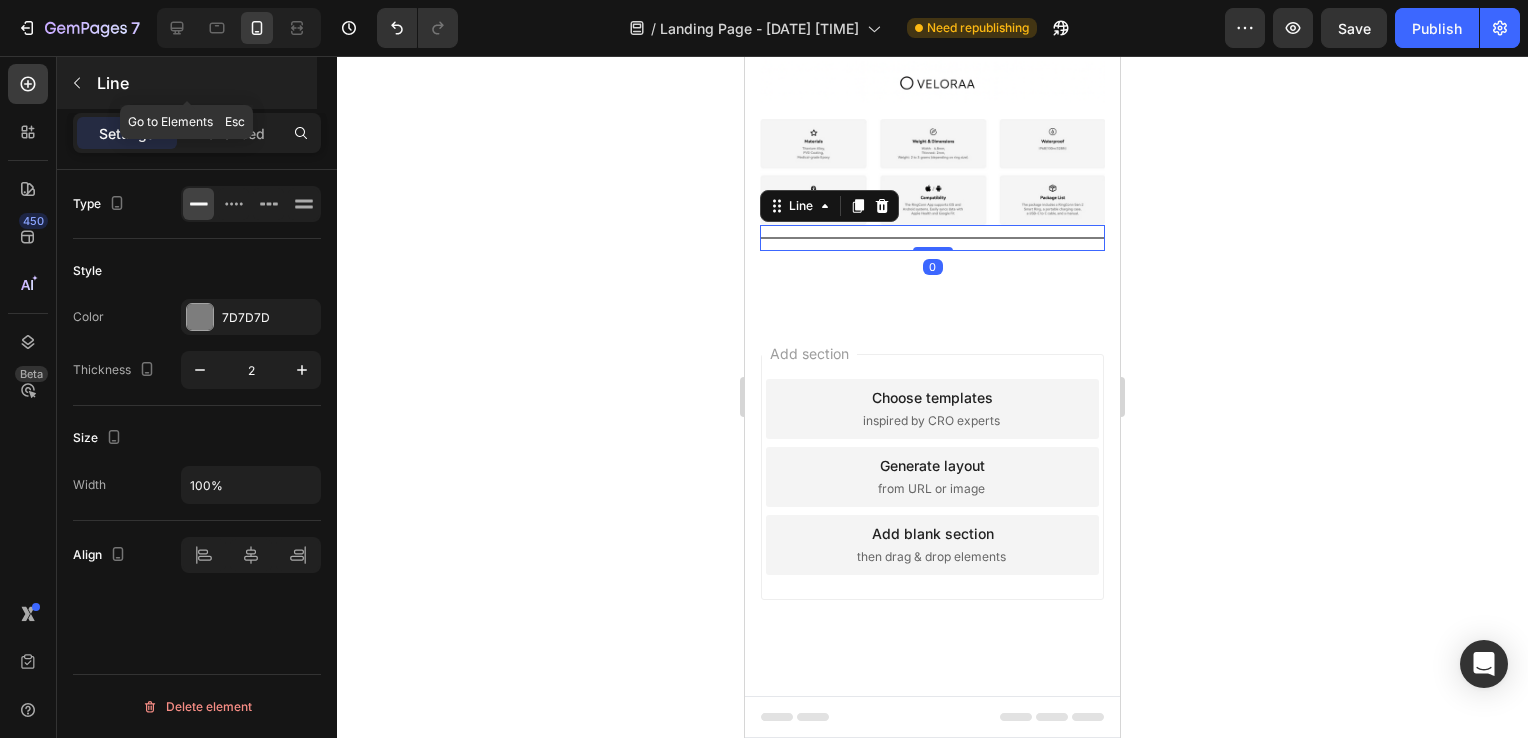 click 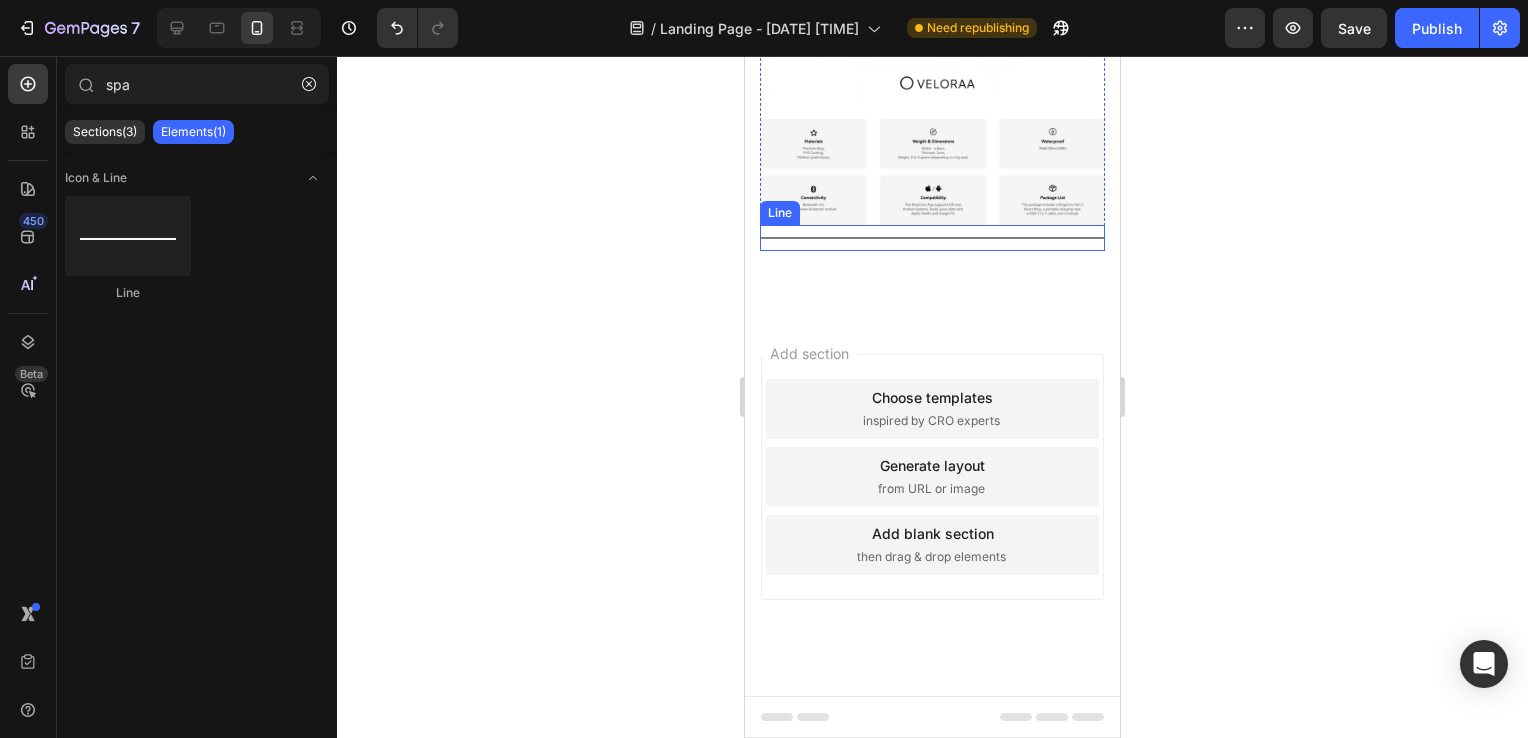click on "Title Line" at bounding box center [932, 238] 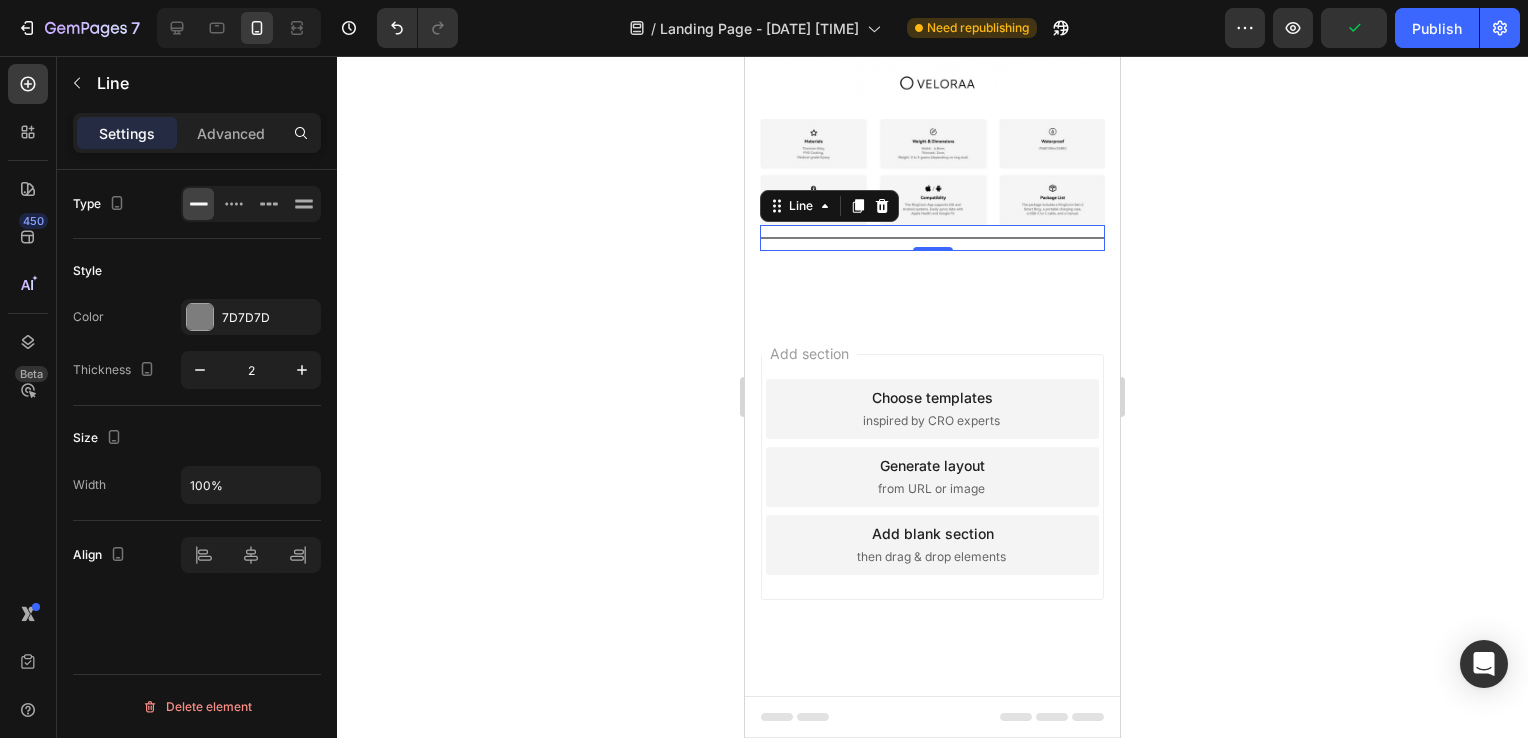 click 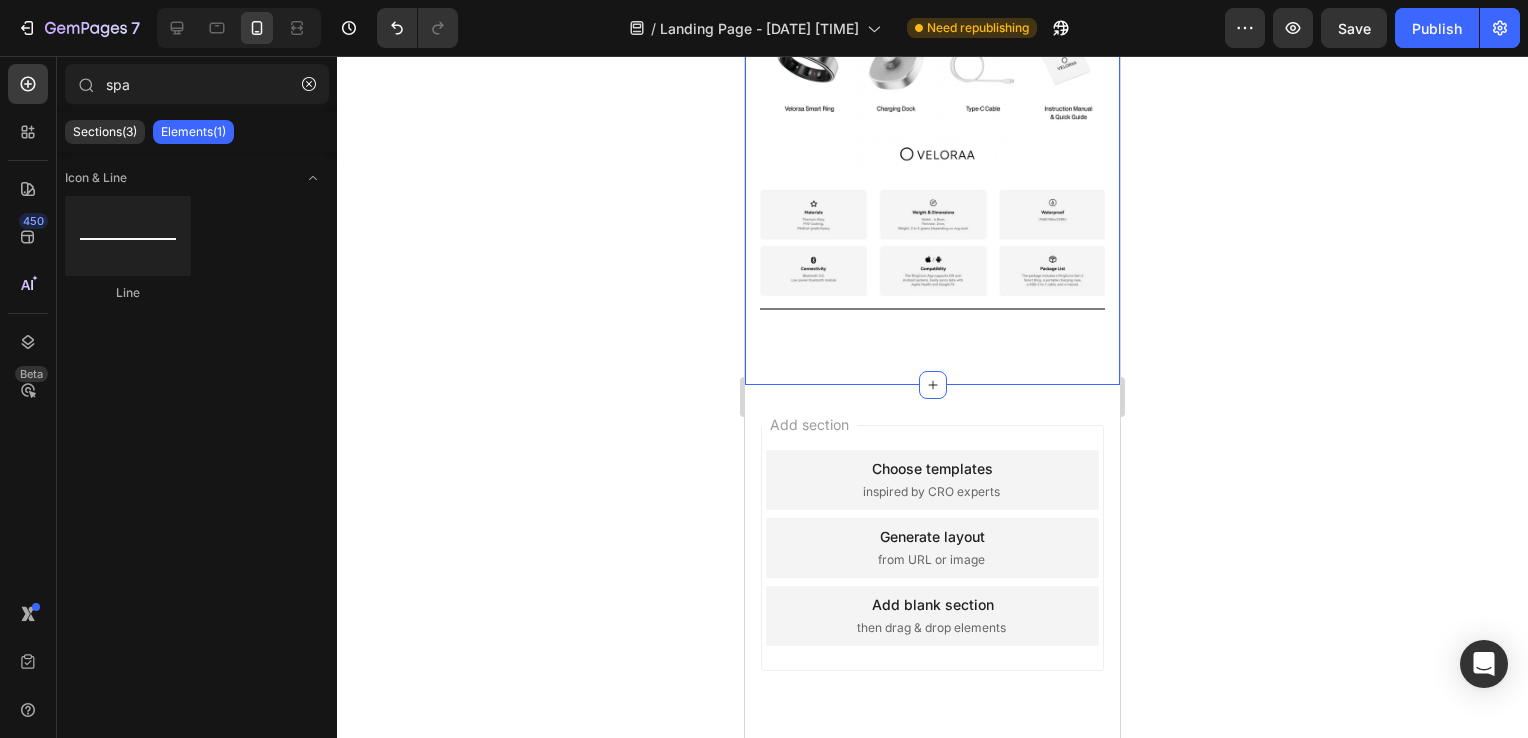 scroll, scrollTop: 8726, scrollLeft: 0, axis: vertical 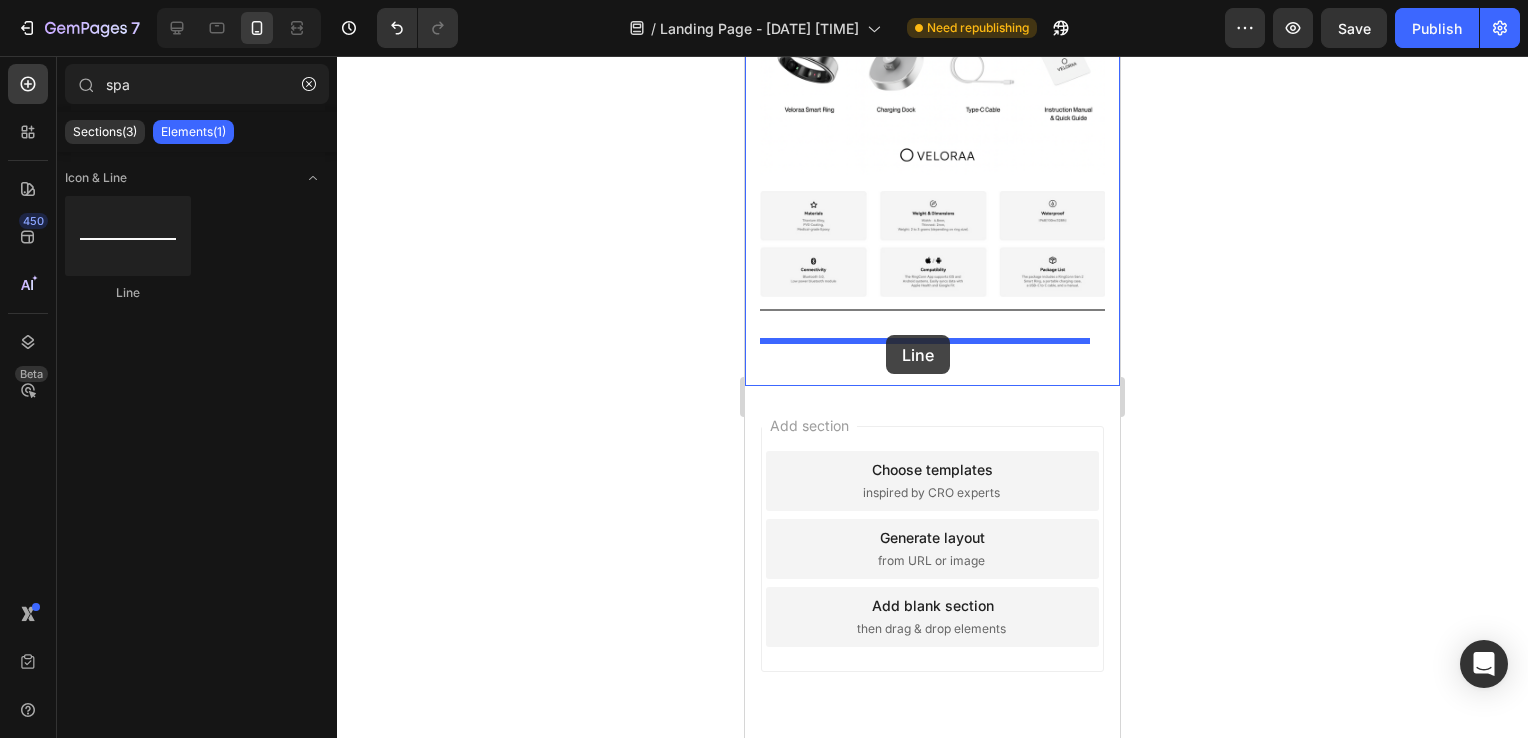 drag, startPoint x: 872, startPoint y: 314, endPoint x: 886, endPoint y: 335, distance: 25.23886 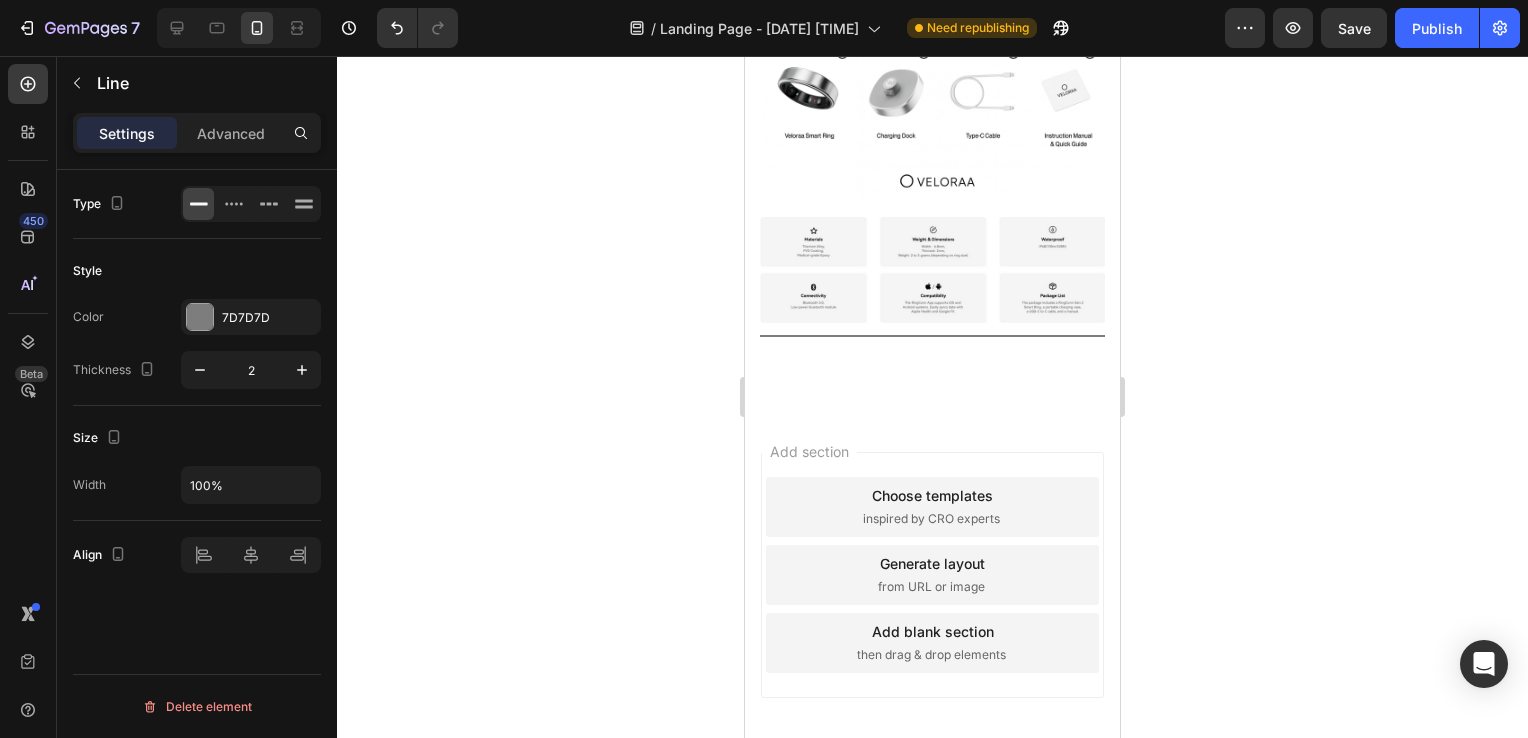click 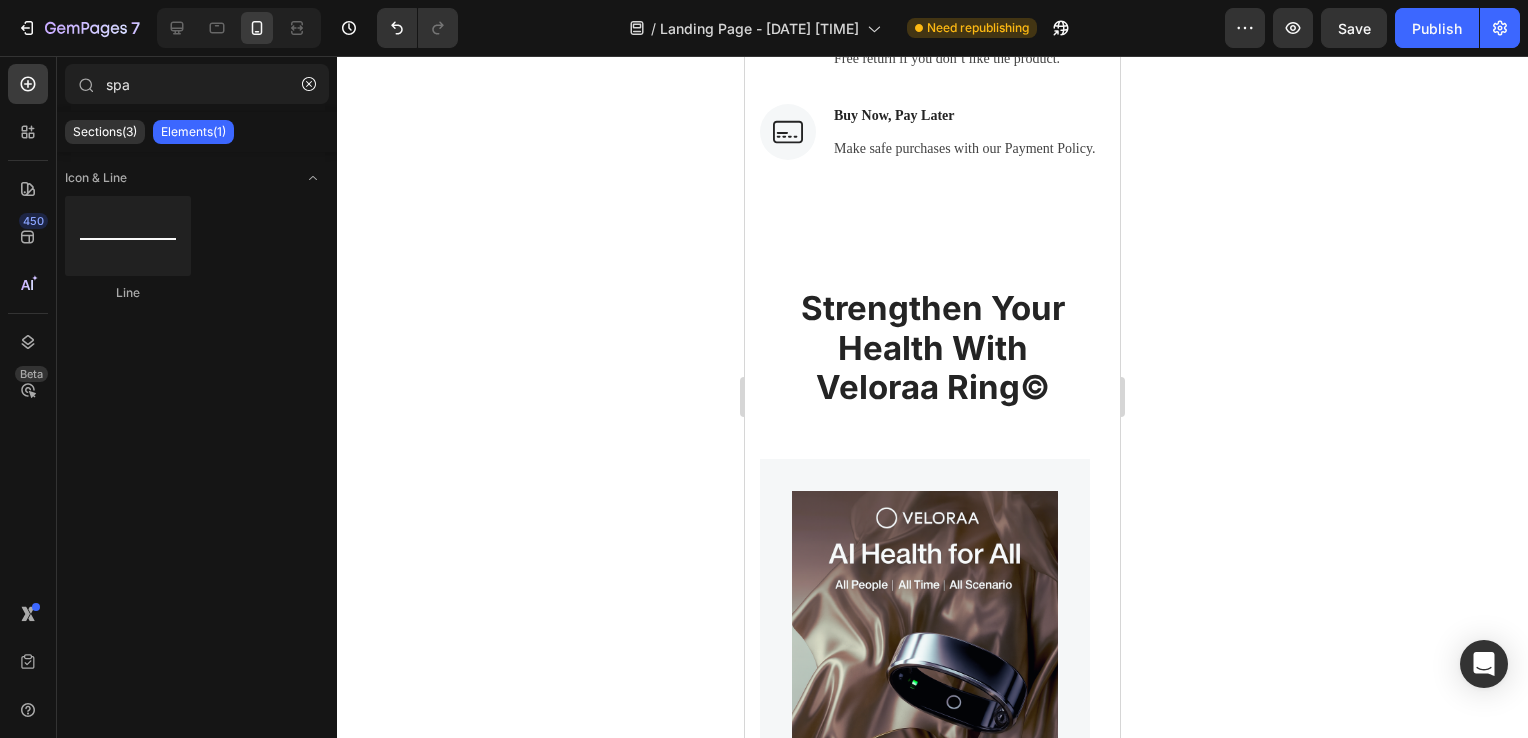 scroll, scrollTop: 7244, scrollLeft: 0, axis: vertical 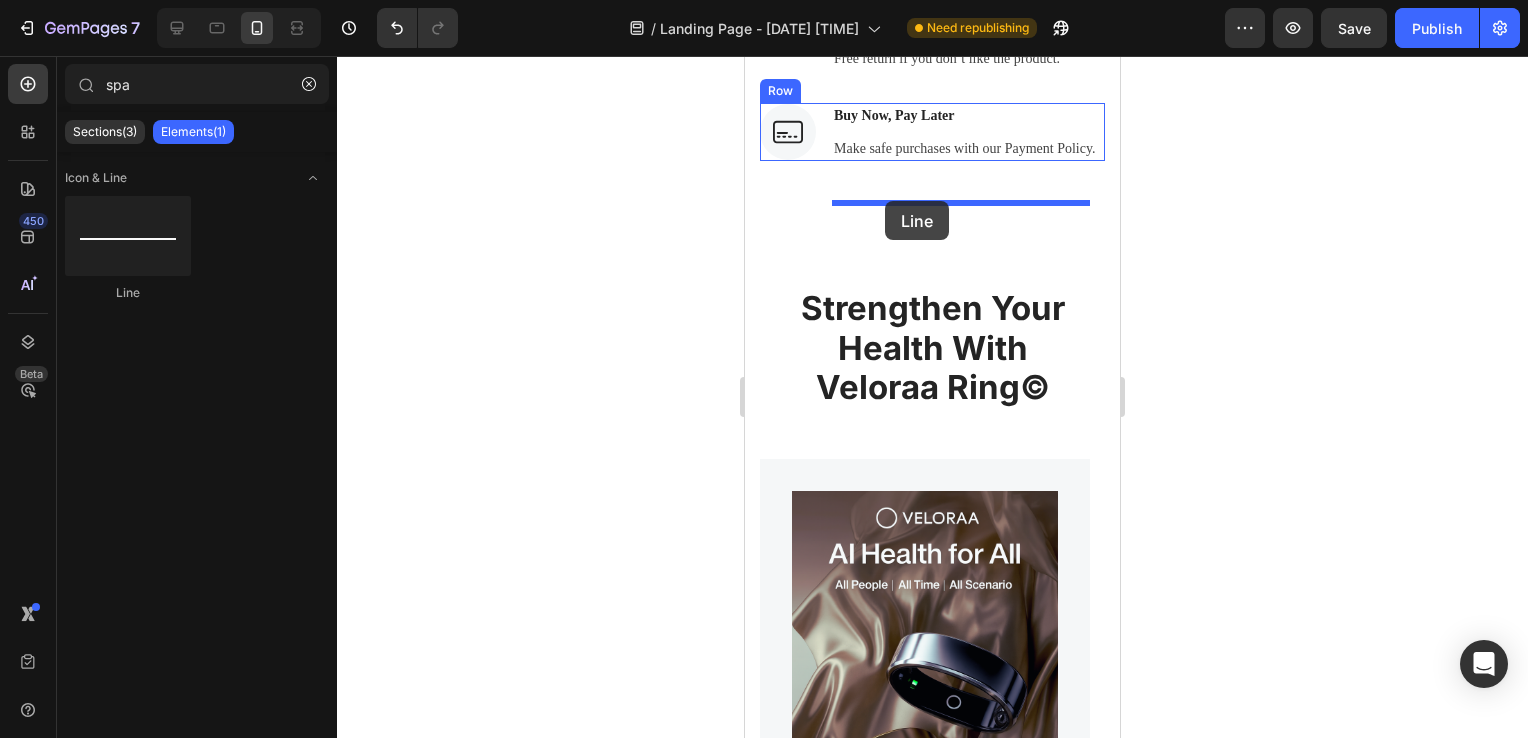drag, startPoint x: 847, startPoint y: 314, endPoint x: 885, endPoint y: 201, distance: 119.218285 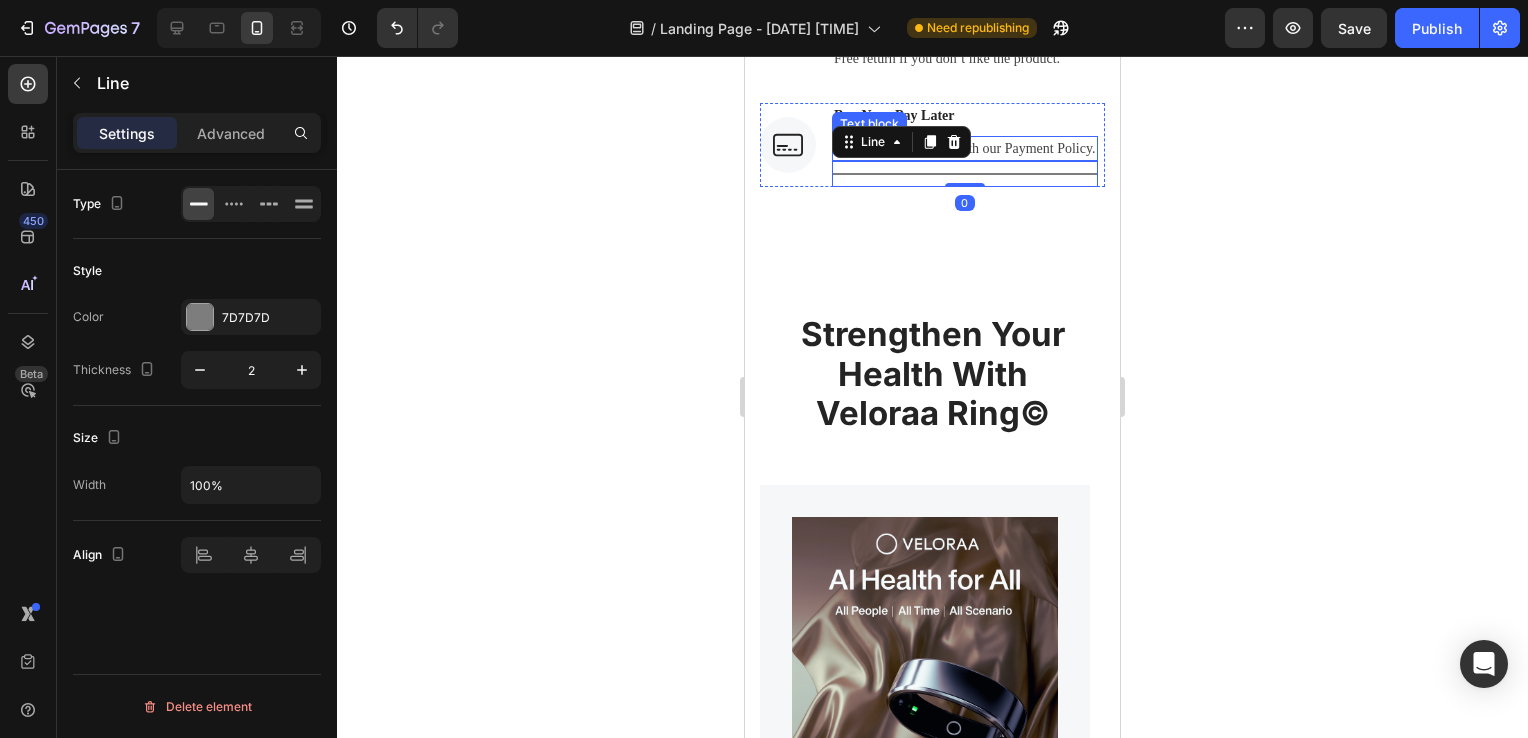 click 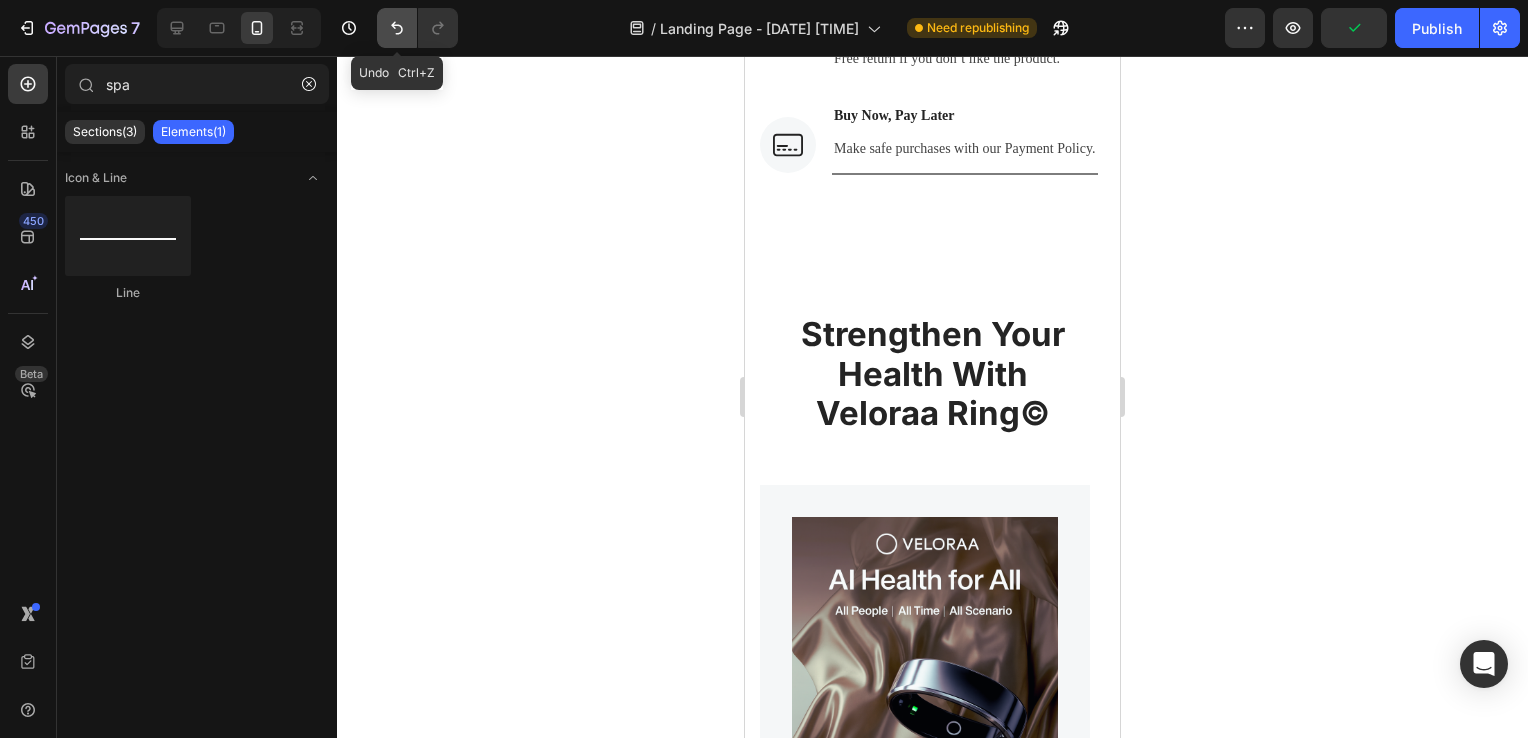 click 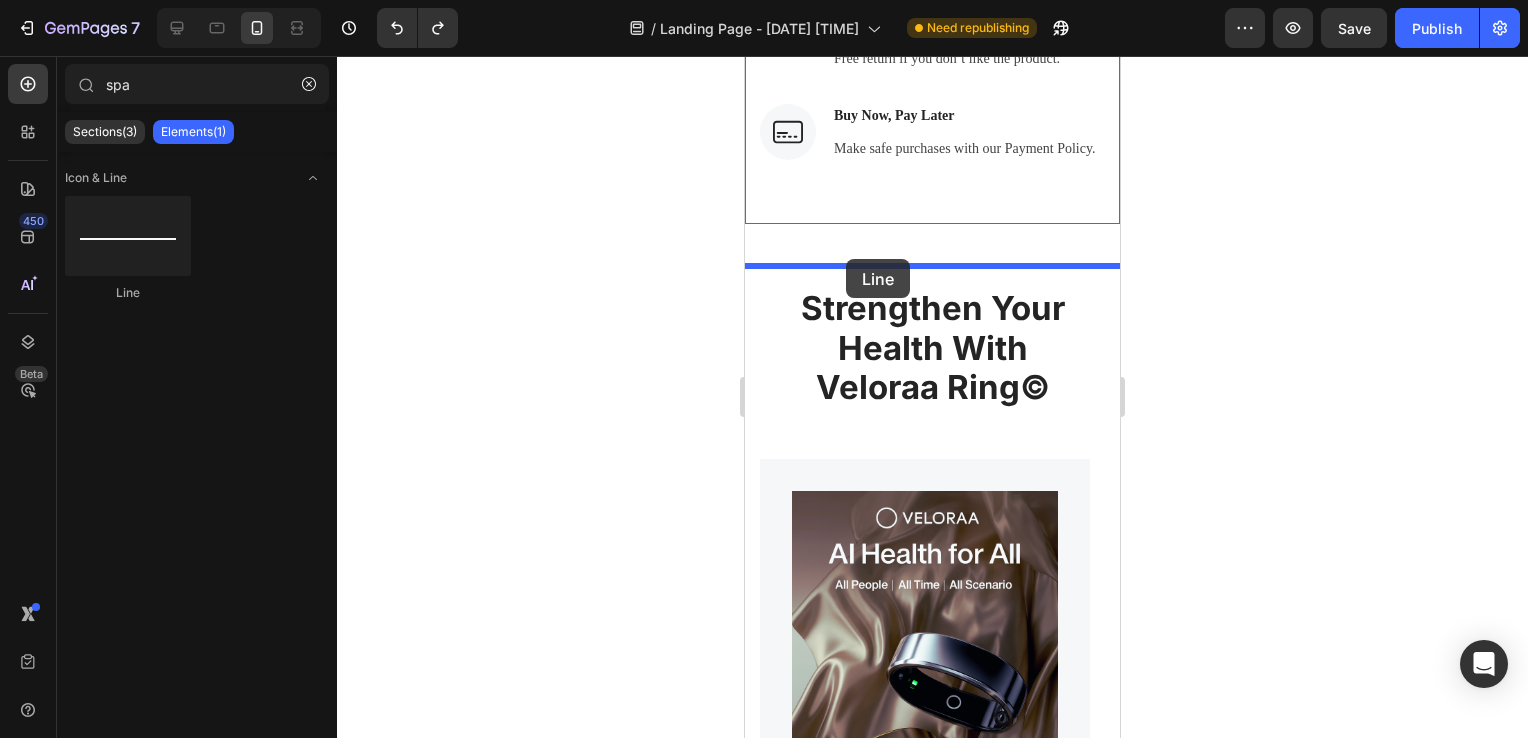 drag, startPoint x: 854, startPoint y: 323, endPoint x: 846, endPoint y: 259, distance: 64.49806 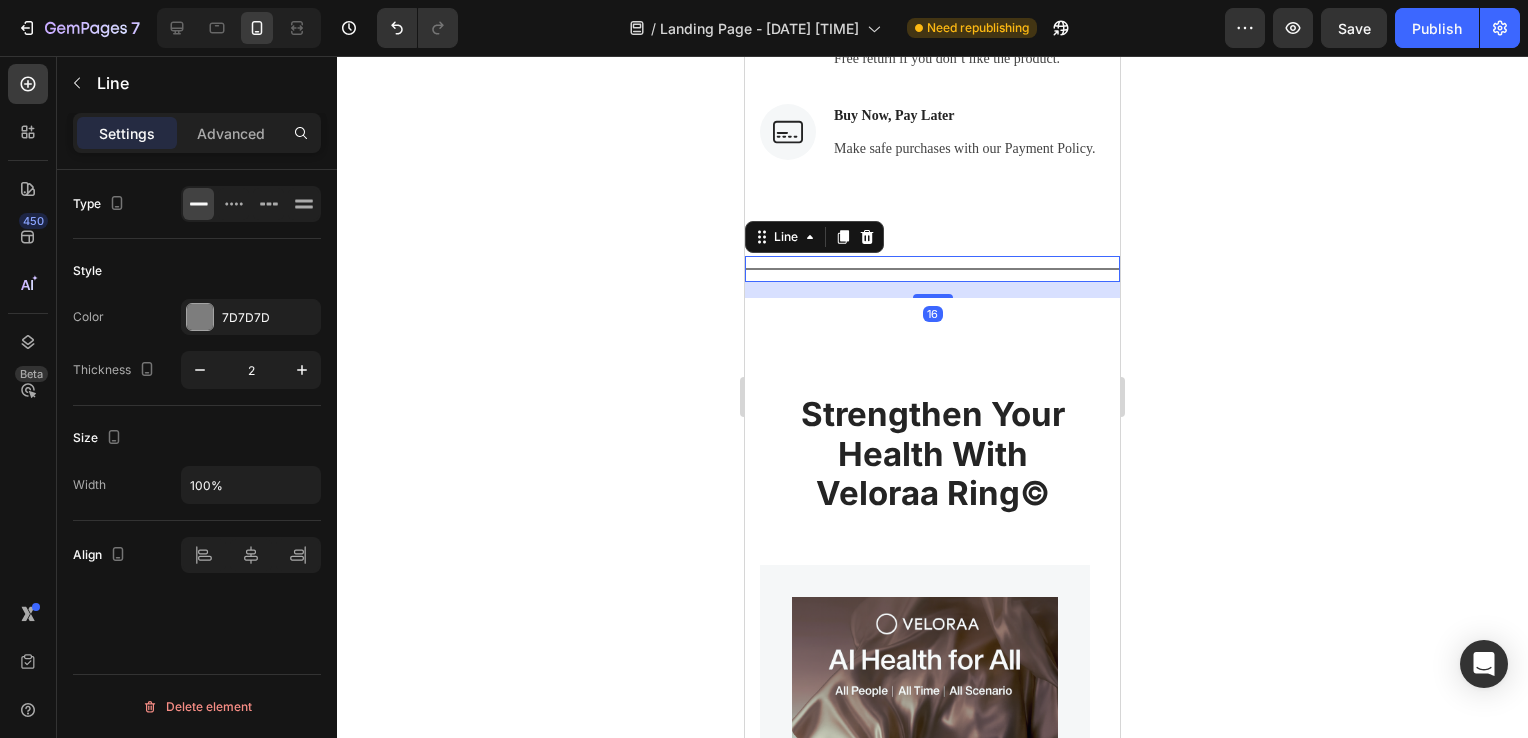 click 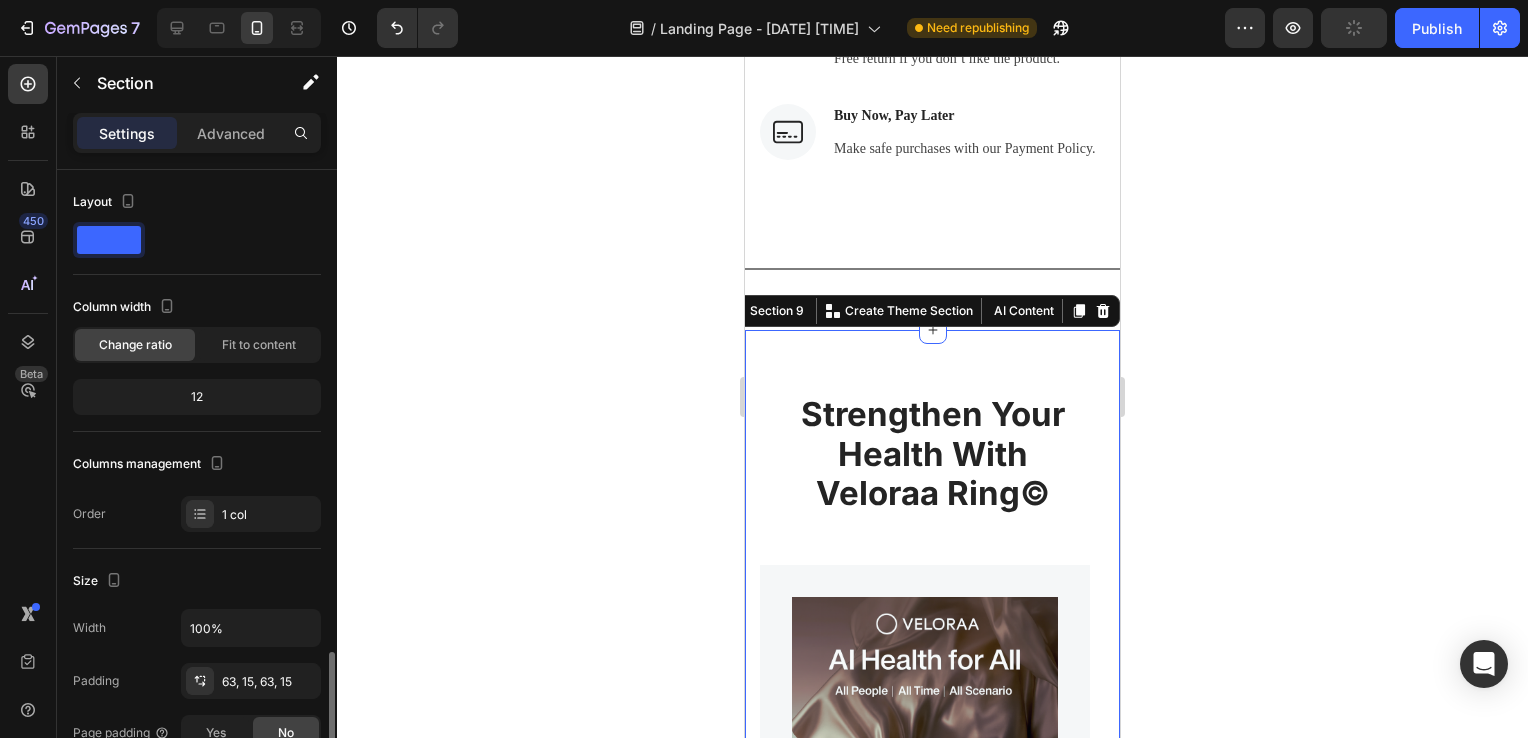 scroll, scrollTop: 540, scrollLeft: 0, axis: vertical 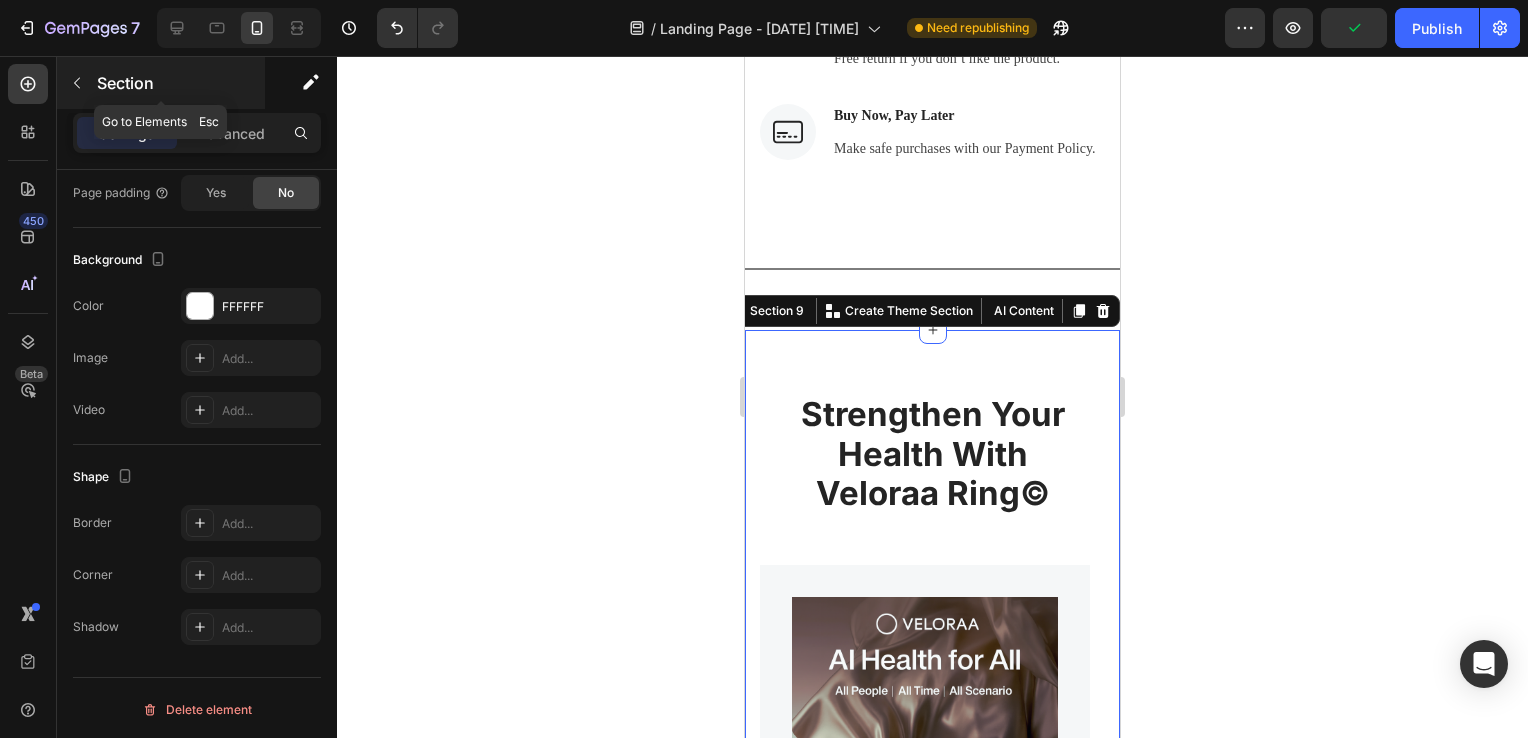 click 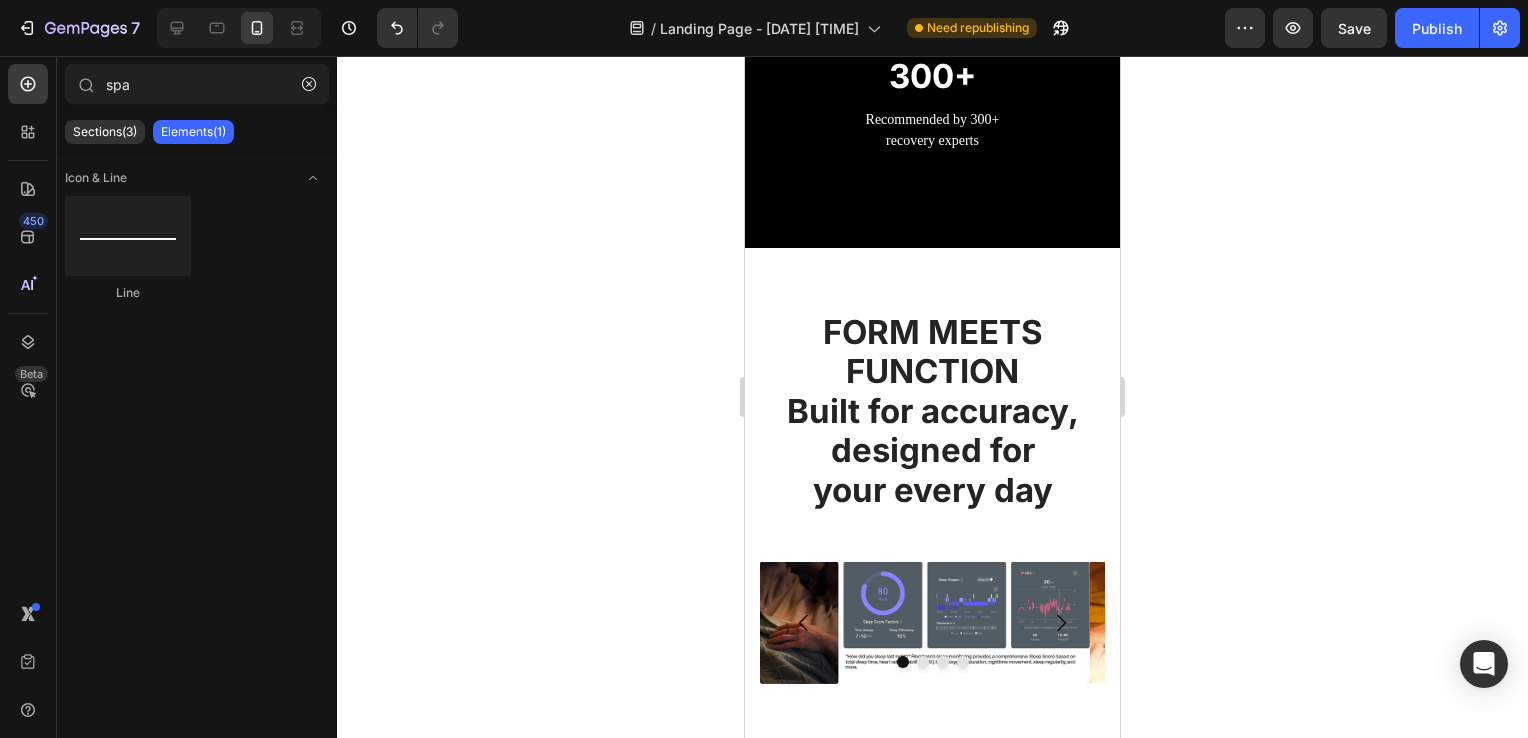 scroll, scrollTop: 2780, scrollLeft: 0, axis: vertical 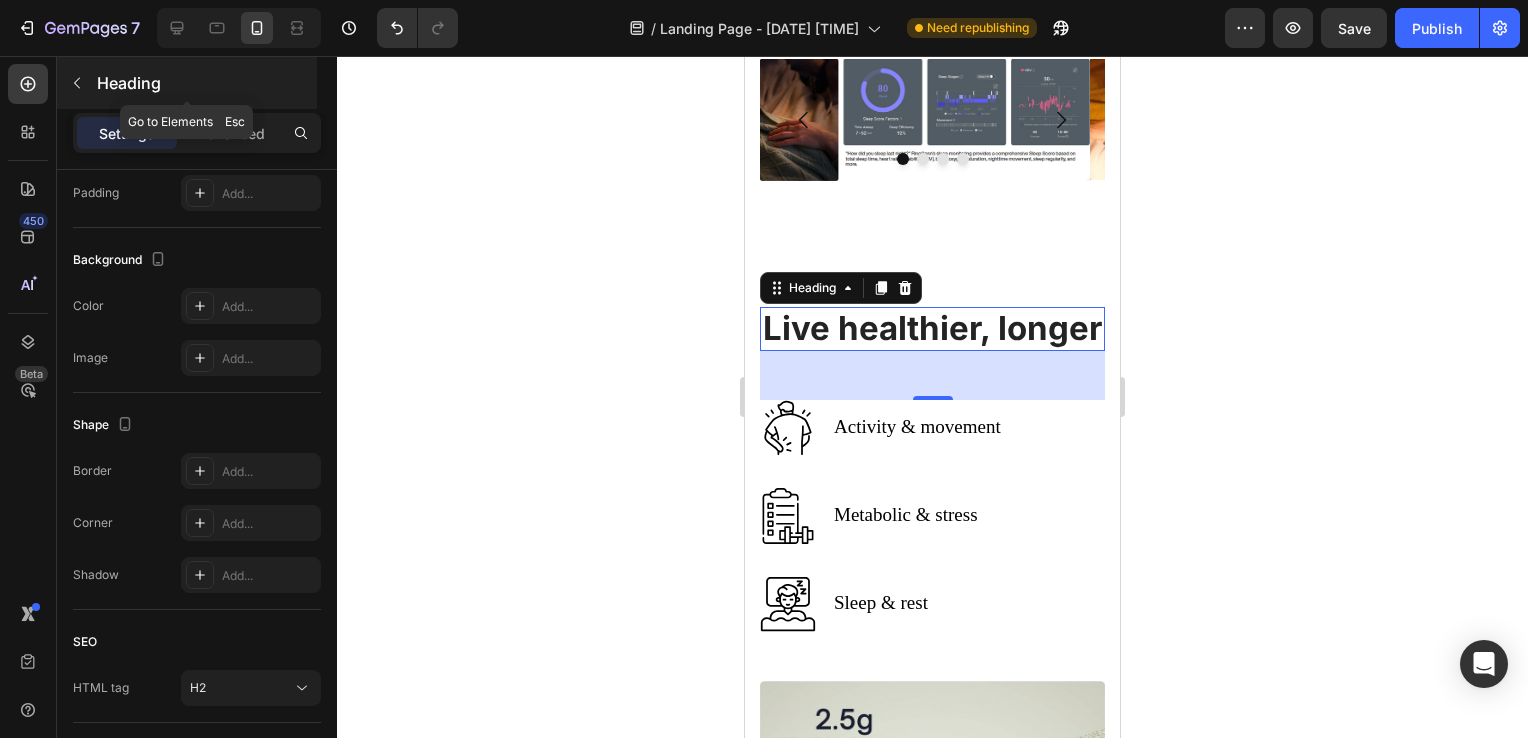 click 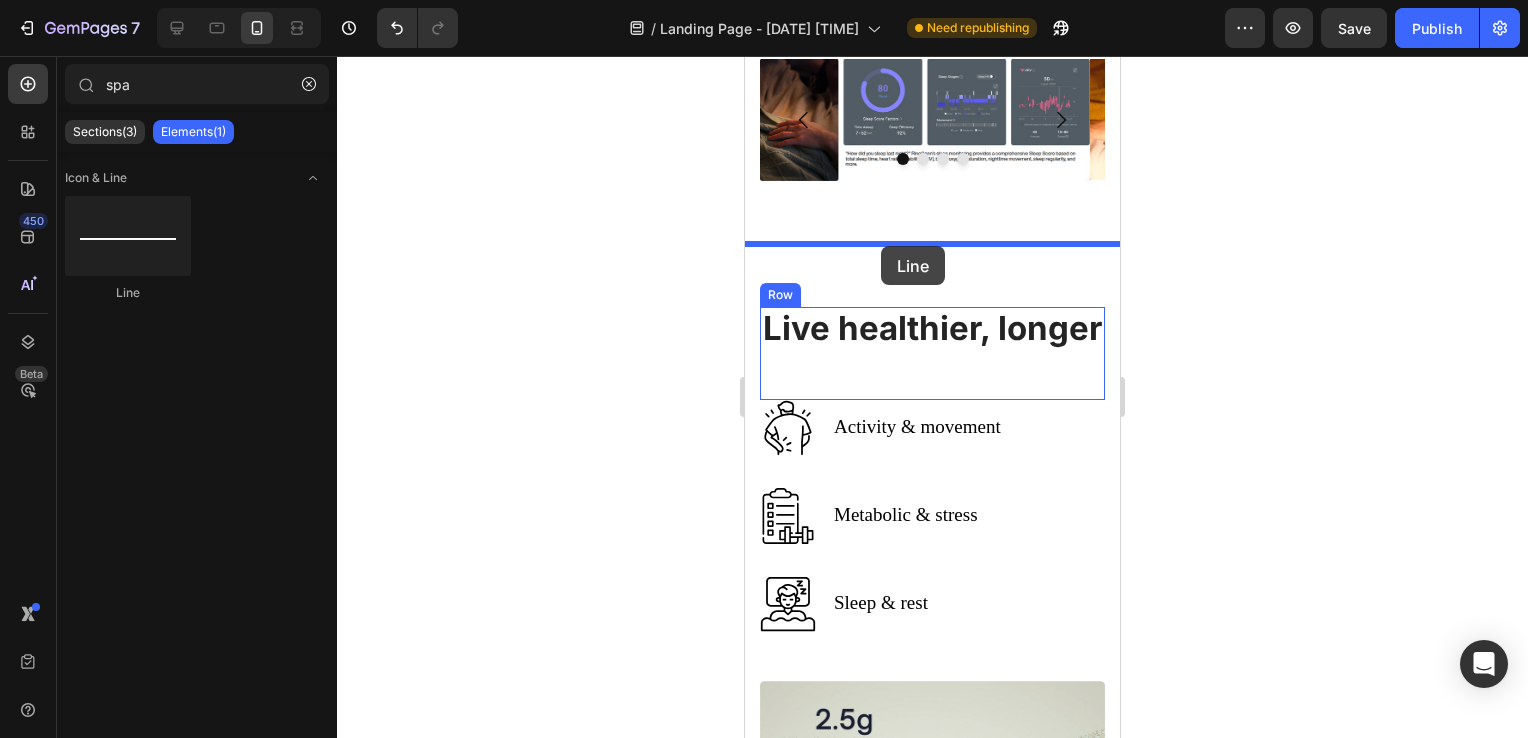 drag, startPoint x: 878, startPoint y: 295, endPoint x: 881, endPoint y: 246, distance: 49.09175 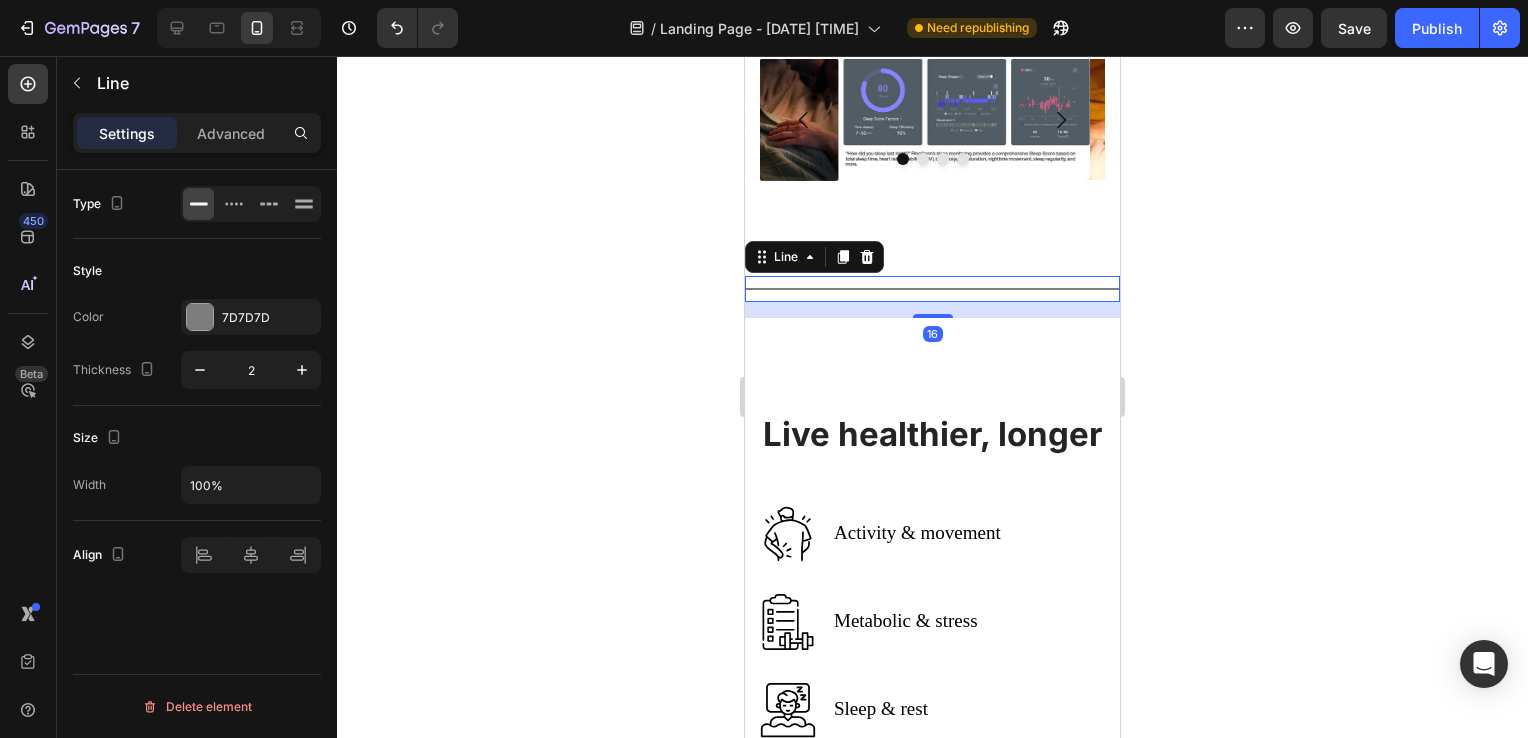 click 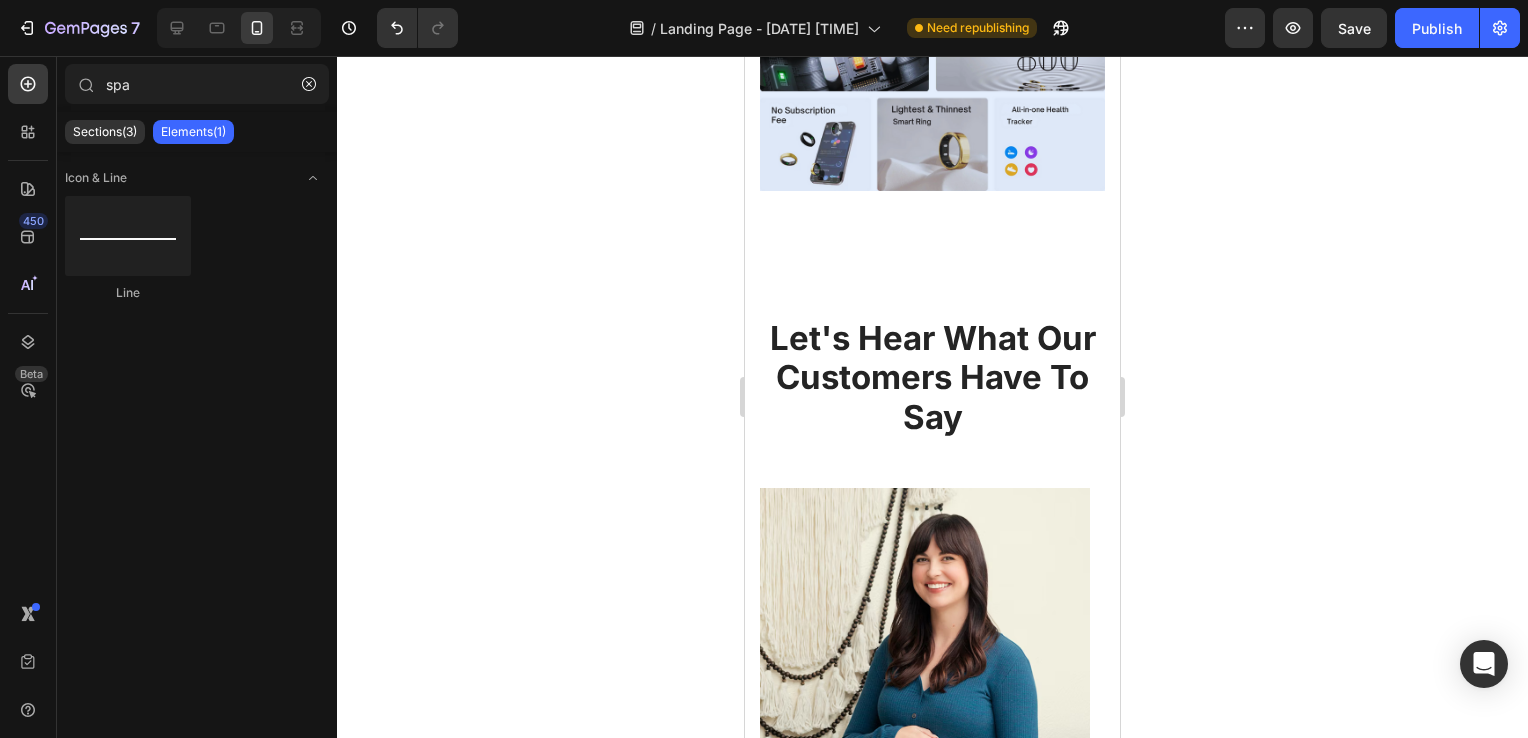 scroll, scrollTop: 5072, scrollLeft: 0, axis: vertical 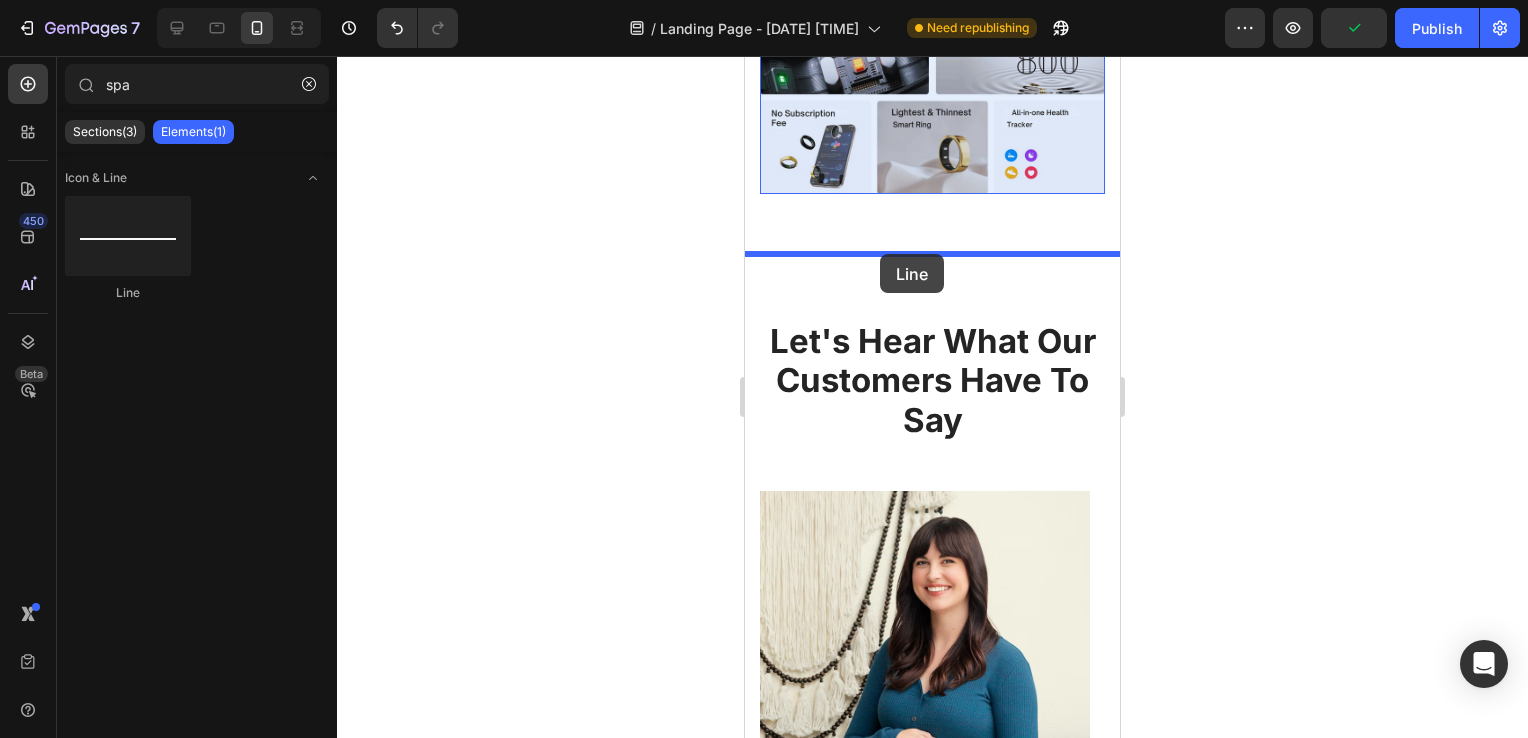 drag, startPoint x: 877, startPoint y: 298, endPoint x: 862, endPoint y: 254, distance: 46.486557 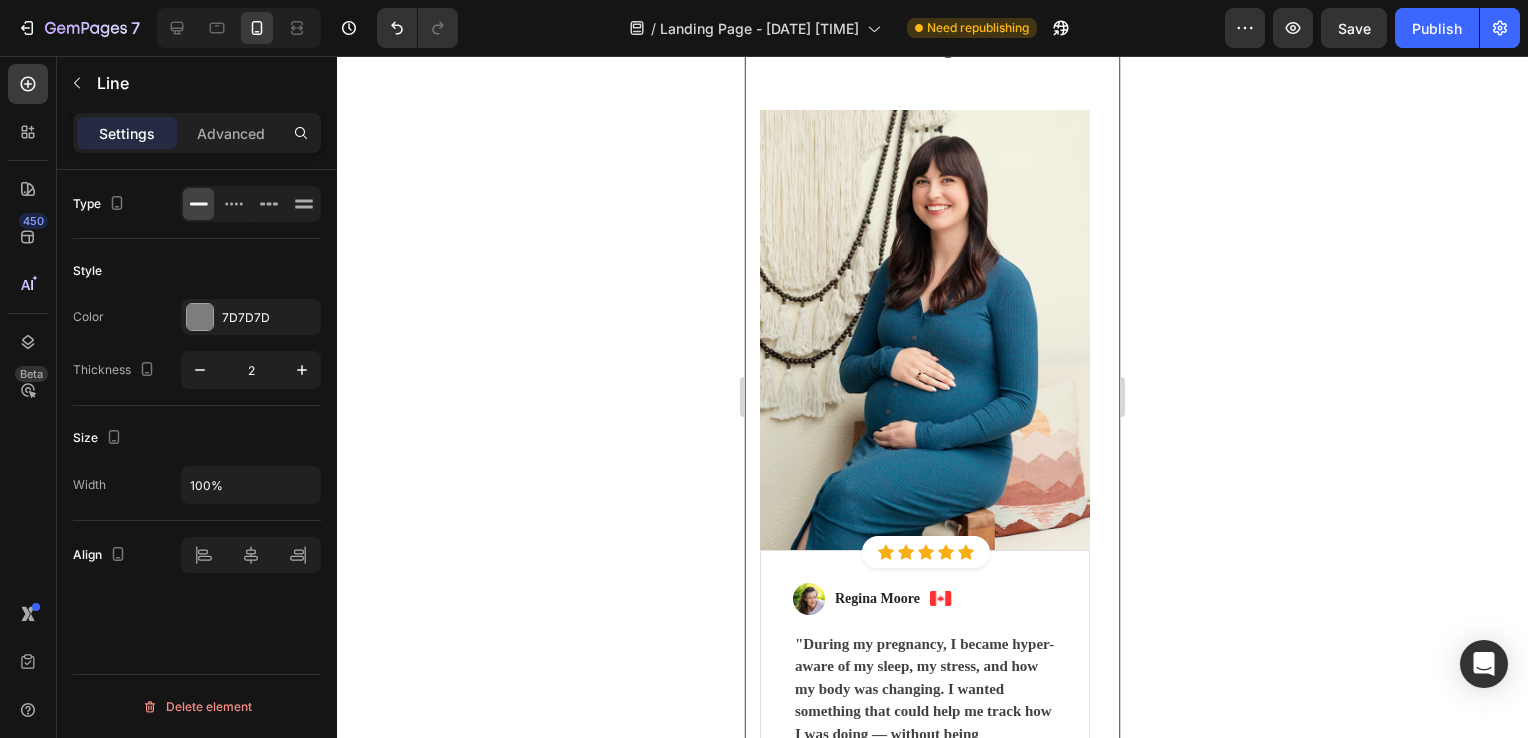 scroll, scrollTop: 5628, scrollLeft: 0, axis: vertical 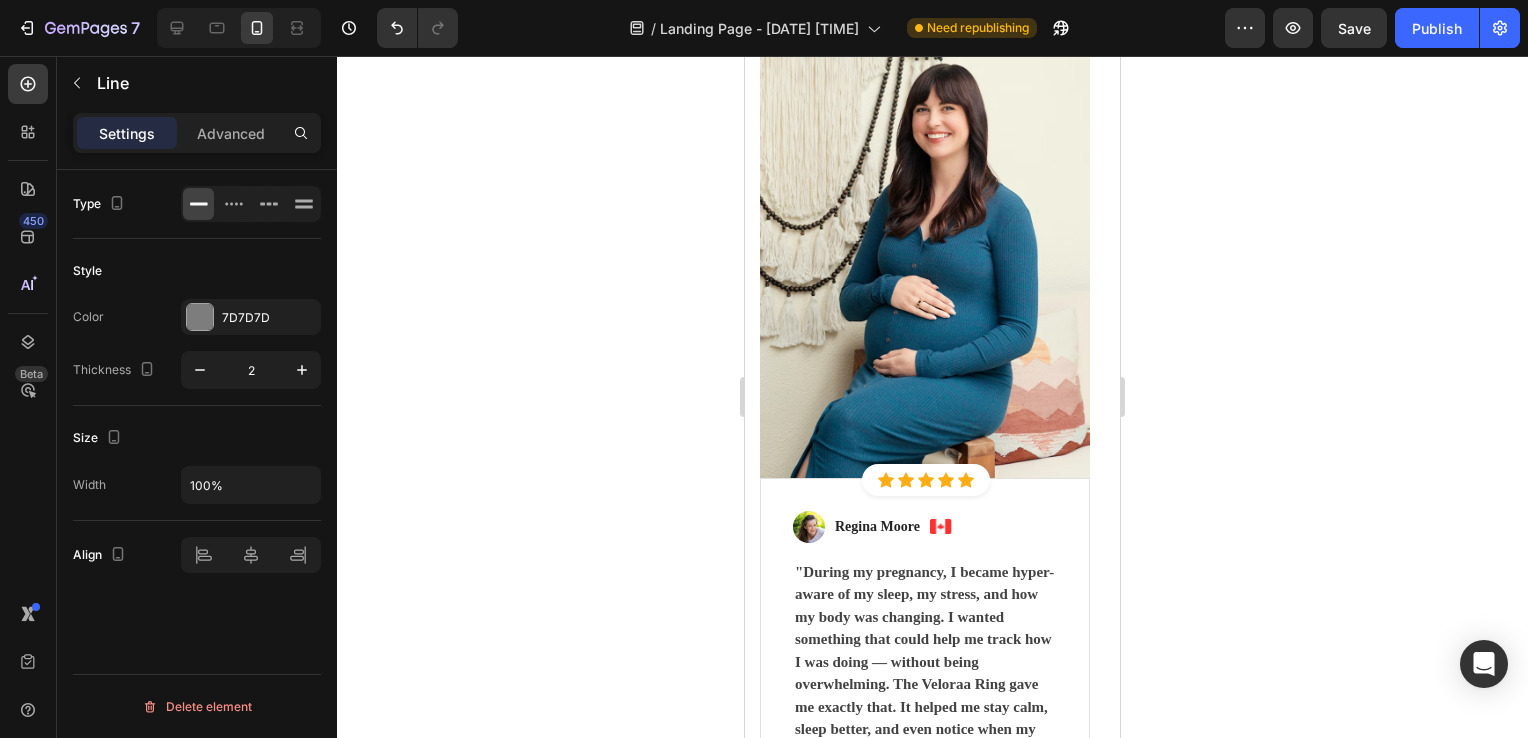 click 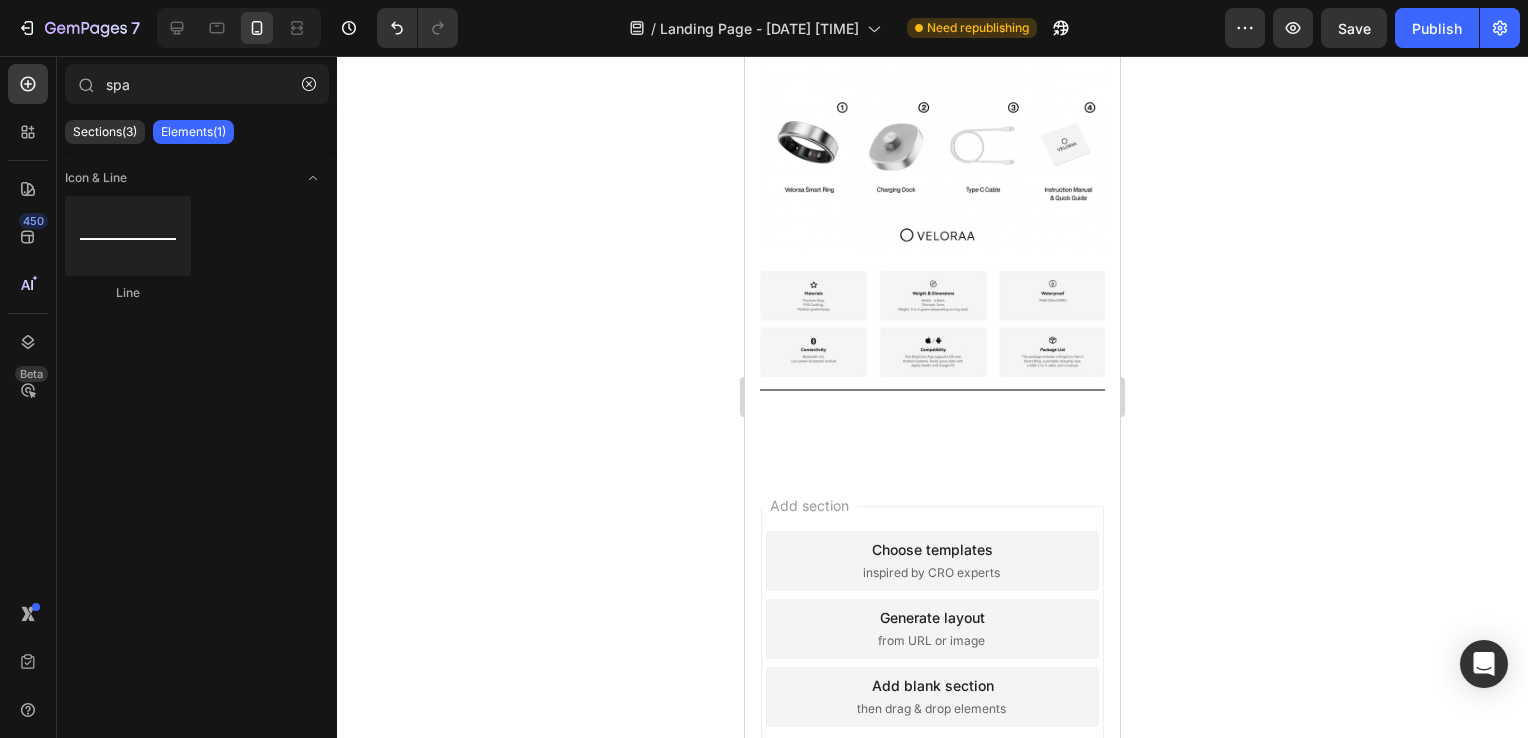 scroll, scrollTop: 9390, scrollLeft: 0, axis: vertical 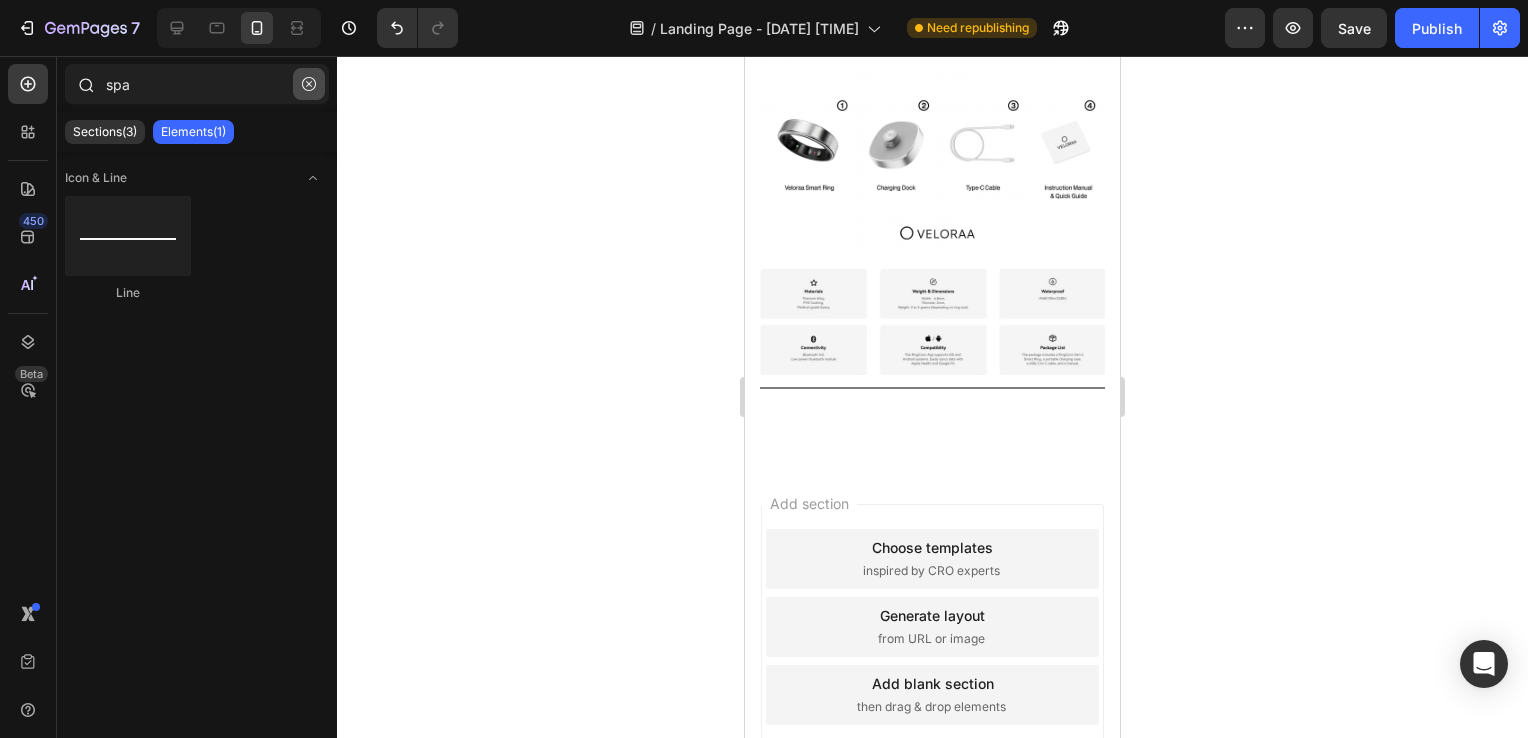 click 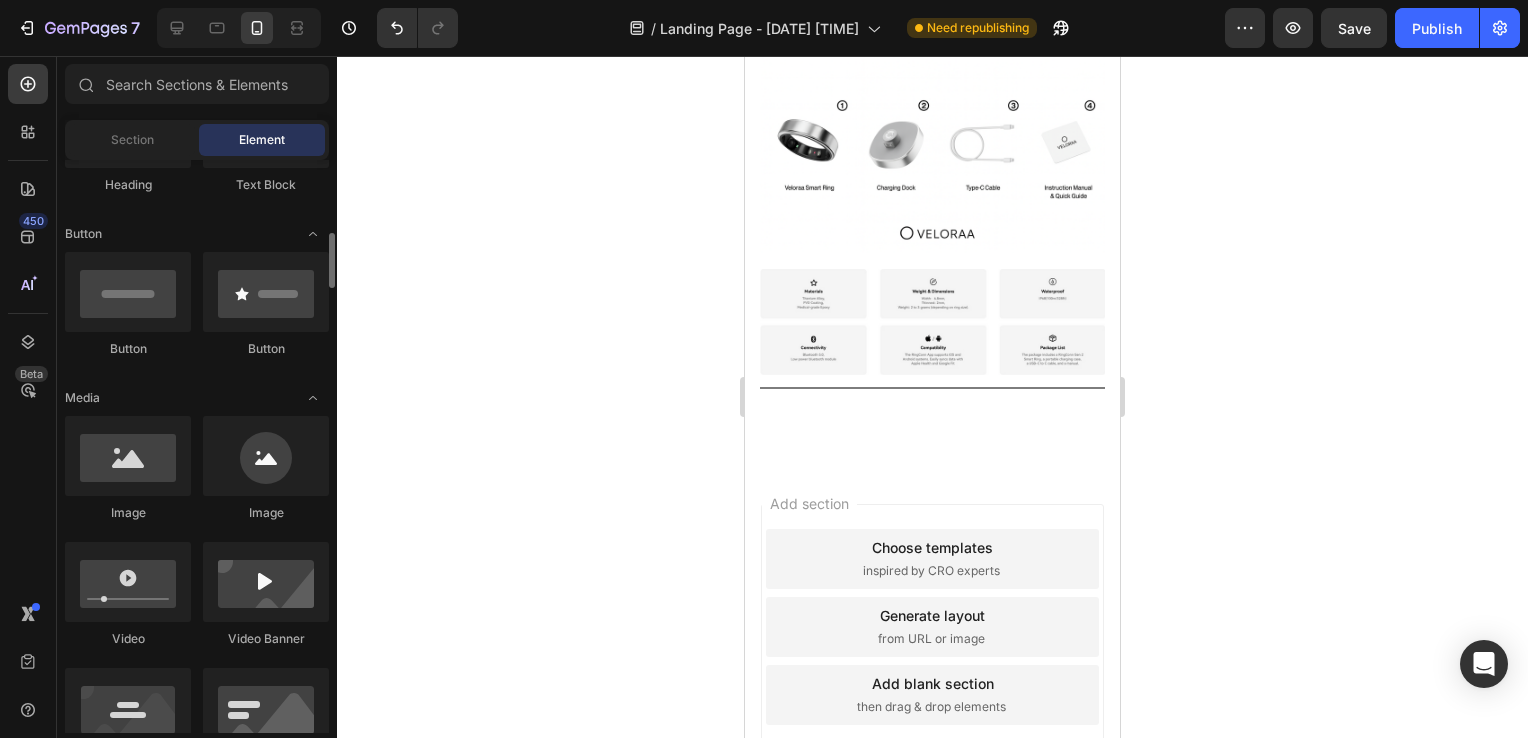 scroll, scrollTop: 474, scrollLeft: 0, axis: vertical 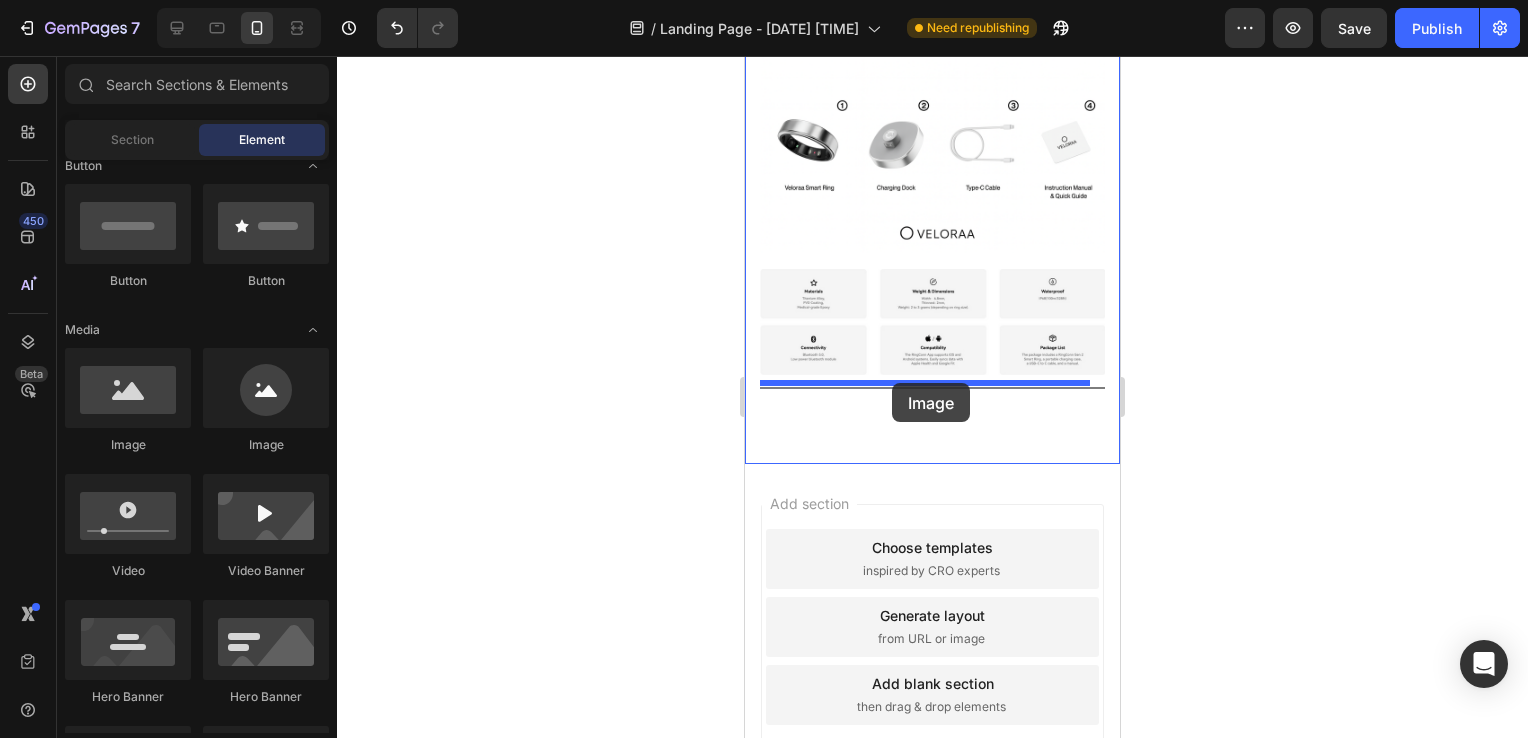 drag, startPoint x: 888, startPoint y: 458, endPoint x: 892, endPoint y: 383, distance: 75.10659 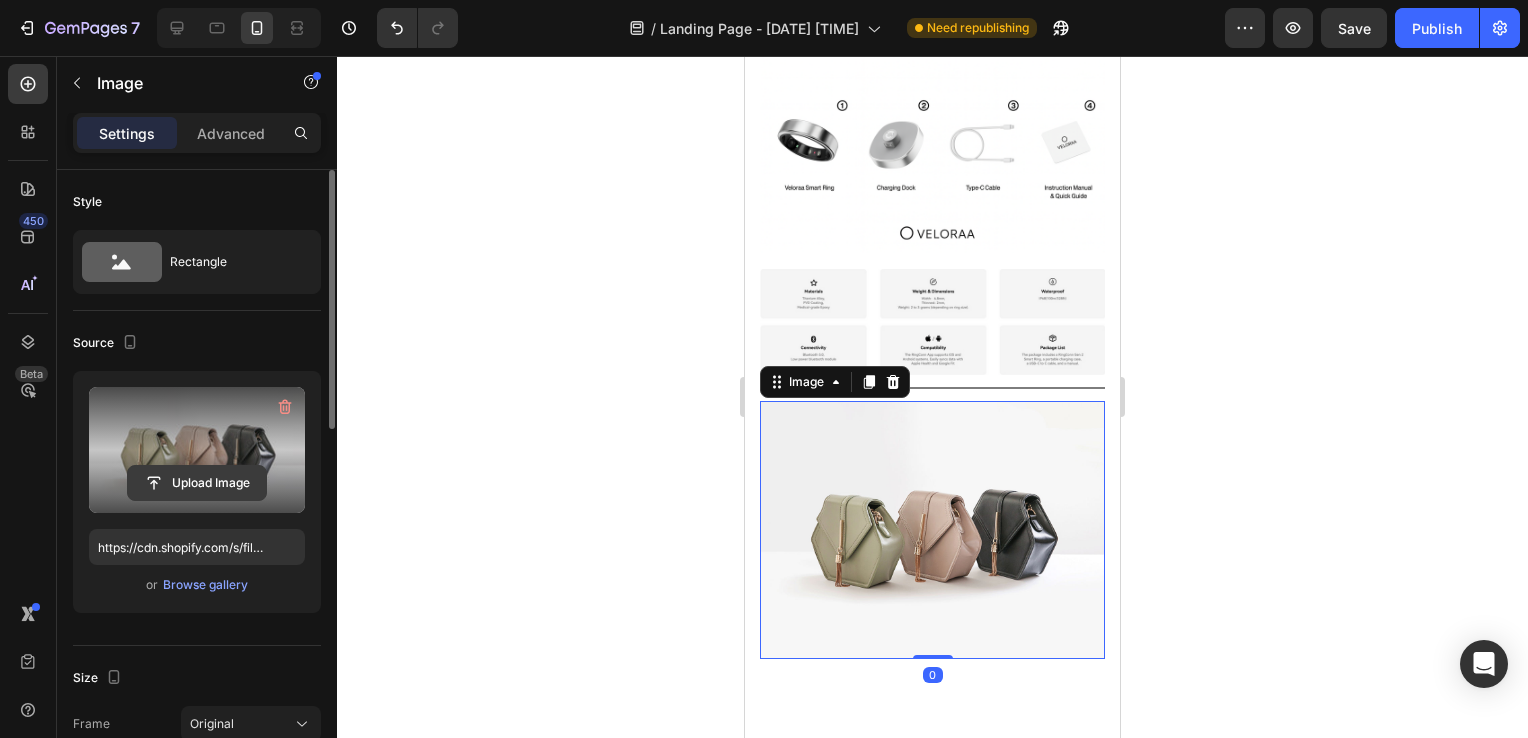click 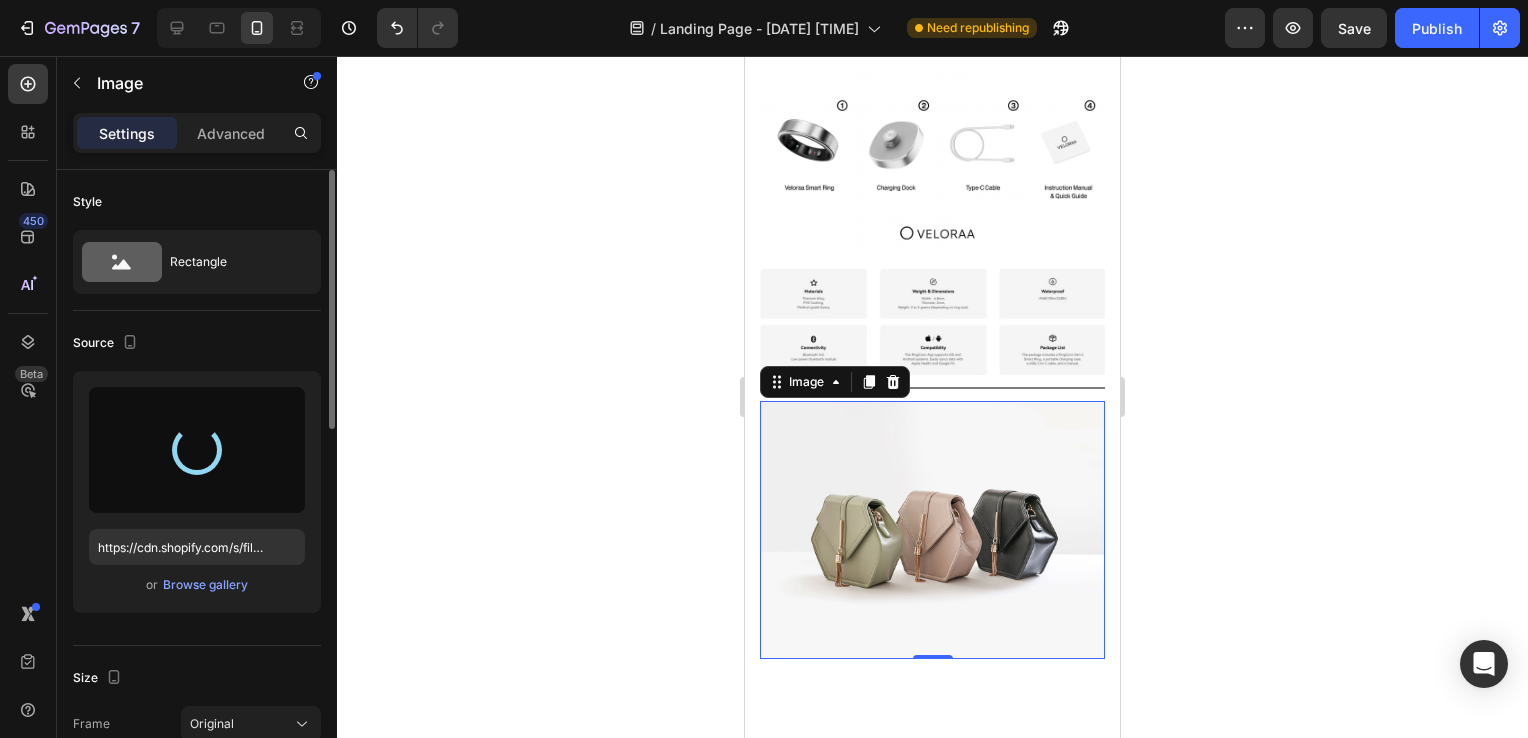 type on "[URL]" 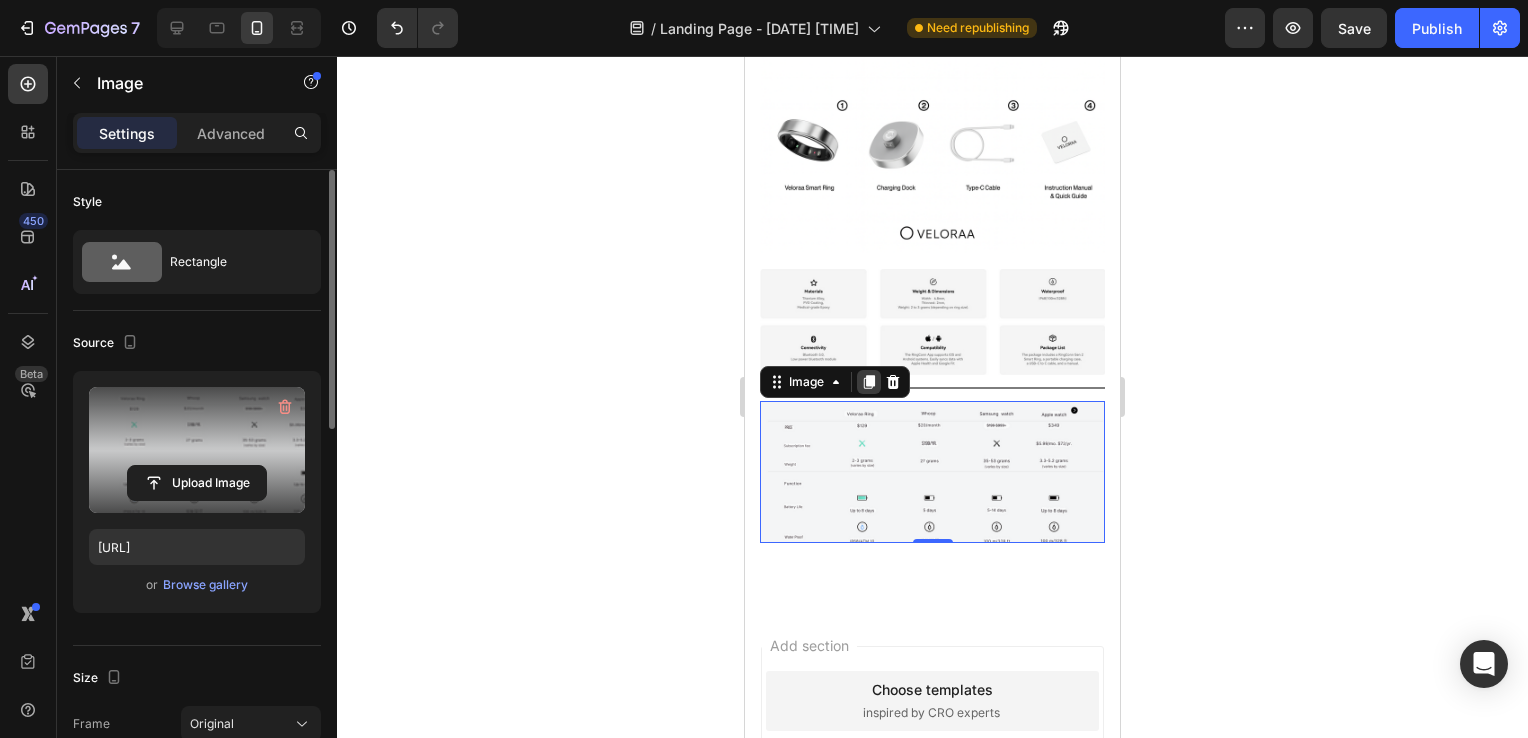 click 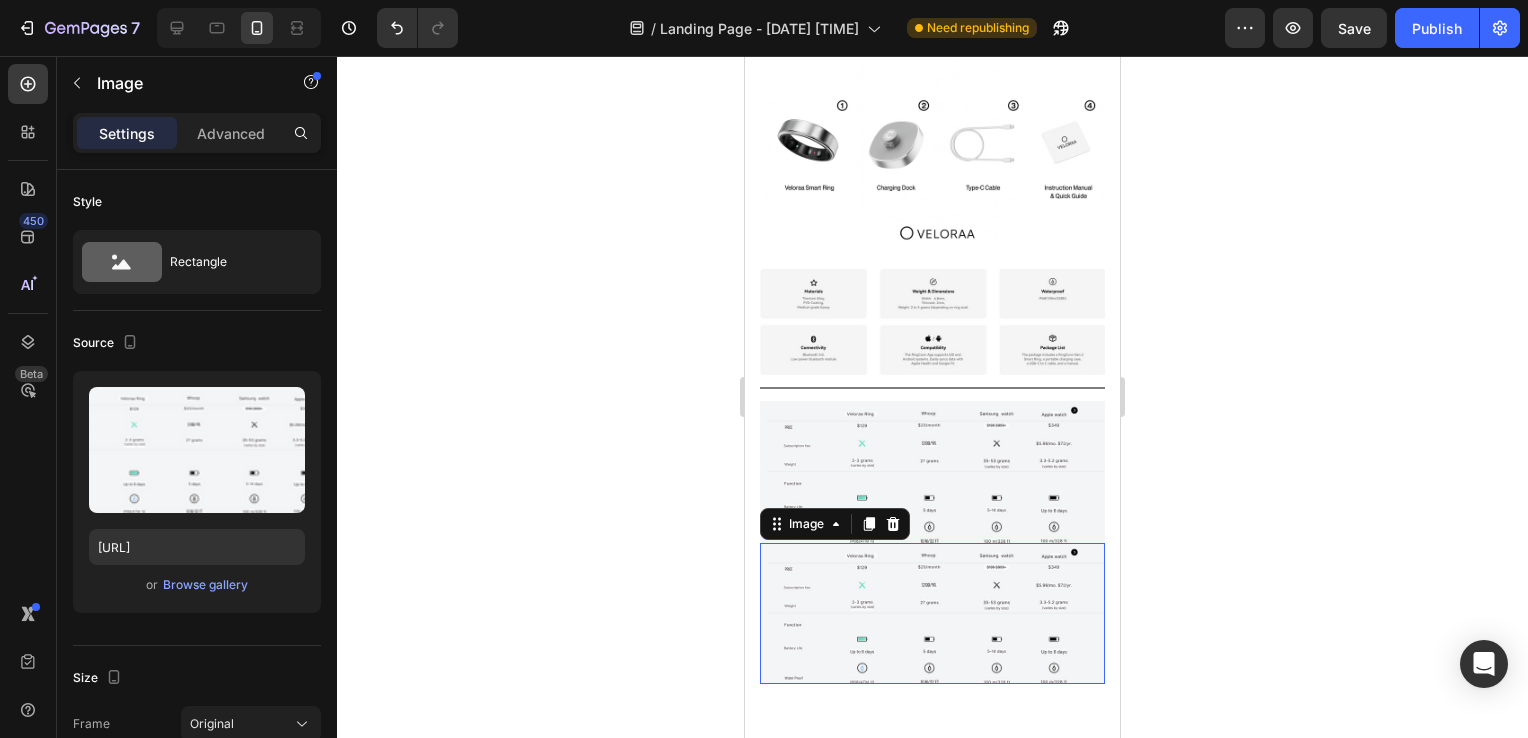 scroll, scrollTop: 540, scrollLeft: 0, axis: vertical 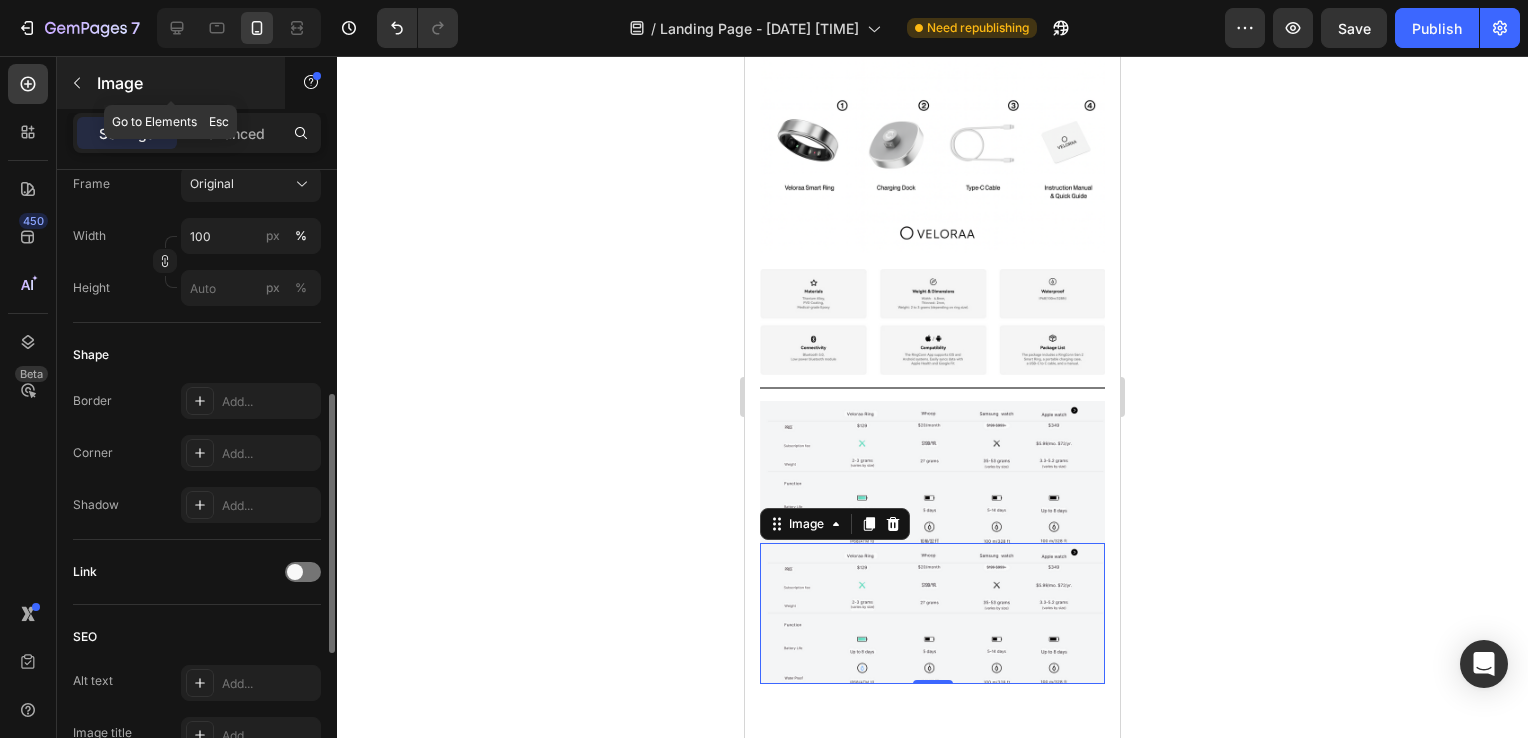 click at bounding box center (77, 83) 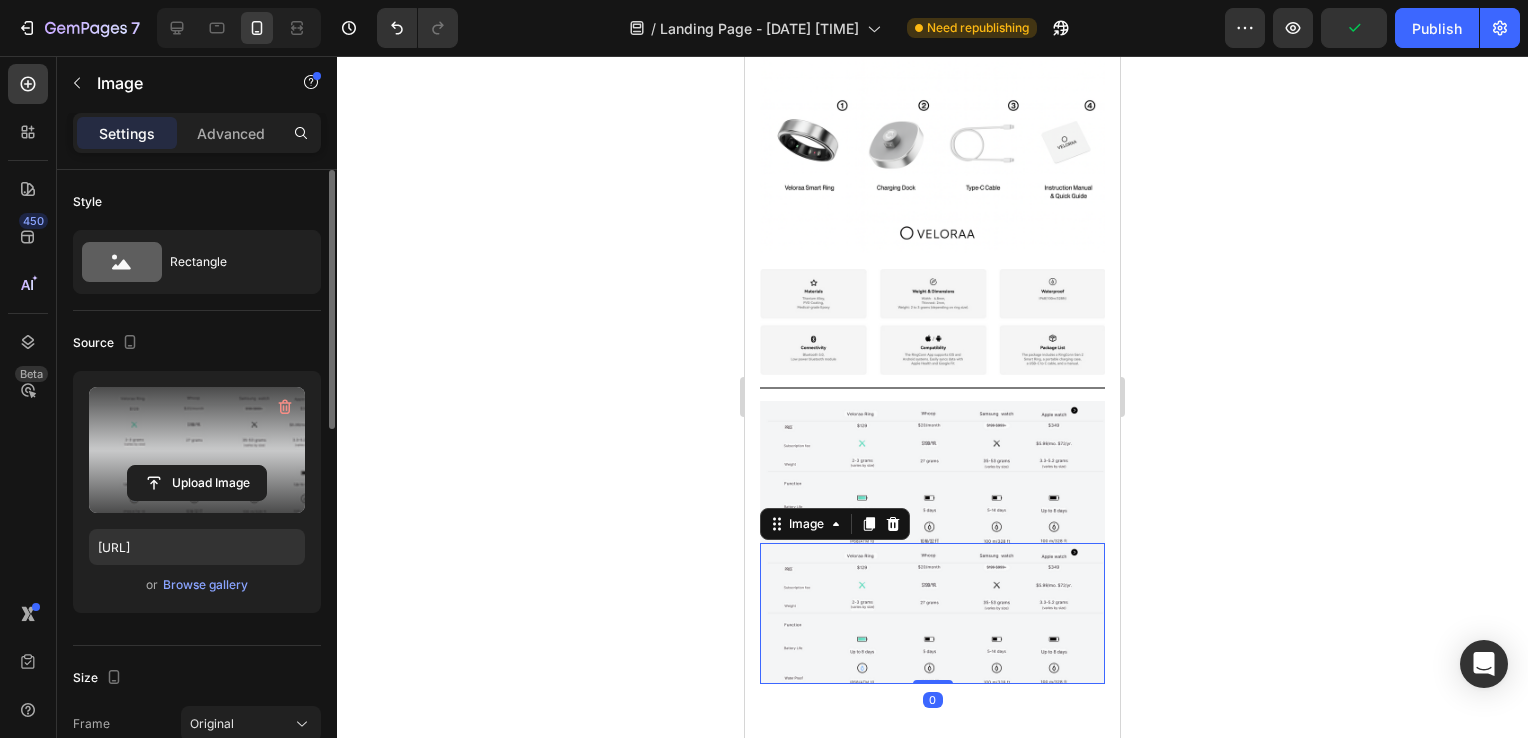 click at bounding box center [197, 450] 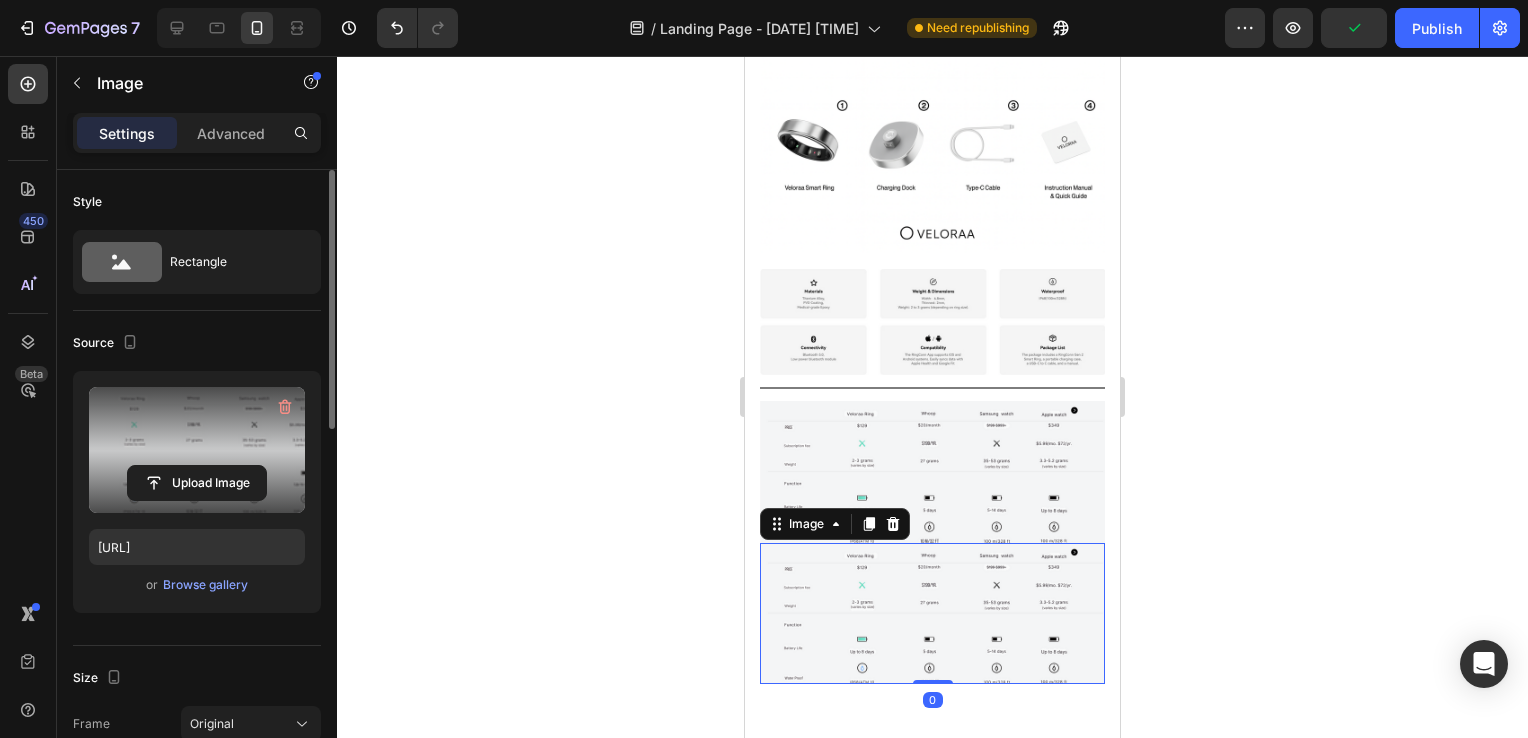 click 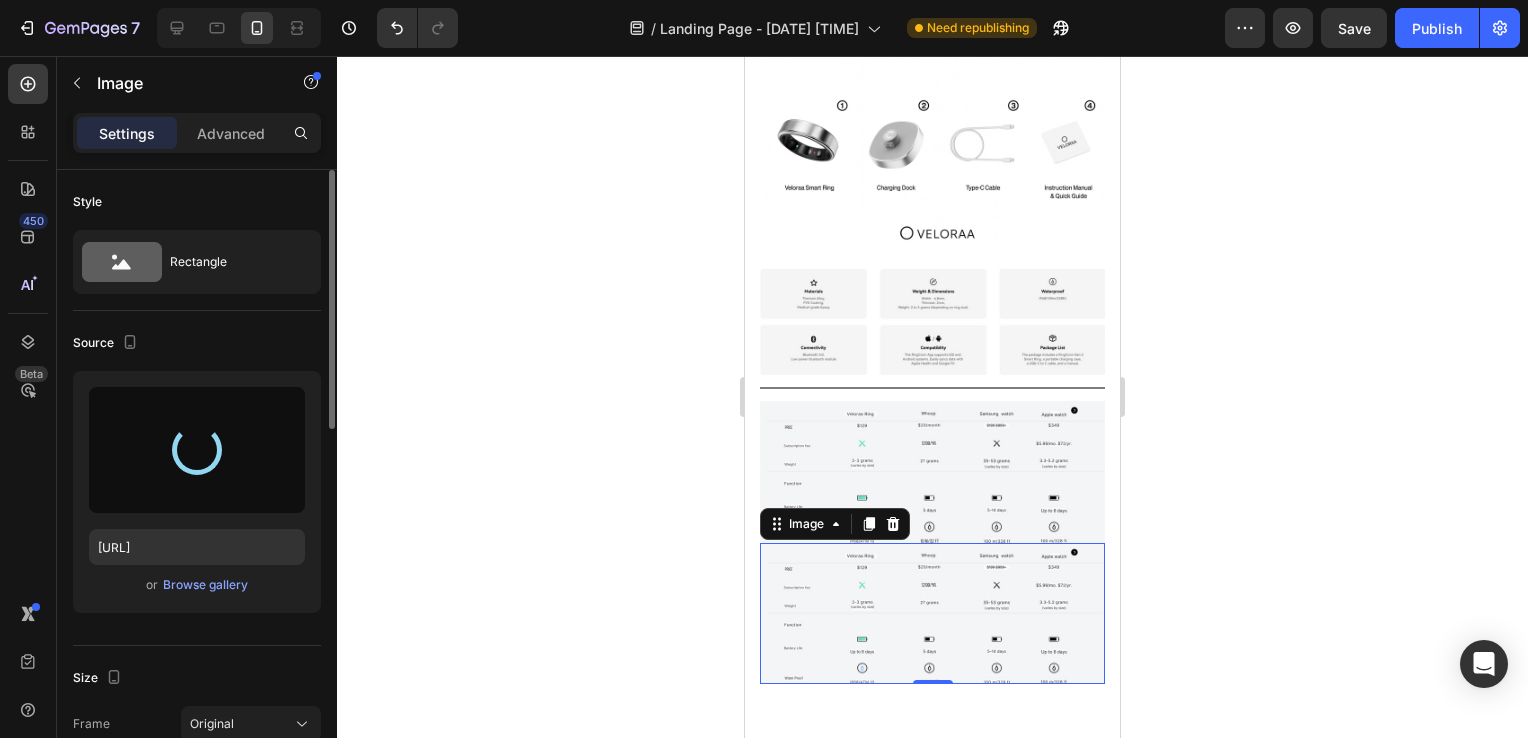type on "https://cdn.shopify.com/s/files/1/0938/6298/6115/files/gempages_577621640456700604-ab917c78-3cda-40b3-845e-3ebaa4f3c600.png" 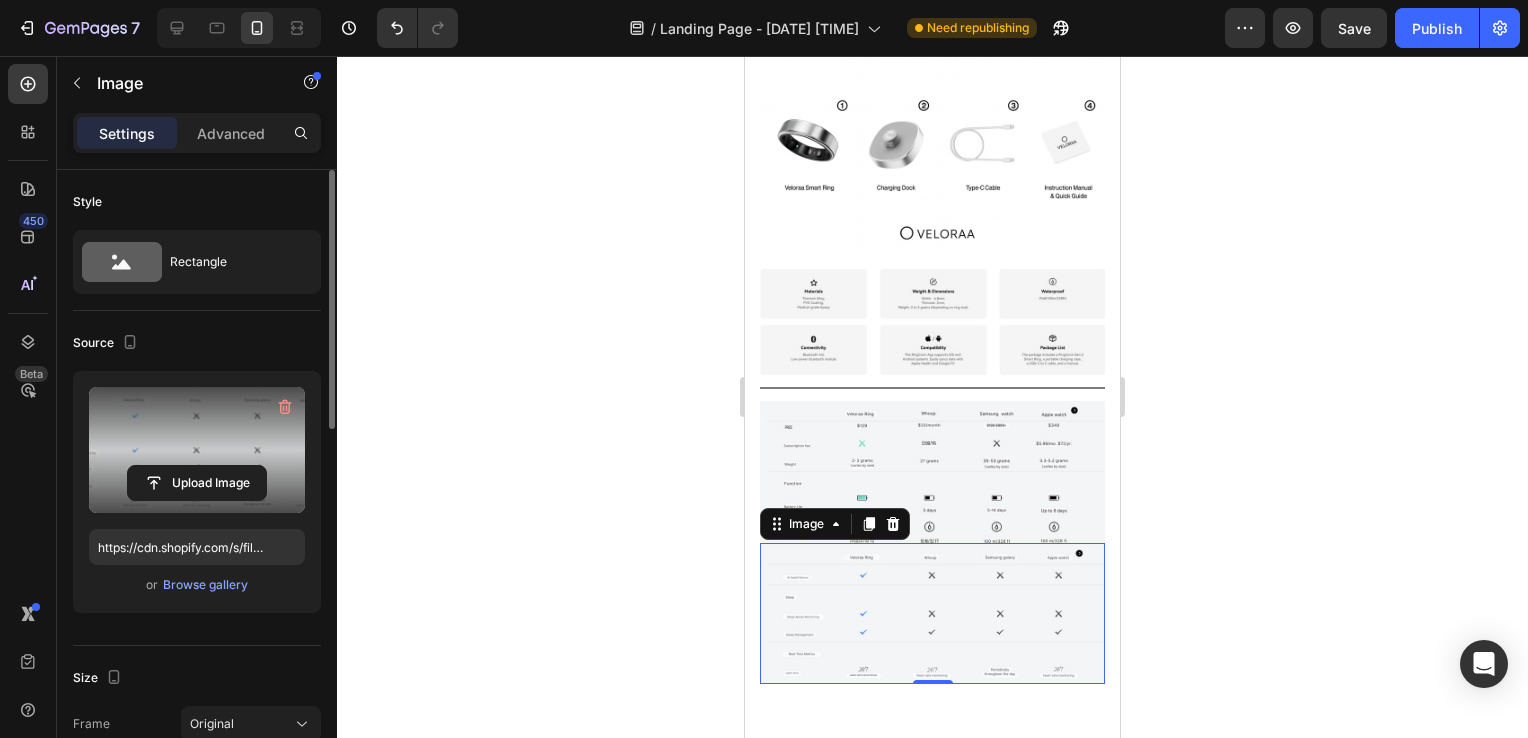 click 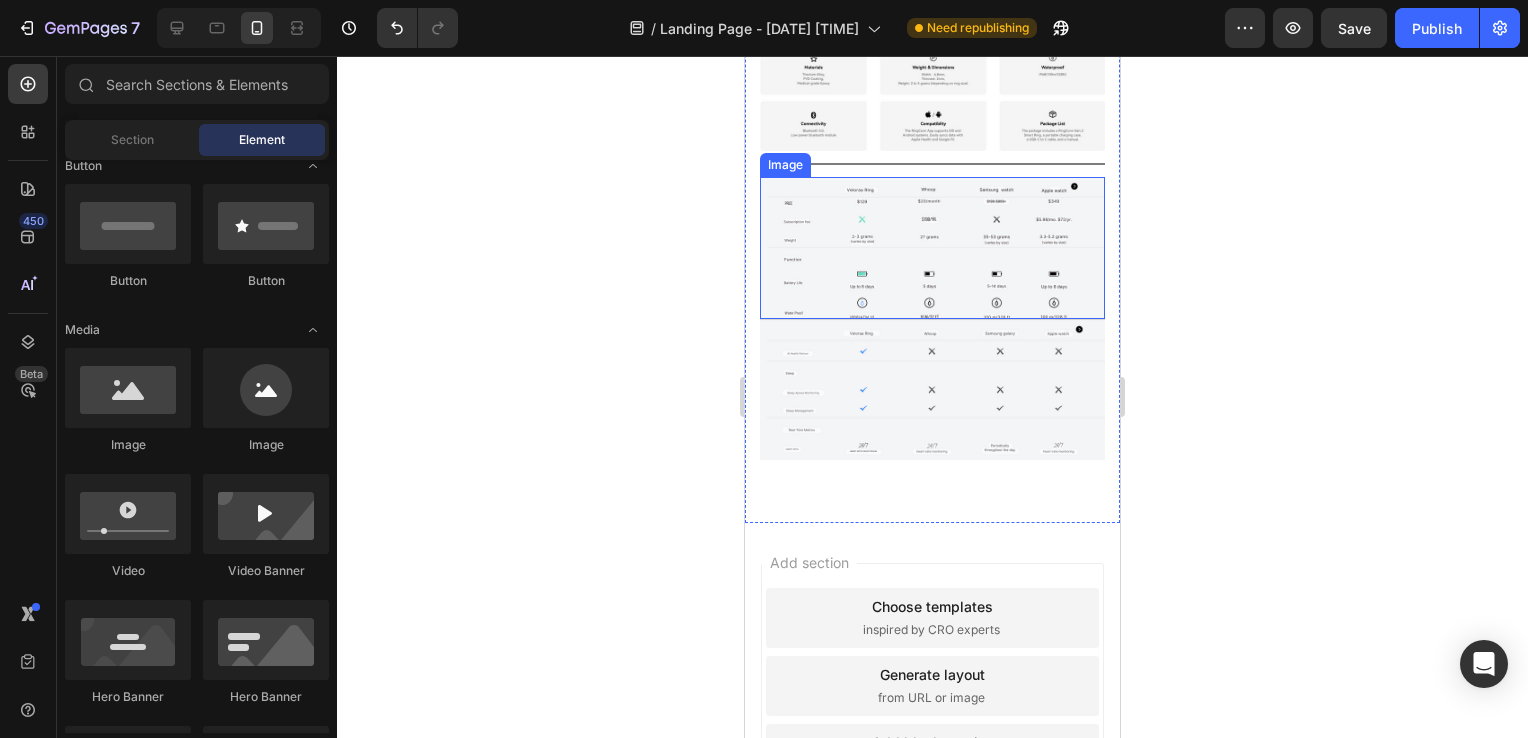 scroll, scrollTop: 9692, scrollLeft: 0, axis: vertical 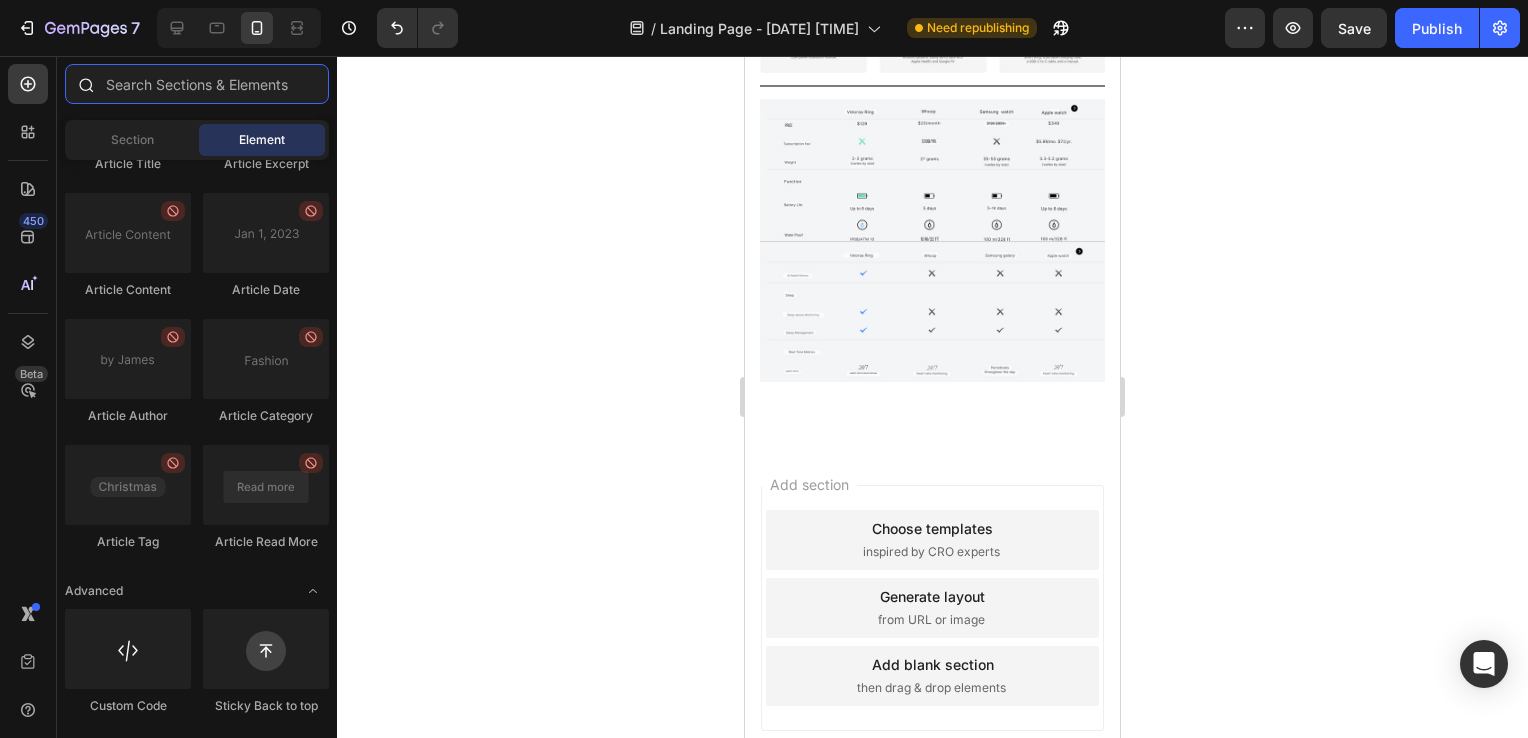 click at bounding box center [197, 84] 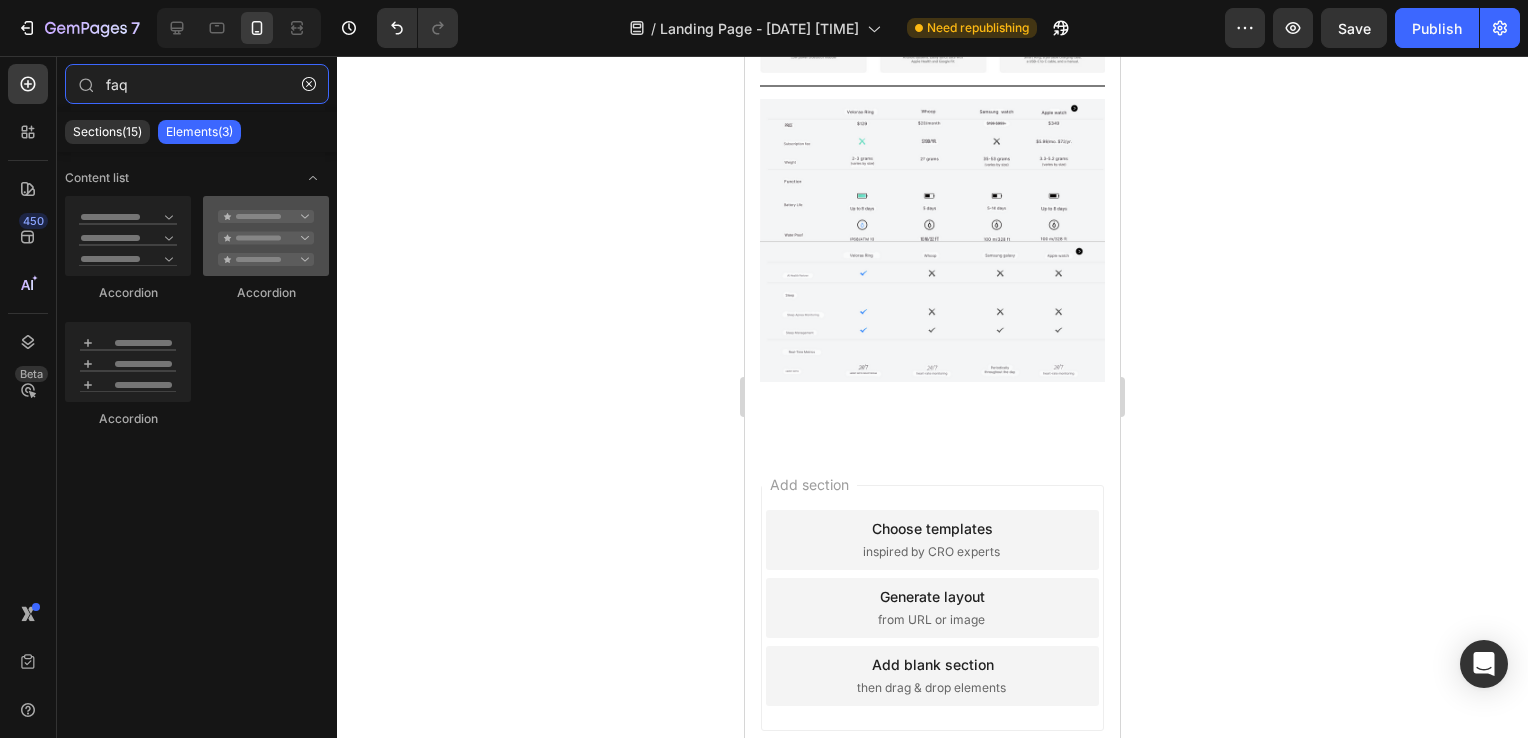 type on "faq" 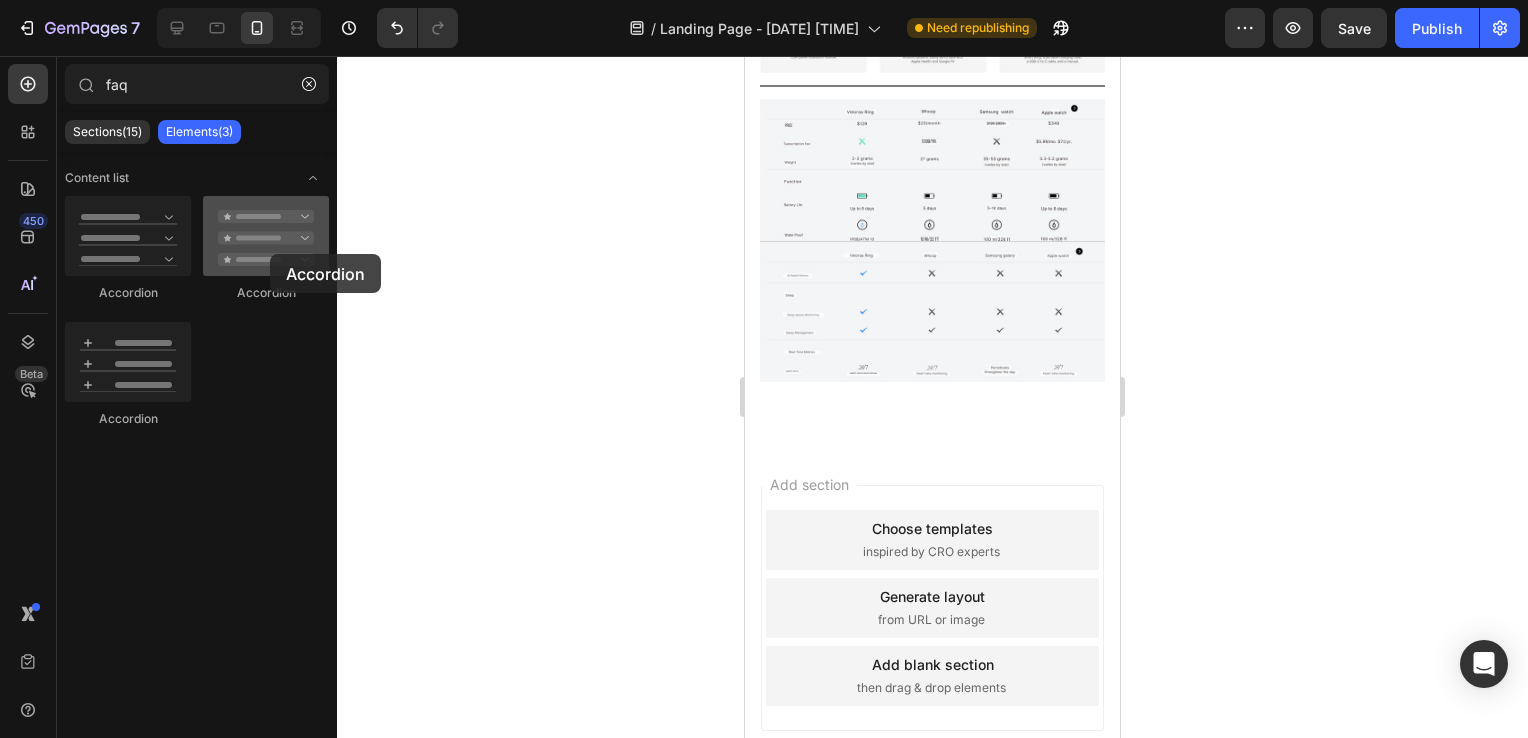 click at bounding box center (266, 236) 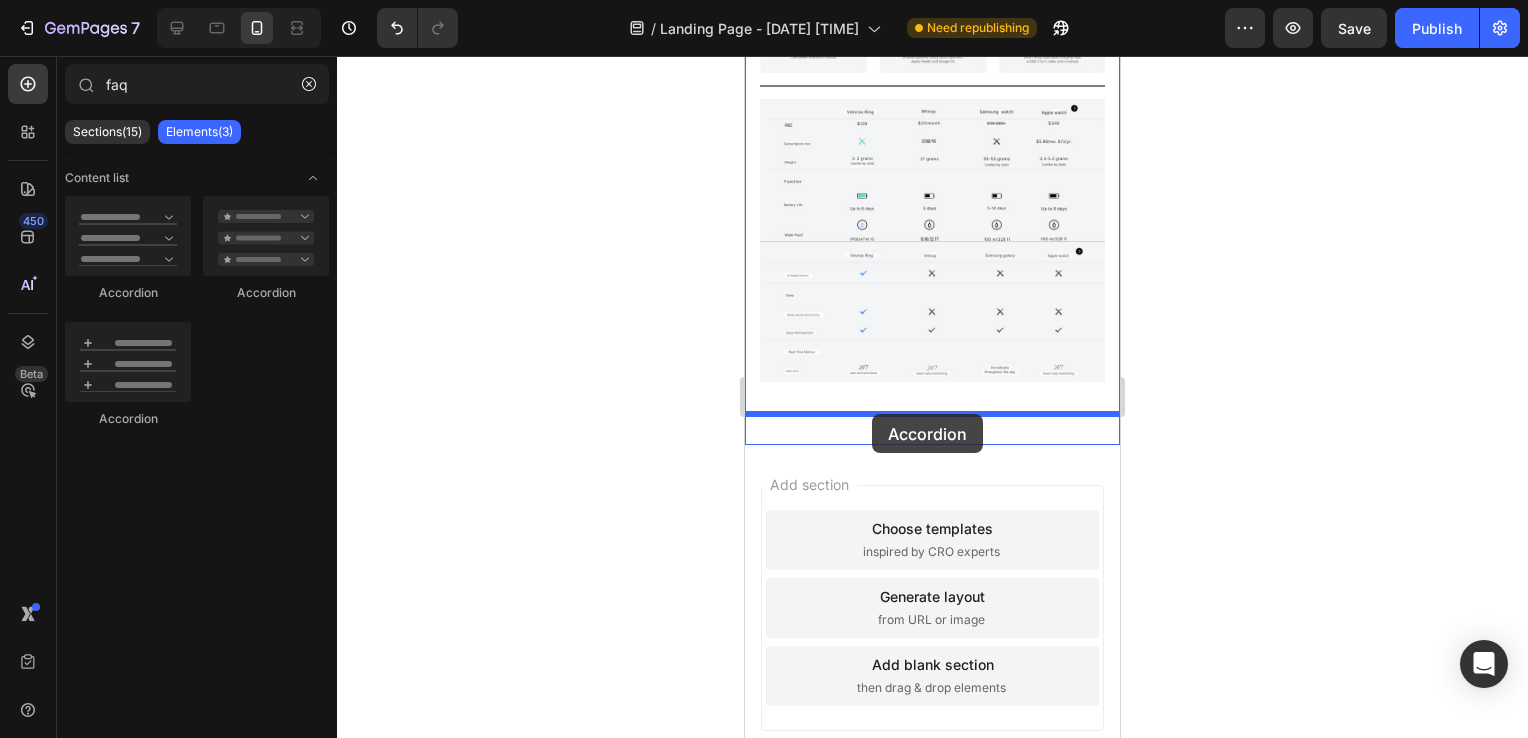 drag, startPoint x: 1015, startPoint y: 310, endPoint x: 871, endPoint y: 414, distance: 177.62883 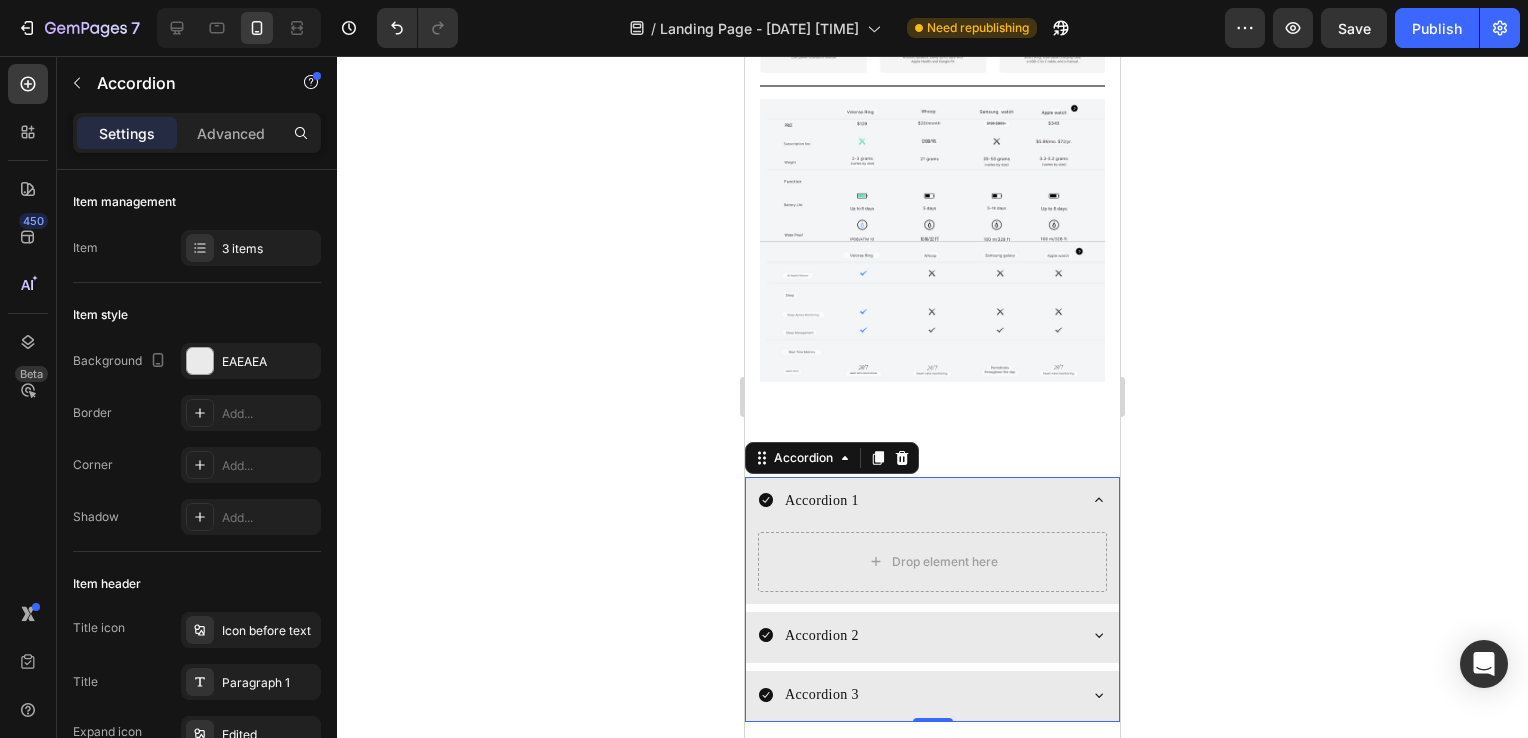 click 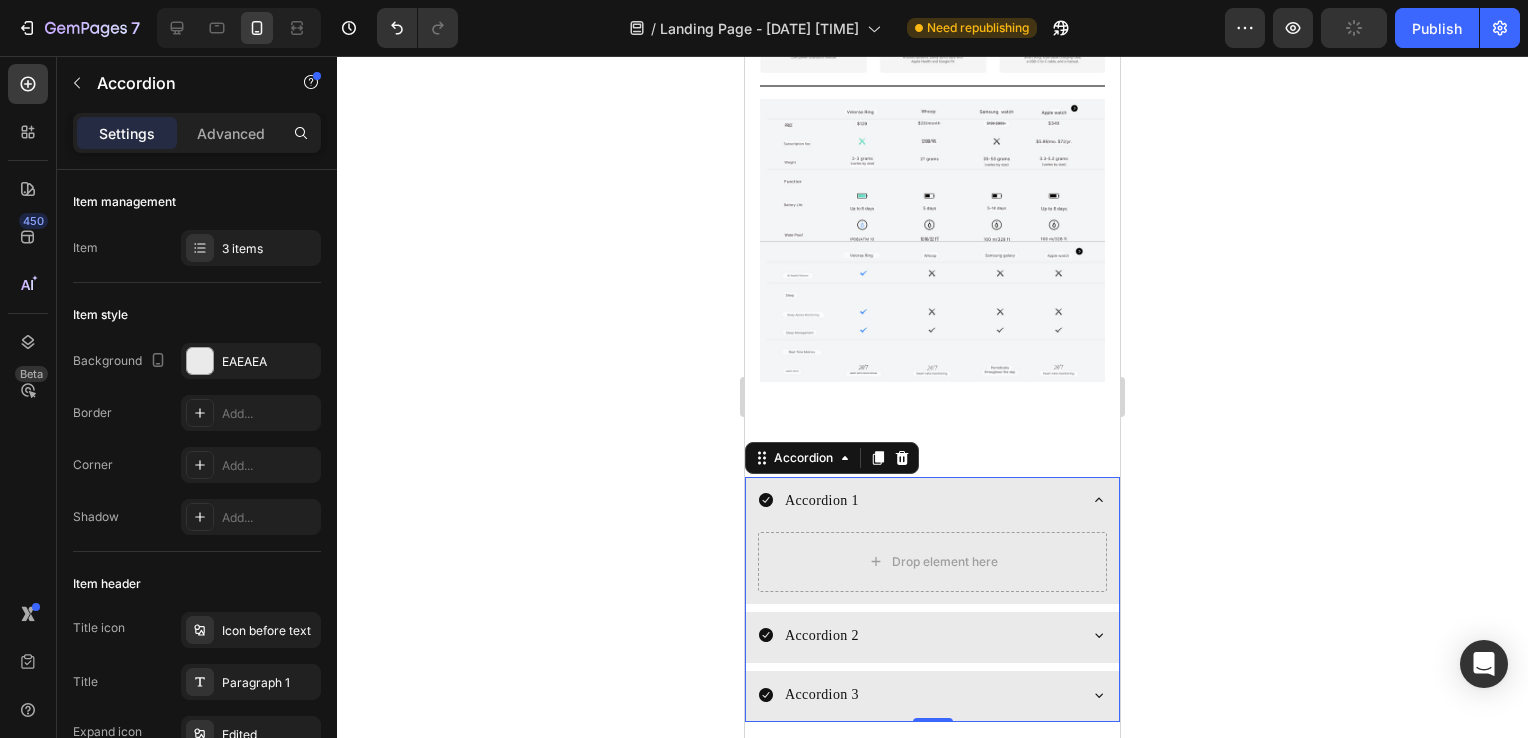 click 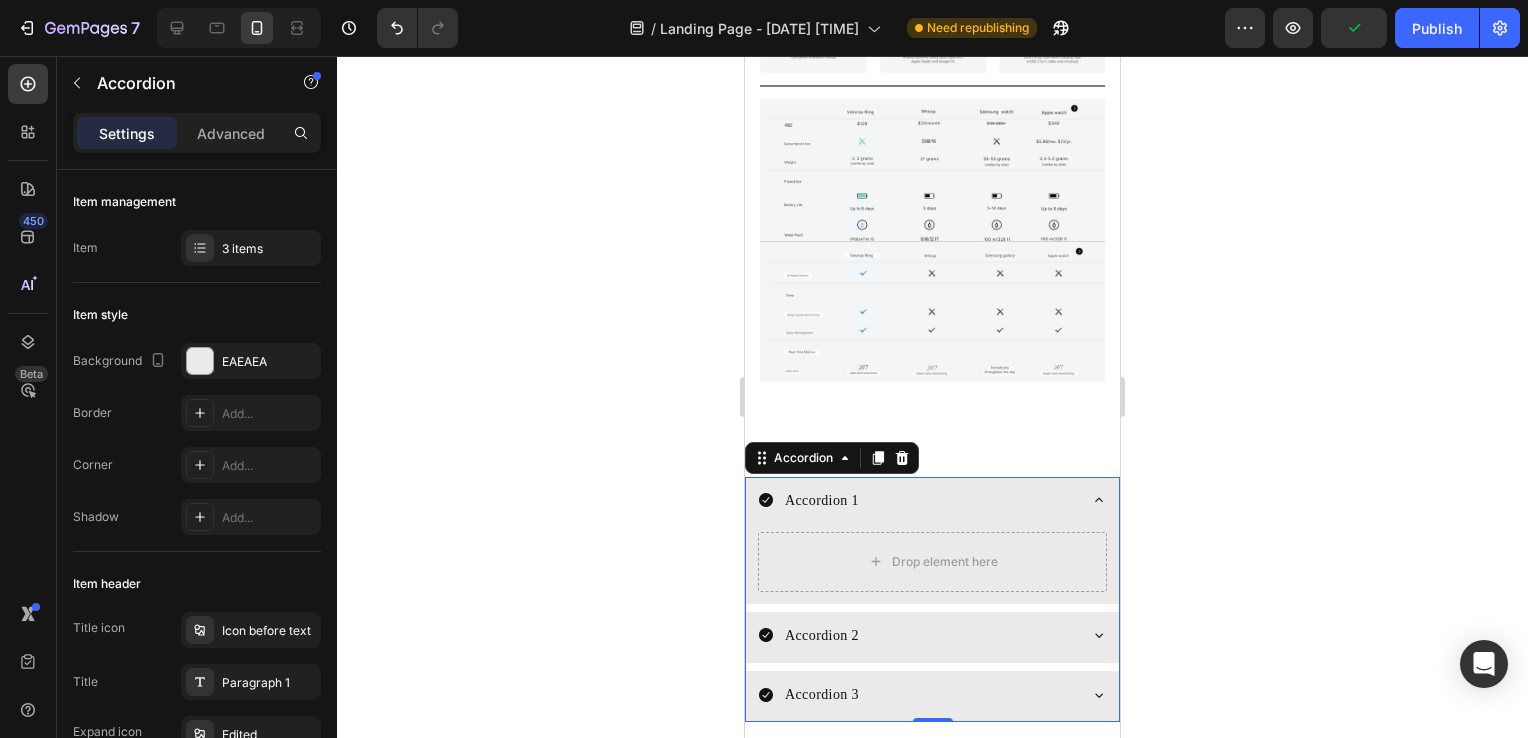 click 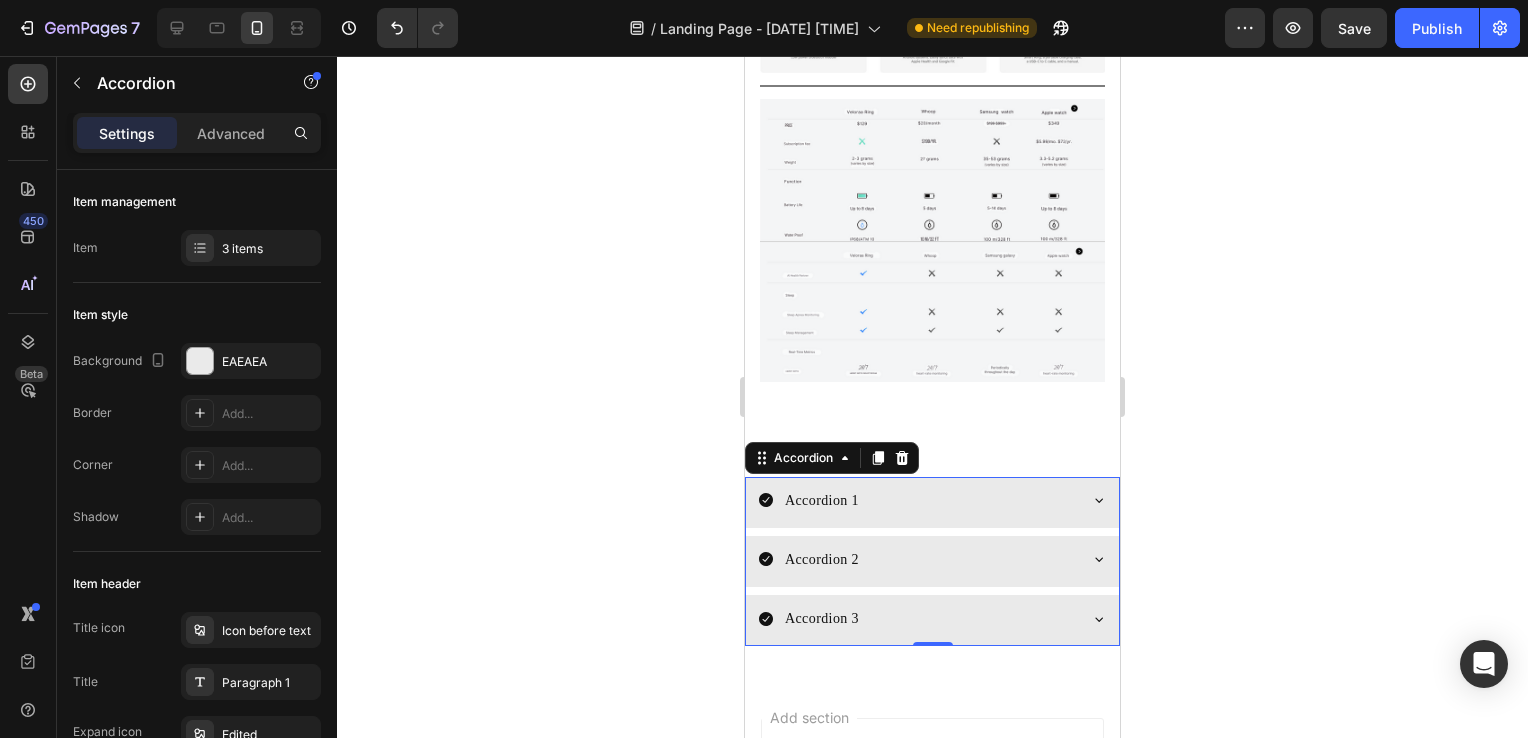click 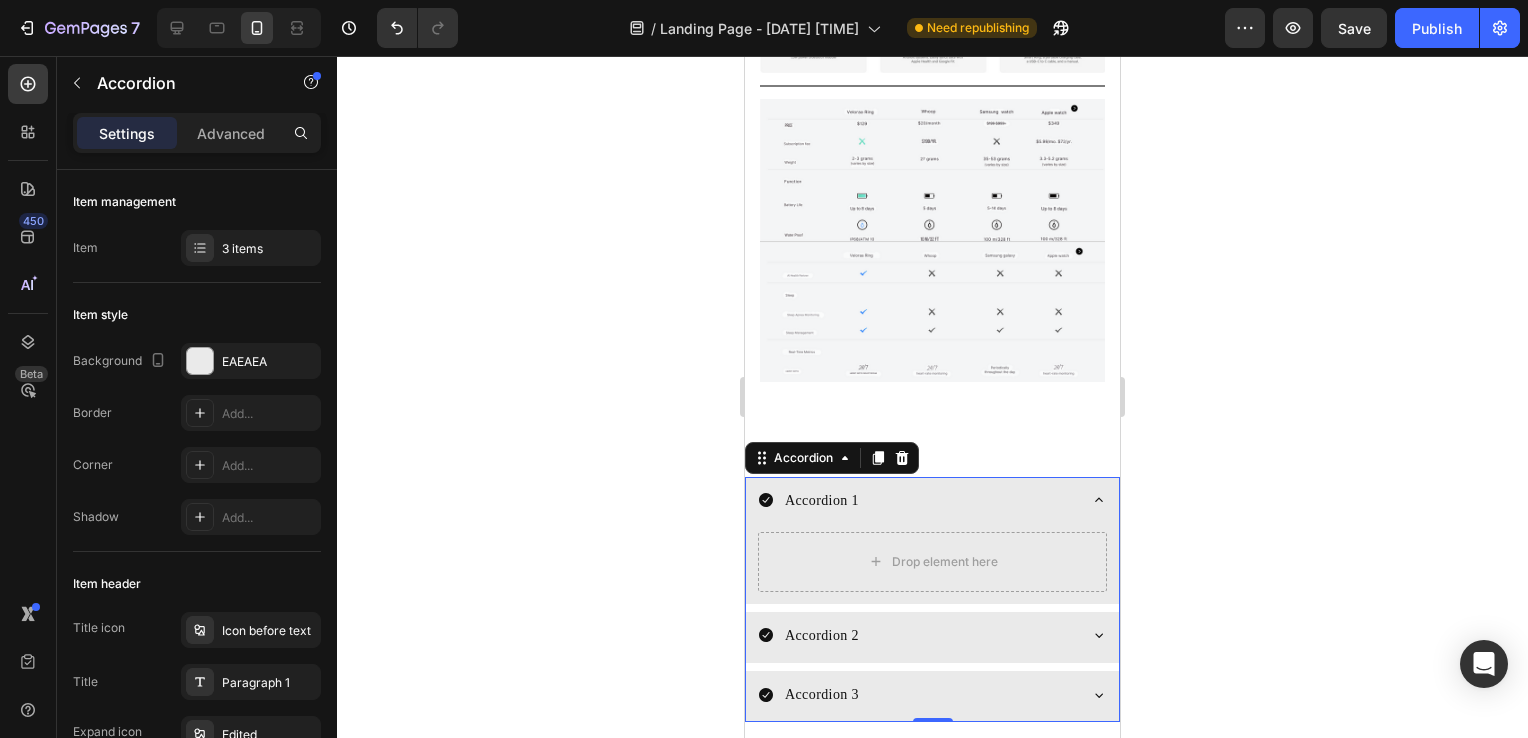 click 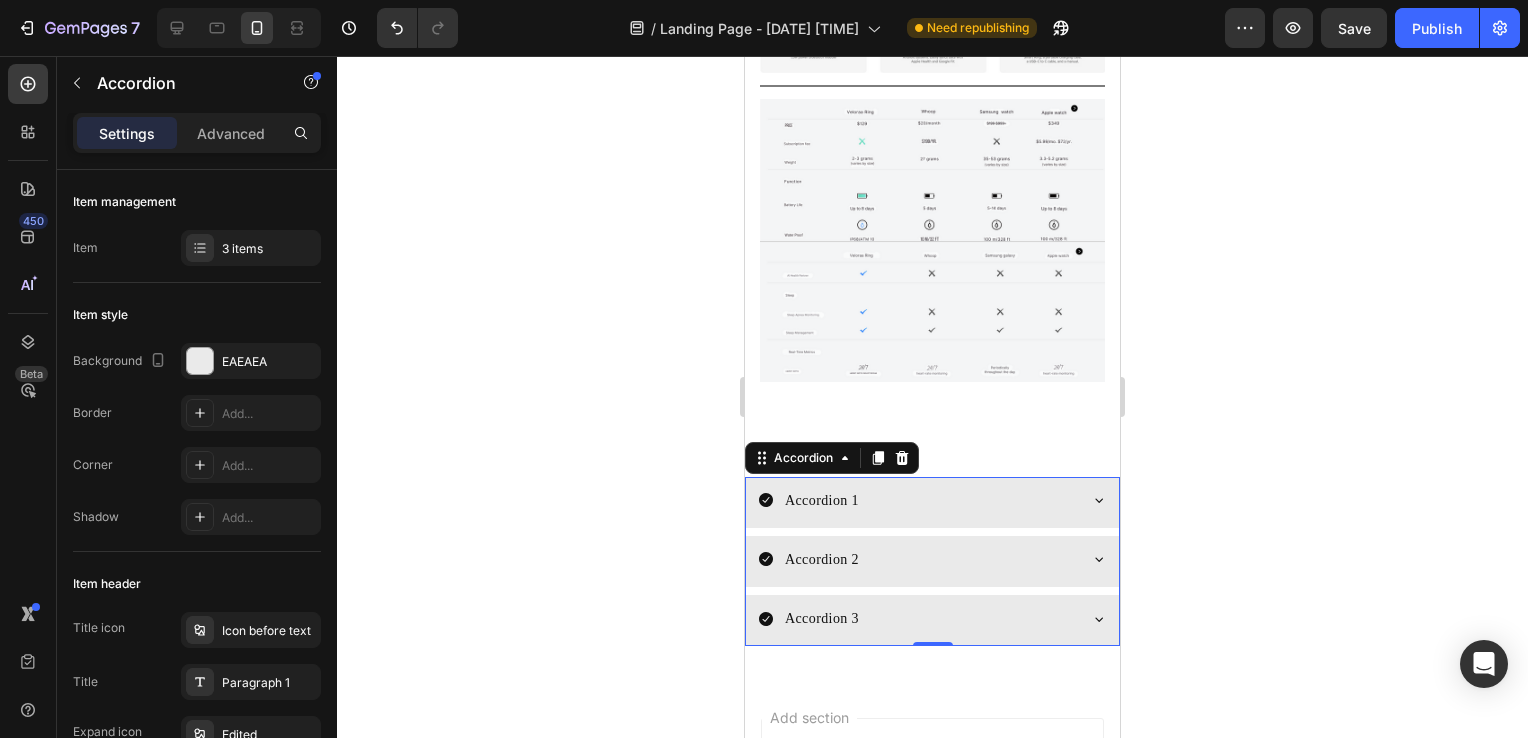 click 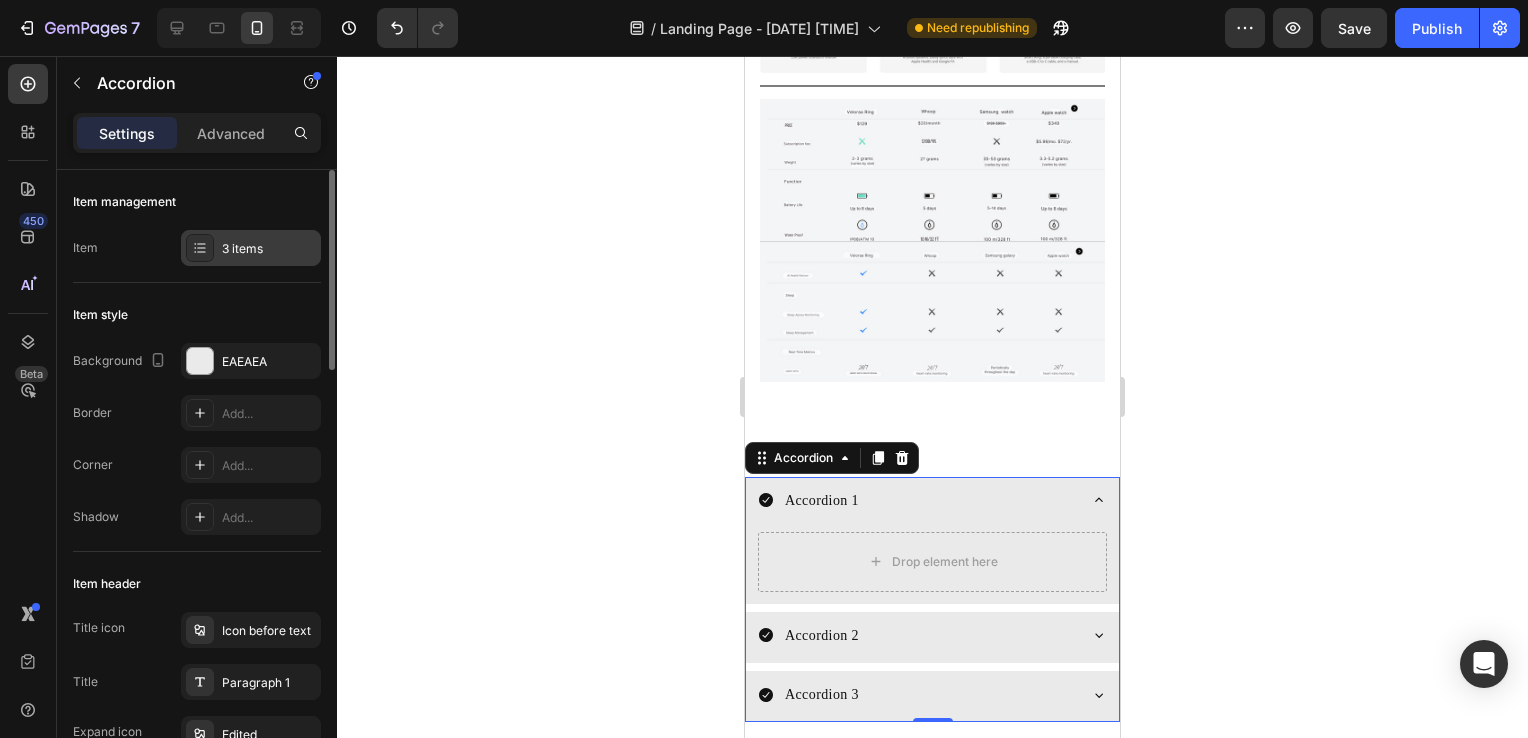 click 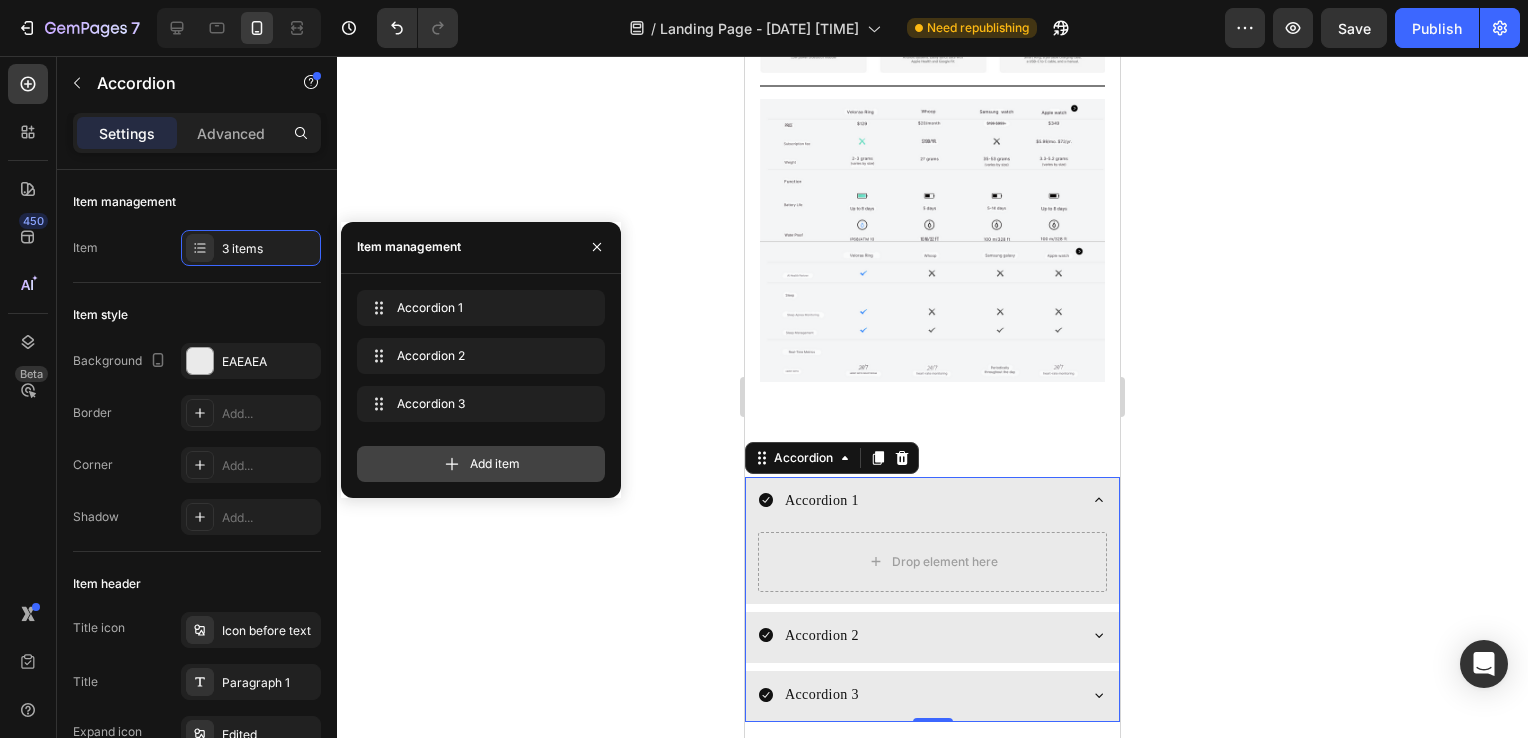 click on "Add item" at bounding box center (495, 464) 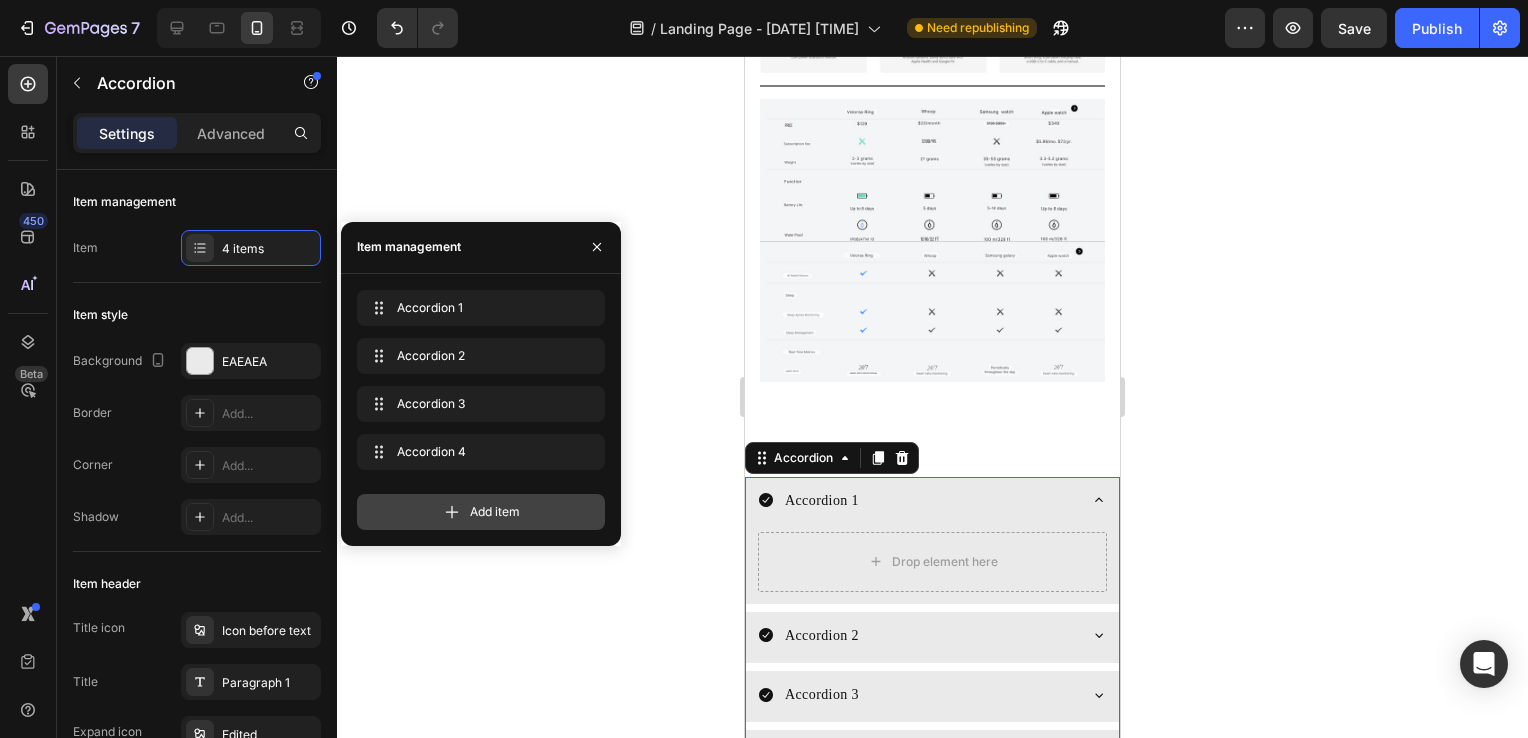click on "Add item" at bounding box center (495, 512) 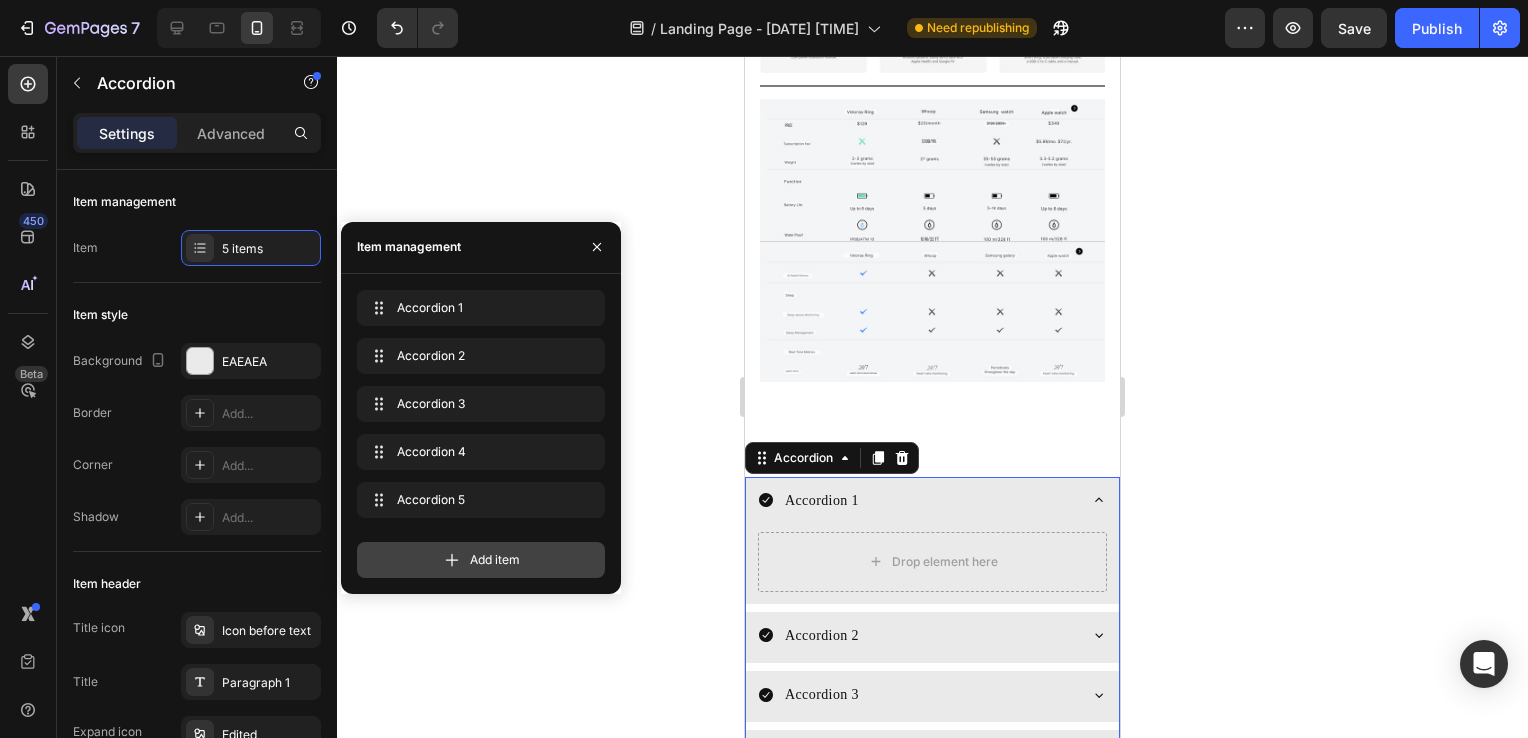 click on "Add item" at bounding box center (495, 560) 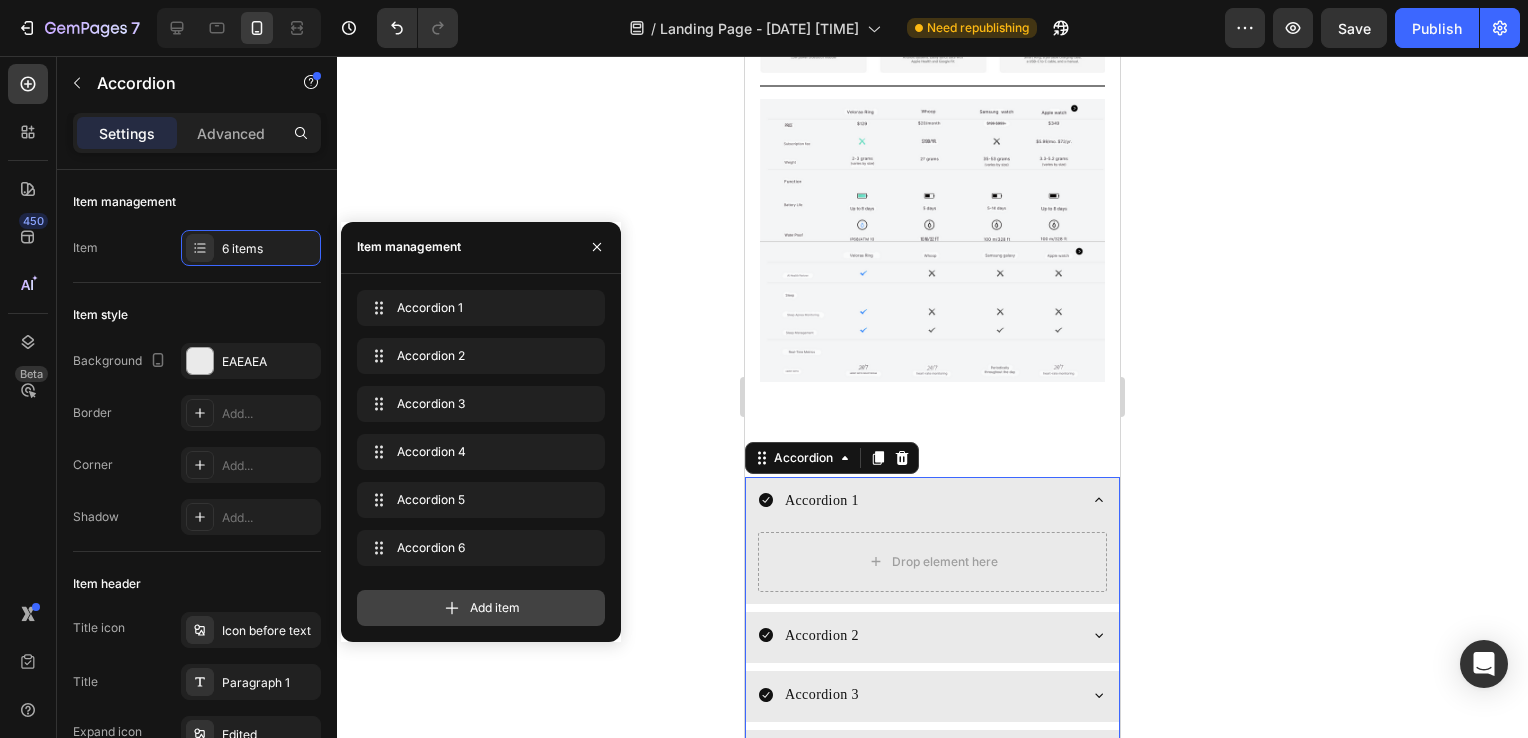 click on "Add item" at bounding box center [481, 608] 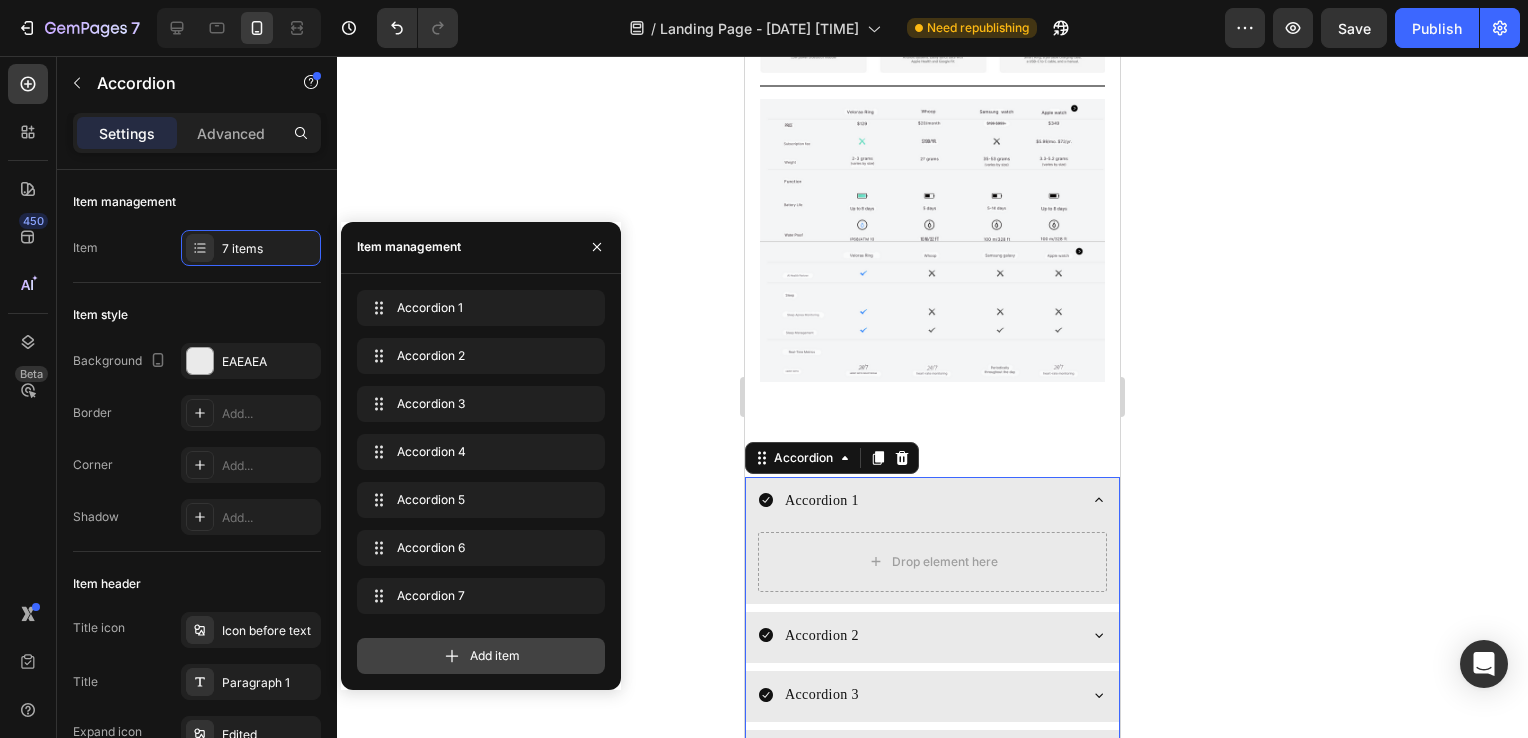 click on "Accordion 7 Accordion 7" 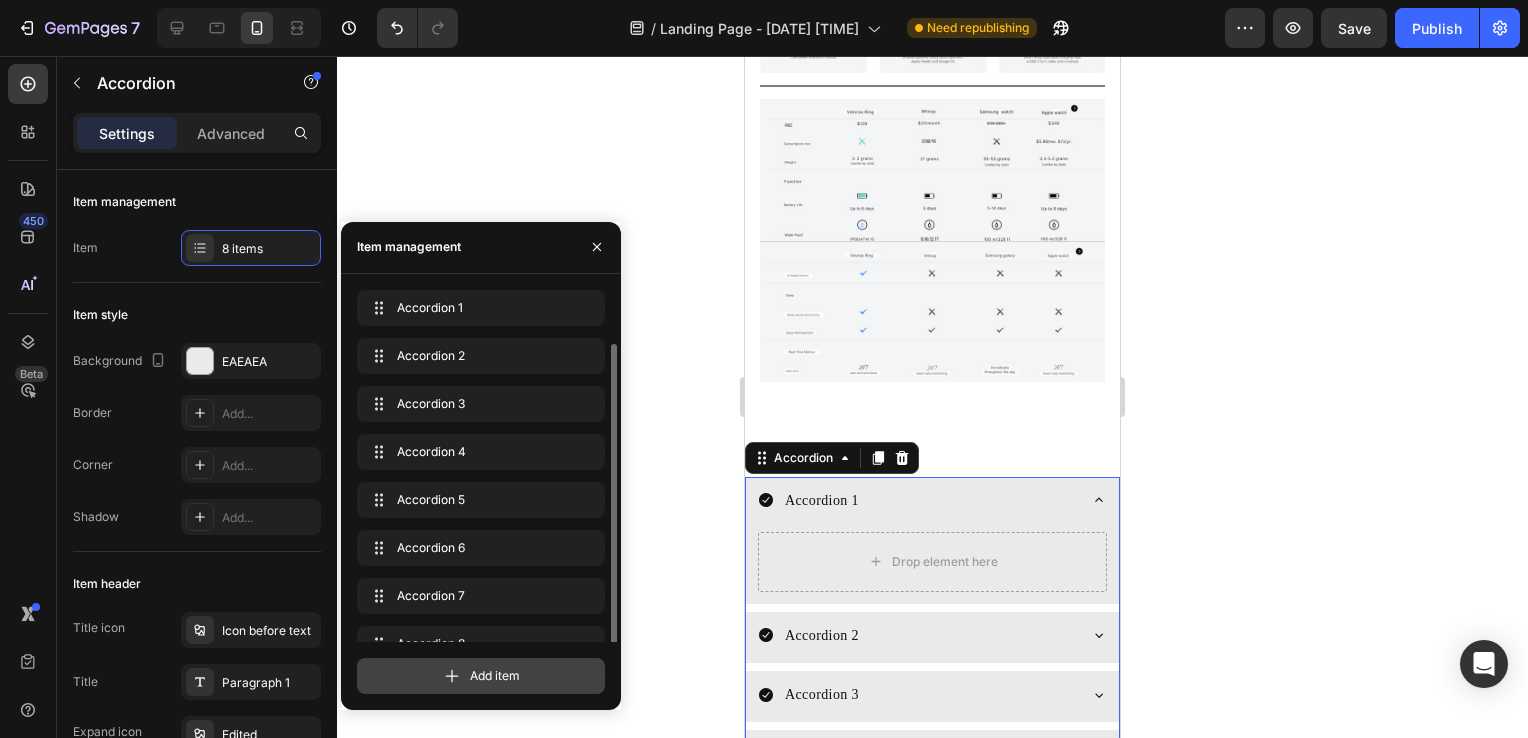scroll, scrollTop: 28, scrollLeft: 0, axis: vertical 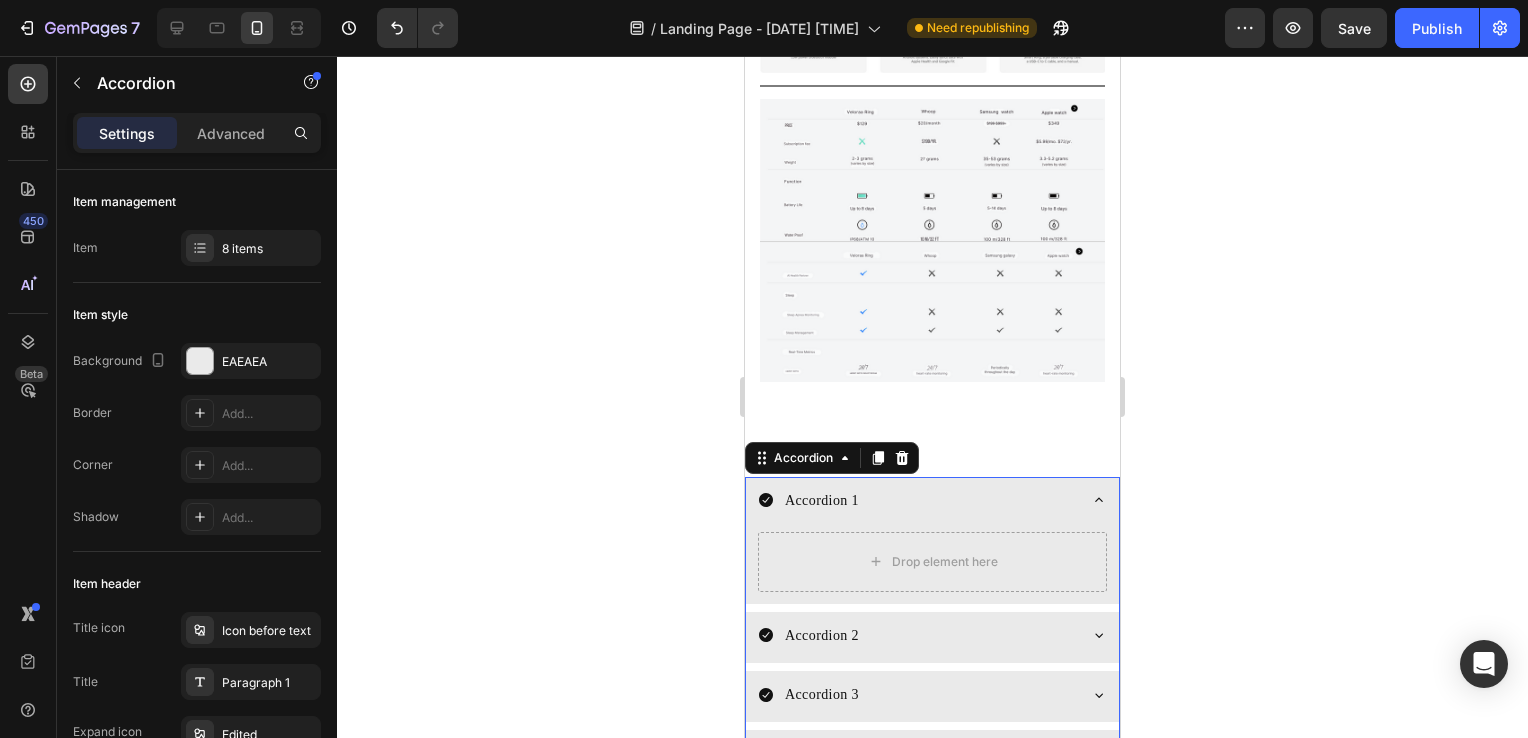 click 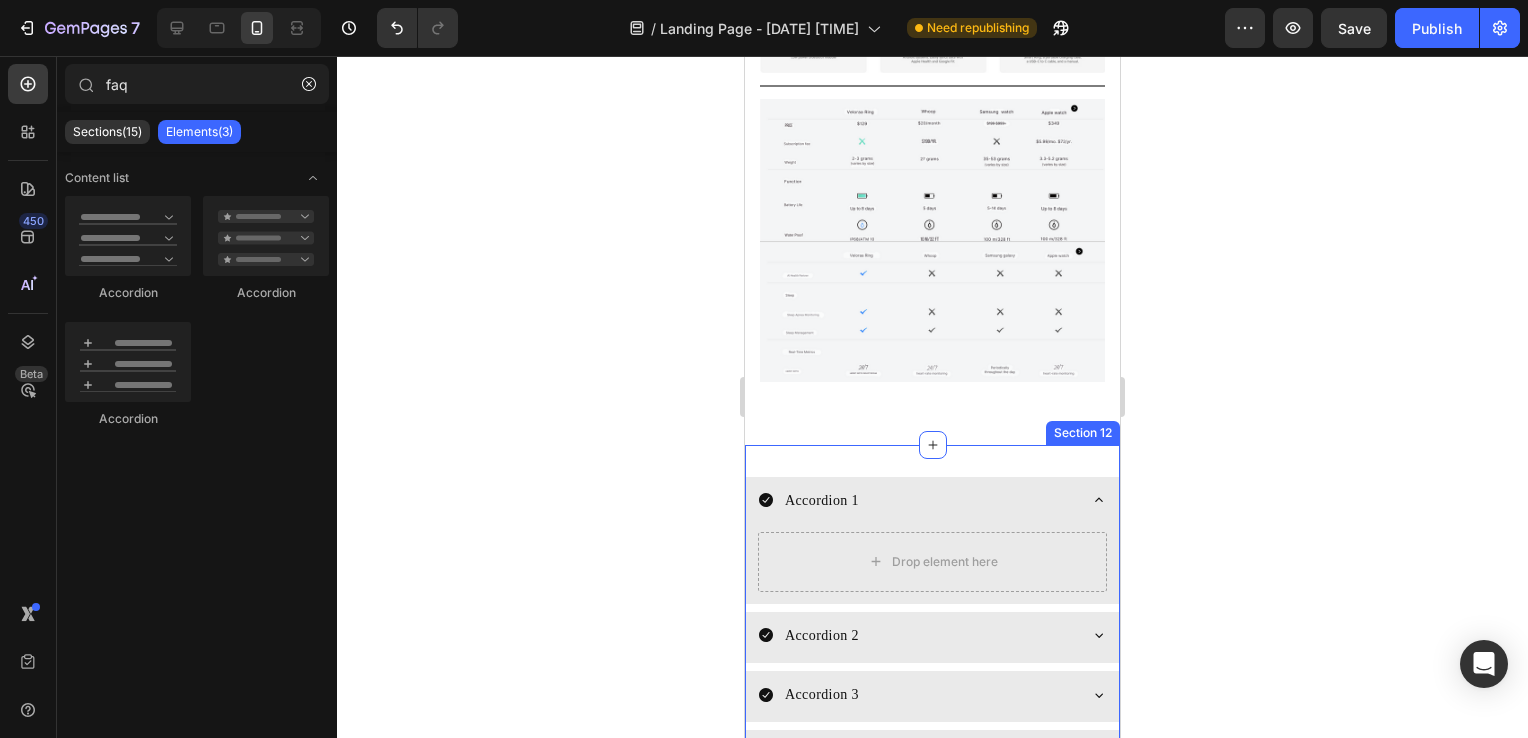 scroll, scrollTop: 9815, scrollLeft: 0, axis: vertical 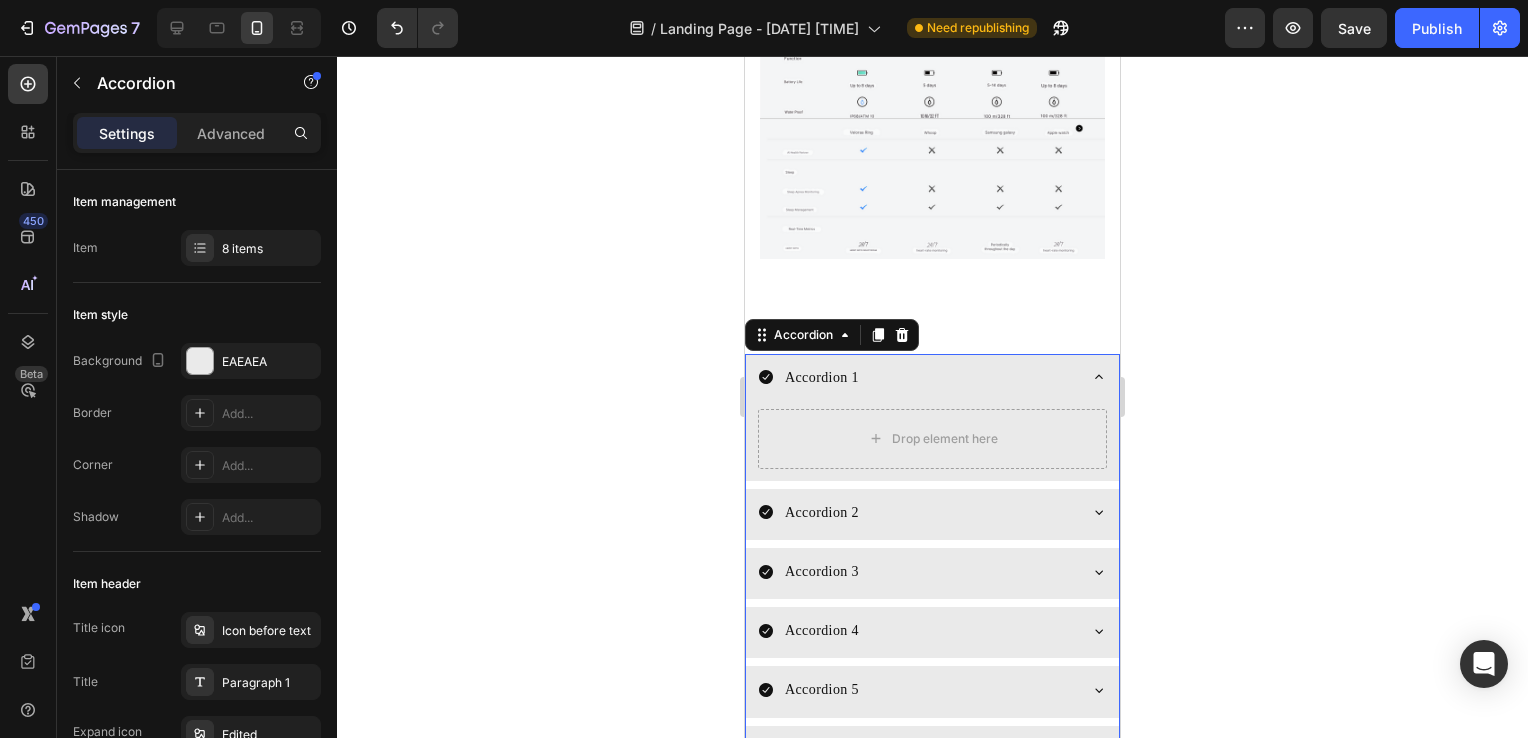 click 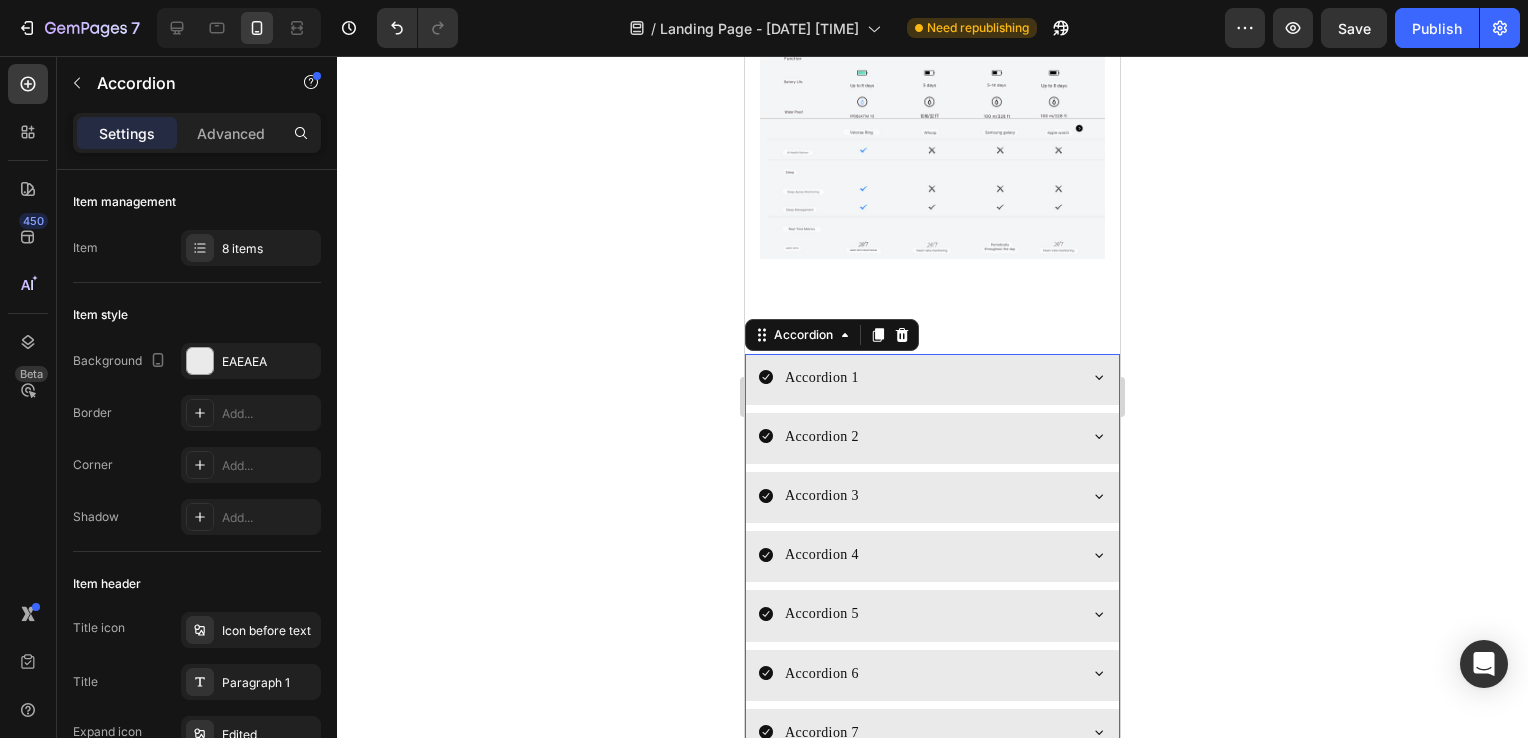 click 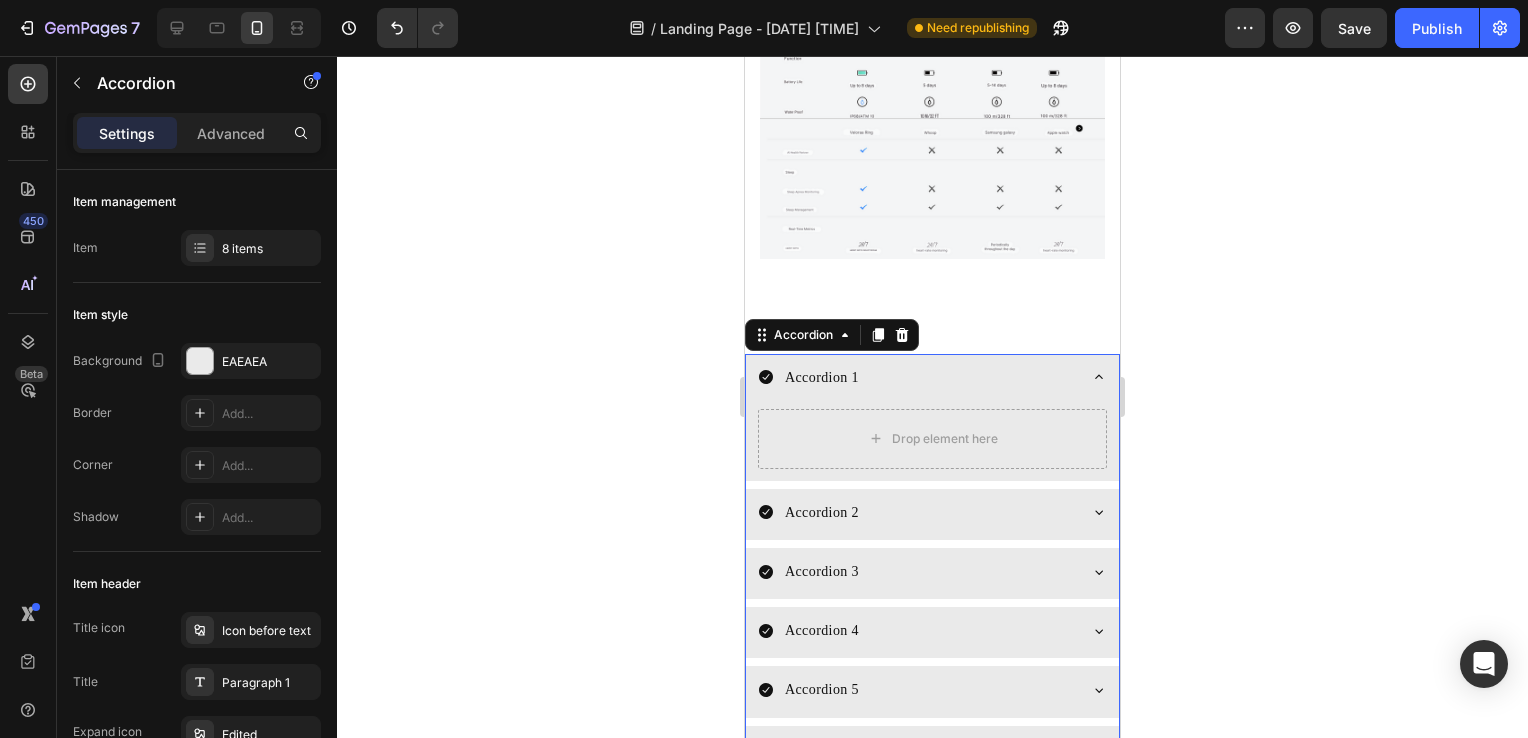 click 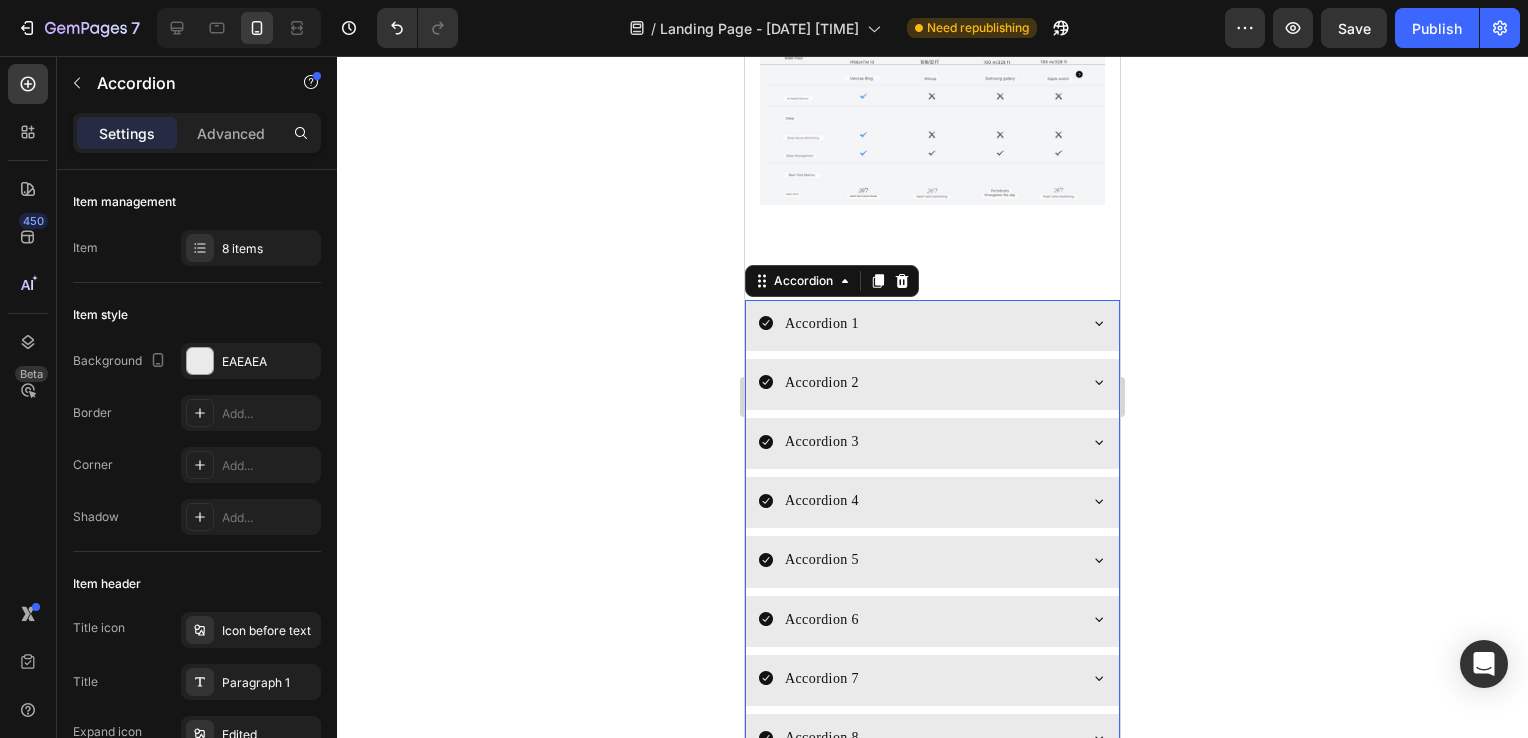 scroll, scrollTop: 9868, scrollLeft: 0, axis: vertical 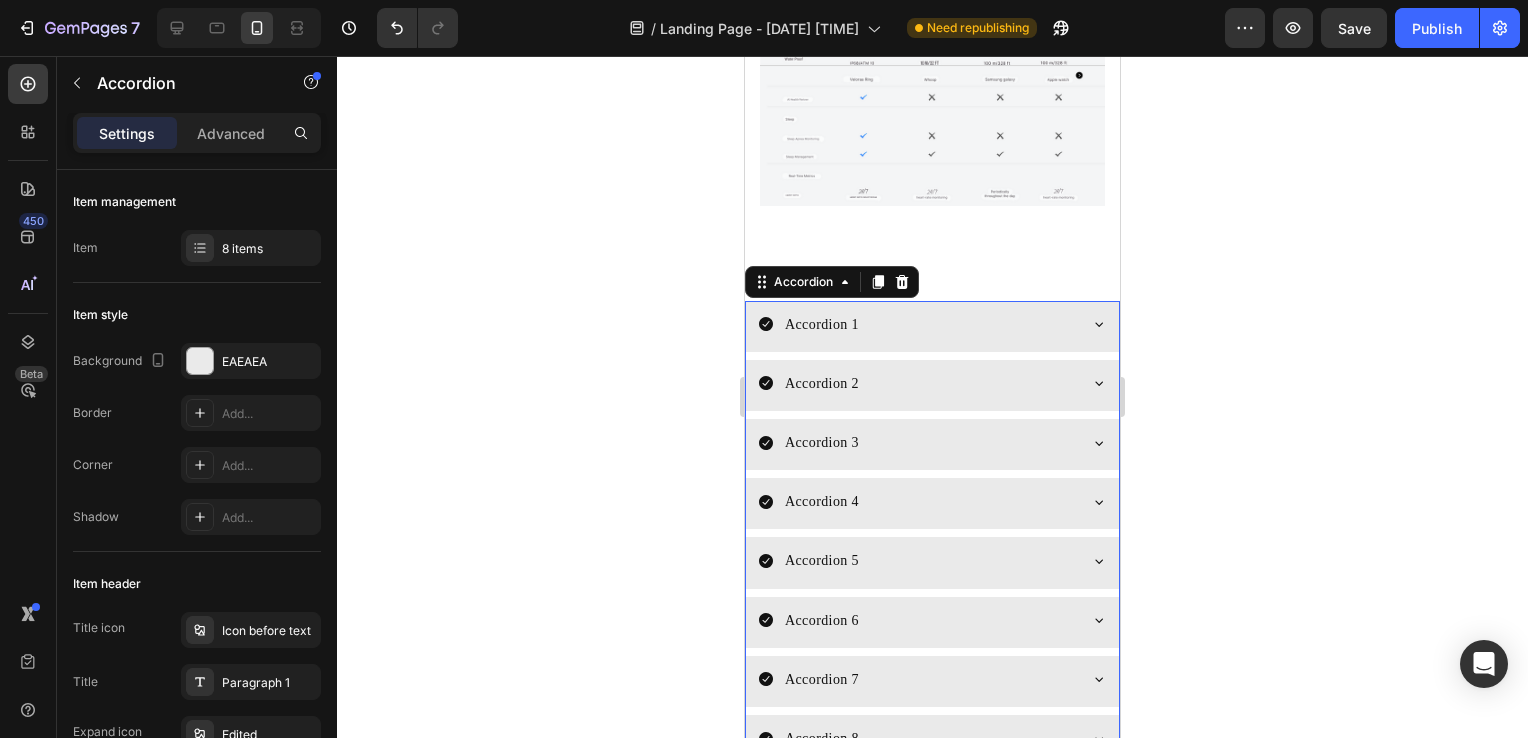 click on "Accordion 1" at bounding box center [916, 324] 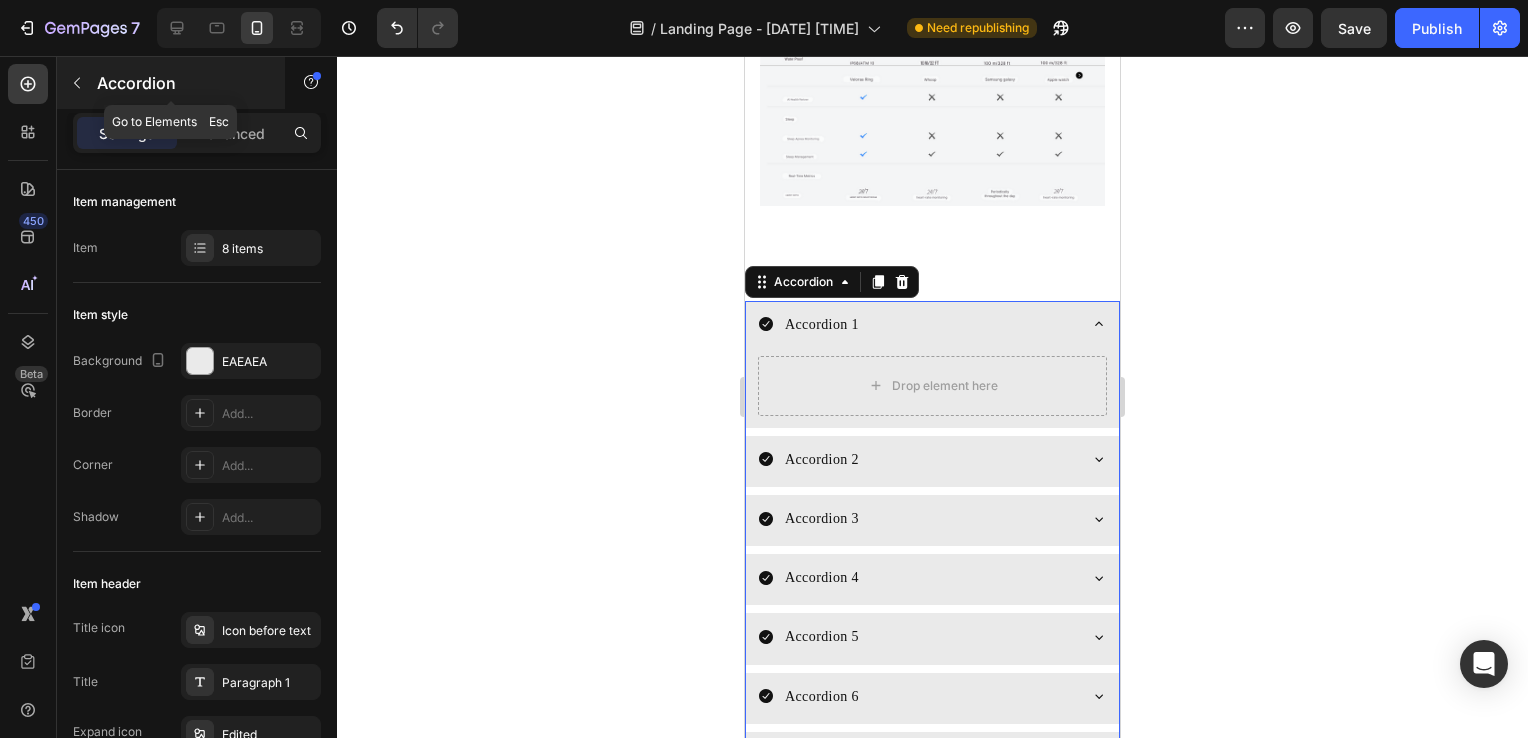 click 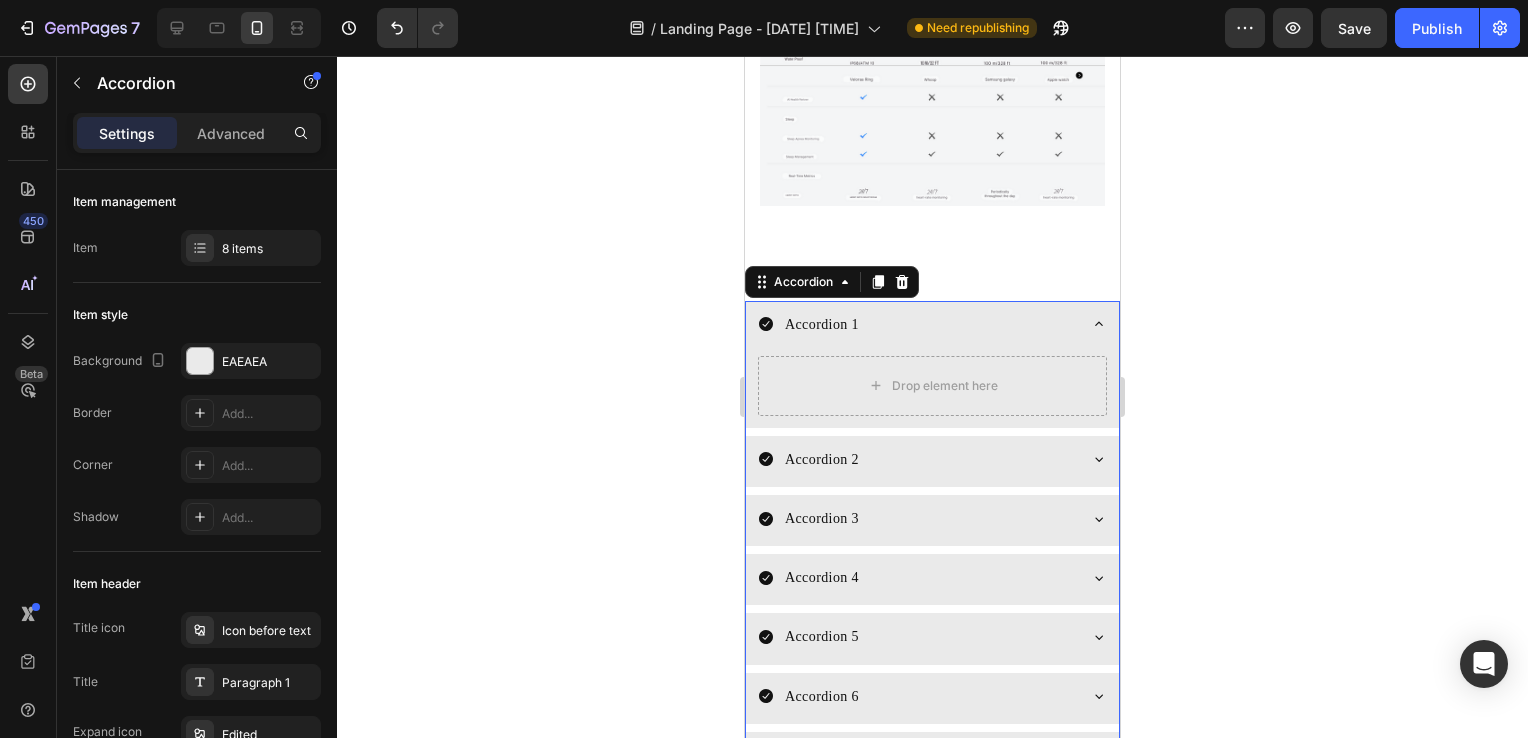 click on "Accordion 1" at bounding box center (822, 324) 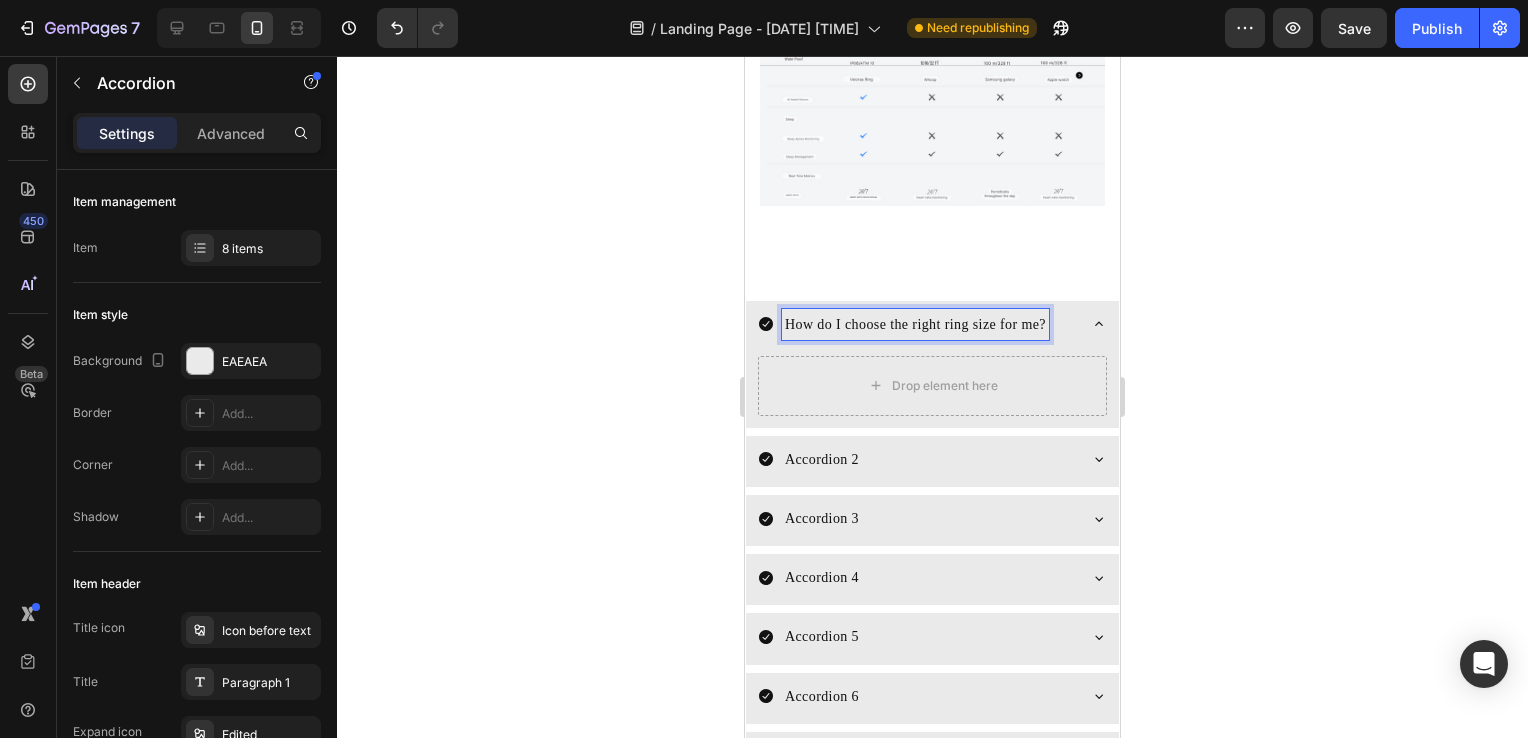 click 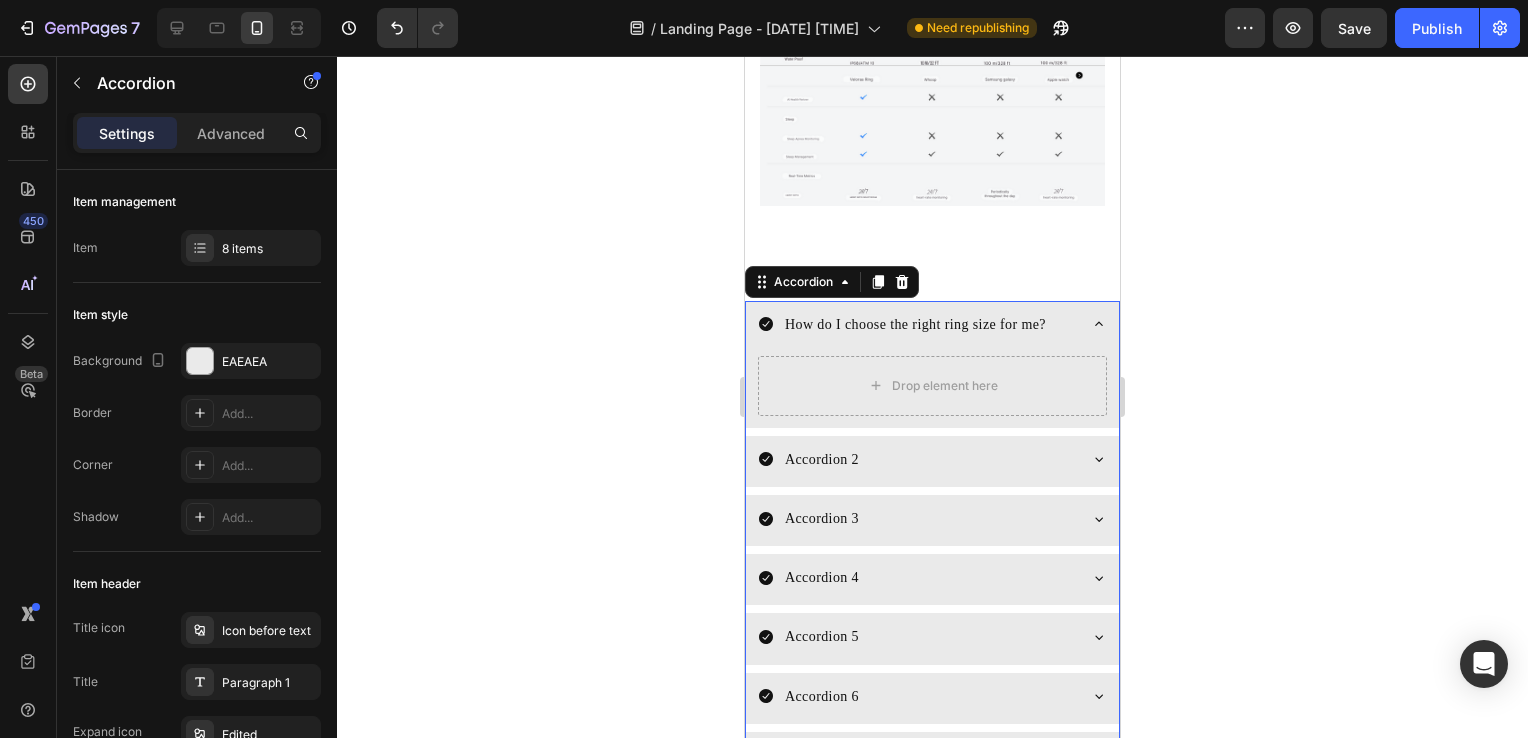 click on "How do I choose the right ring size for me?" at bounding box center (915, 324) 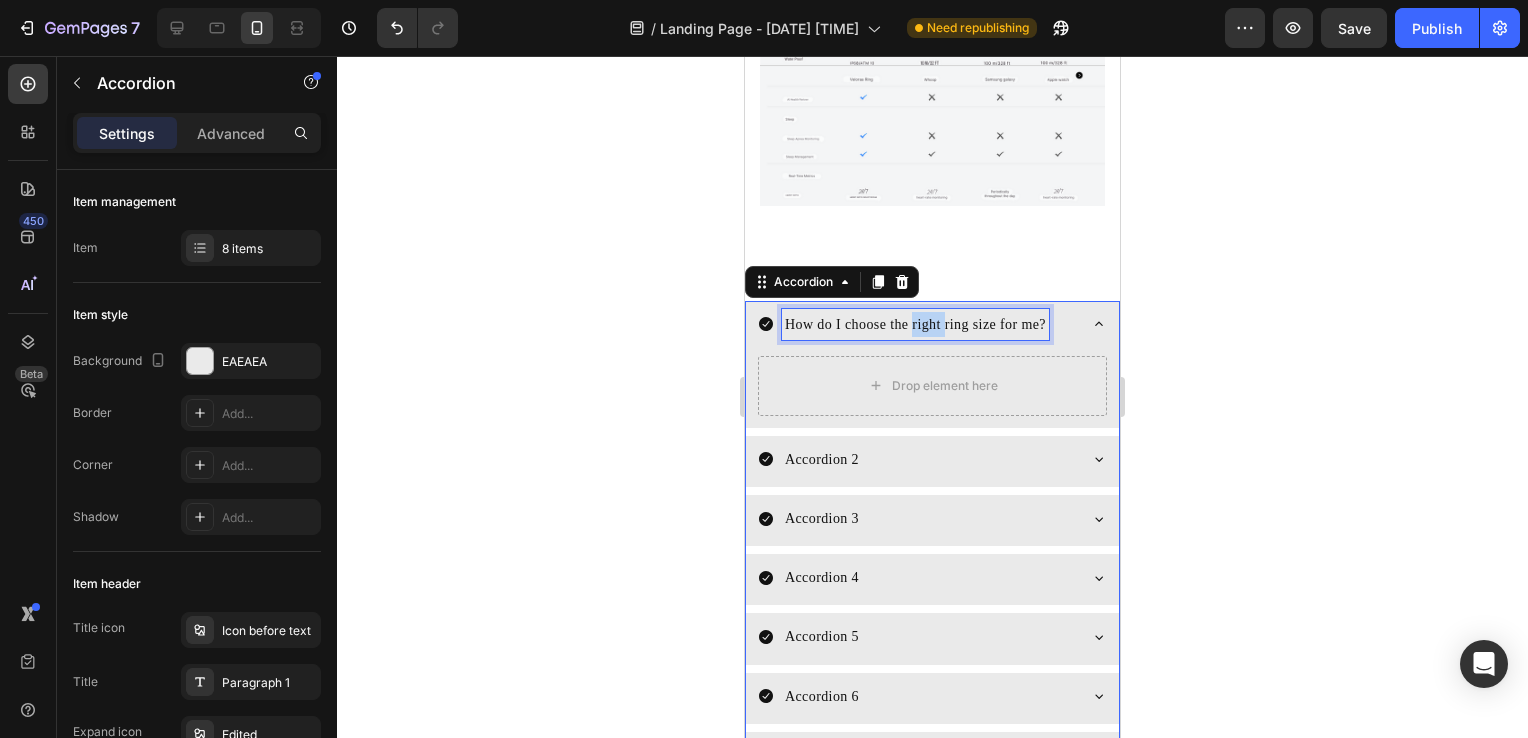click on "How do I choose the right ring size for me?" at bounding box center (915, 324) 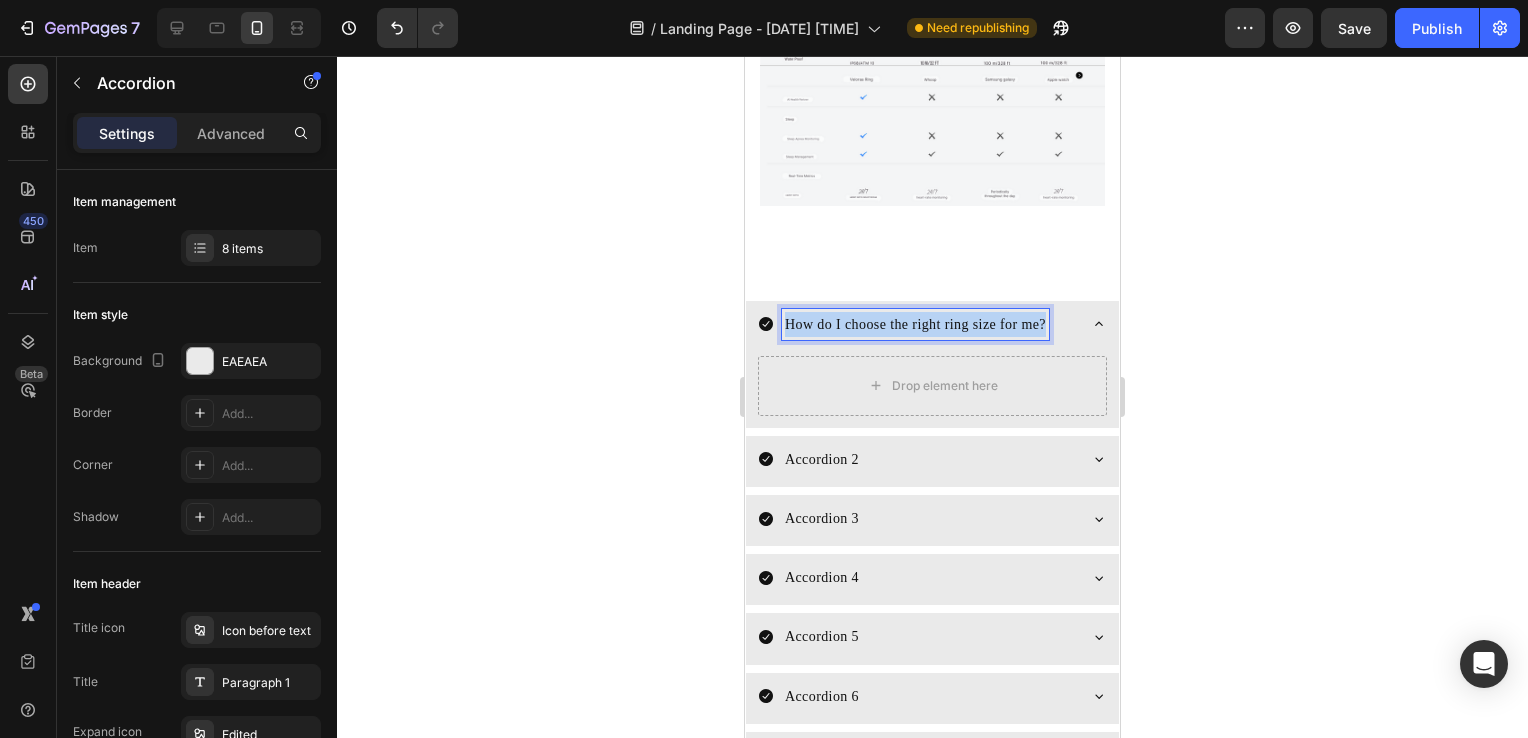 click on "How do I choose the right ring size for me?" at bounding box center (915, 324) 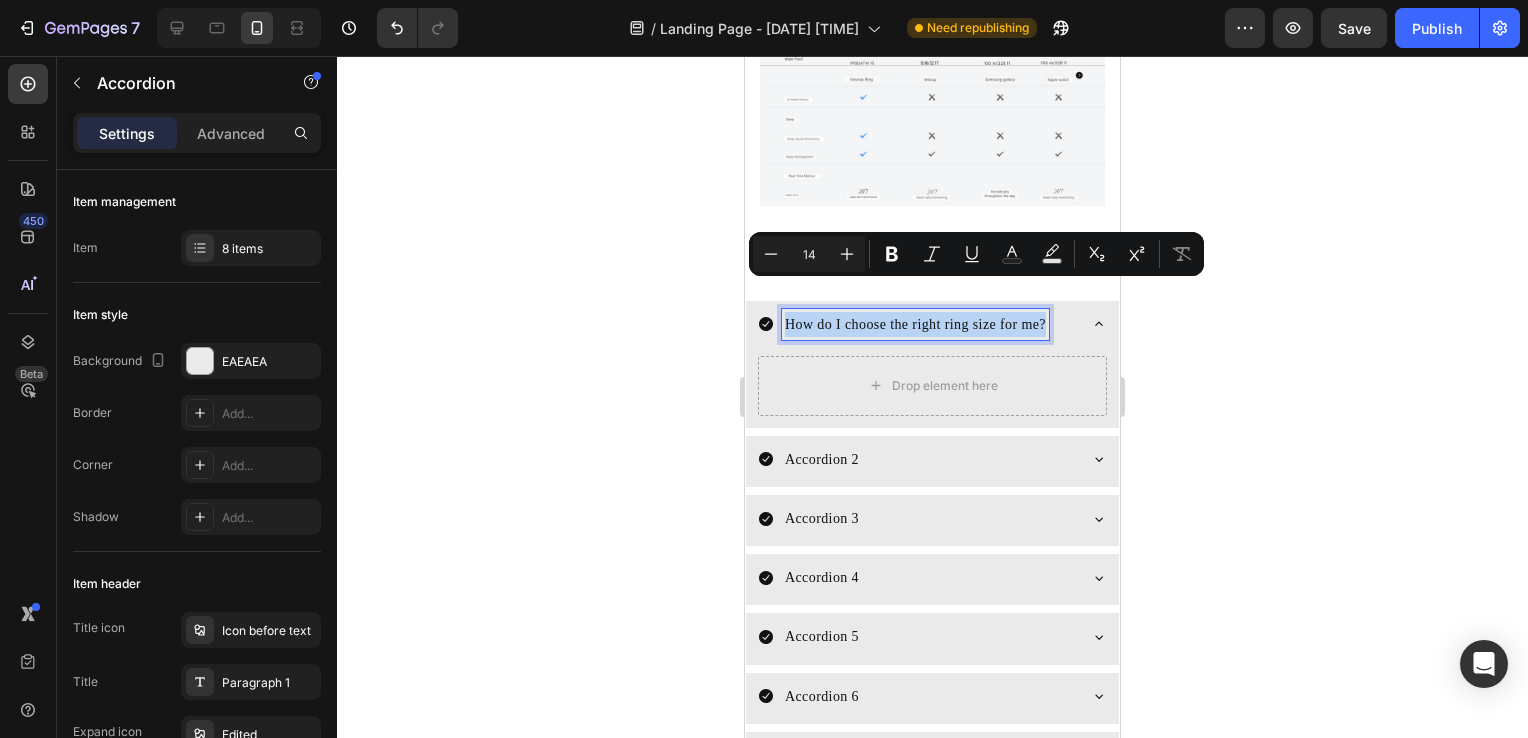 click on "How do I choose the right ring size for me?" at bounding box center (915, 324) 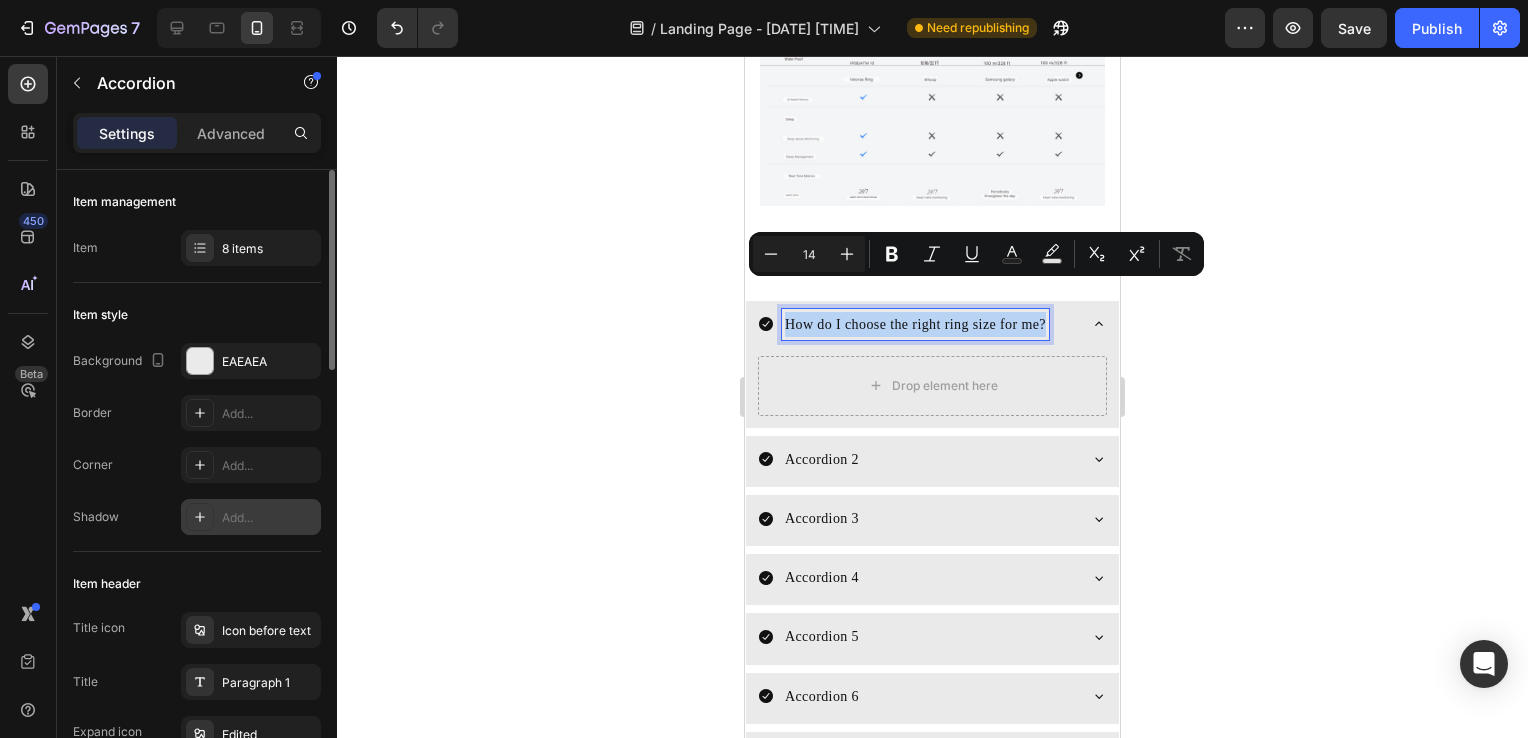 scroll, scrollTop: 0, scrollLeft: 0, axis: both 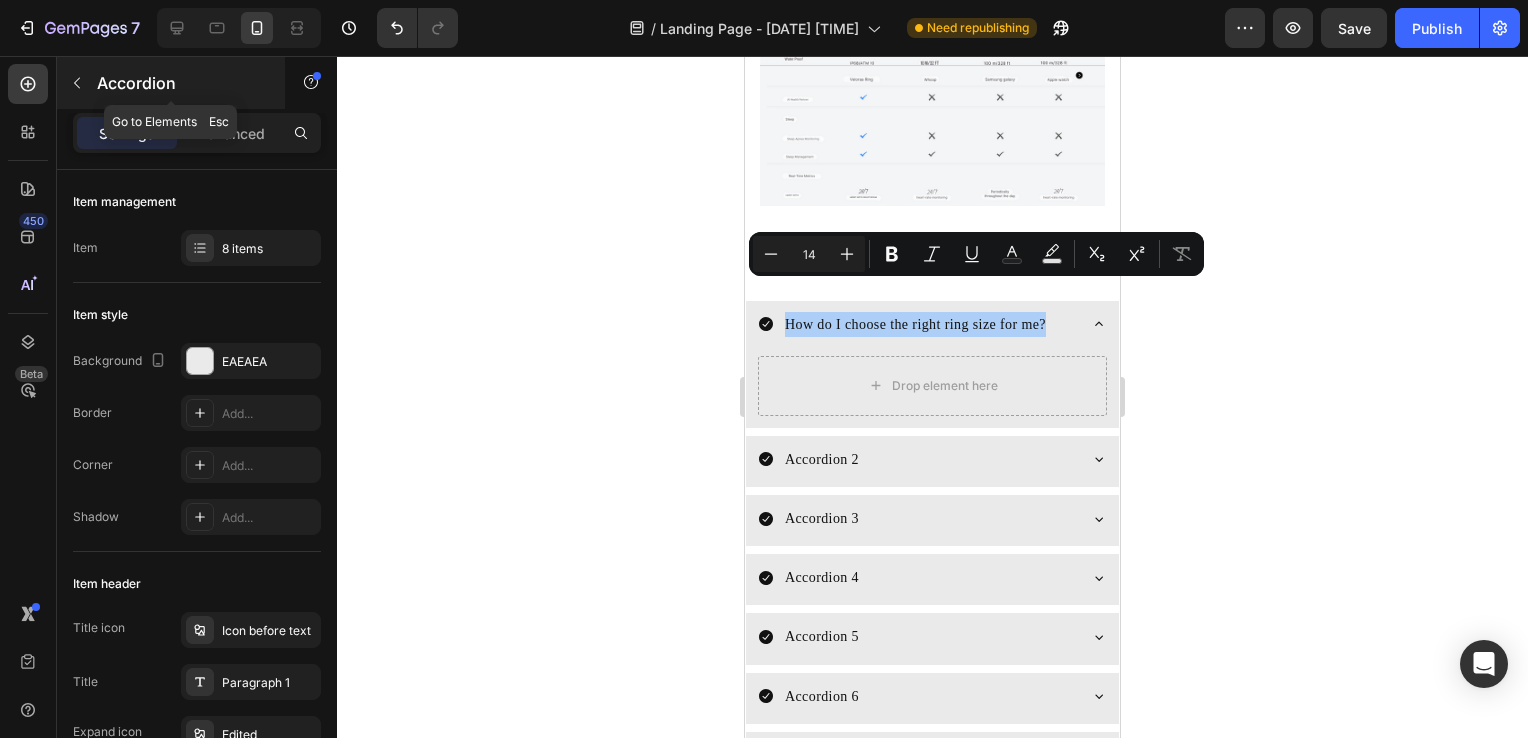 click at bounding box center (77, 83) 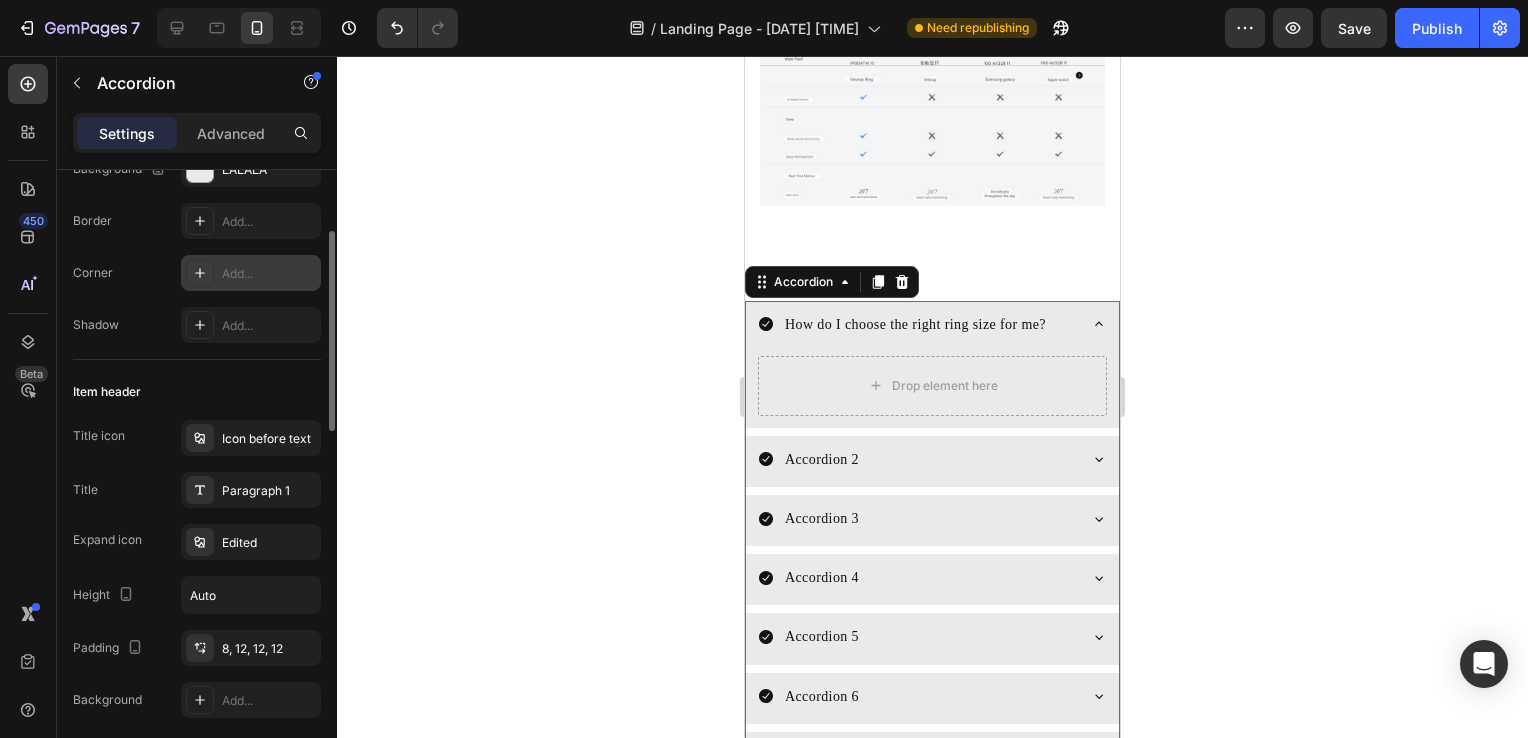 scroll, scrollTop: 194, scrollLeft: 0, axis: vertical 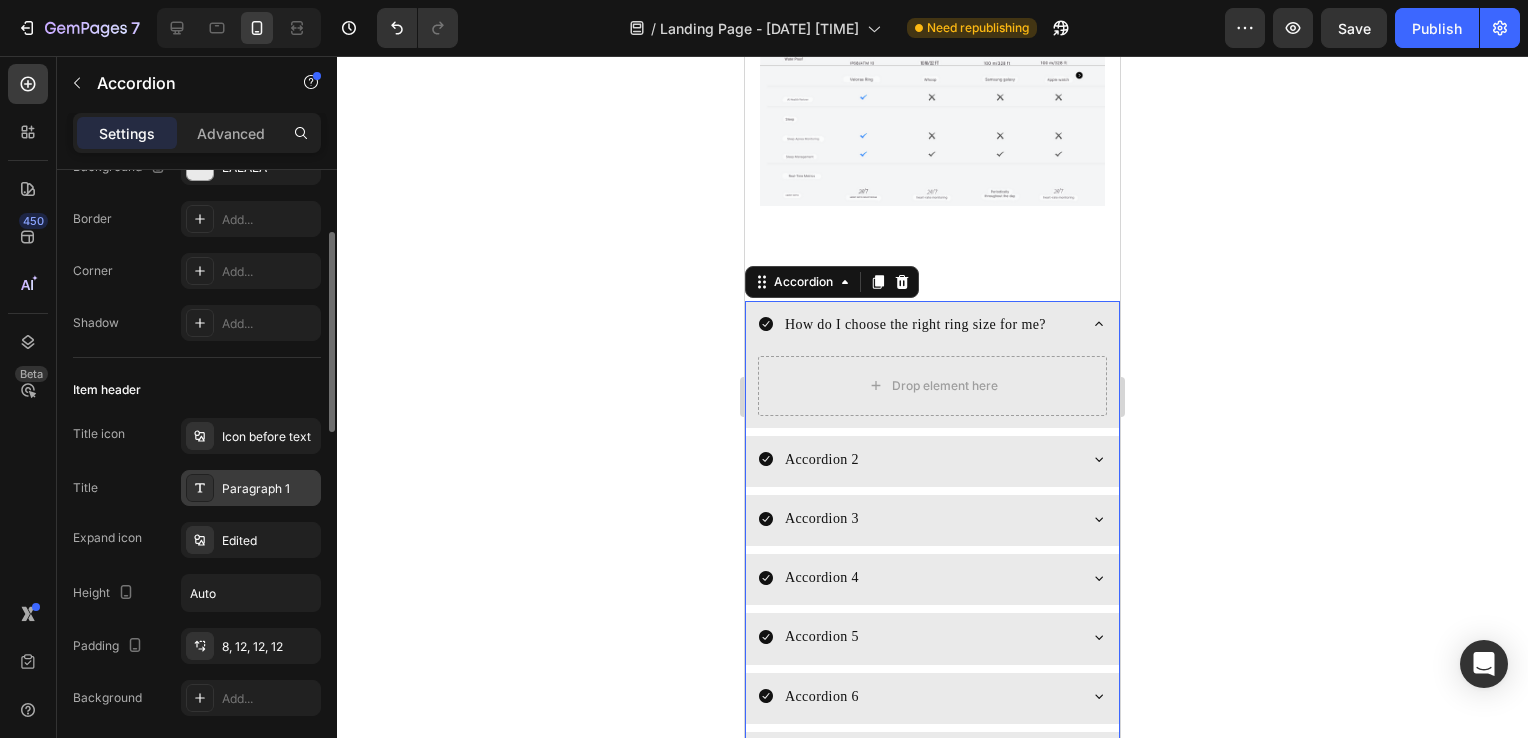 click on "Paragraph 1" at bounding box center [269, 489] 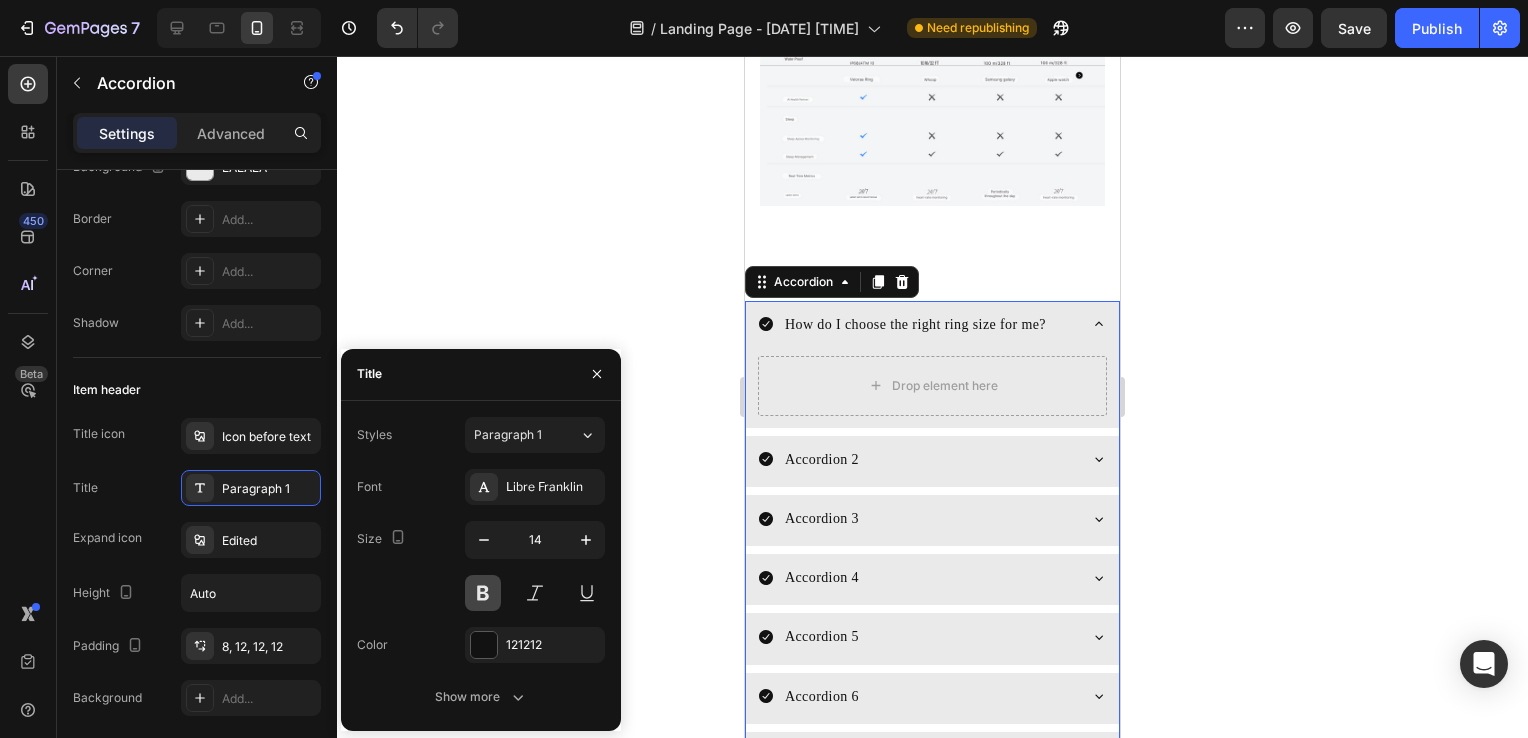 click at bounding box center (483, 593) 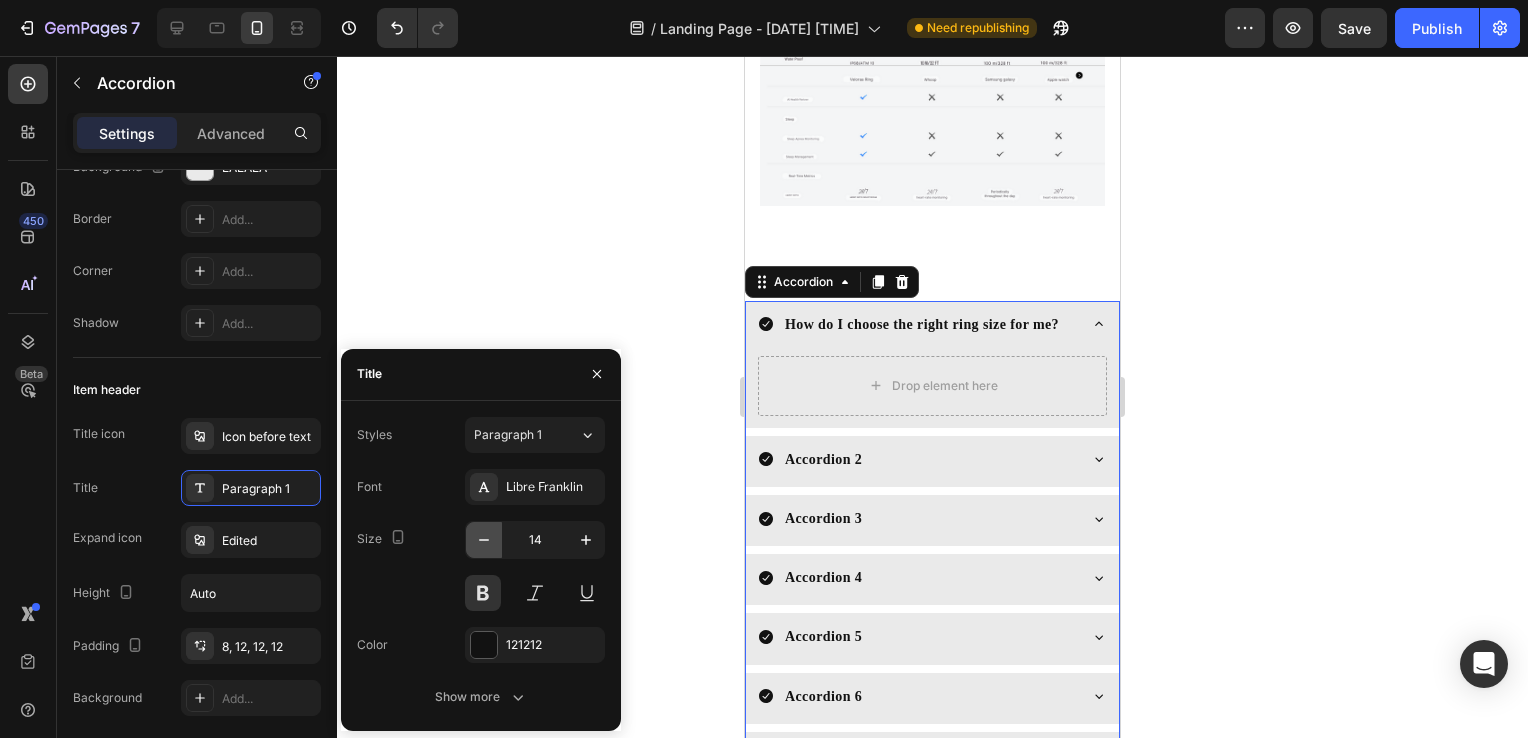 click 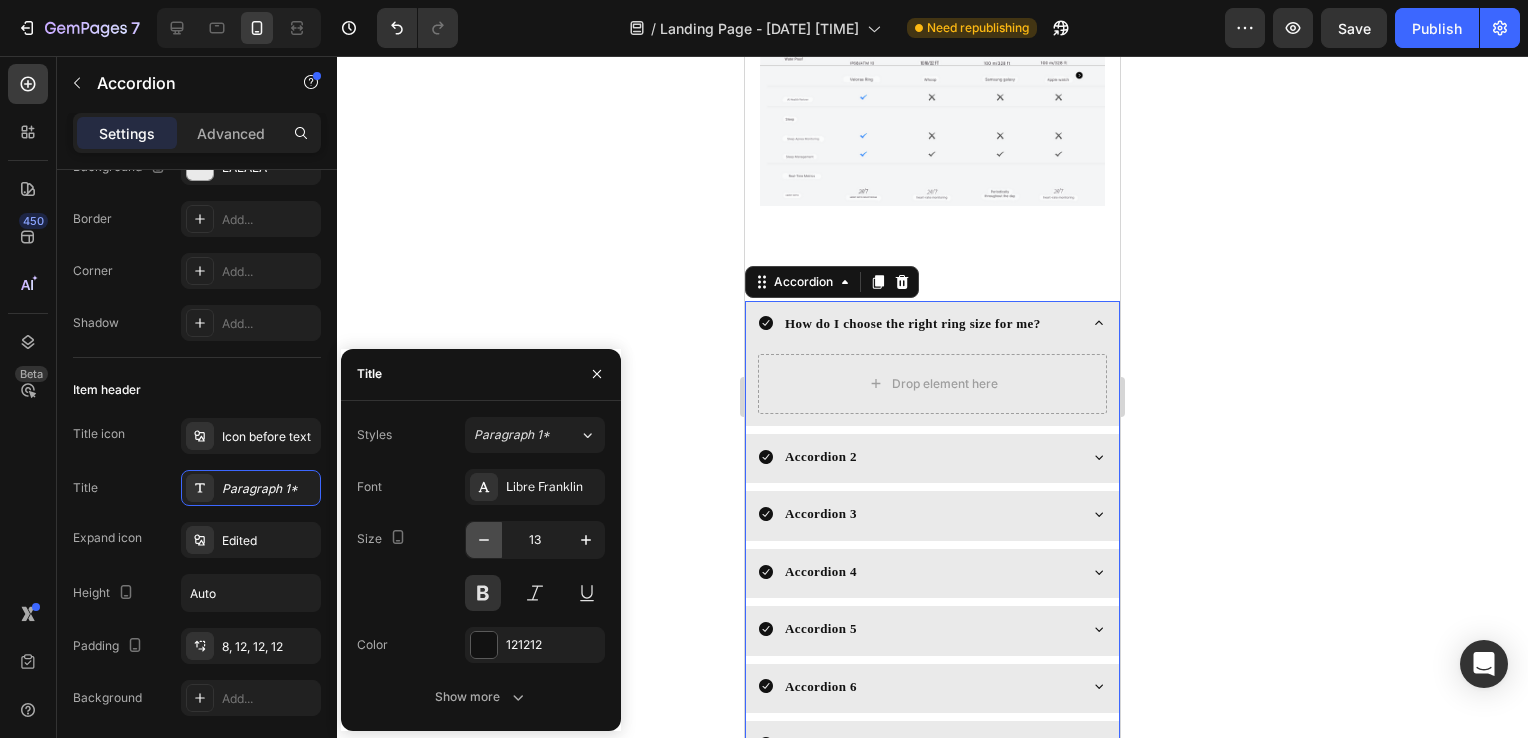 click 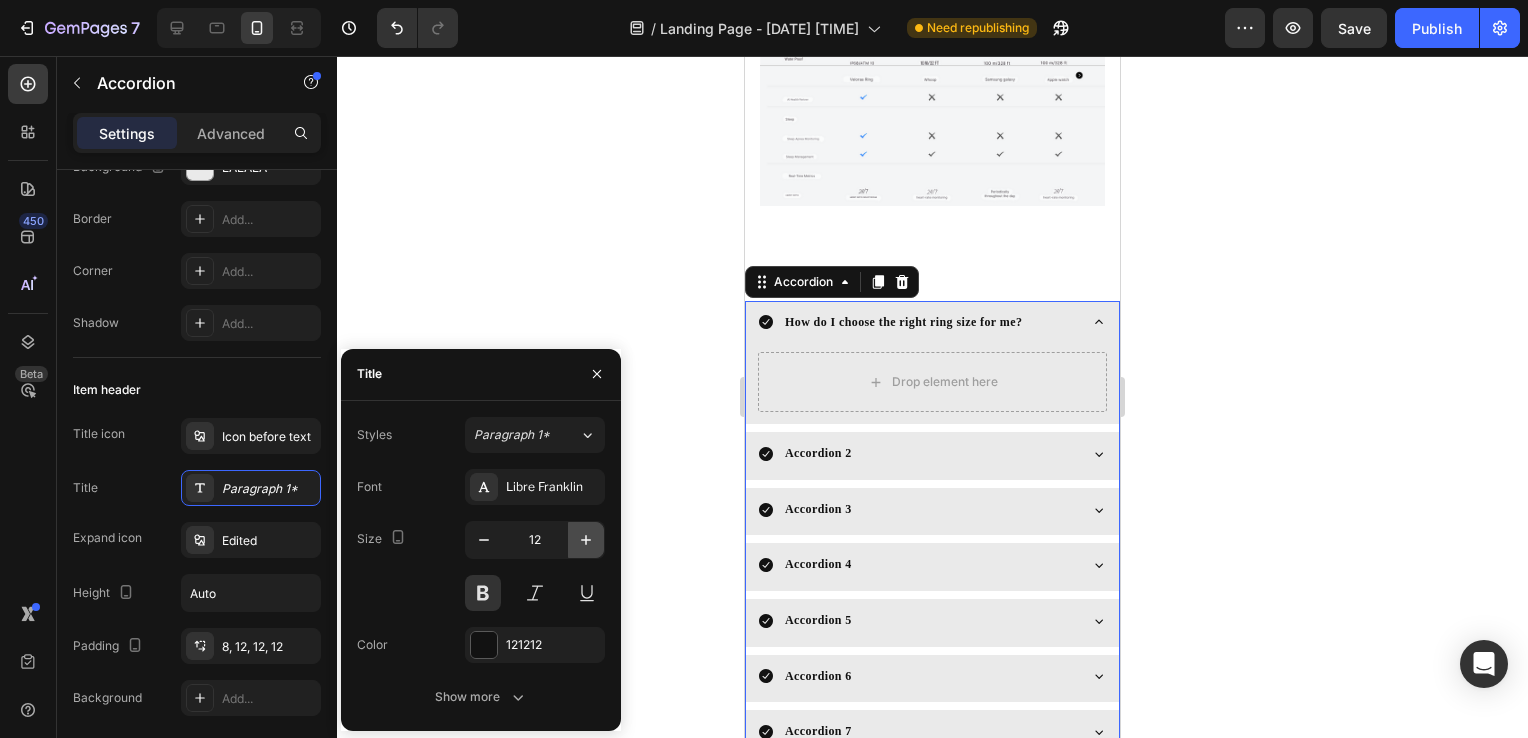 click 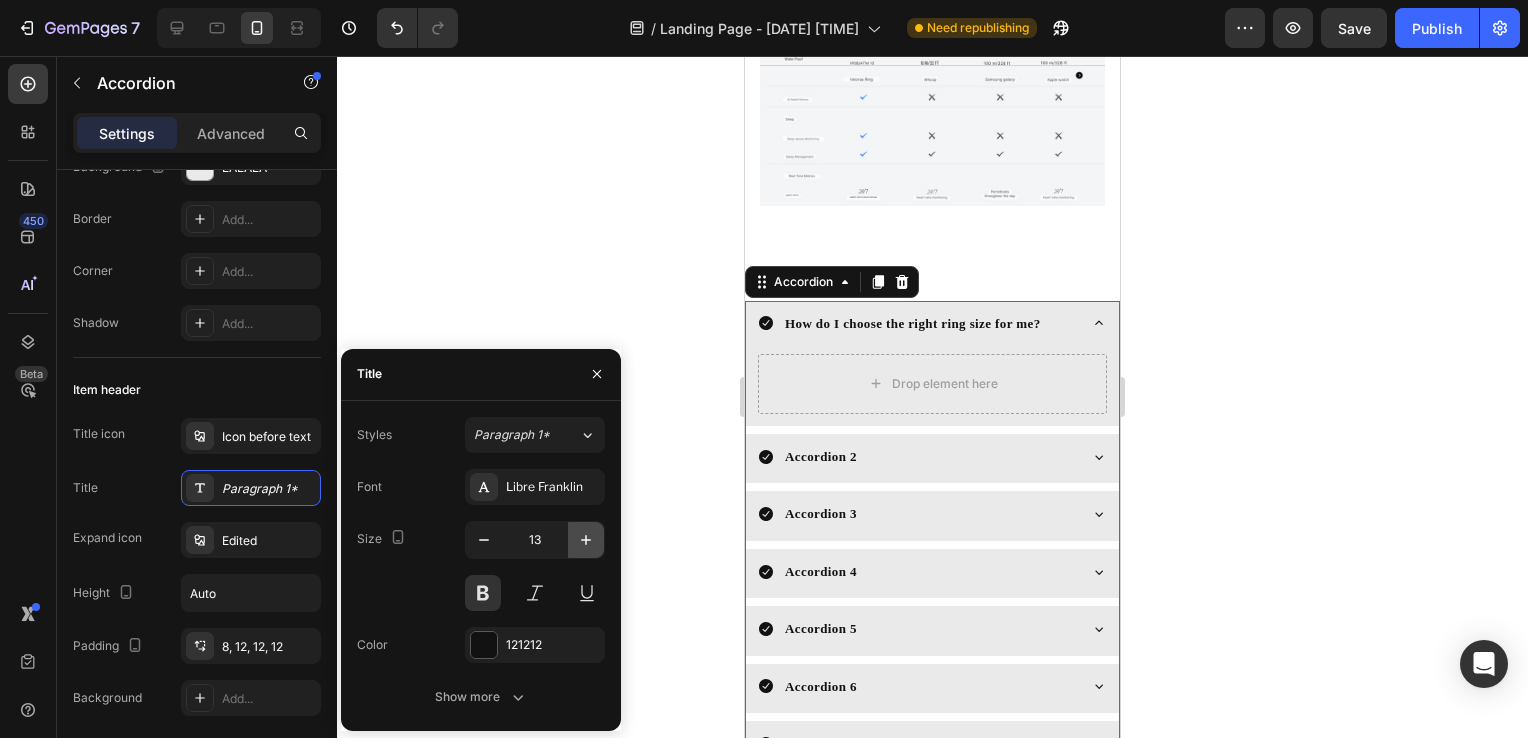 click 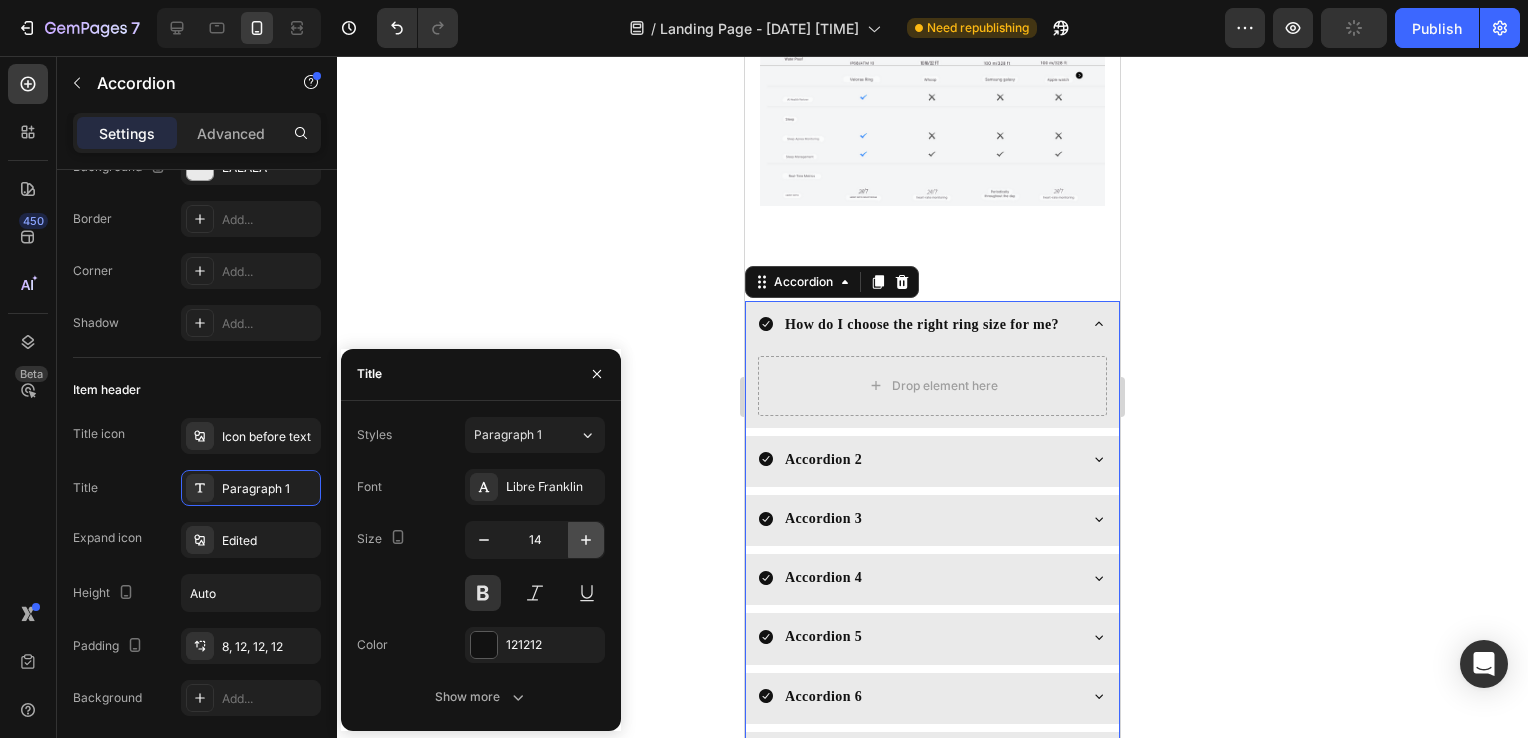 click 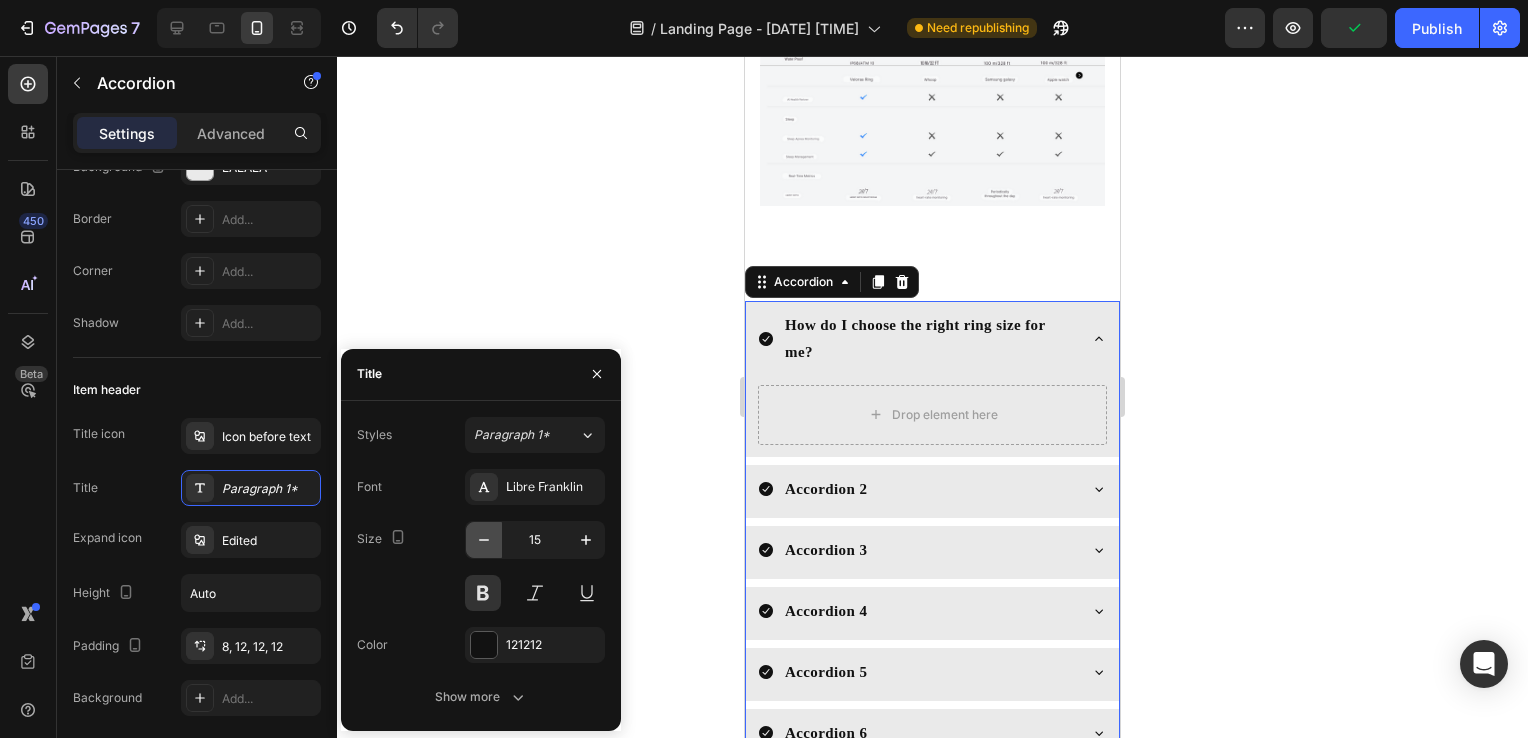 click 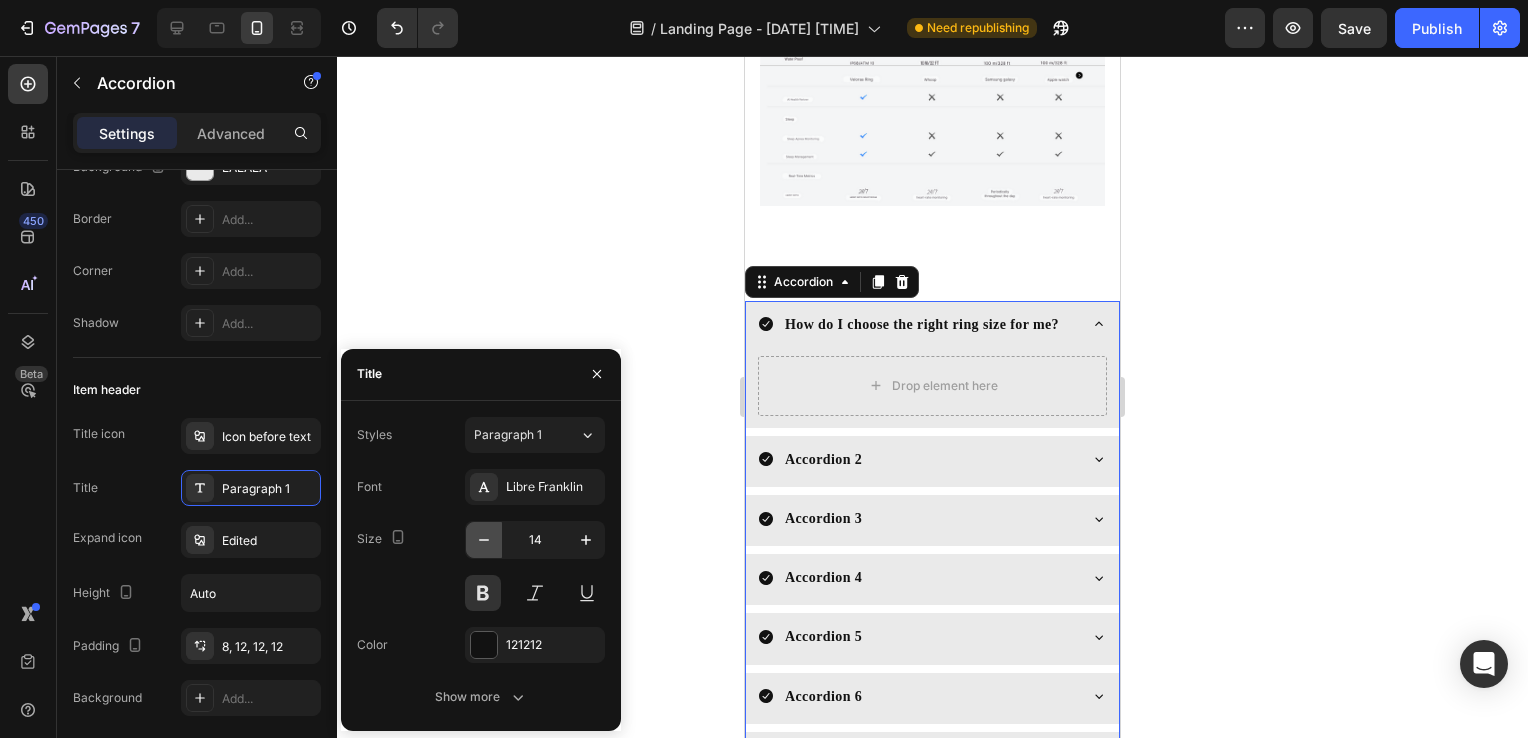click 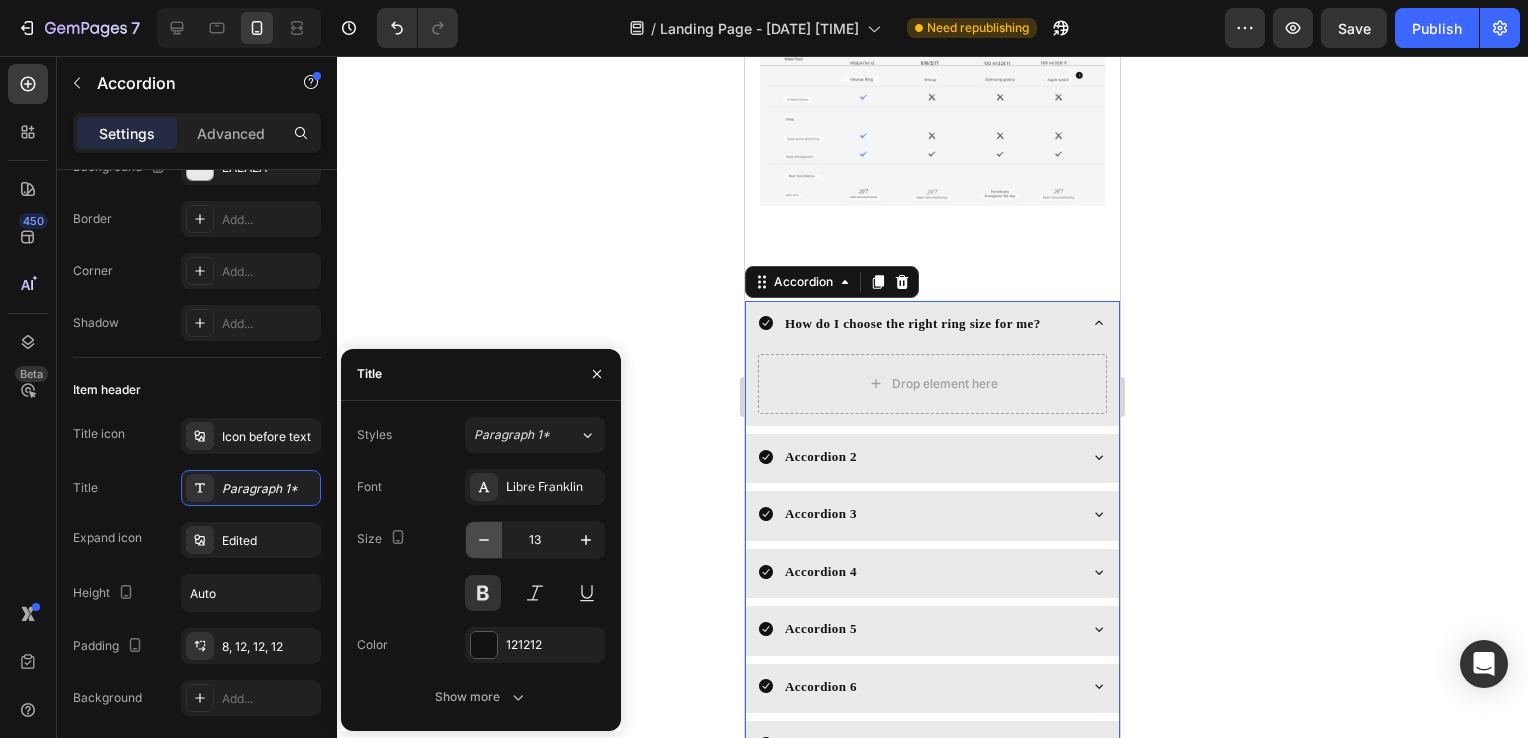 click 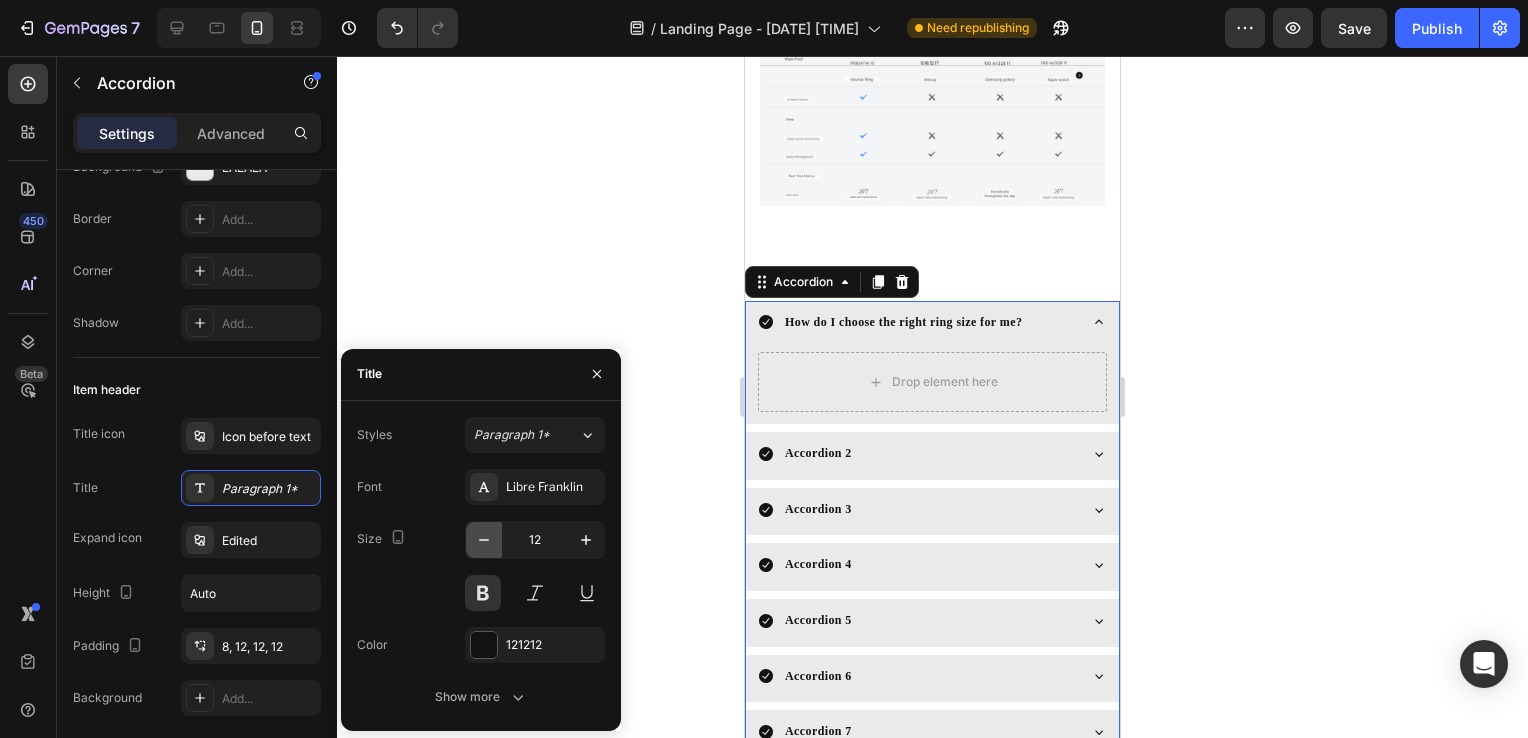click 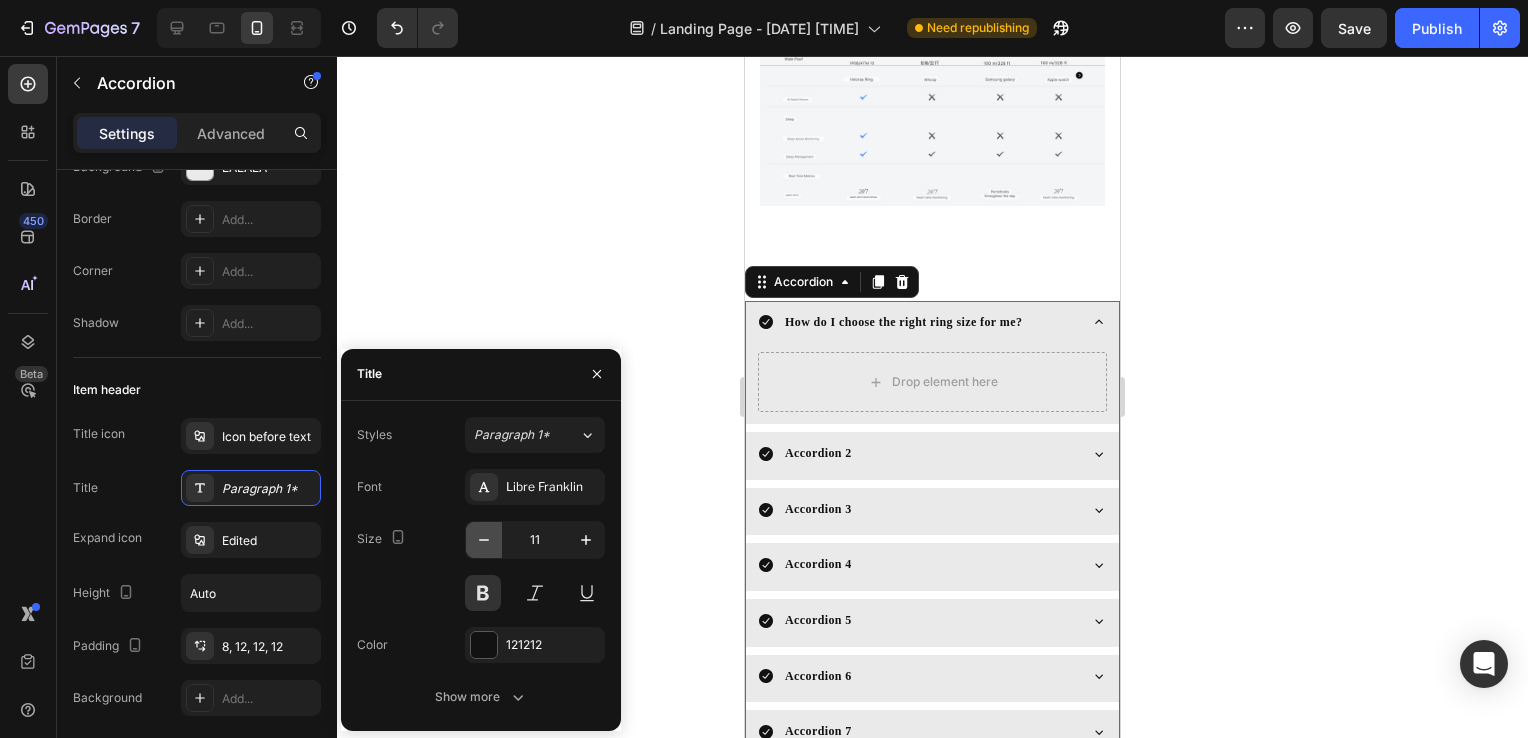 click 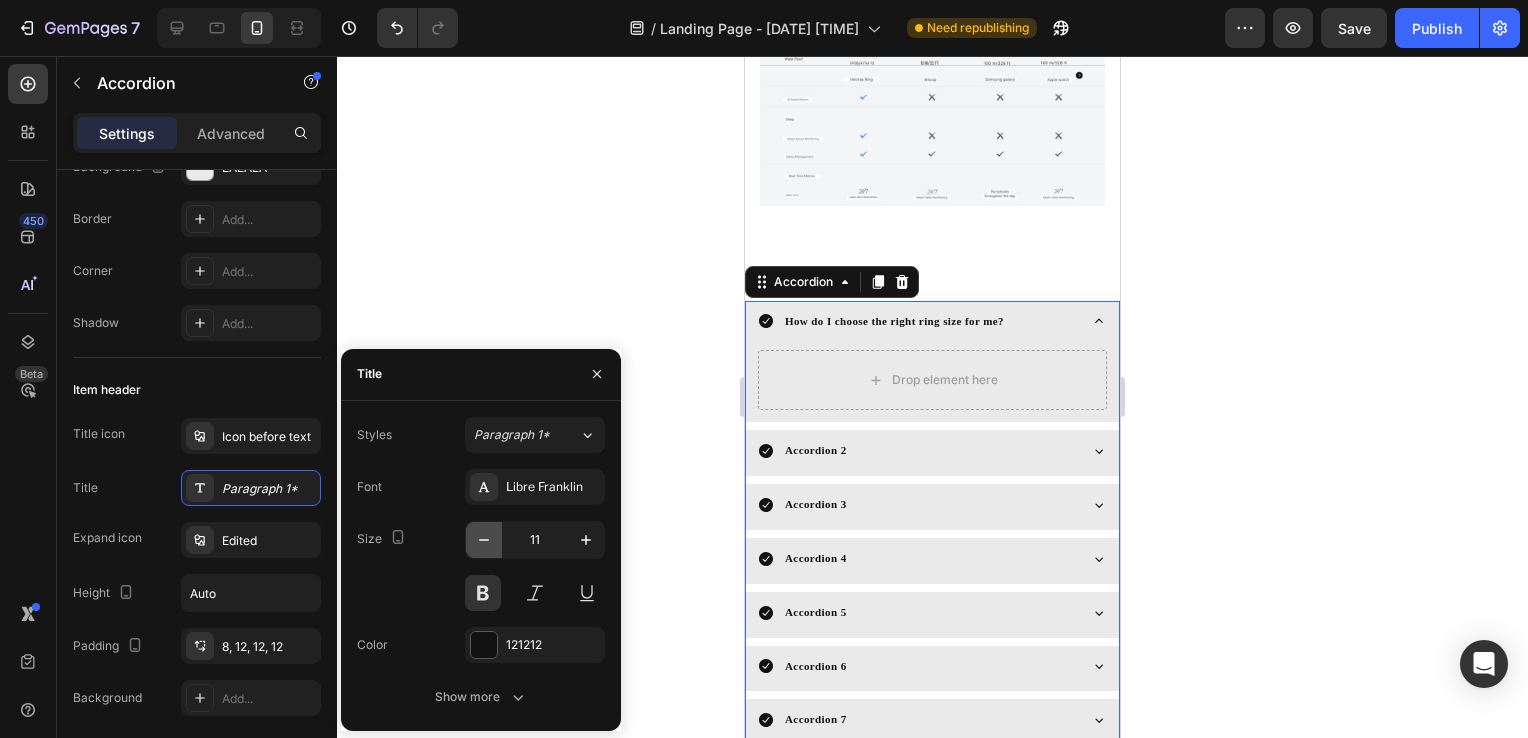 click 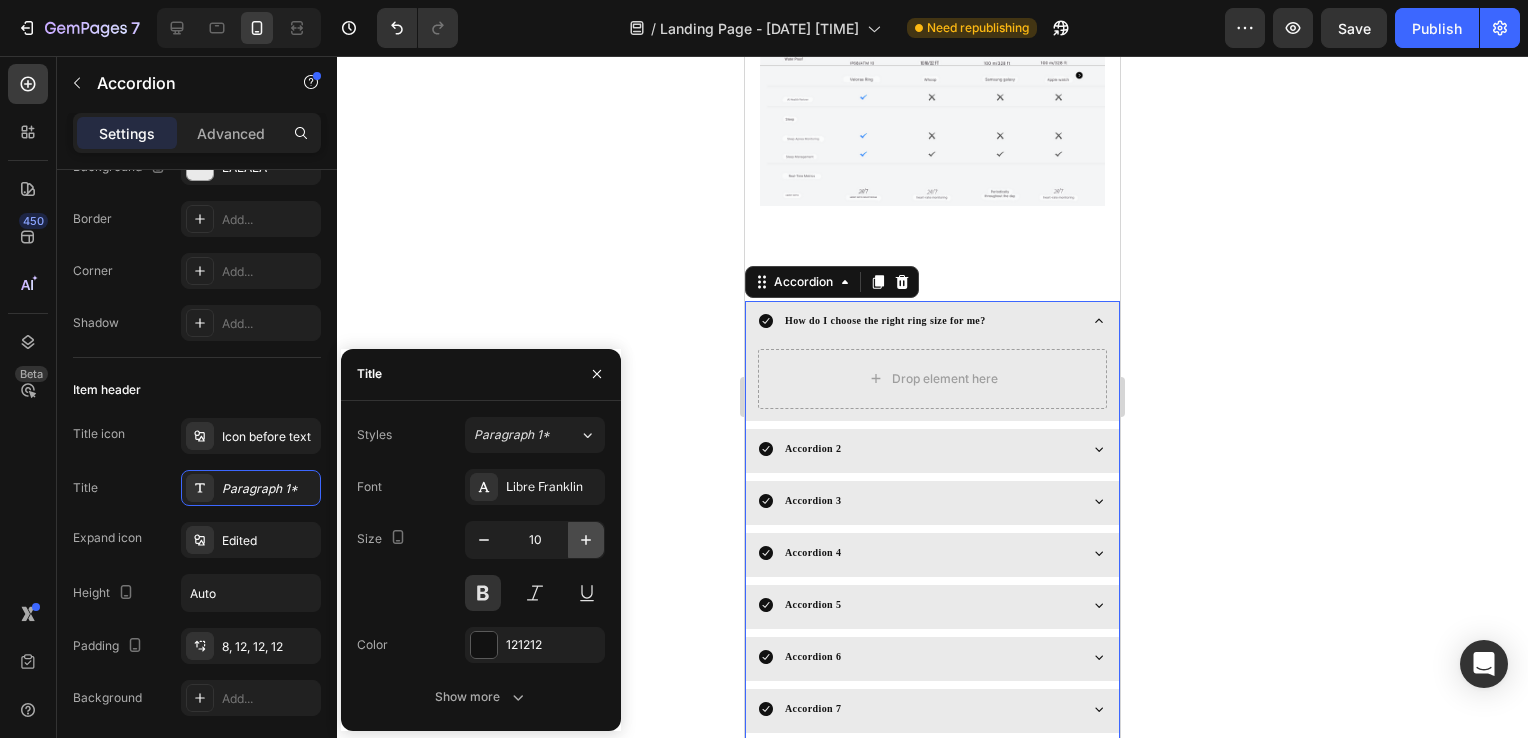 click 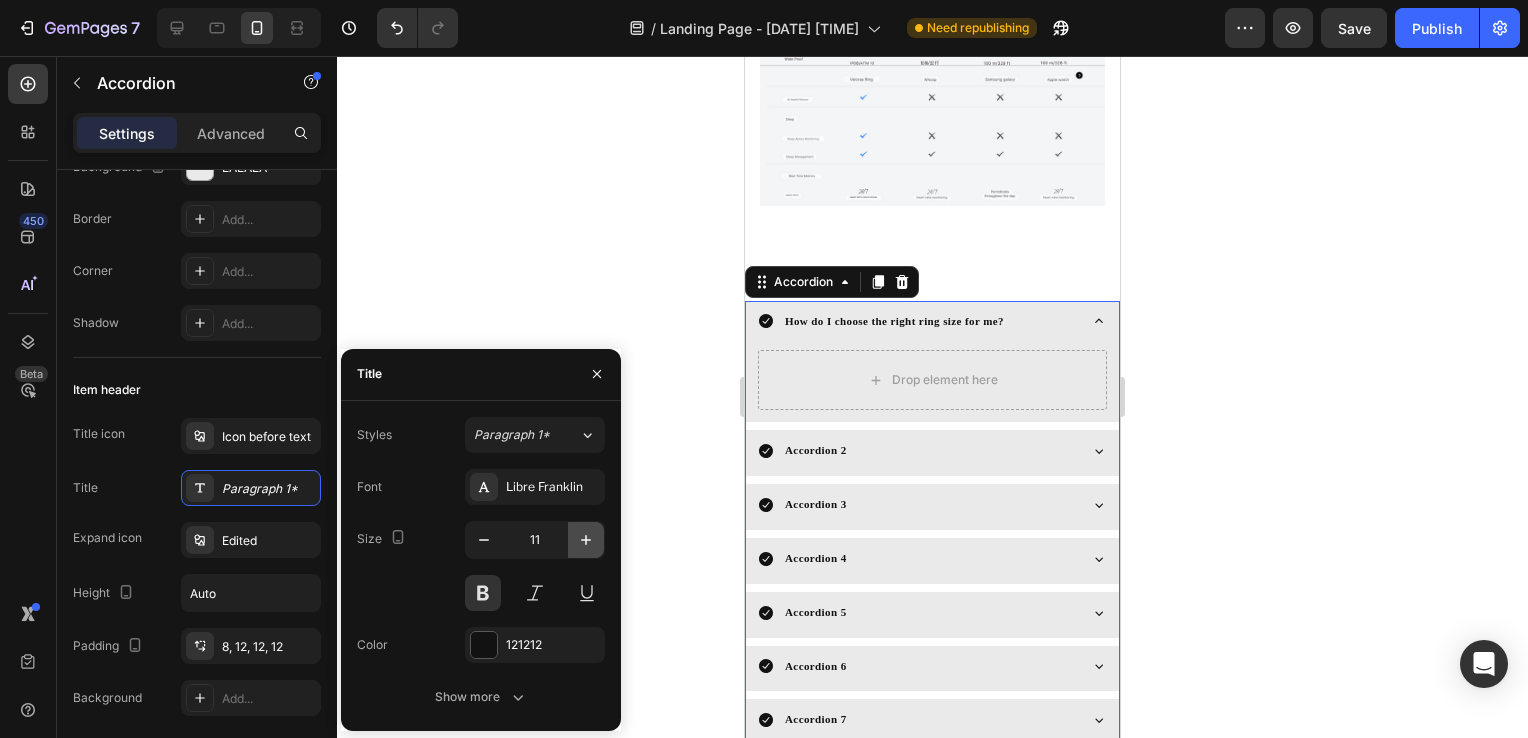 click 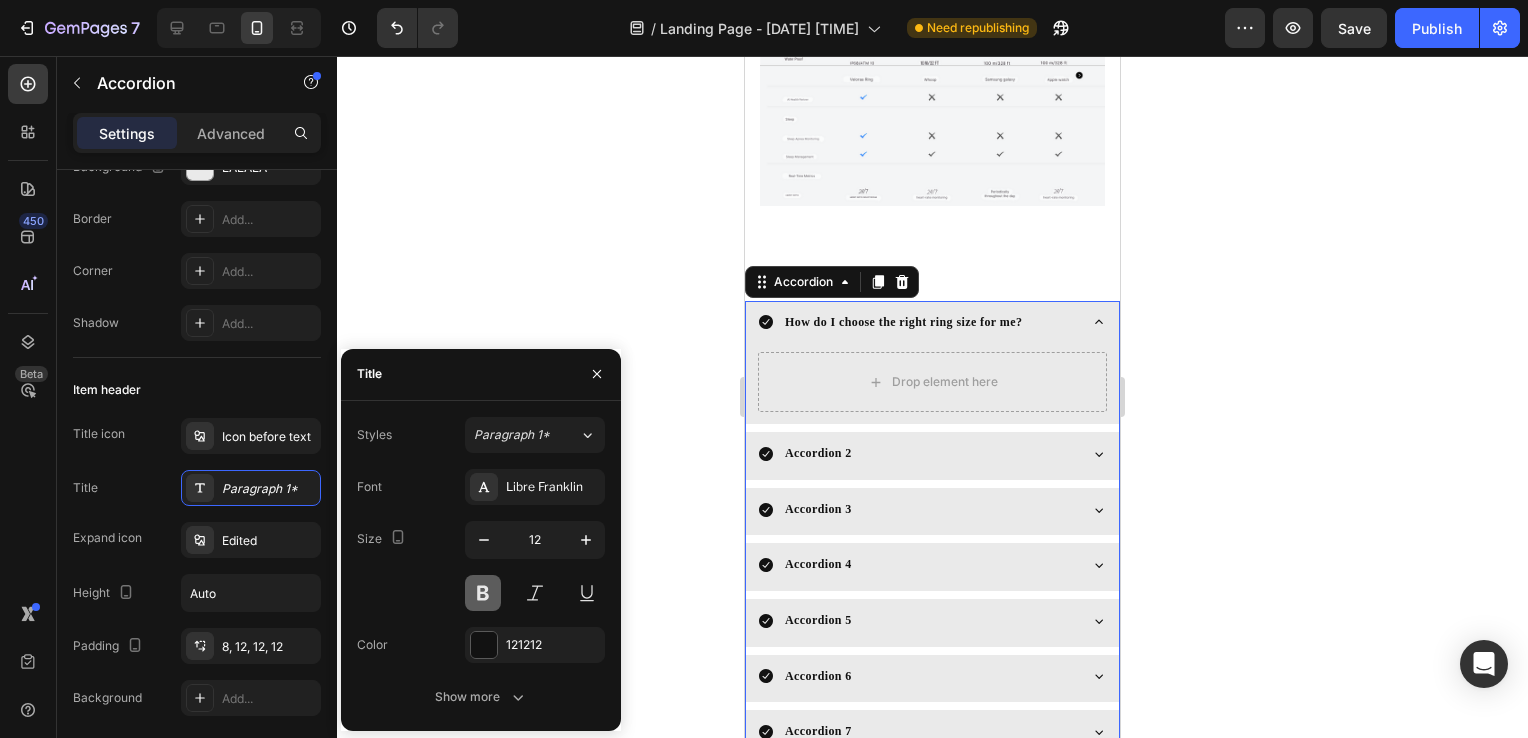 click at bounding box center [483, 593] 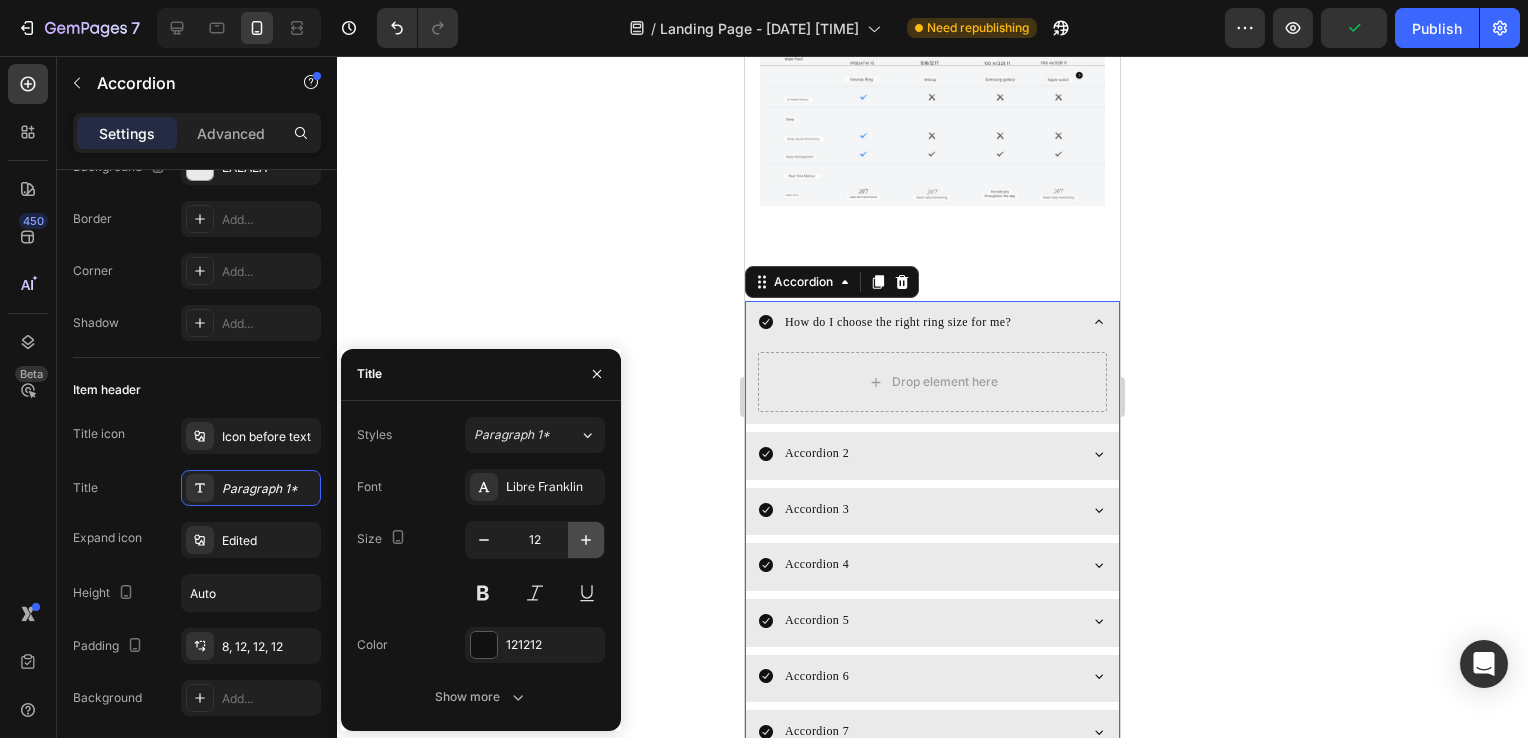 click 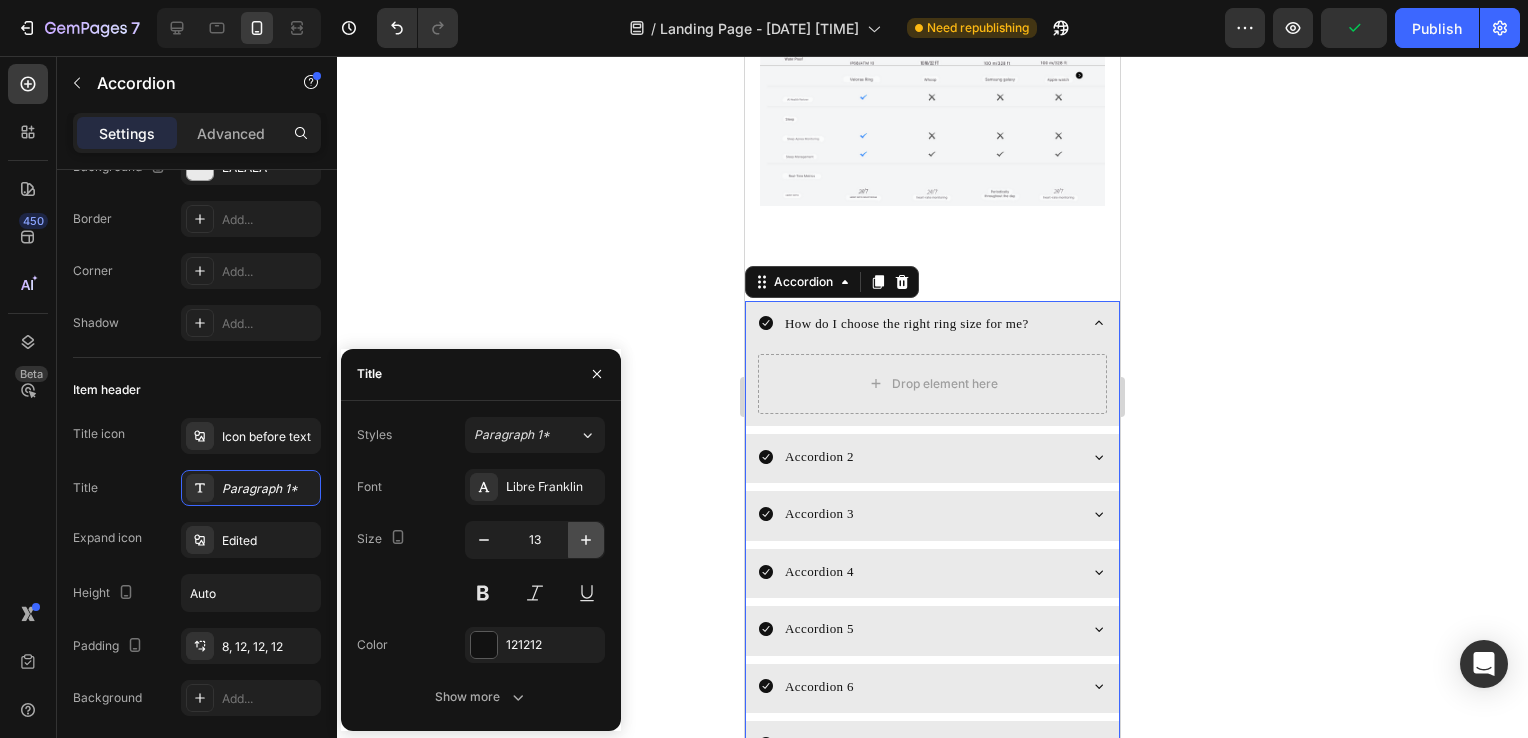 click 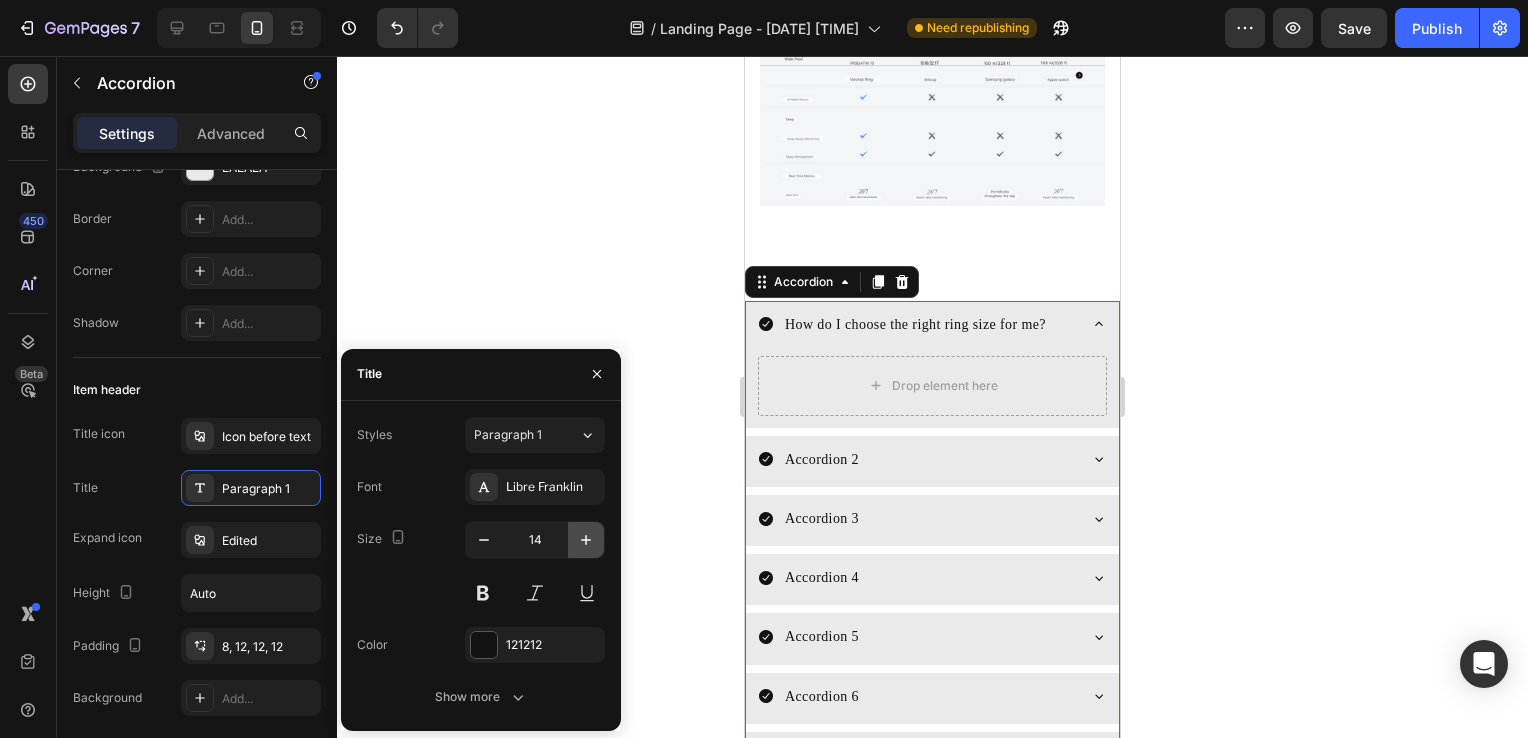 click 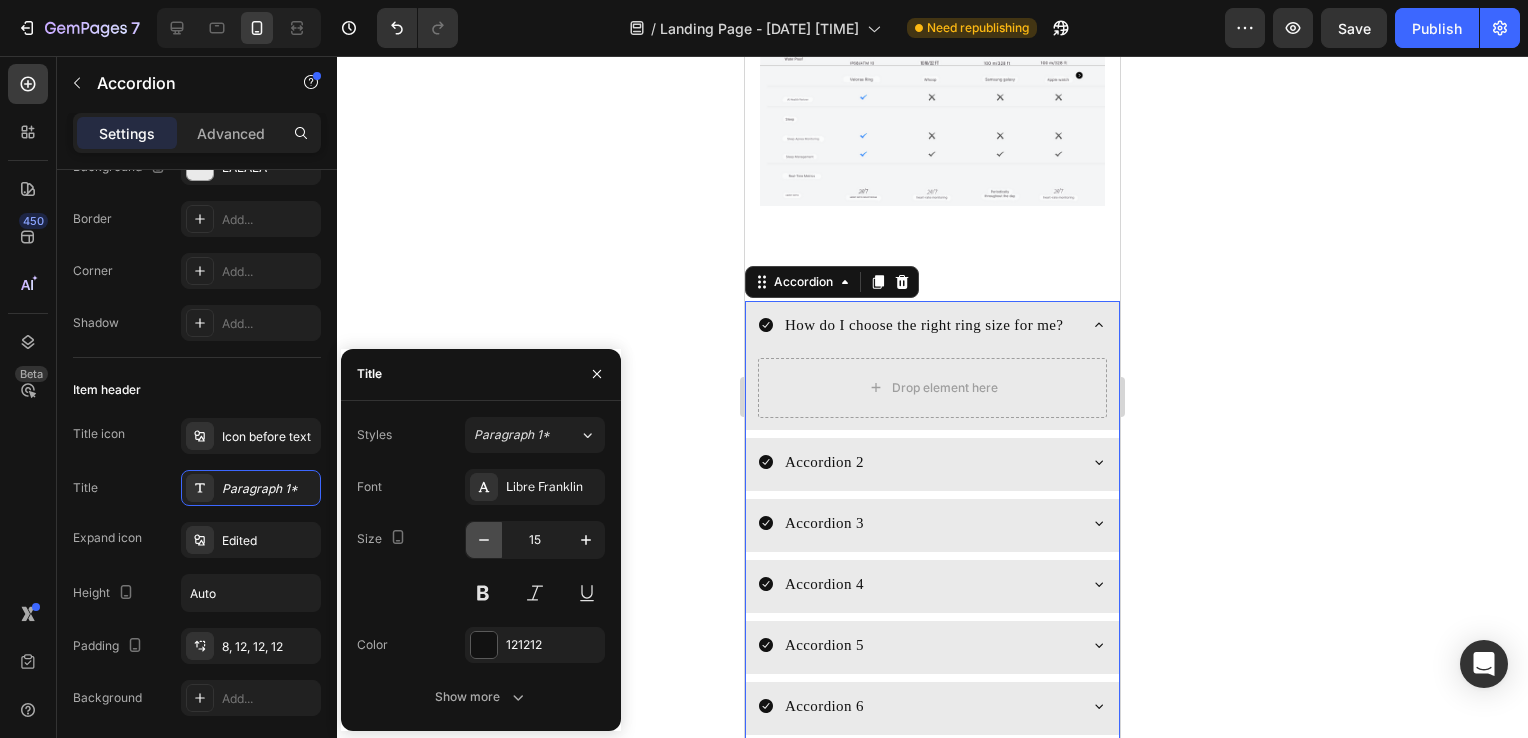 click 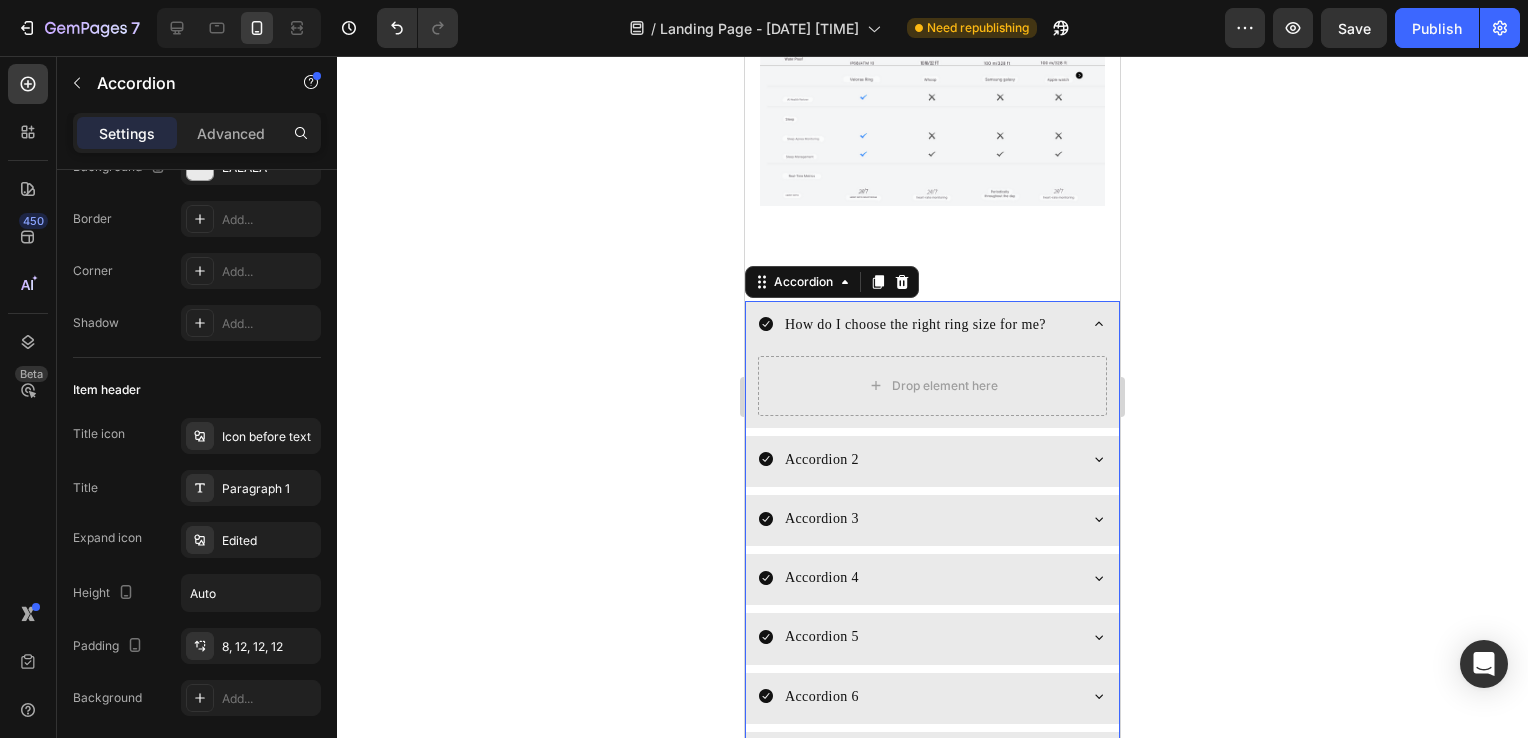 click 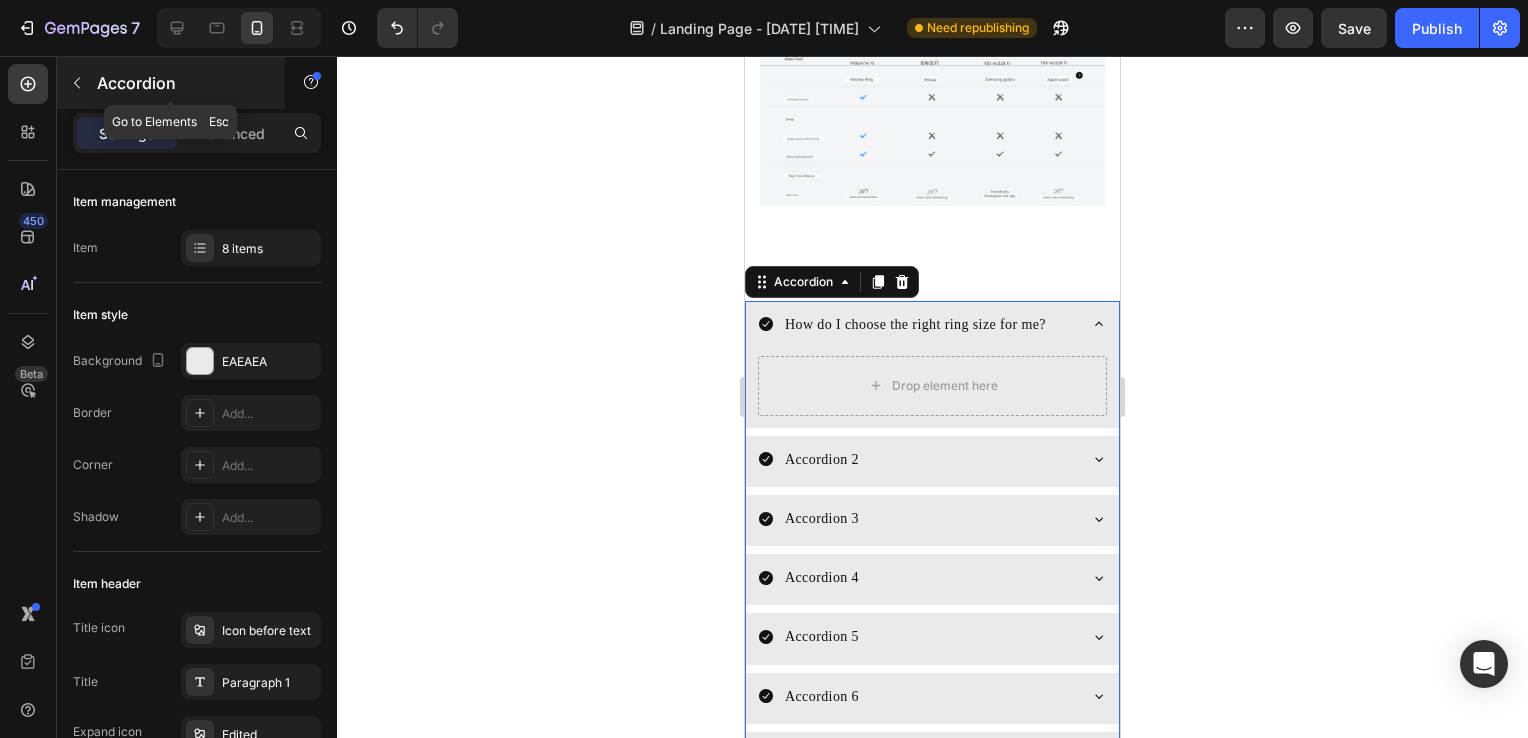 click 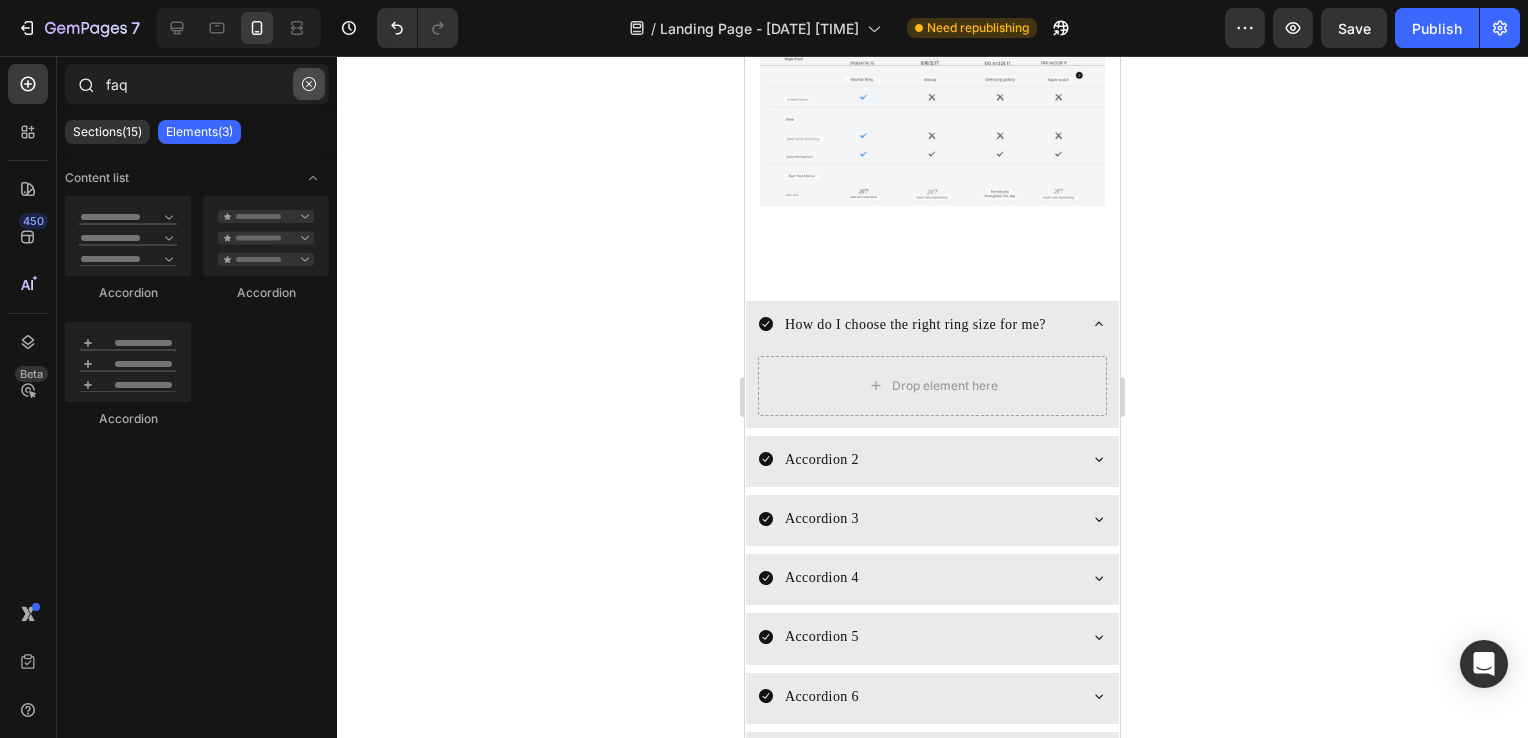 click 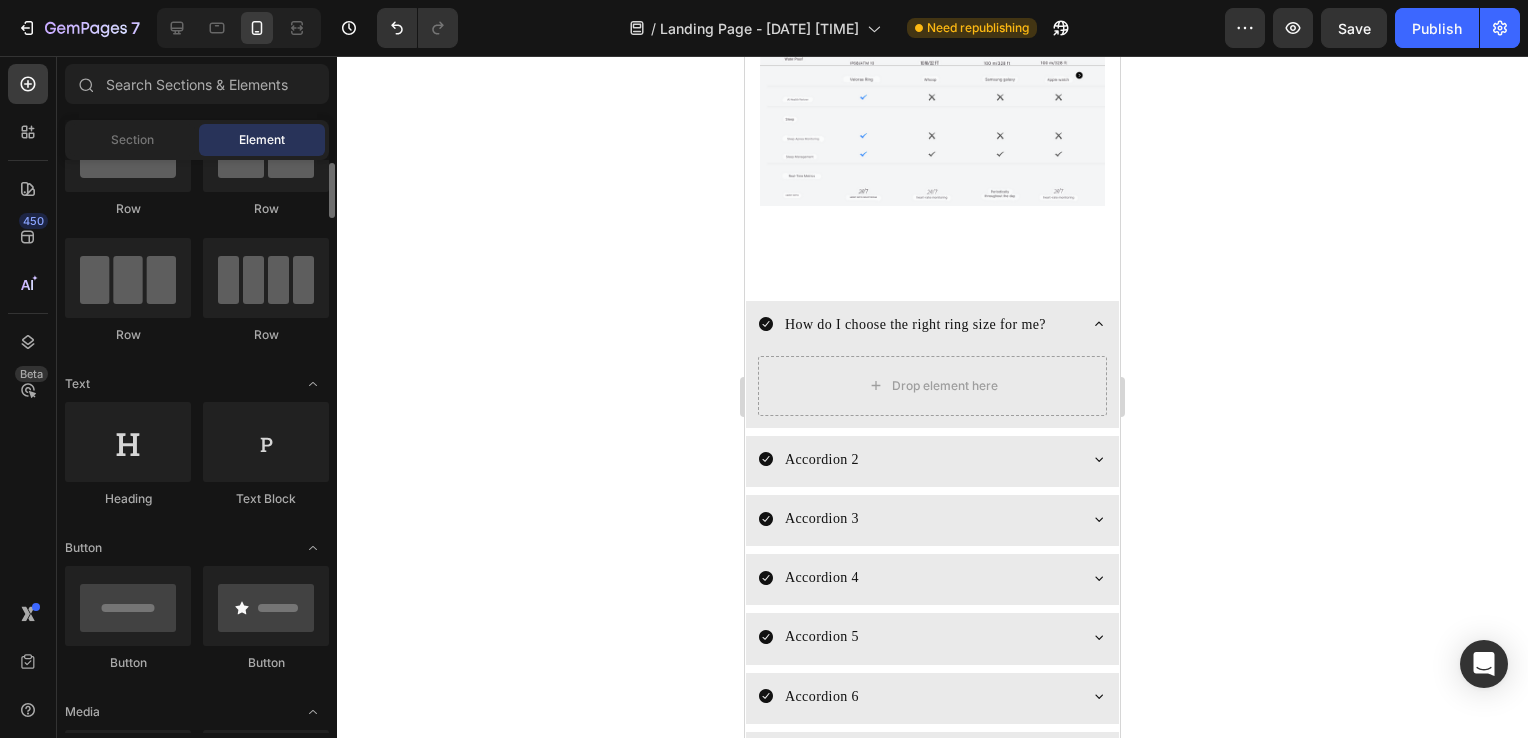 scroll, scrollTop: 93, scrollLeft: 0, axis: vertical 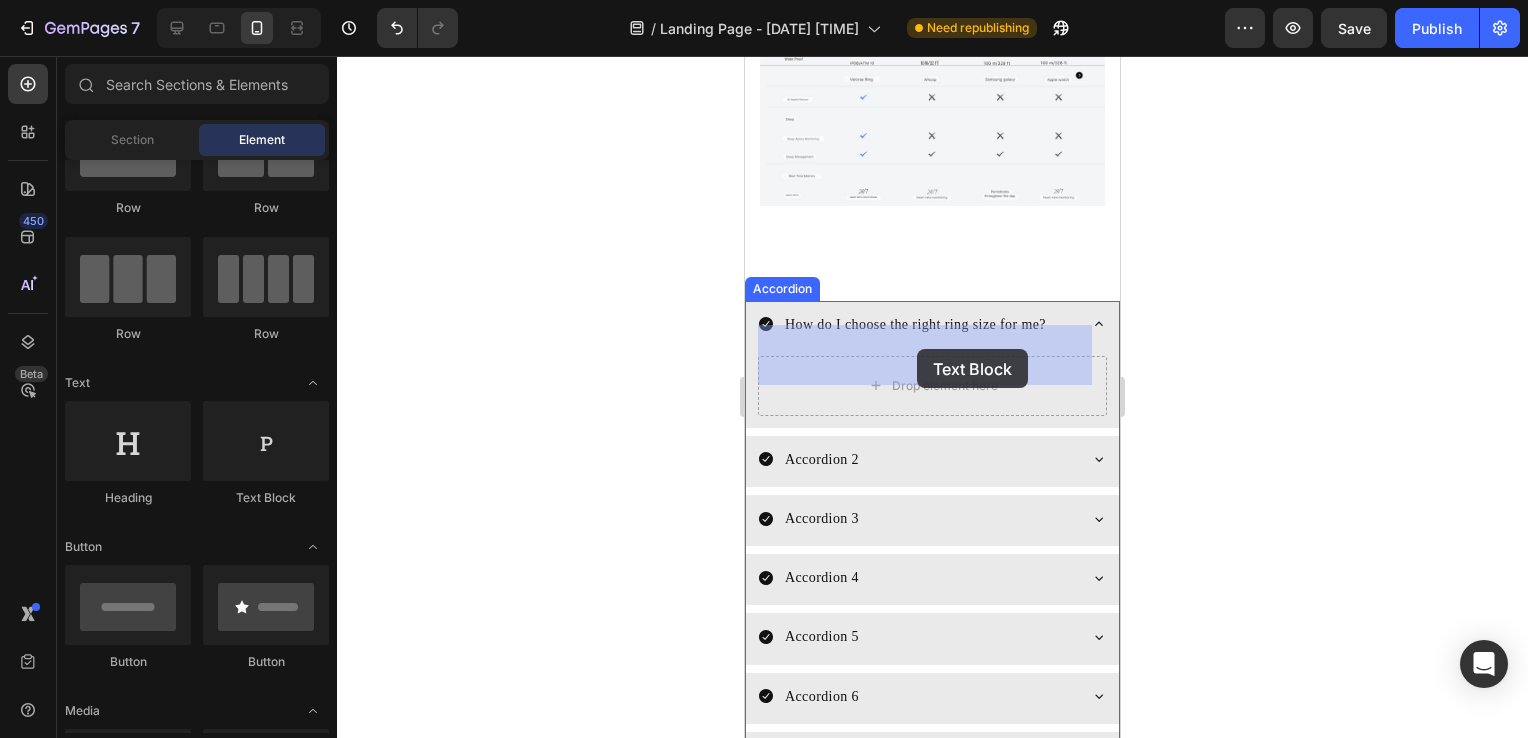 drag, startPoint x: 1003, startPoint y: 509, endPoint x: 916, endPoint y: 348, distance: 183.00273 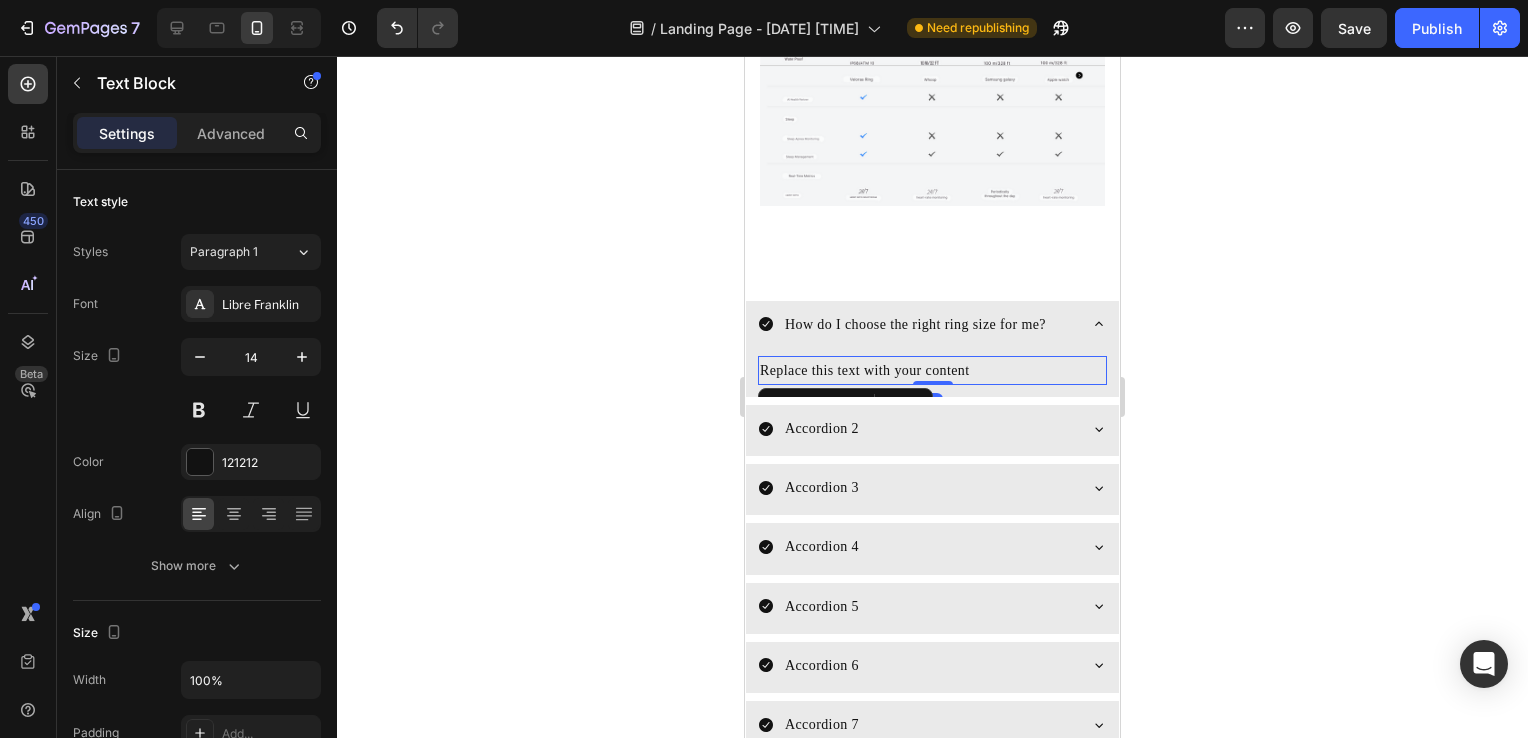 click on "Replace this text with your content" at bounding box center [932, 370] 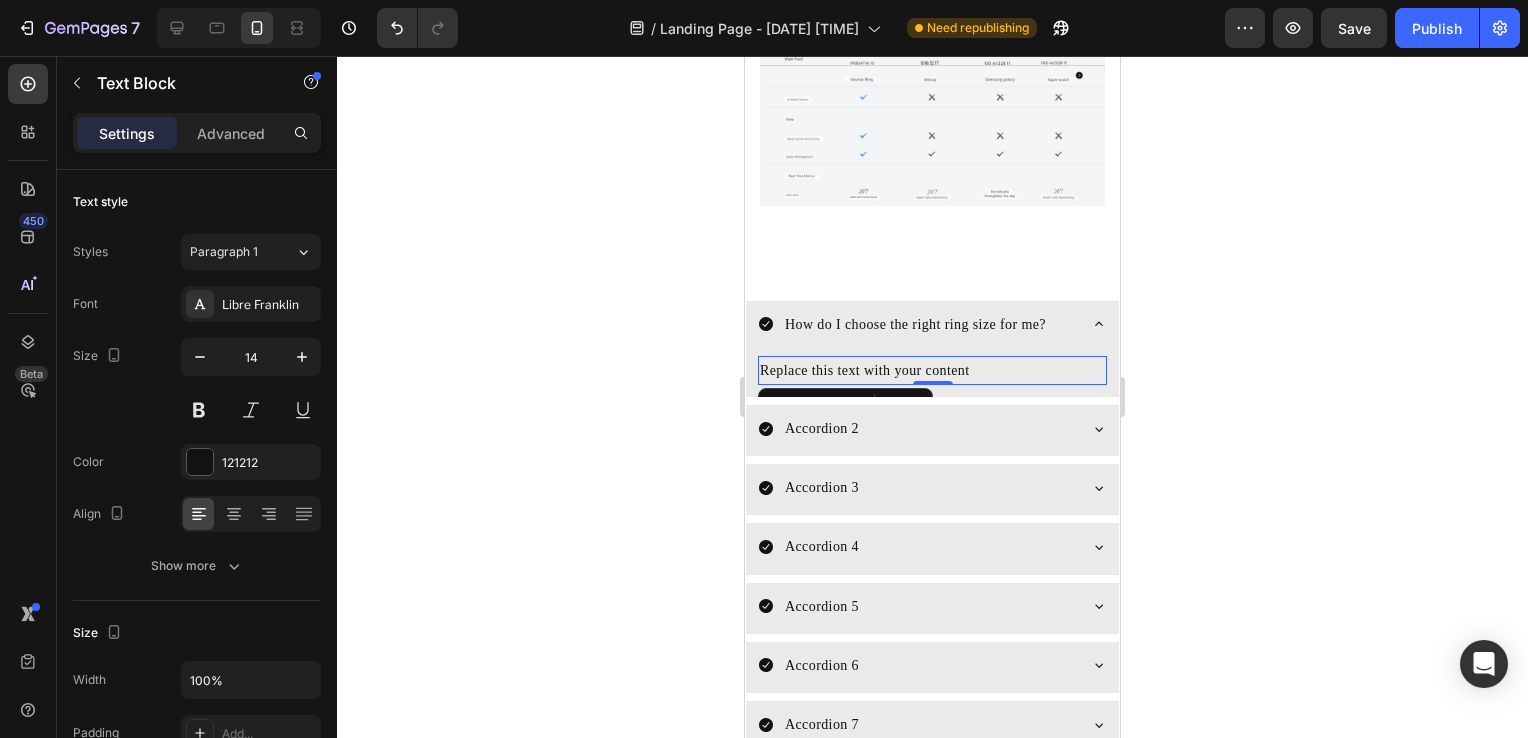 click on "Replace this text with your content" at bounding box center [932, 370] 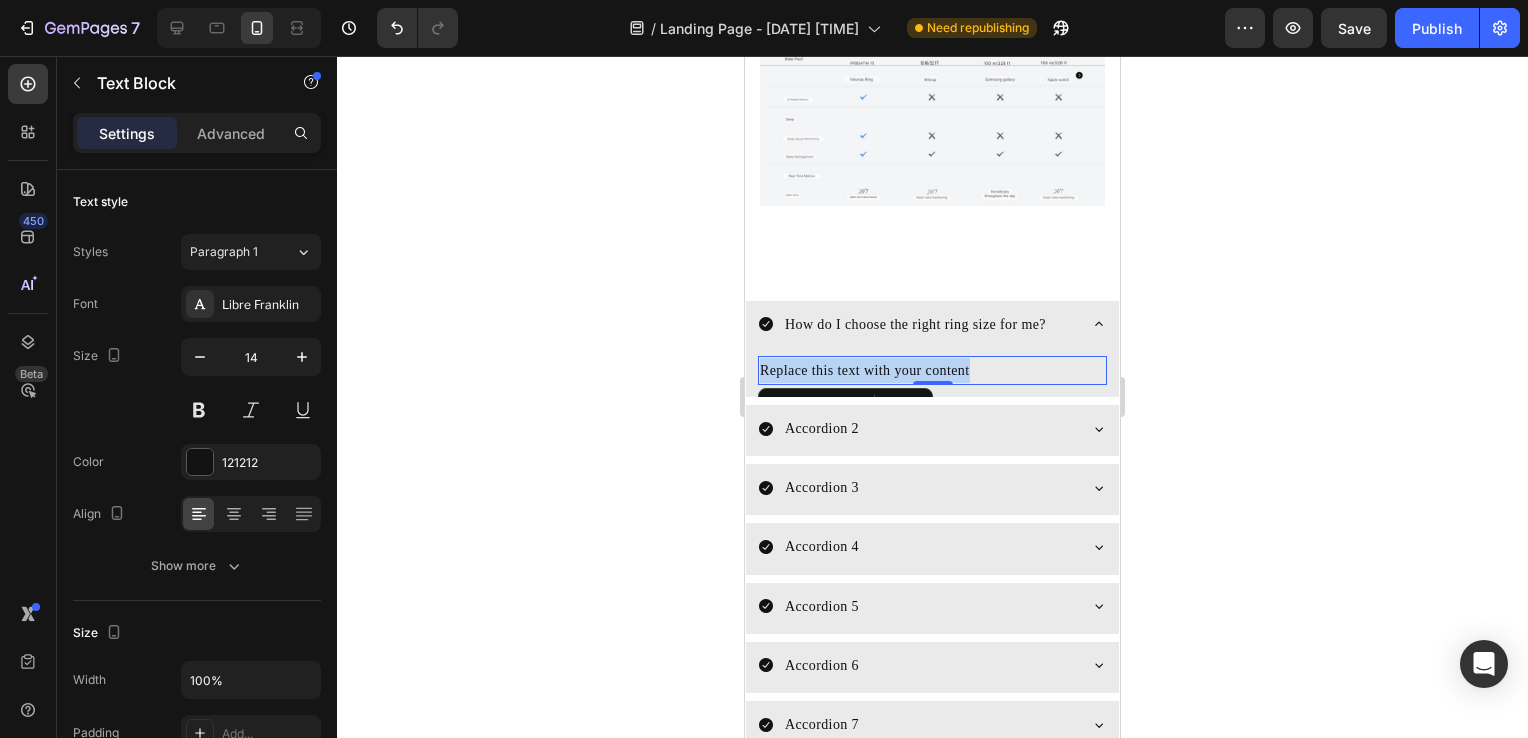 click on "Replace this text with your content" at bounding box center [932, 370] 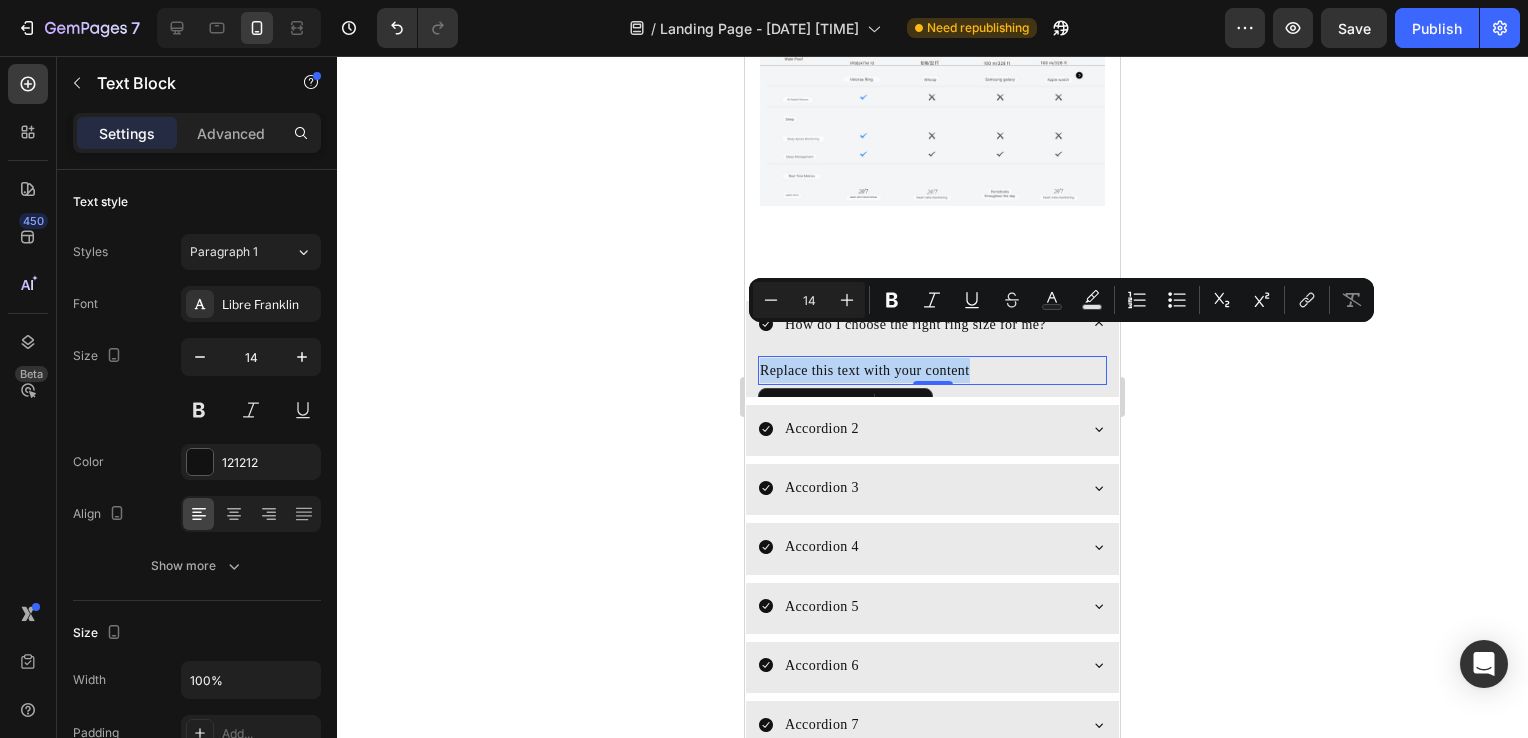 click on "Replace this text with your content" at bounding box center (932, 370) 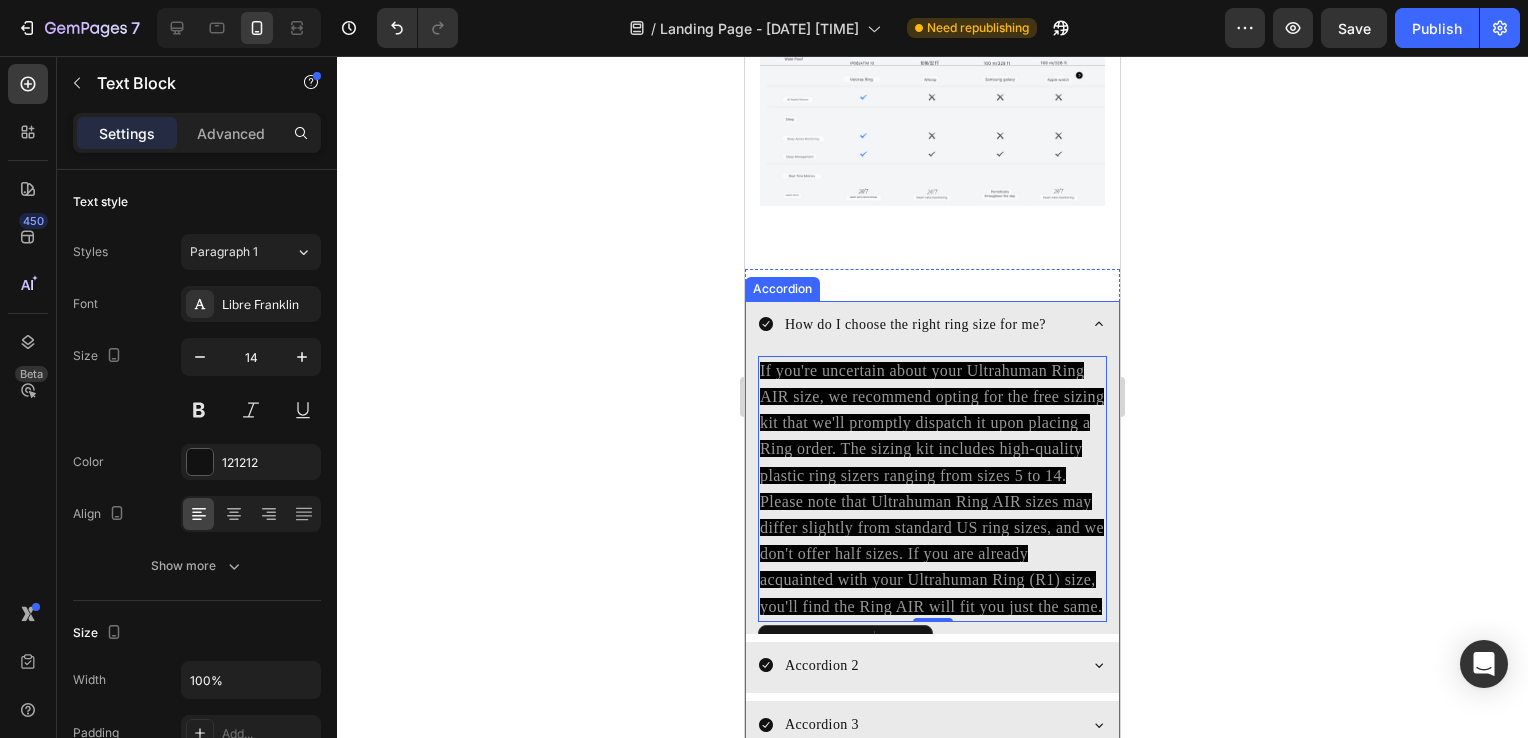 click 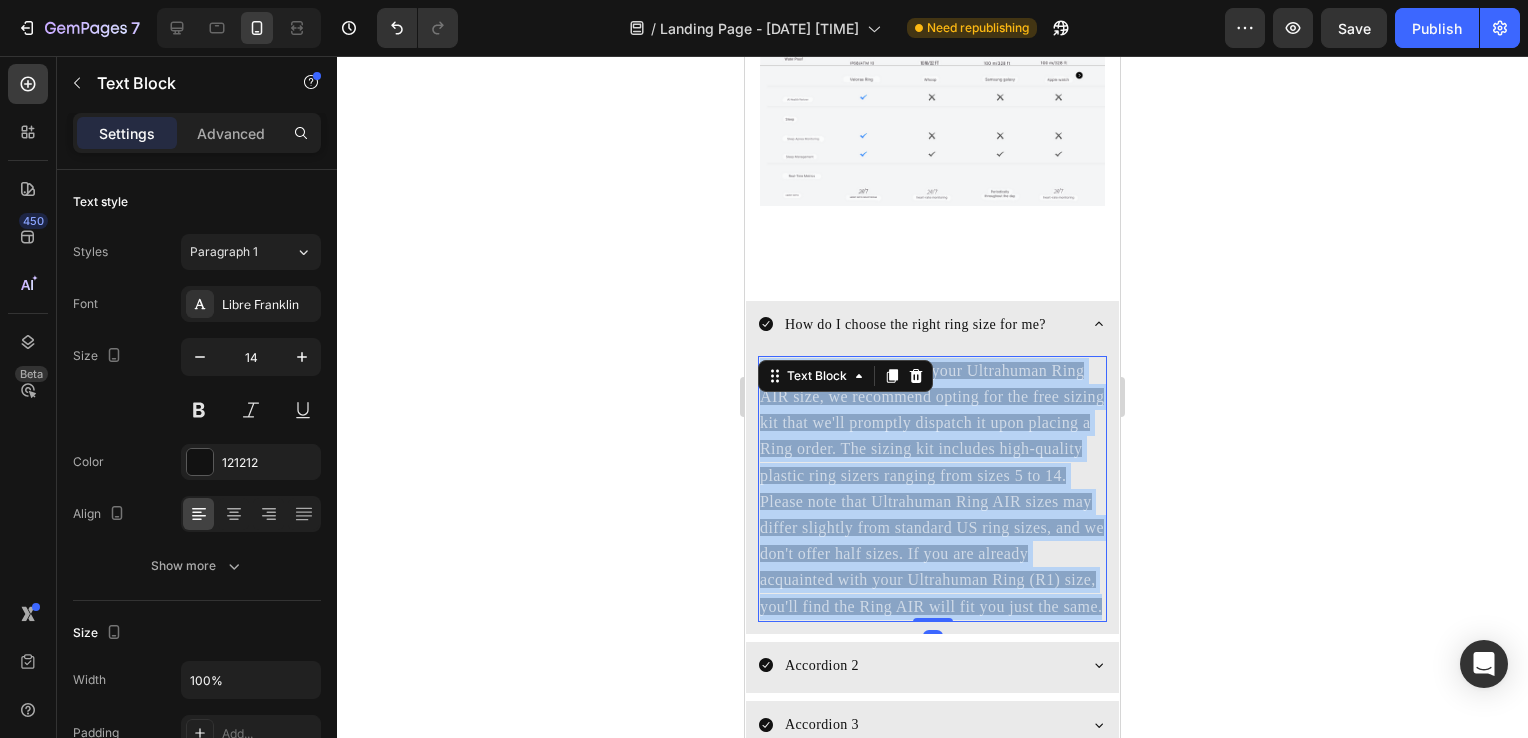 click on "If you're uncertain about your Ultrahuman Ring AIR size, we recommend opting for the free sizing kit that we'll promptly dispatch it upon placing a Ring order. The sizing kit includes high-quality plastic ring sizers ranging from sizes 5 to 14. Please note that Ultrahuman Ring AIR sizes may differ slightly from standard US ring sizes, and we don't offer half sizes. If you are already acquainted with your Ultrahuman Ring (R1) size, you'll find the Ring AIR will fit you just the same." at bounding box center (932, 489) 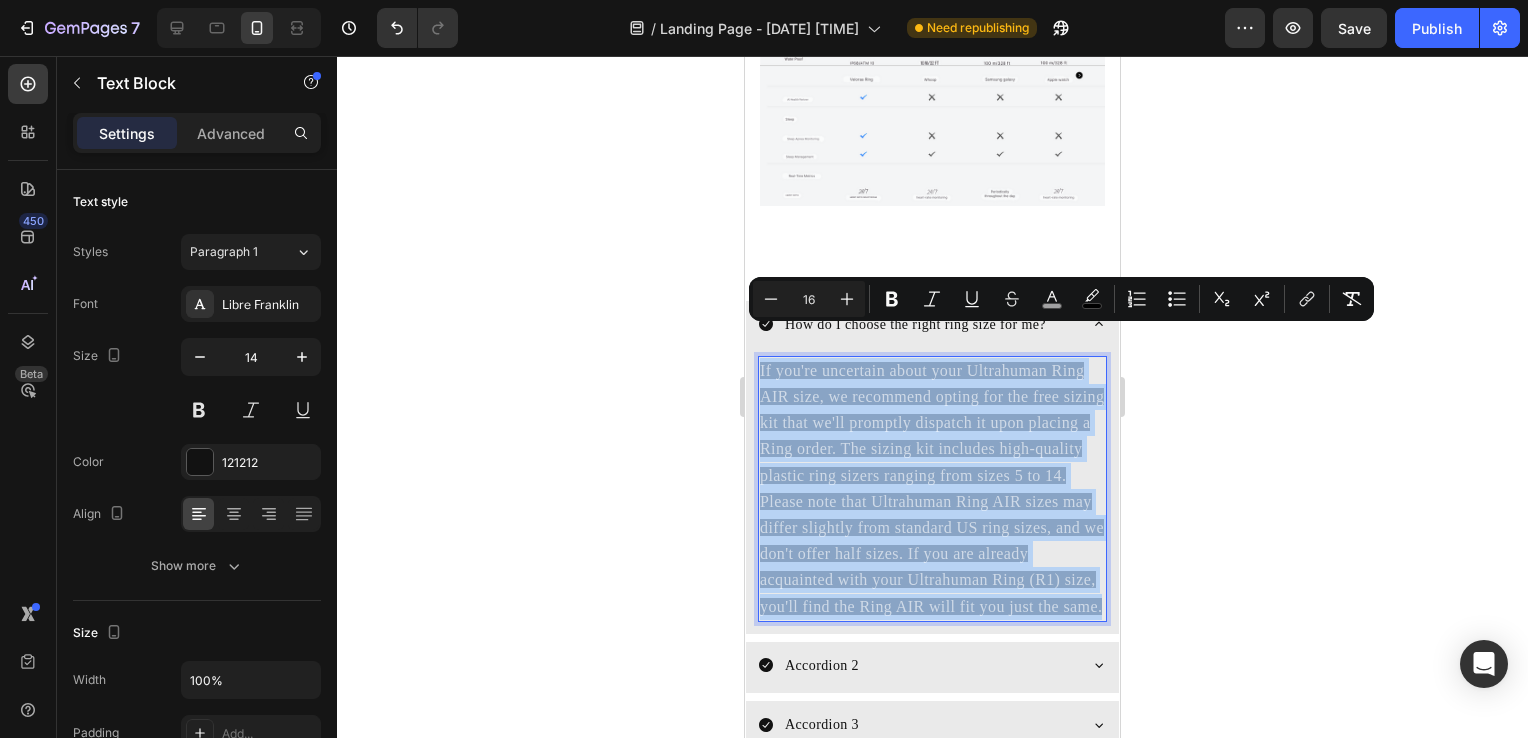 click on "If you're uncertain about your Ultrahuman Ring AIR size, we recommend opting for the free sizing kit that we'll promptly dispatch it upon placing a Ring order. The sizing kit includes high-quality plastic ring sizers ranging from sizes 5 to 14. Please note that Ultrahuman Ring AIR sizes may differ slightly from standard US ring sizes, and we don't offer half sizes. If you are already acquainted with your Ultrahuman Ring (R1) size, you'll find the Ring AIR will fit you just the same." at bounding box center [932, 489] 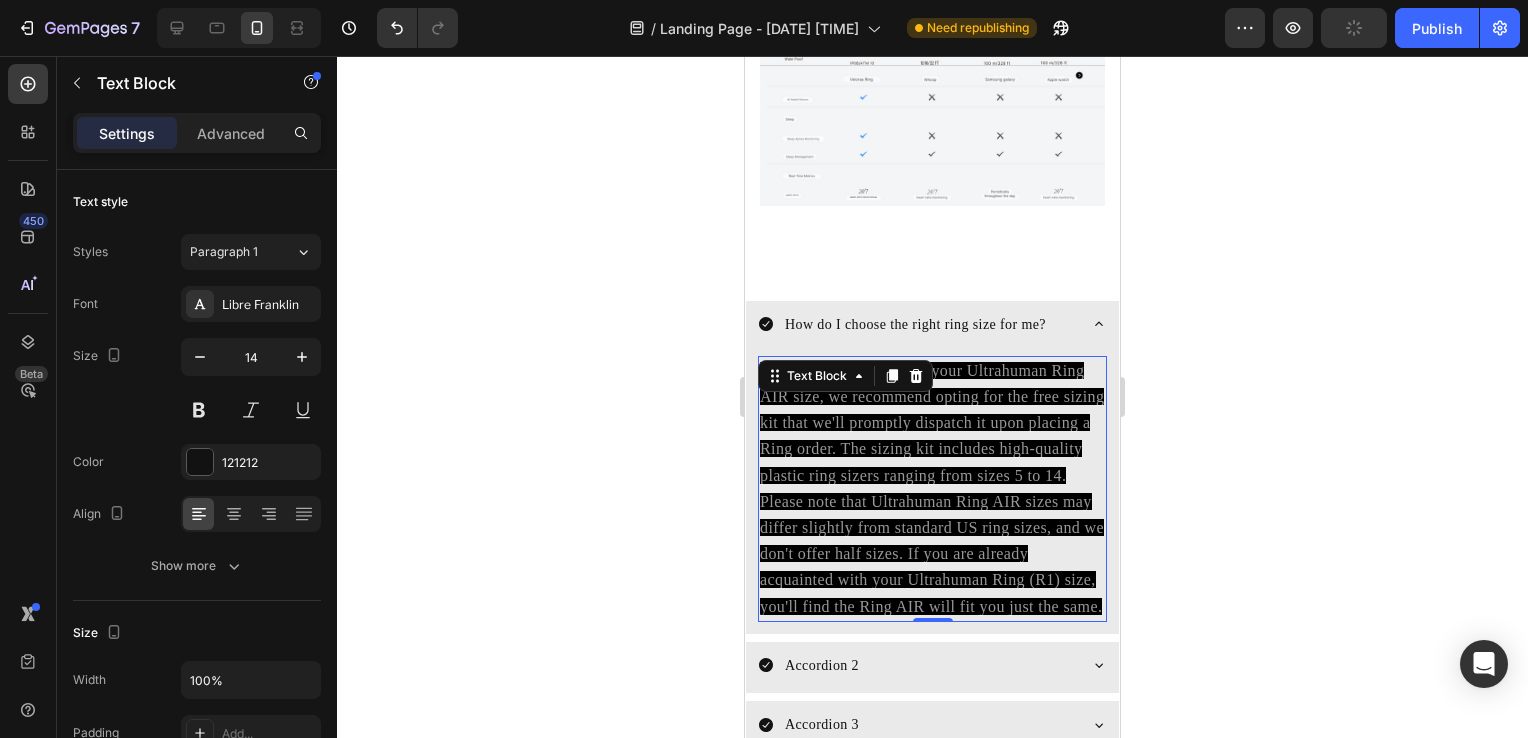 click 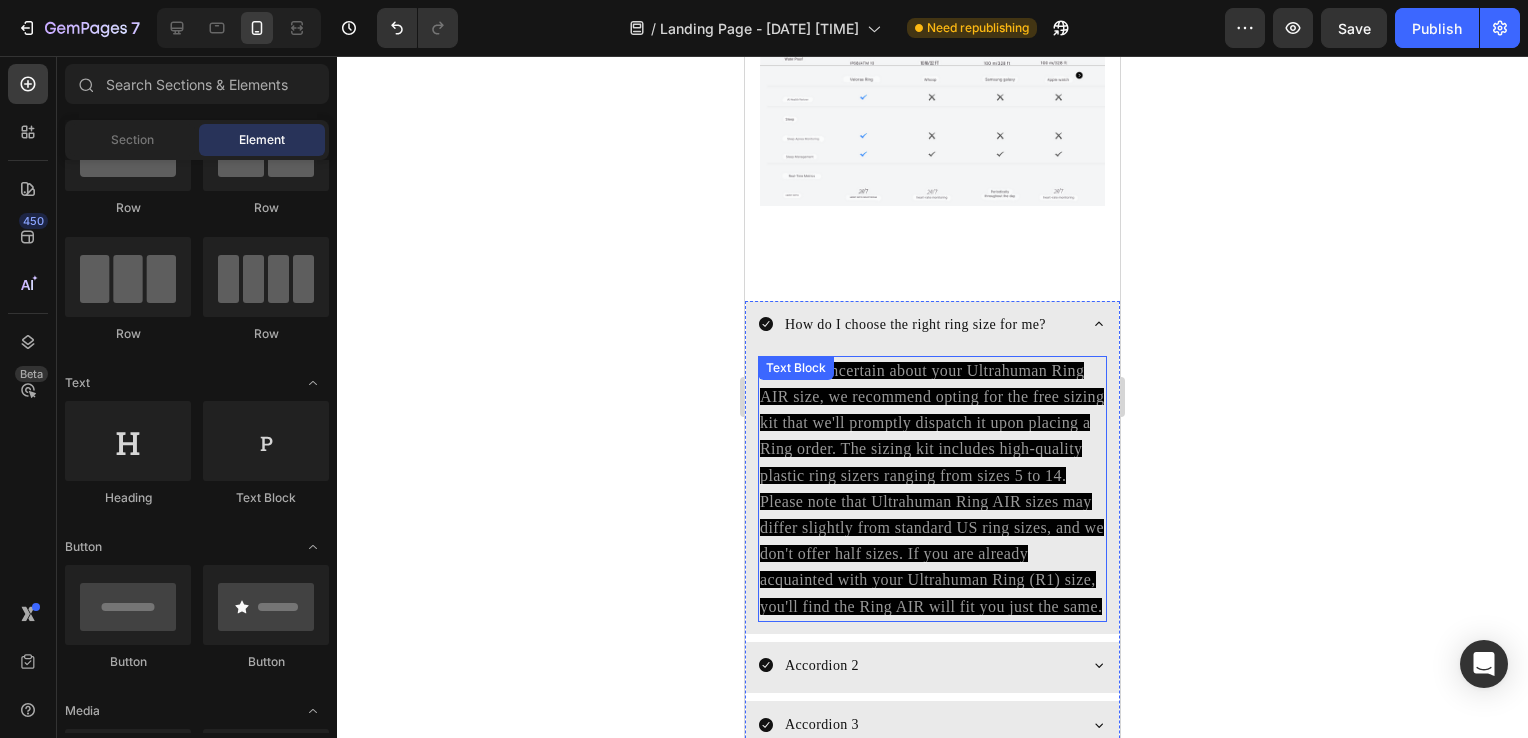 click on "If you're uncertain about your Ultrahuman Ring AIR size, we recommend opting for the free sizing kit that we'll promptly dispatch it upon placing a Ring order. The sizing kit includes high-quality plastic ring sizers ranging from sizes 5 to 14. Please note that Ultrahuman Ring AIR sizes may differ slightly from standard US ring sizes, and we don't offer half sizes. If you are already acquainted with your Ultrahuman Ring (R1) size, you'll find the Ring AIR will fit you just the same." at bounding box center (932, 488) 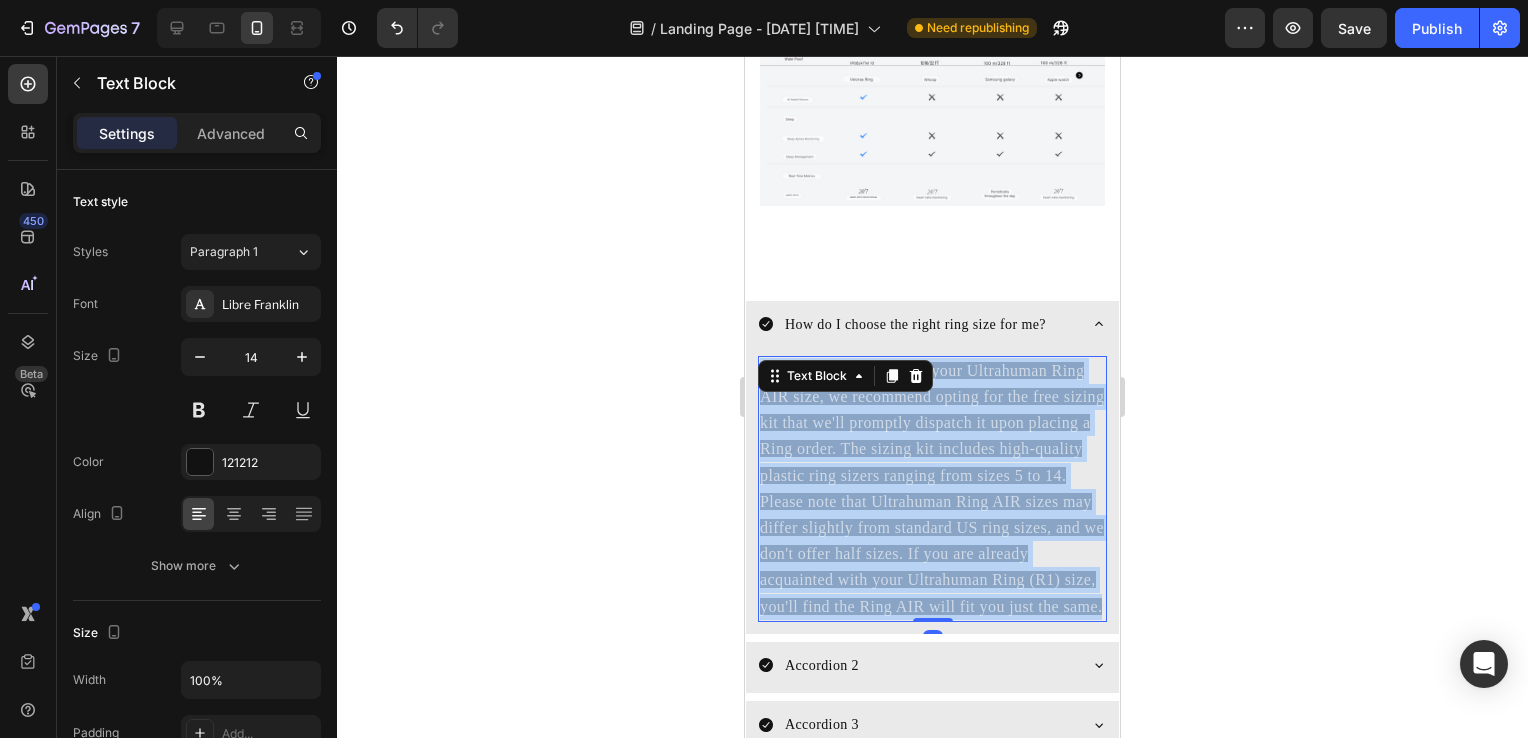 click on "If you're uncertain about your Ultrahuman Ring AIR size, we recommend opting for the free sizing kit that we'll promptly dispatch it upon placing a Ring order. The sizing kit includes high-quality plastic ring sizers ranging from sizes 5 to 14. Please note that Ultrahuman Ring AIR sizes may differ slightly from standard US ring sizes, and we don't offer half sizes. If you are already acquainted with your Ultrahuman Ring (R1) size, you'll find the Ring AIR will fit you just the same." at bounding box center [932, 488] 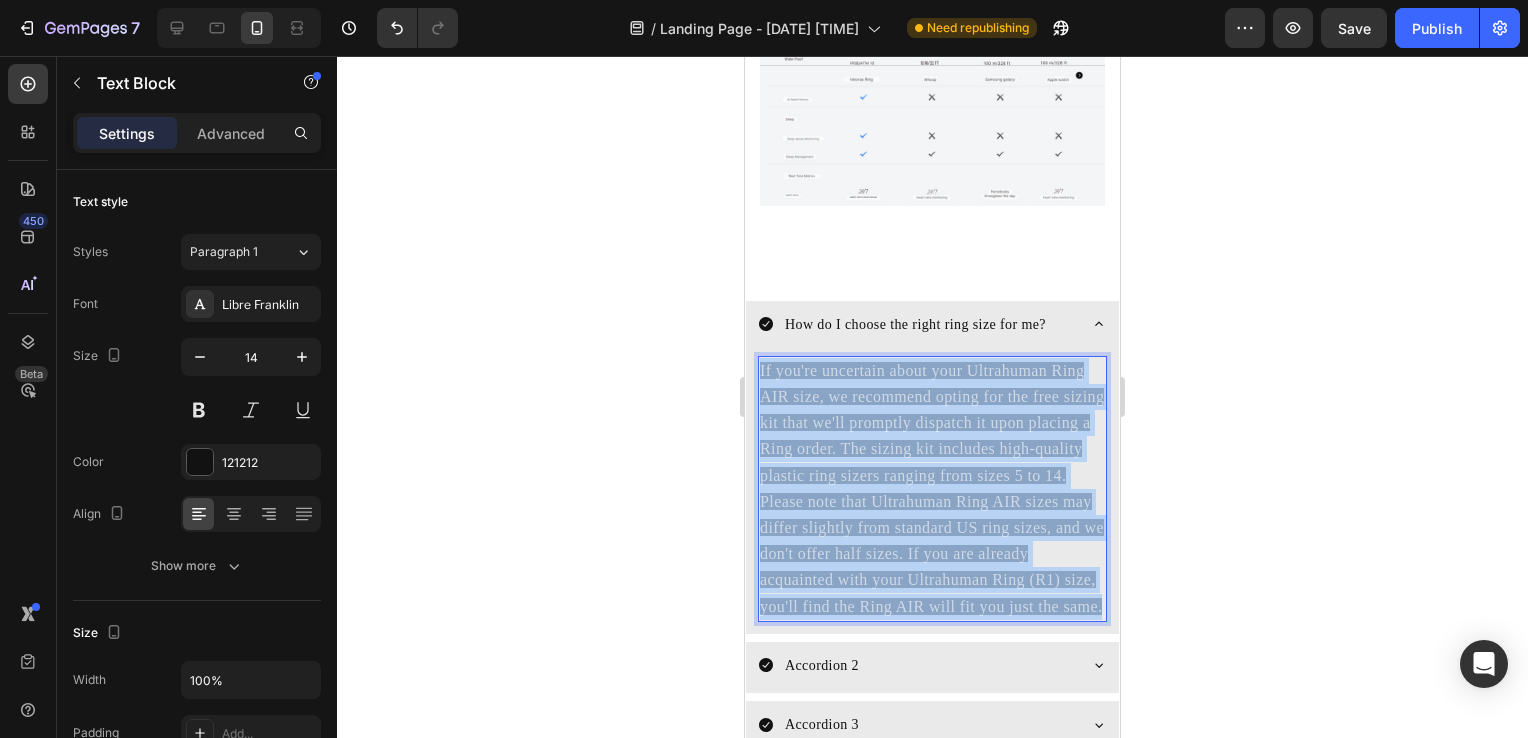 click on "If you're uncertain about your Ultrahuman Ring AIR size, we recommend opting for the free sizing kit that we'll promptly dispatch it upon placing a Ring order. The sizing kit includes high-quality plastic ring sizers ranging from sizes 5 to 14. Please note that Ultrahuman Ring AIR sizes may differ slightly from standard US ring sizes, and we don't offer half sizes. If you are already acquainted with your Ultrahuman Ring (R1) size, you'll find the Ring AIR will fit you just the same." at bounding box center (932, 488) 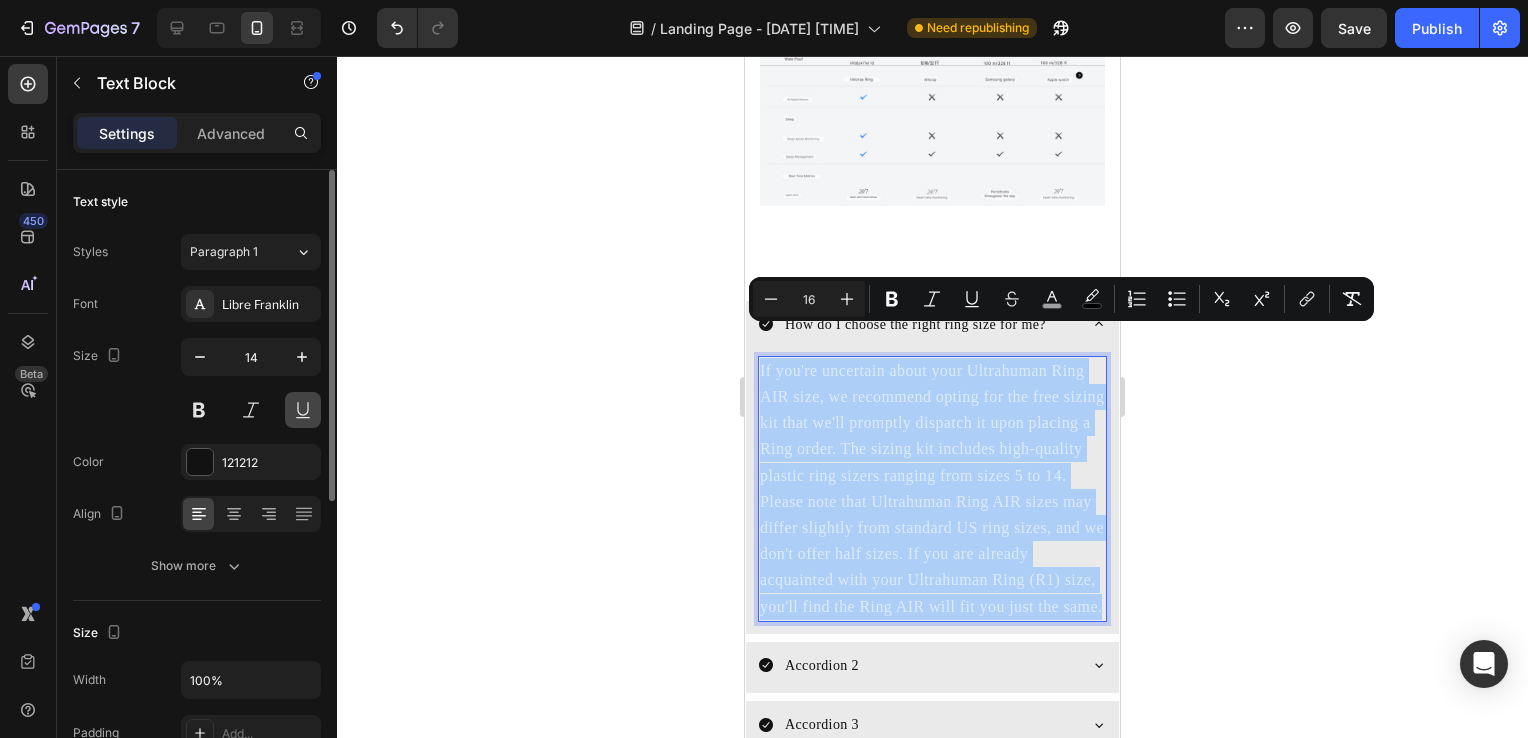 click at bounding box center (303, 410) 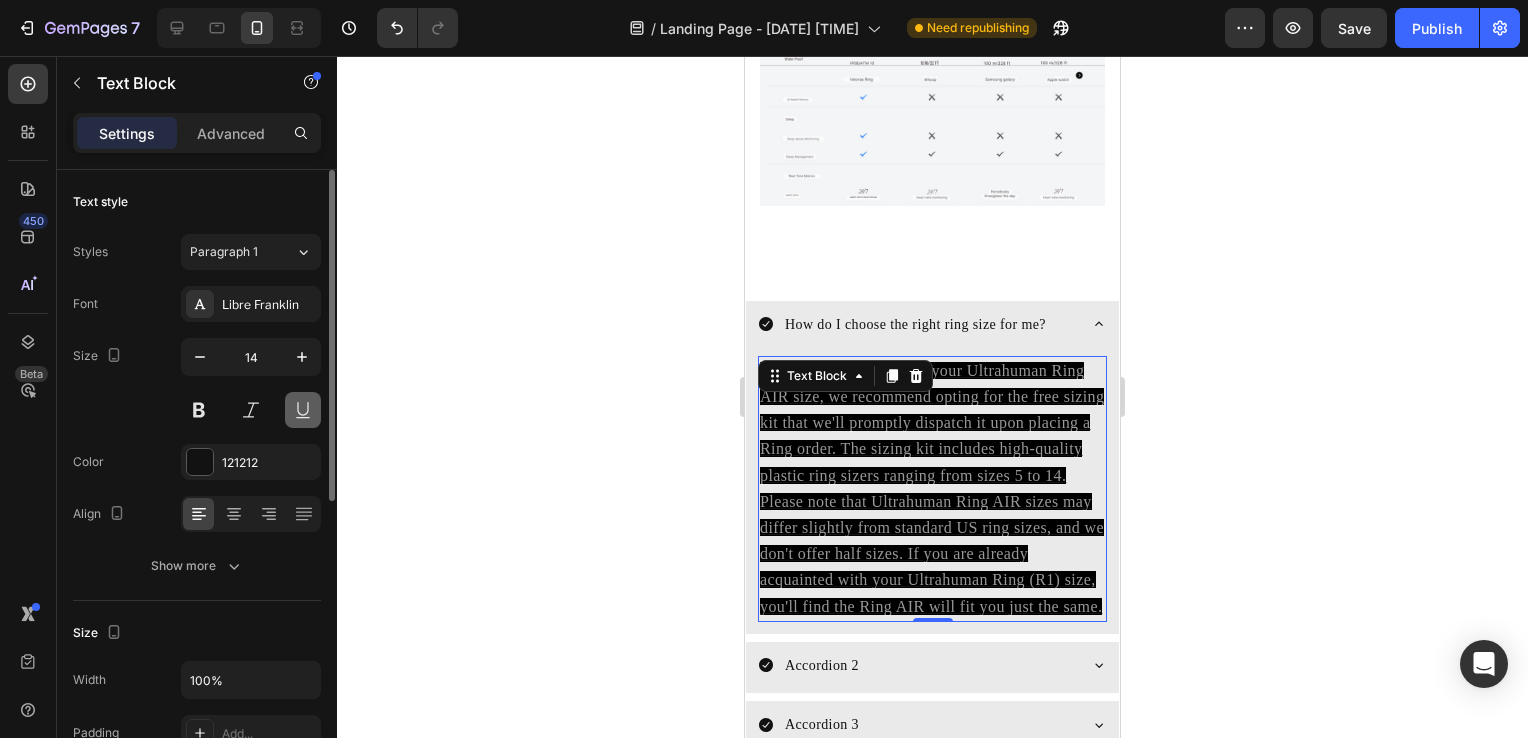 click at bounding box center [303, 410] 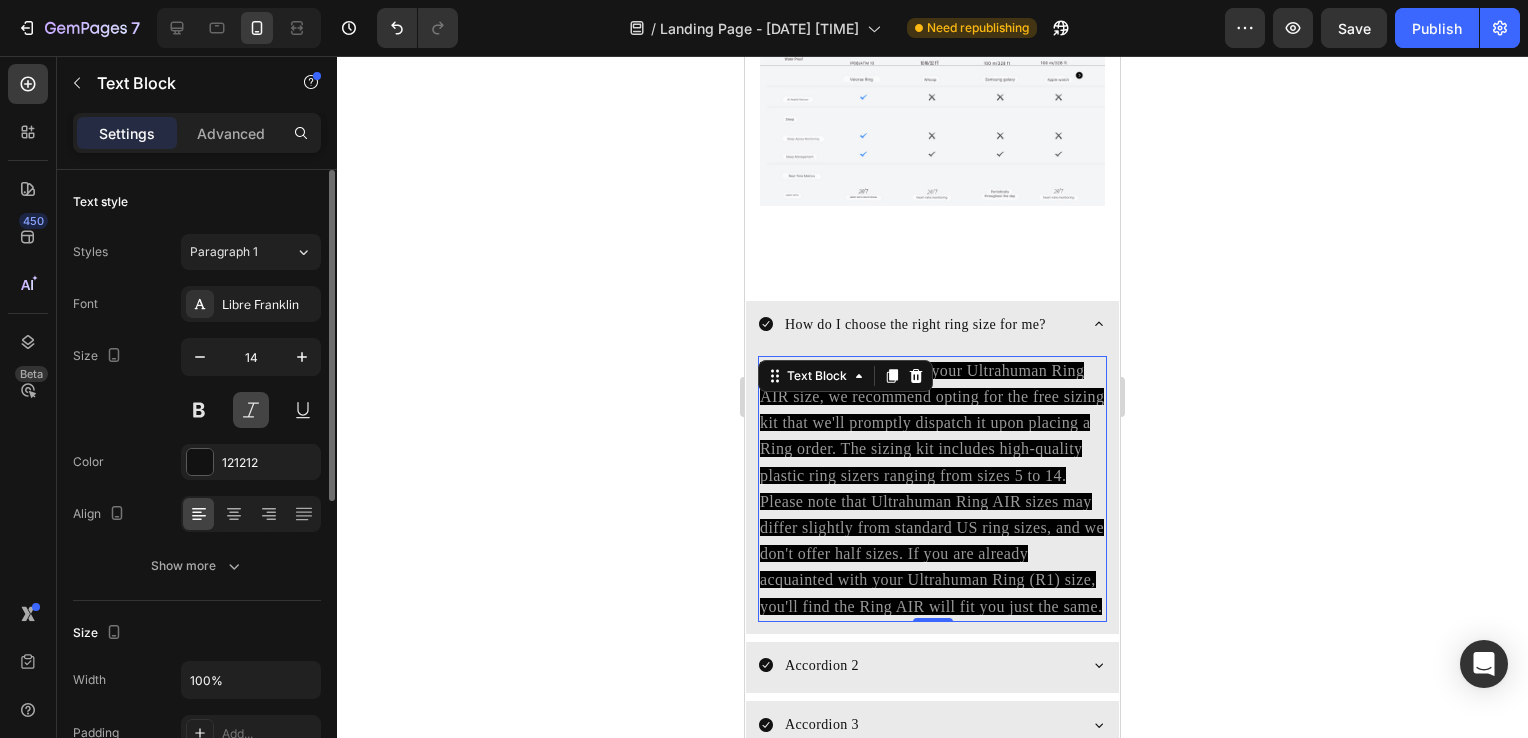 click at bounding box center [251, 410] 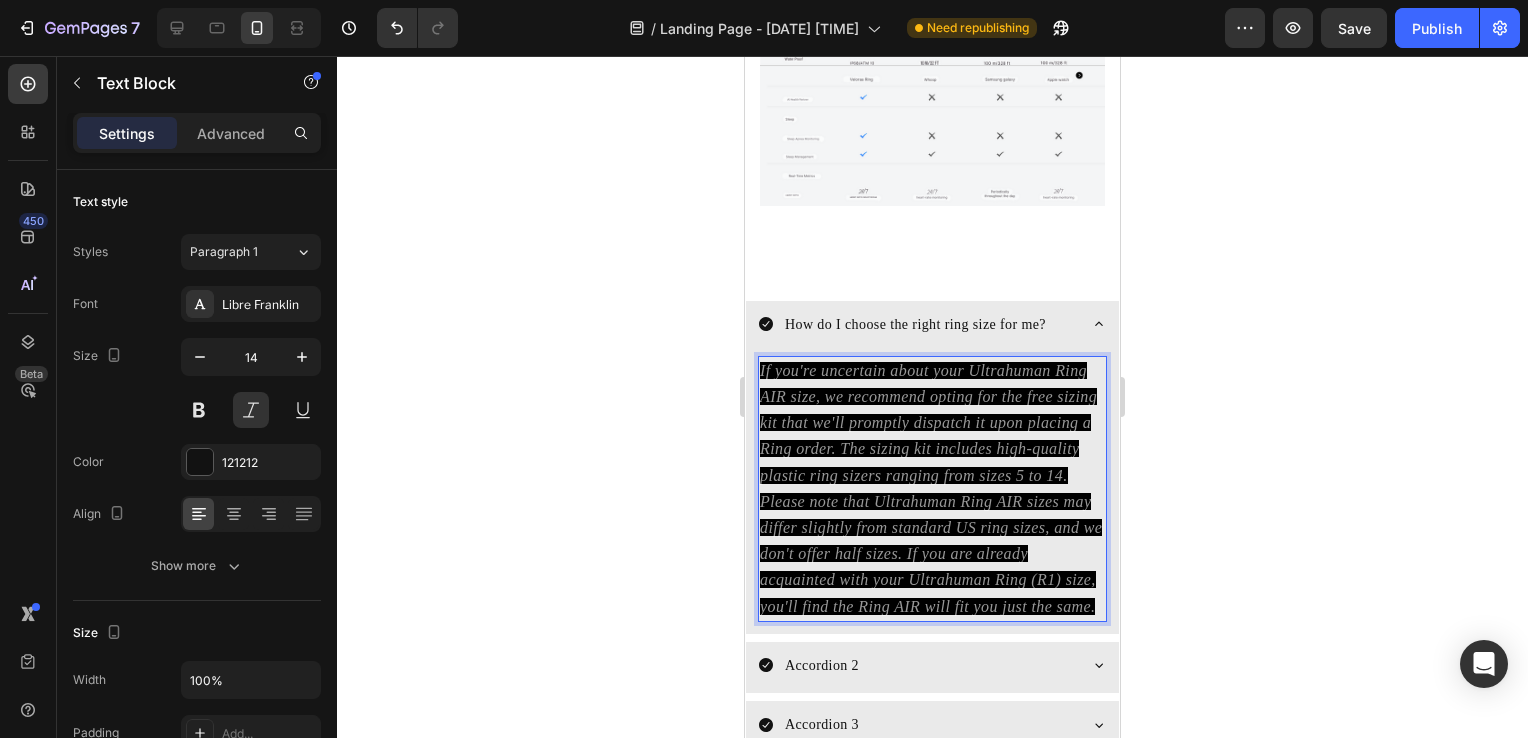 click on "If you're uncertain about your Ultrahuman Ring AIR size, we recommend opting for the free sizing kit that we'll promptly dispatch it upon placing a Ring order. The sizing kit includes high-quality plastic ring sizers ranging from sizes 5 to 14. Please note that Ultrahuman Ring AIR sizes may differ slightly from standard US ring sizes, and we don't offer half sizes. If you are already acquainted with your Ultrahuman Ring (R1) size, you'll find the Ring AIR will fit you just the same." at bounding box center [932, 489] 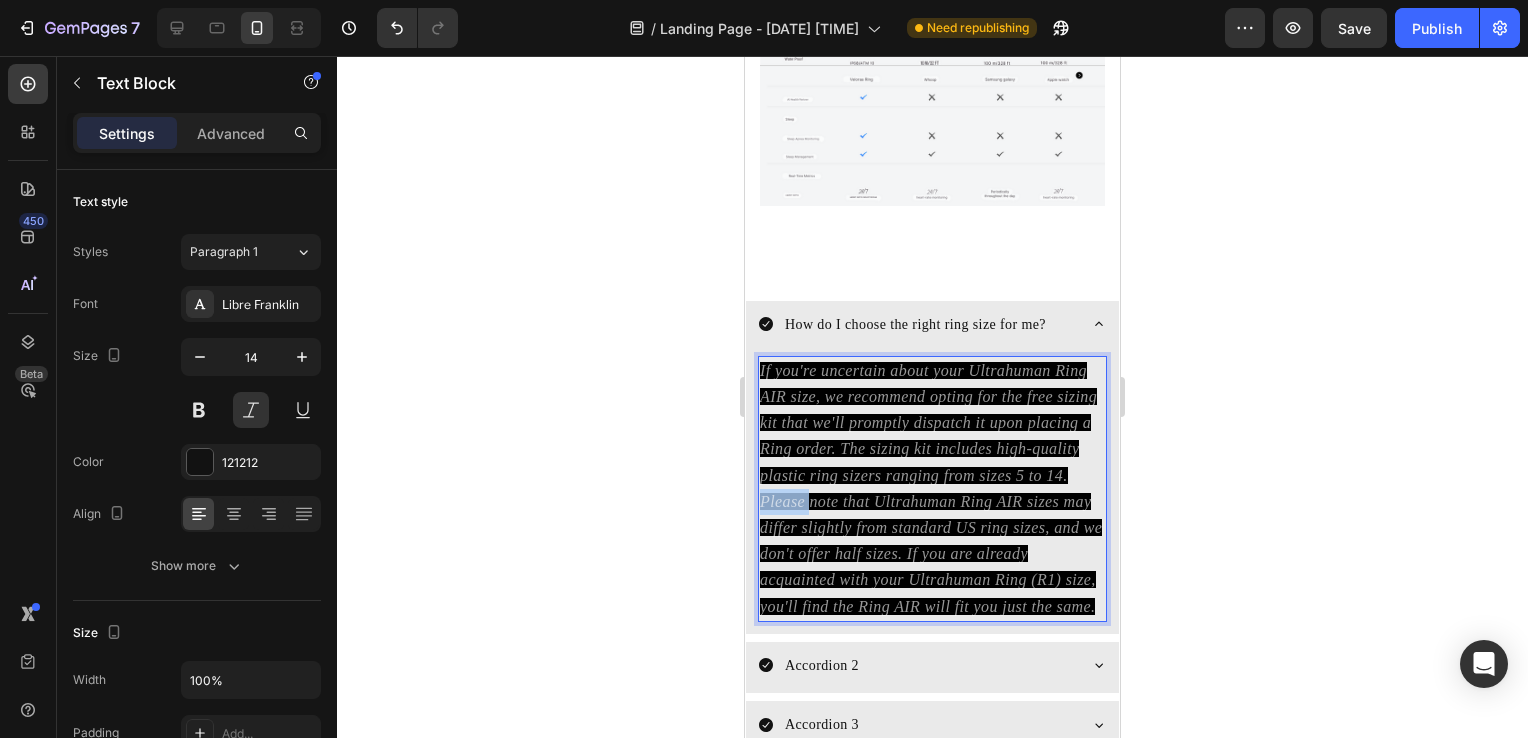 click on "If you're uncertain about your Ultrahuman Ring AIR size, we recommend opting for the free sizing kit that we'll promptly dispatch it upon placing a Ring order. The sizing kit includes high-quality plastic ring sizers ranging from sizes 5 to 14. Please note that Ultrahuman Ring AIR sizes may differ slightly from standard US ring sizes, and we don't offer half sizes. If you are already acquainted with your Ultrahuman Ring (R1) size, you'll find the Ring AIR will fit you just the same." at bounding box center [932, 489] 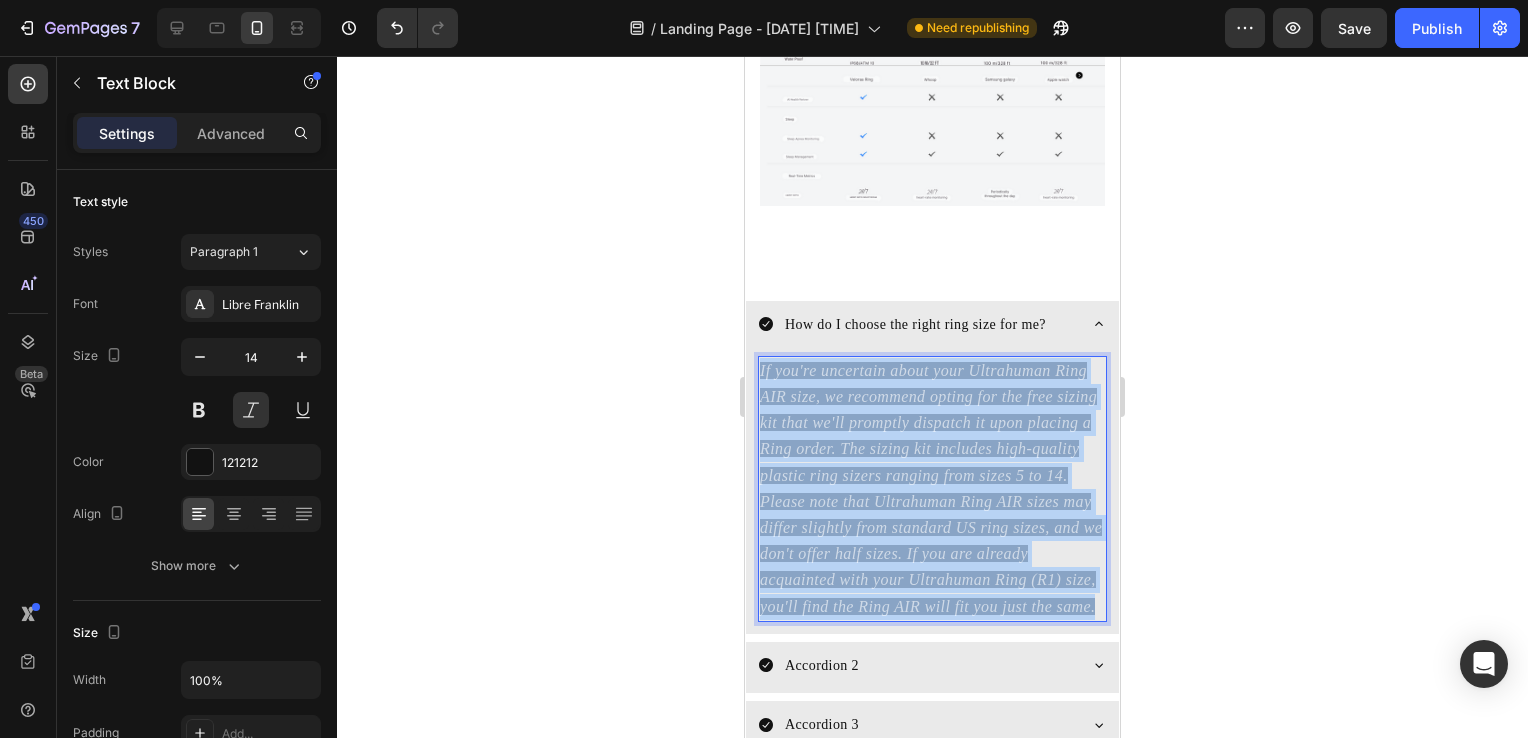 click on "If you're uncertain about your Ultrahuman Ring AIR size, we recommend opting for the free sizing kit that we'll promptly dispatch it upon placing a Ring order. The sizing kit includes high-quality plastic ring sizers ranging from sizes 5 to 14. Please note that Ultrahuman Ring AIR sizes may differ slightly from standard US ring sizes, and we don't offer half sizes. If you are already acquainted with your Ultrahuman Ring (R1) size, you'll find the Ring AIR will fit you just the same." at bounding box center (932, 489) 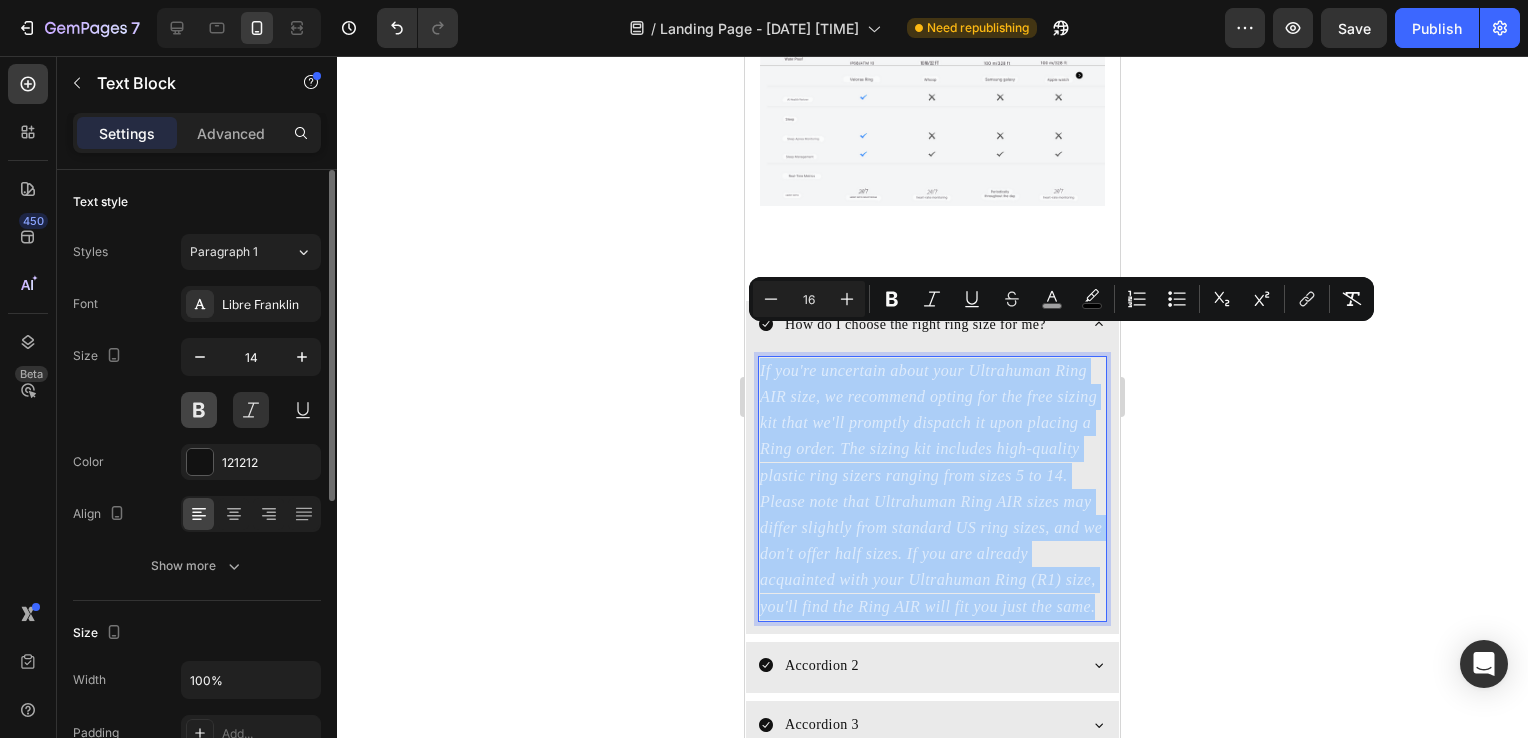 click at bounding box center (199, 410) 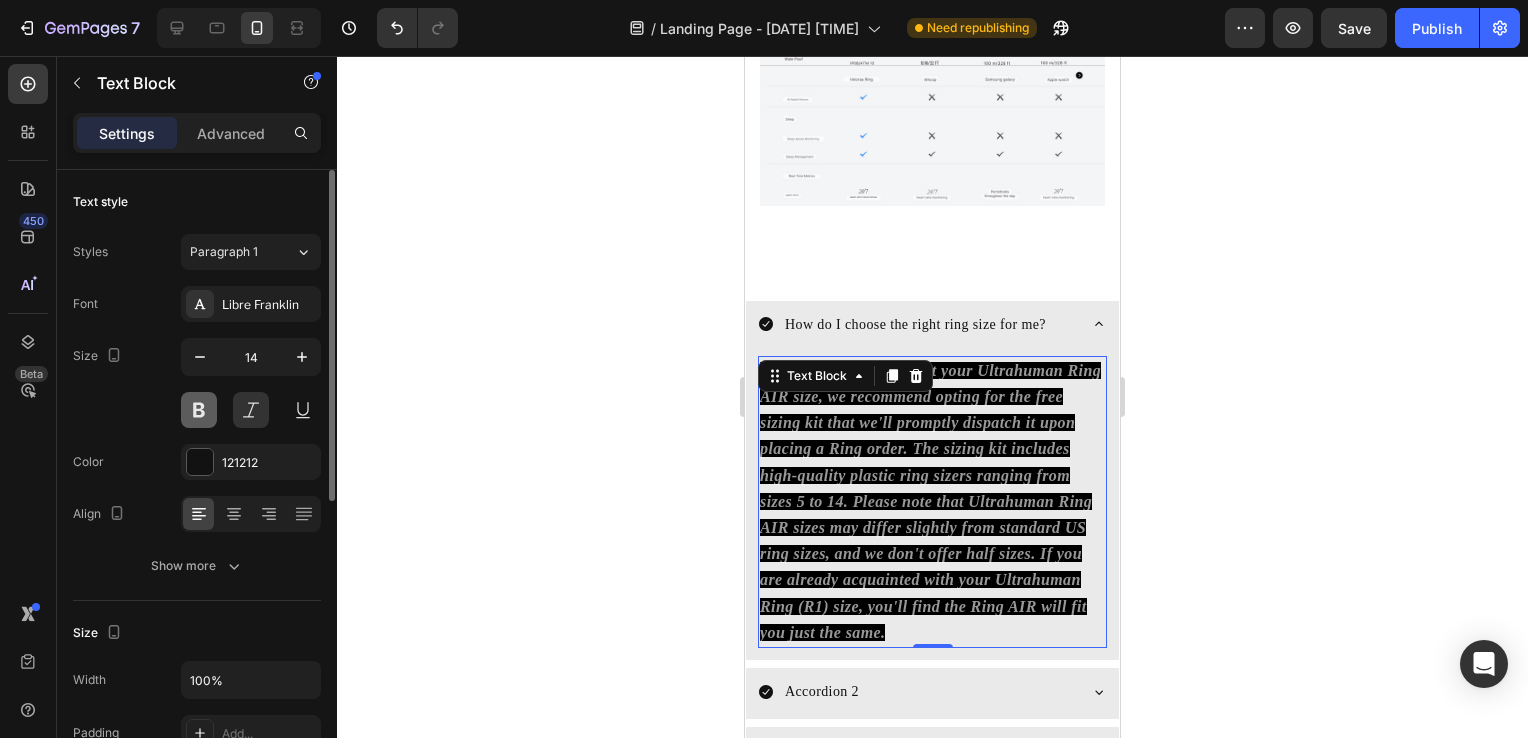 click at bounding box center [199, 410] 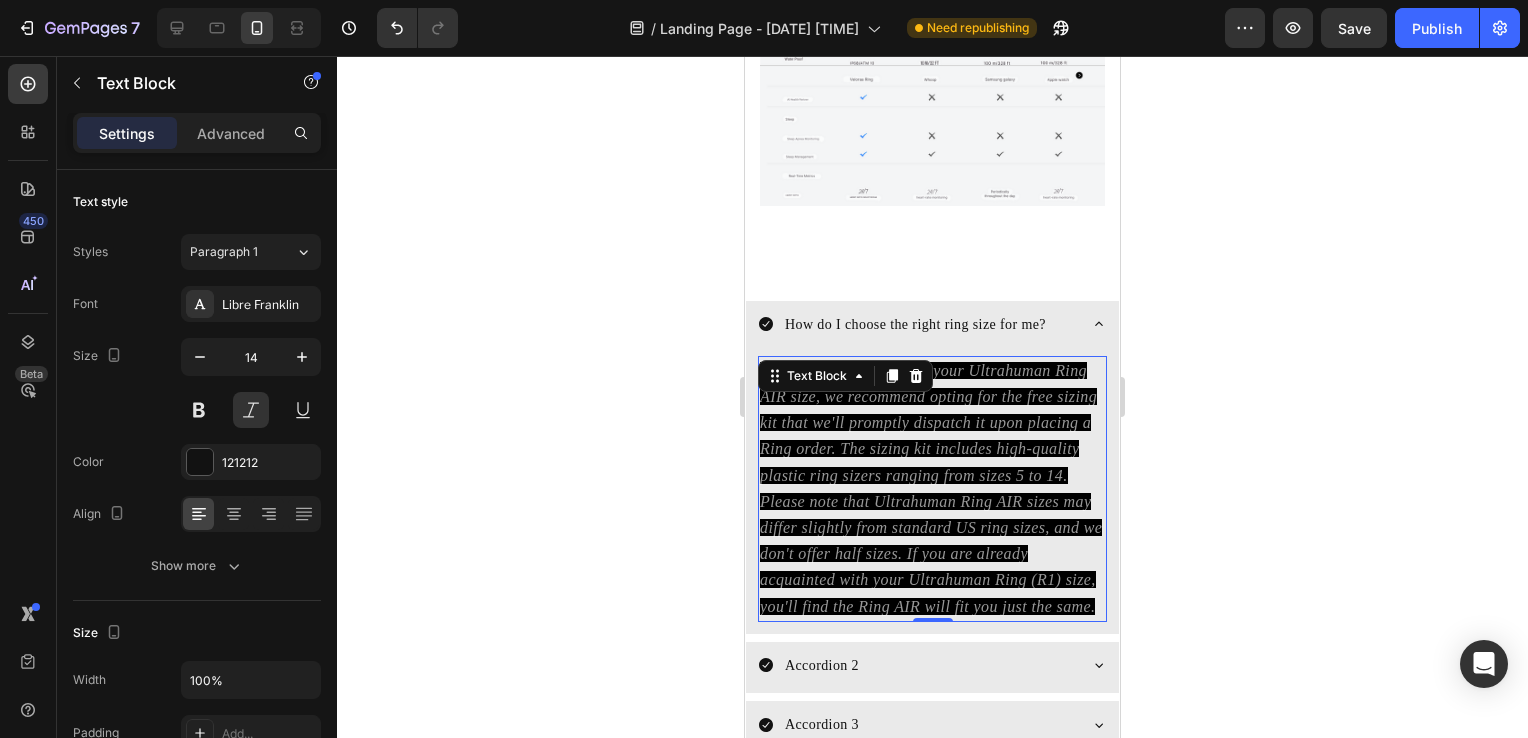 click 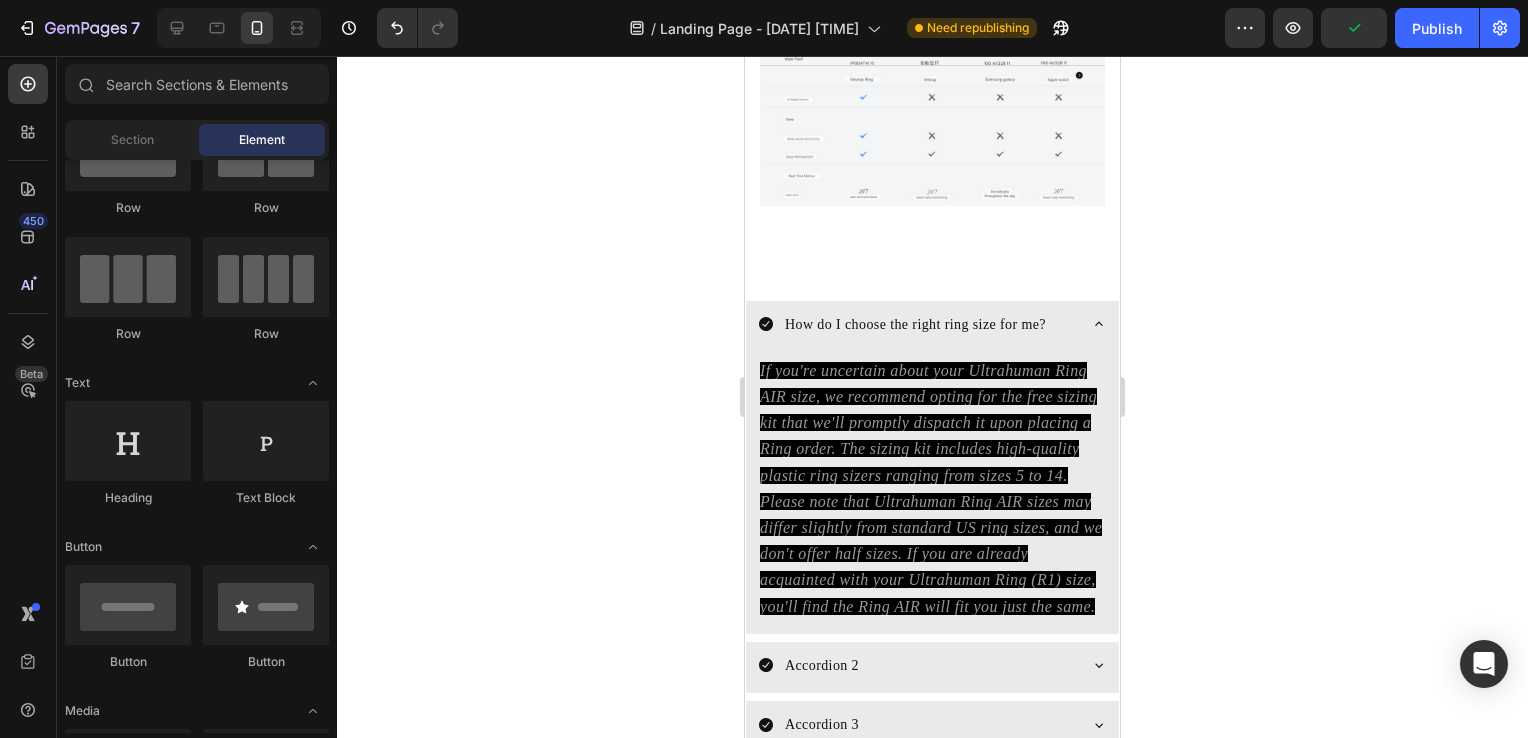 click 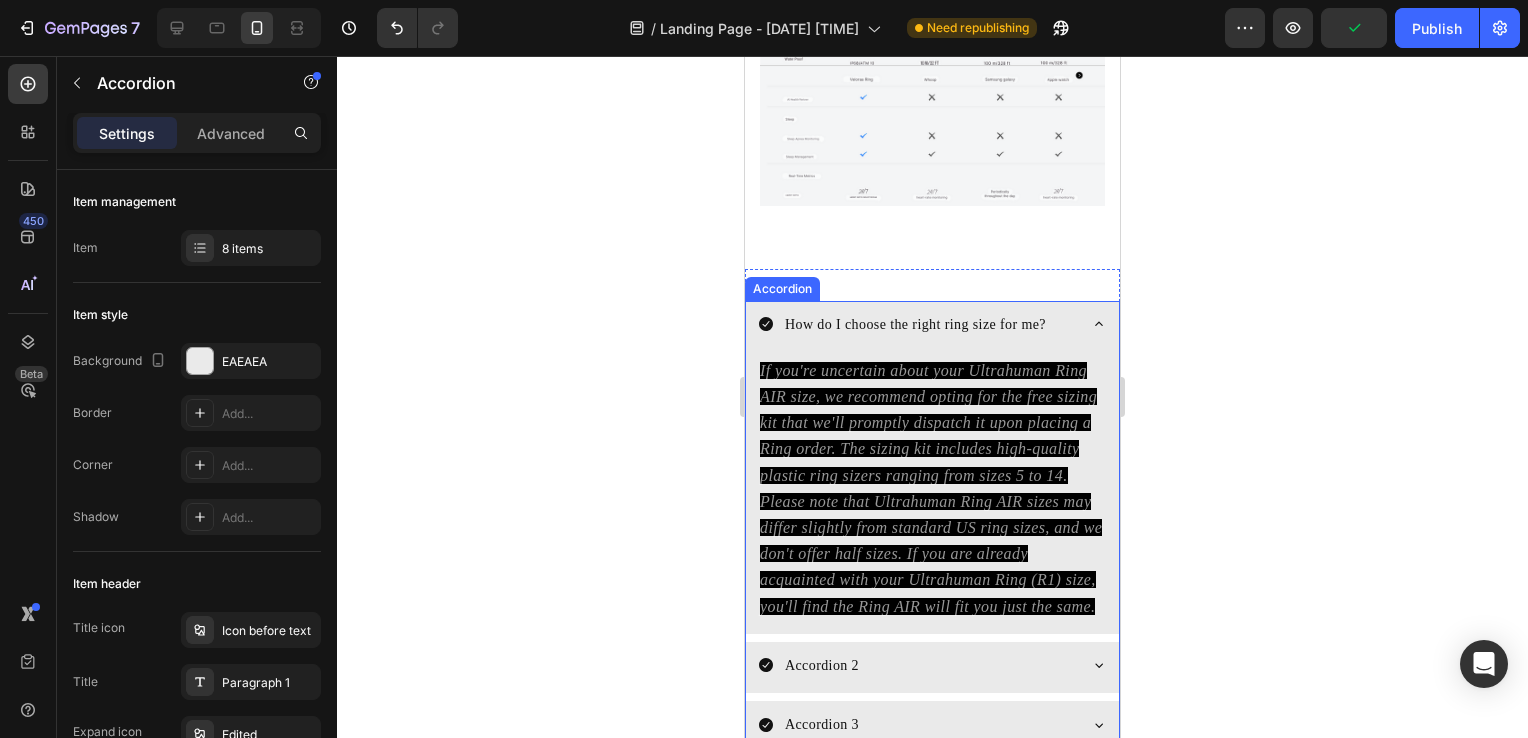 click 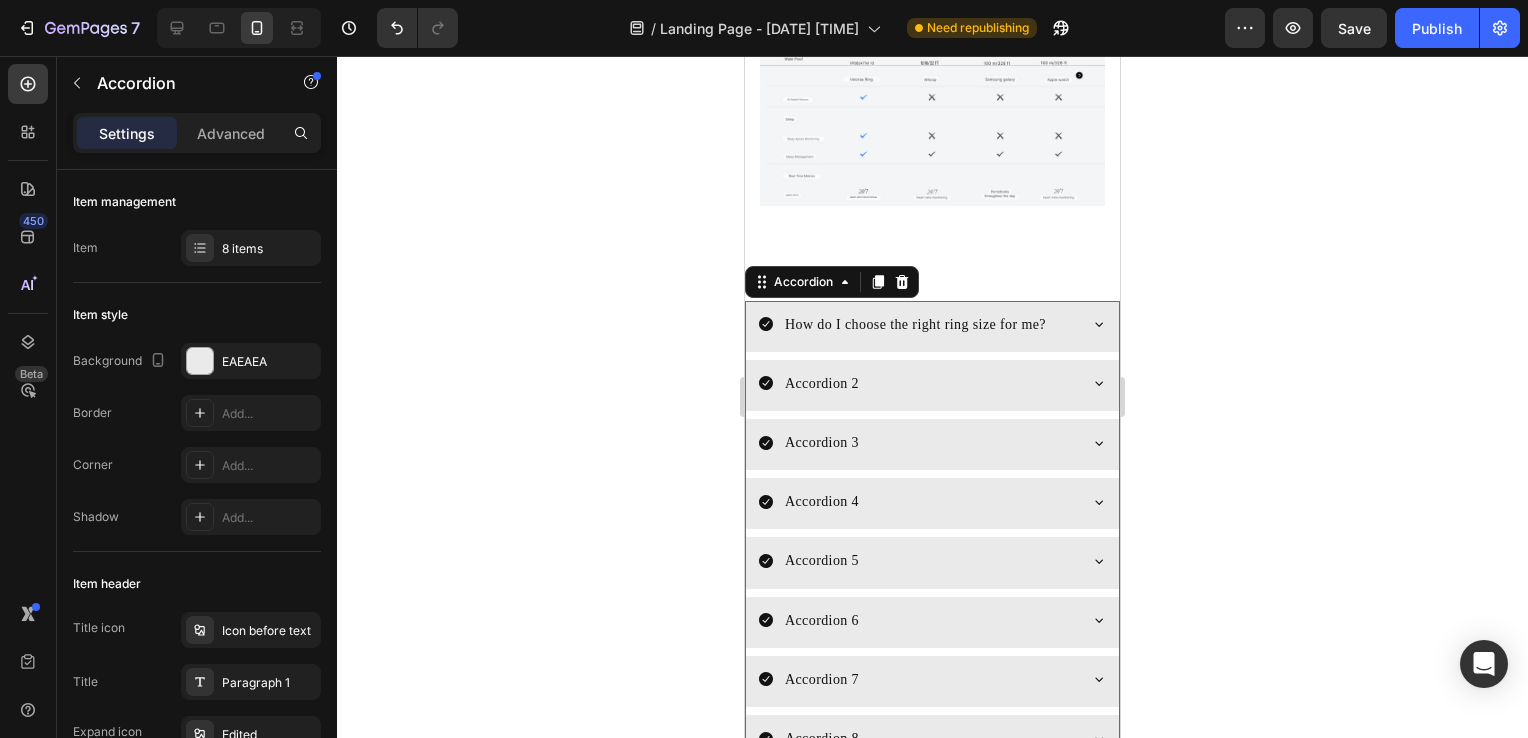 click 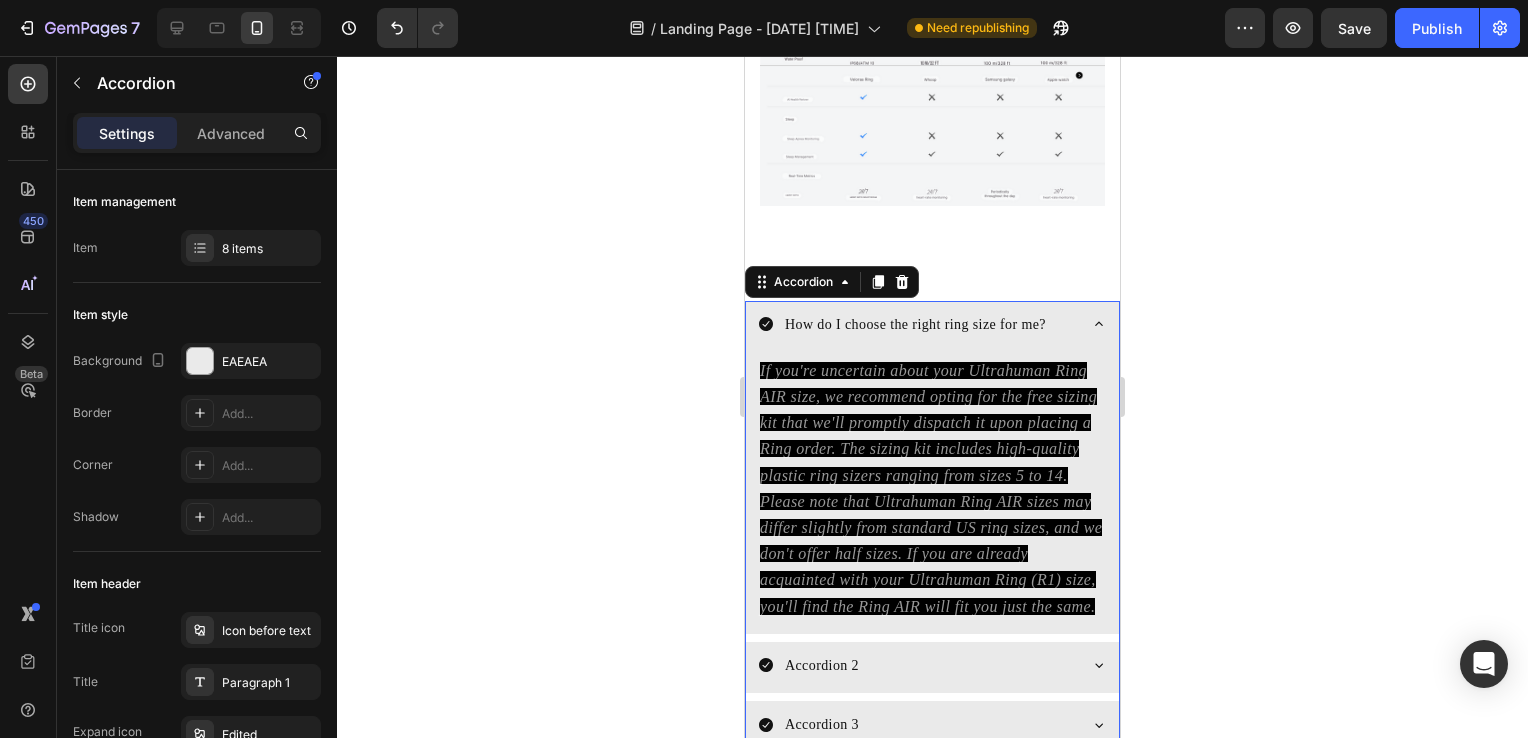 click 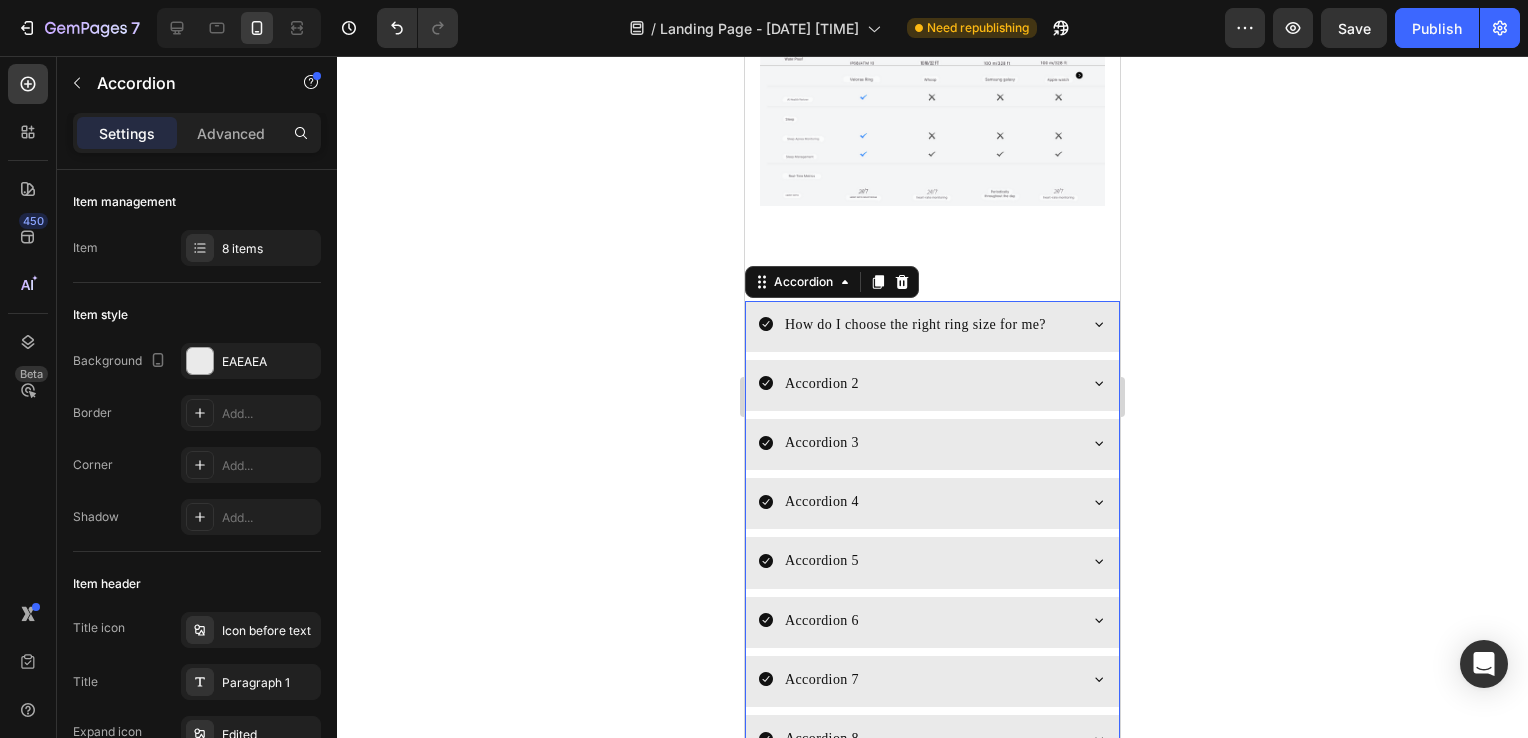 click 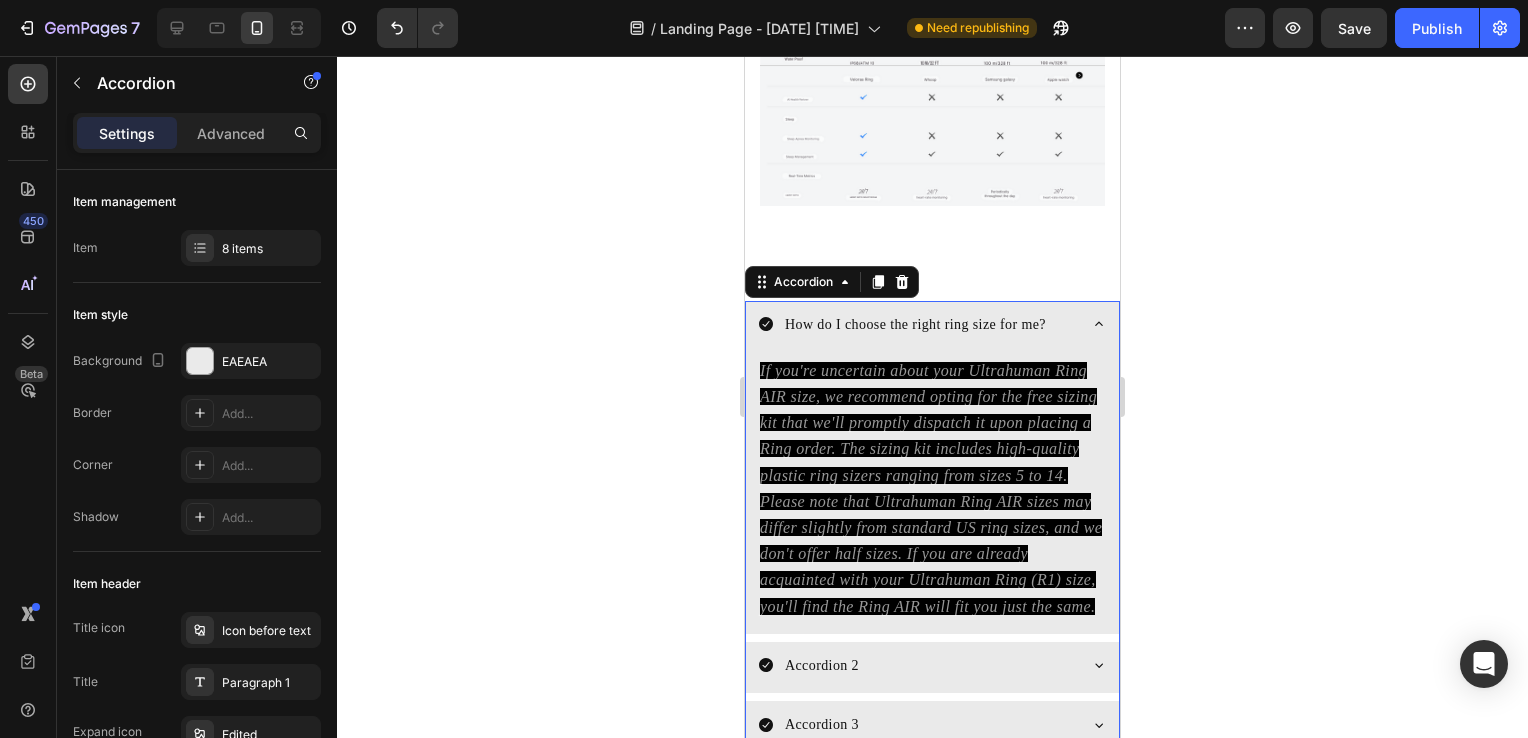 click 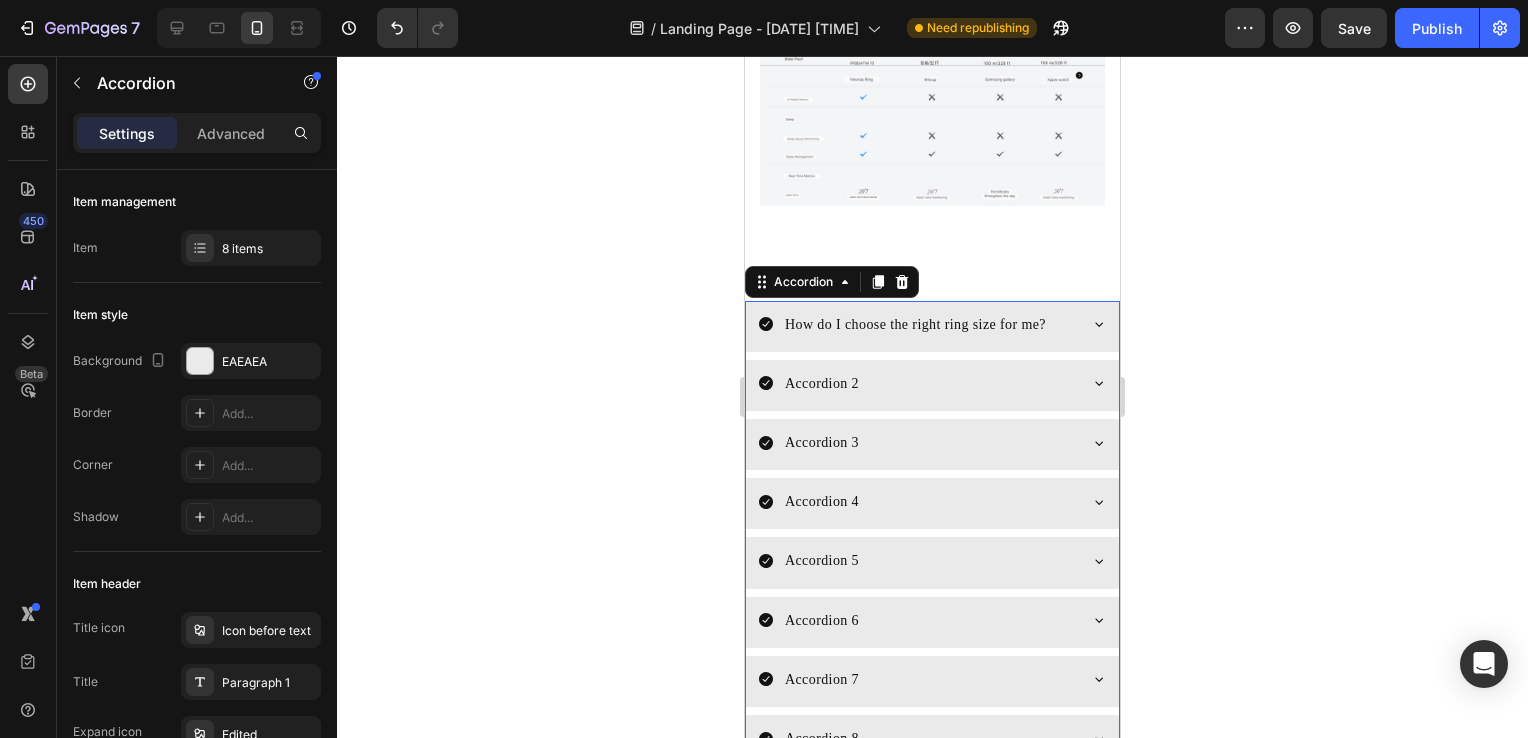 click on "How do I choose the right ring size for me?" at bounding box center [932, 326] 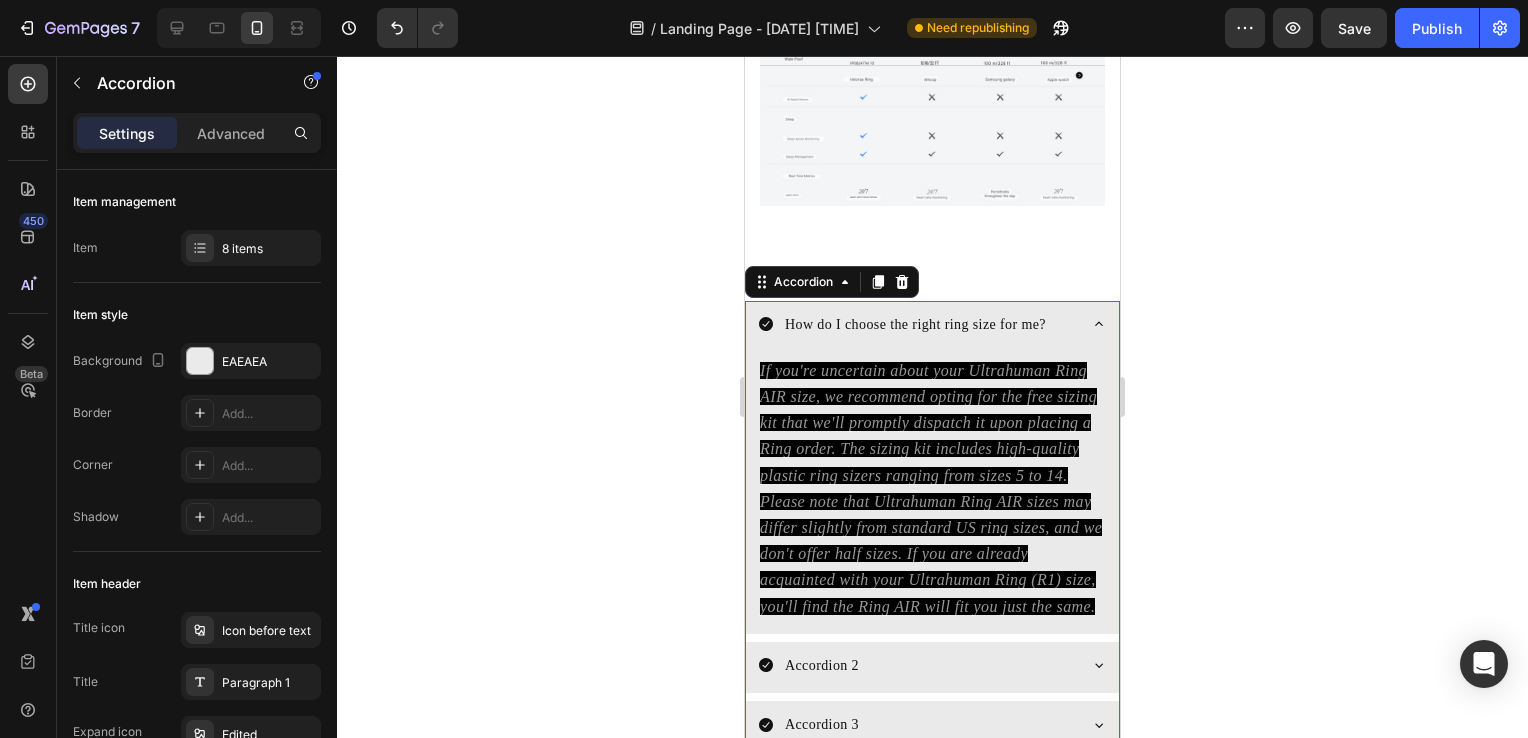 click on "How do I choose the right ring size for me?" at bounding box center (932, 326) 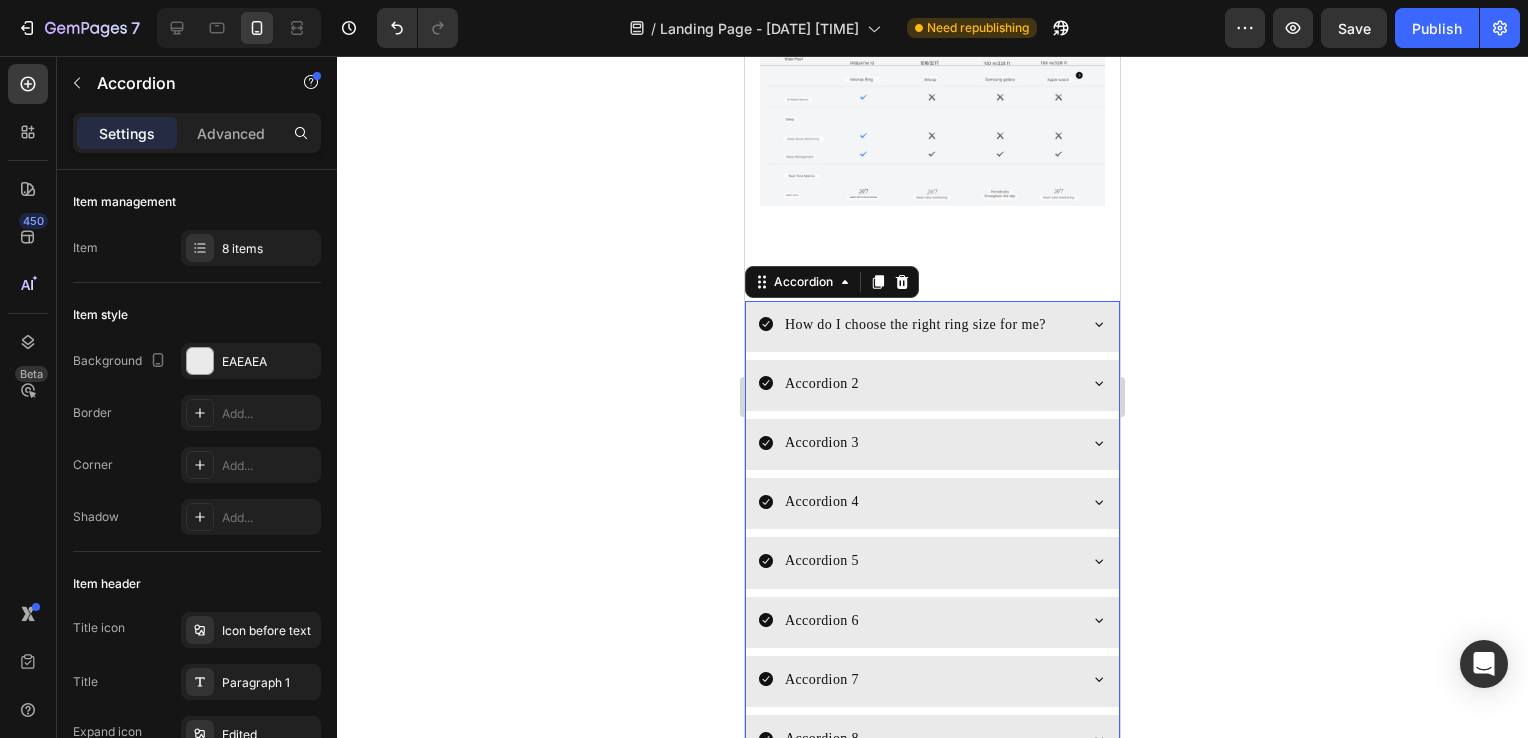 click 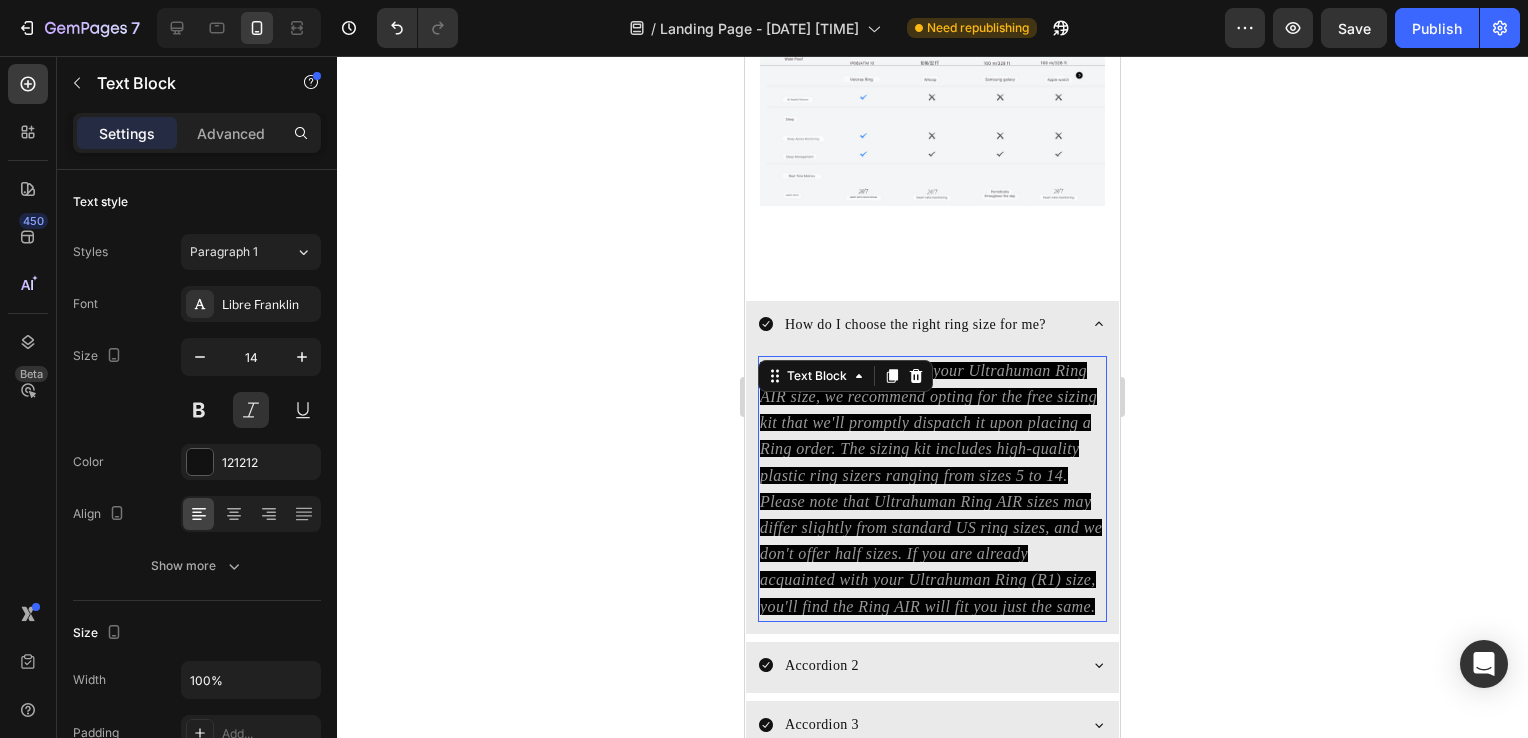 click on "If you're uncertain about your Ultrahuman Ring AIR size, we recommend opting for the free sizing kit that we'll promptly dispatch it upon placing a Ring order. The sizing kit includes high-quality plastic ring sizers ranging from sizes 5 to 14. Please note that Ultrahuman Ring AIR sizes may differ slightly from standard US ring sizes, and we don't offer half sizes. If you are already acquainted with your Ultrahuman Ring (R1) size, you'll find the Ring AIR will fit you just the same." at bounding box center (932, 489) 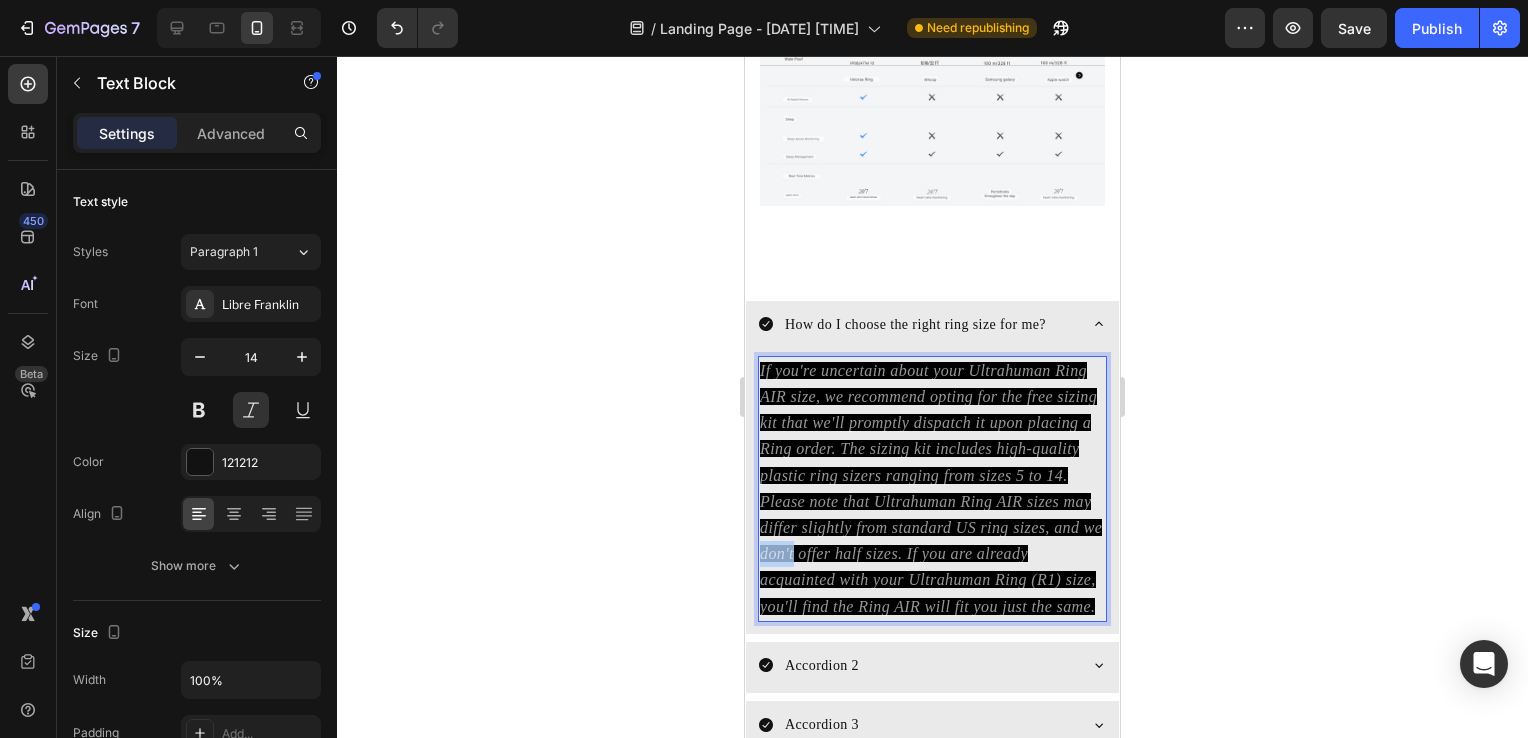 click on "If you're uncertain about your Ultrahuman Ring AIR size, we recommend opting for the free sizing kit that we'll promptly dispatch it upon placing a Ring order. The sizing kit includes high-quality plastic ring sizers ranging from sizes 5 to 14. Please note that Ultrahuman Ring AIR sizes may differ slightly from standard US ring sizes, and we don't offer half sizes. If you are already acquainted with your Ultrahuman Ring (R1) size, you'll find the Ring AIR will fit you just the same." at bounding box center (931, 488) 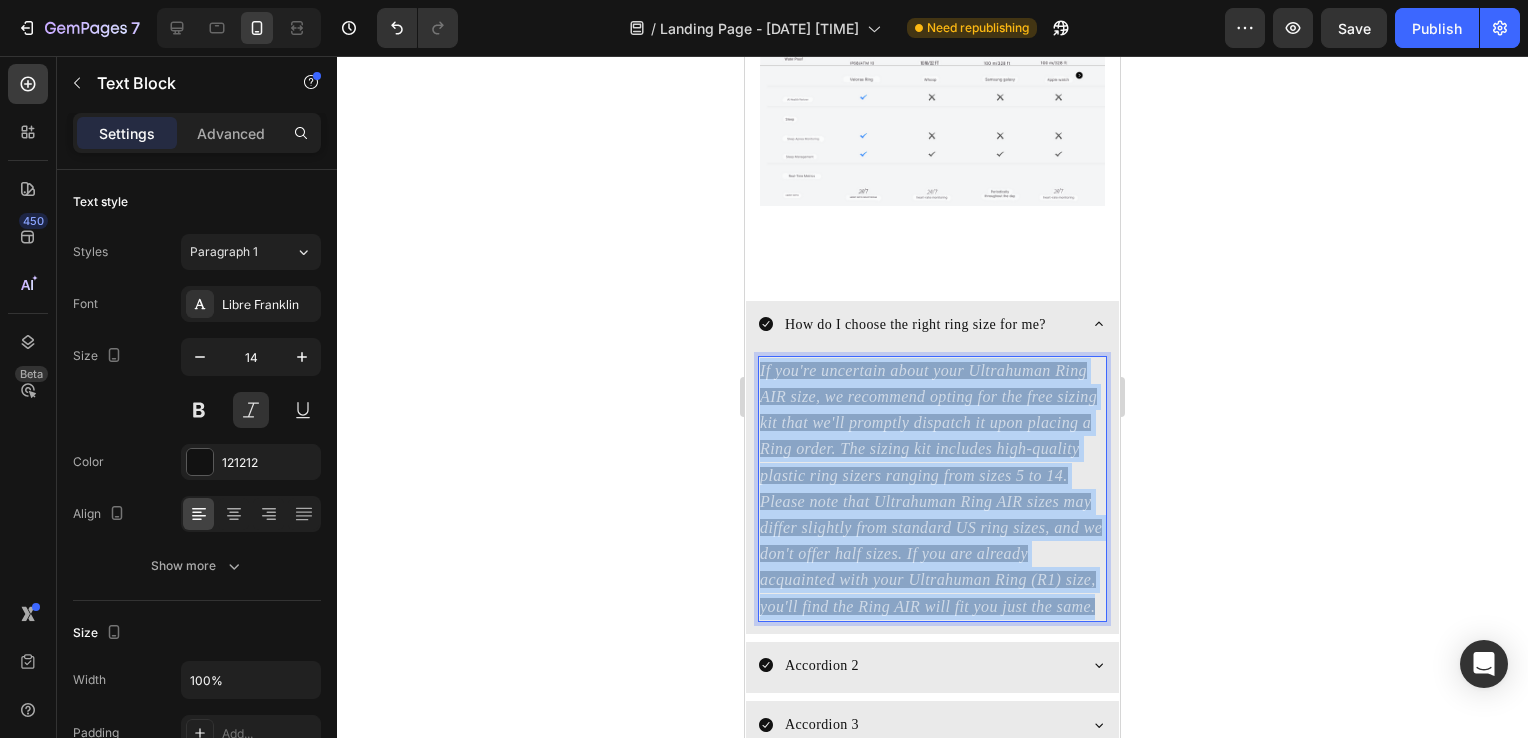 click on "If you're uncertain about your Ultrahuman Ring AIR size, we recommend opting for the free sizing kit that we'll promptly dispatch it upon placing a Ring order. The sizing kit includes high-quality plastic ring sizers ranging from sizes 5 to 14. Please note that Ultrahuman Ring AIR sizes may differ slightly from standard US ring sizes, and we don't offer half sizes. If you are already acquainted with your Ultrahuman Ring (R1) size, you'll find the Ring AIR will fit you just the same." at bounding box center (931, 488) 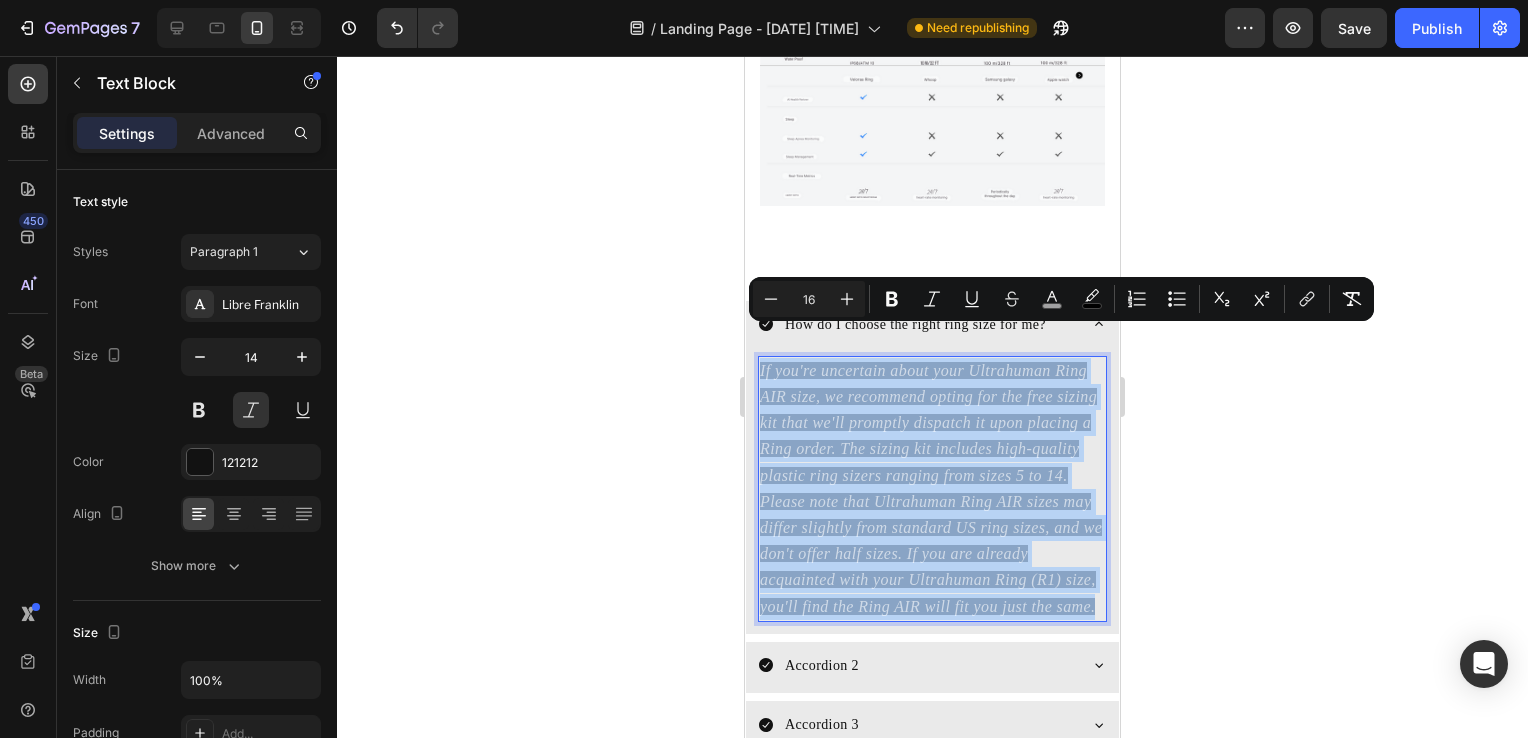 click on "If you're uncertain about your Ultrahuman Ring AIR size, we recommend opting for the free sizing kit that we'll promptly dispatch it upon placing a Ring order. The sizing kit includes high-quality plastic ring sizers ranging from sizes 5 to 14. Please note that Ultrahuman Ring AIR sizes may differ slightly from standard US ring sizes, and we don't offer half sizes. If you are already acquainted with your Ultrahuman Ring (R1) size, you'll find the Ring AIR will fit you just the same." at bounding box center [932, 489] 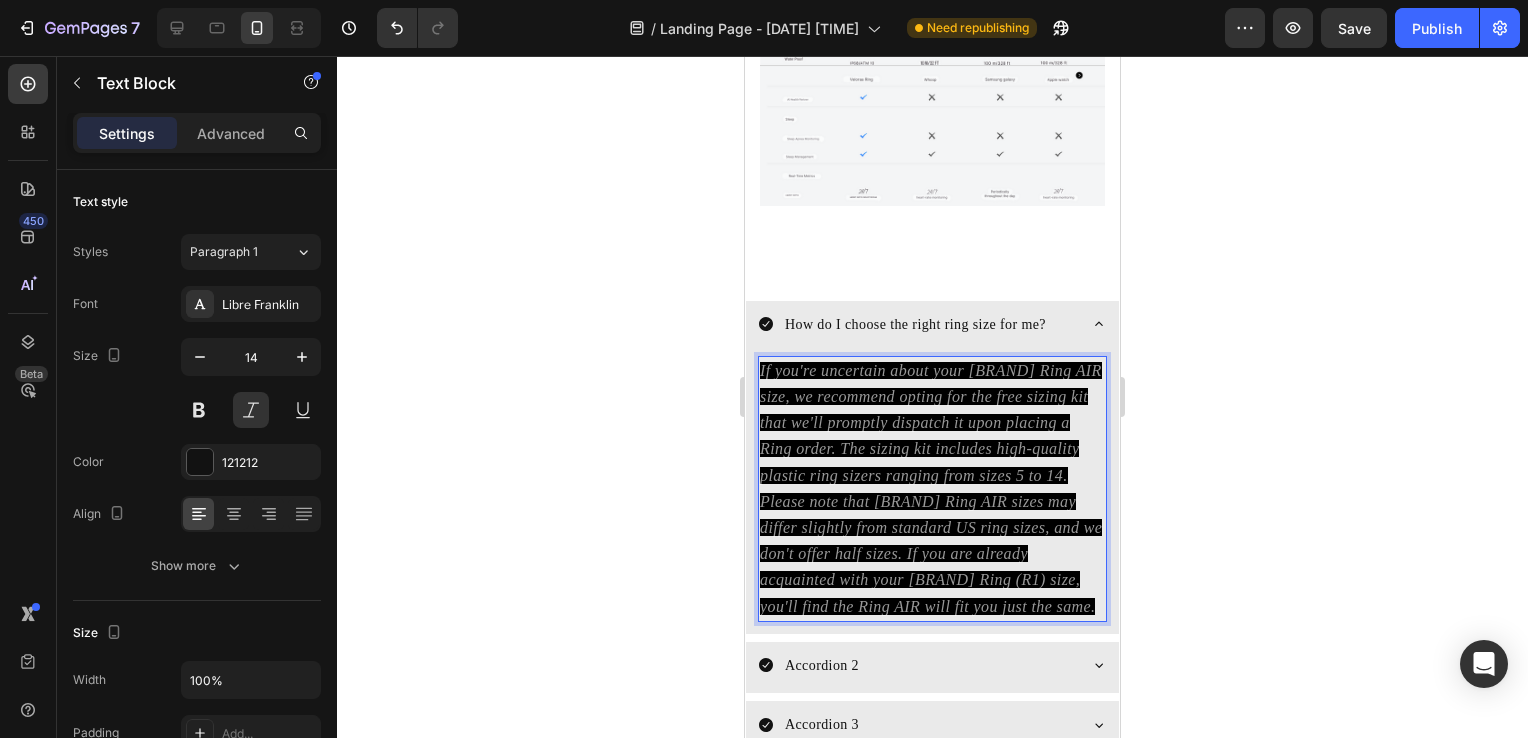 click 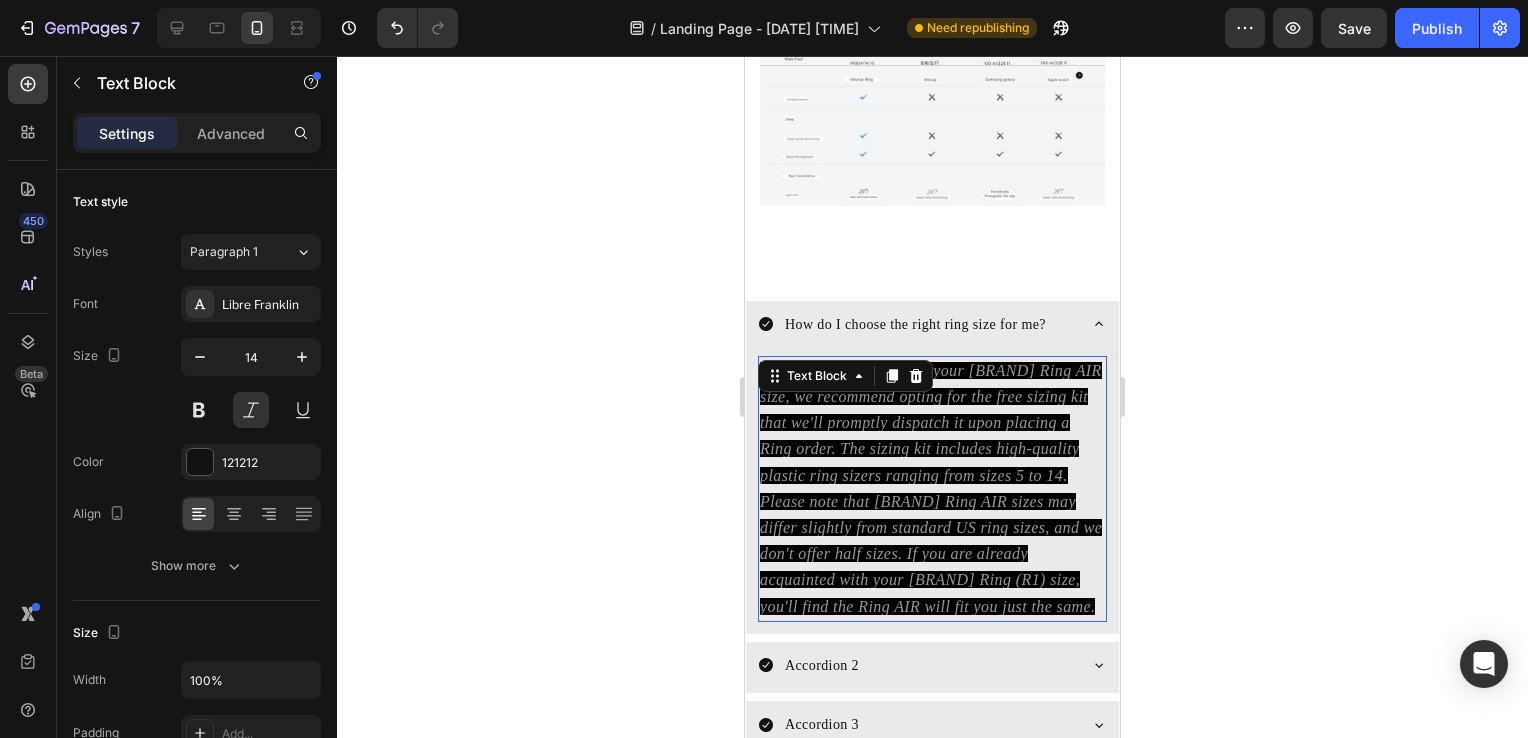 click on "If you're uncertain about your [BRAND] Ring AIR size, we recommend opting for the free sizing kit that we'll promptly dispatch it upon placing a Ring order. The sizing kit includes high-quality plastic ring sizers ranging from sizes 5 to 14. Please note that [BRAND] Ring AIR sizes may differ slightly from standard US ring sizes, and we don't offer half sizes. If you are already acquainted with your [BRAND] Ring (R1) size, you'll find the Ring AIR will fit you just the same." at bounding box center [931, 488] 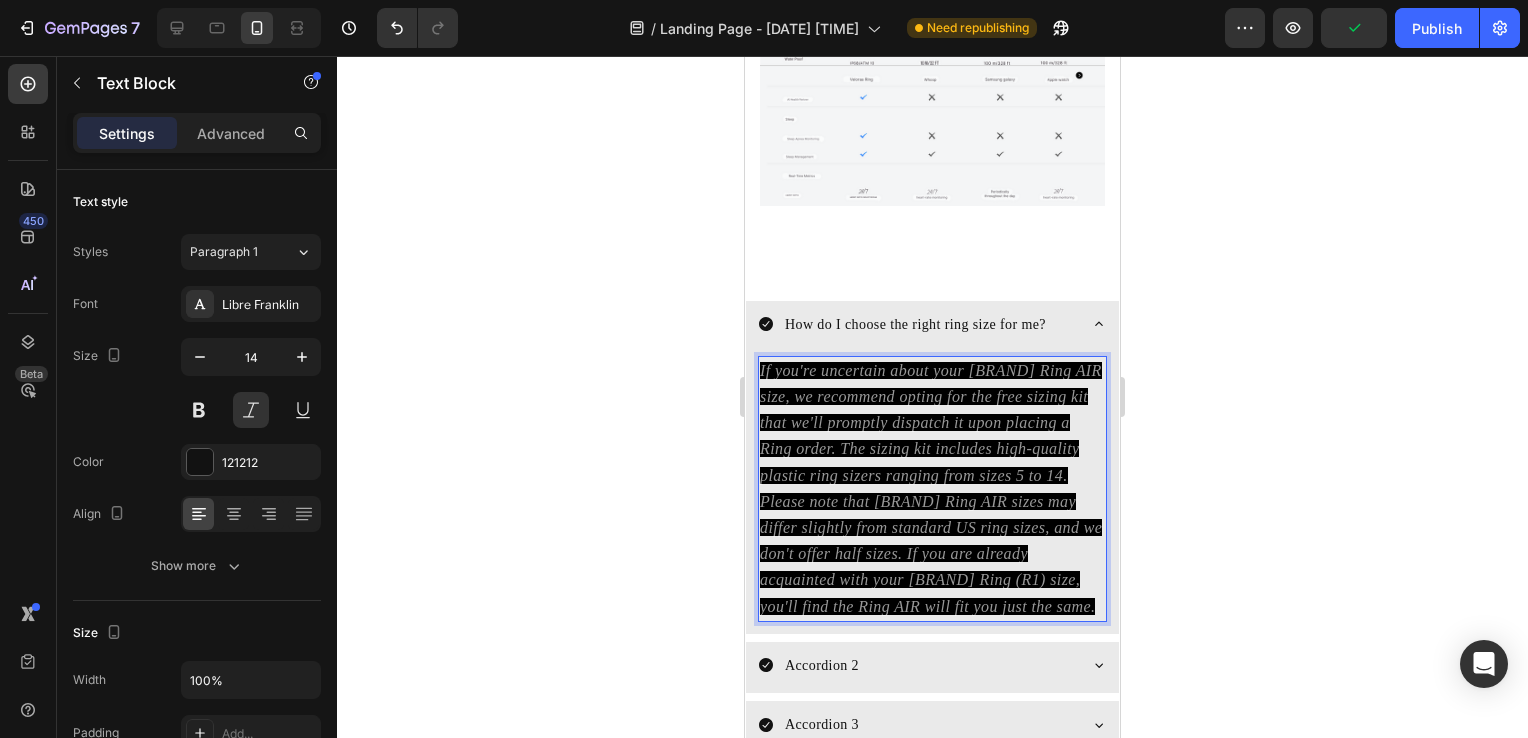 click on "If you're uncertain about your [BRAND] Ring AIR size, we recommend opting for the free sizing kit that we'll promptly dispatch it upon placing a Ring order. The sizing kit includes high-quality plastic ring sizers ranging from sizes 5 to 14. Please note that [BRAND] Ring AIR sizes may differ slightly from standard US ring sizes, and we don't offer half sizes. If you are already acquainted with your [BRAND] Ring (R1) size, you'll find the Ring AIR will fit you just the same." at bounding box center [931, 488] 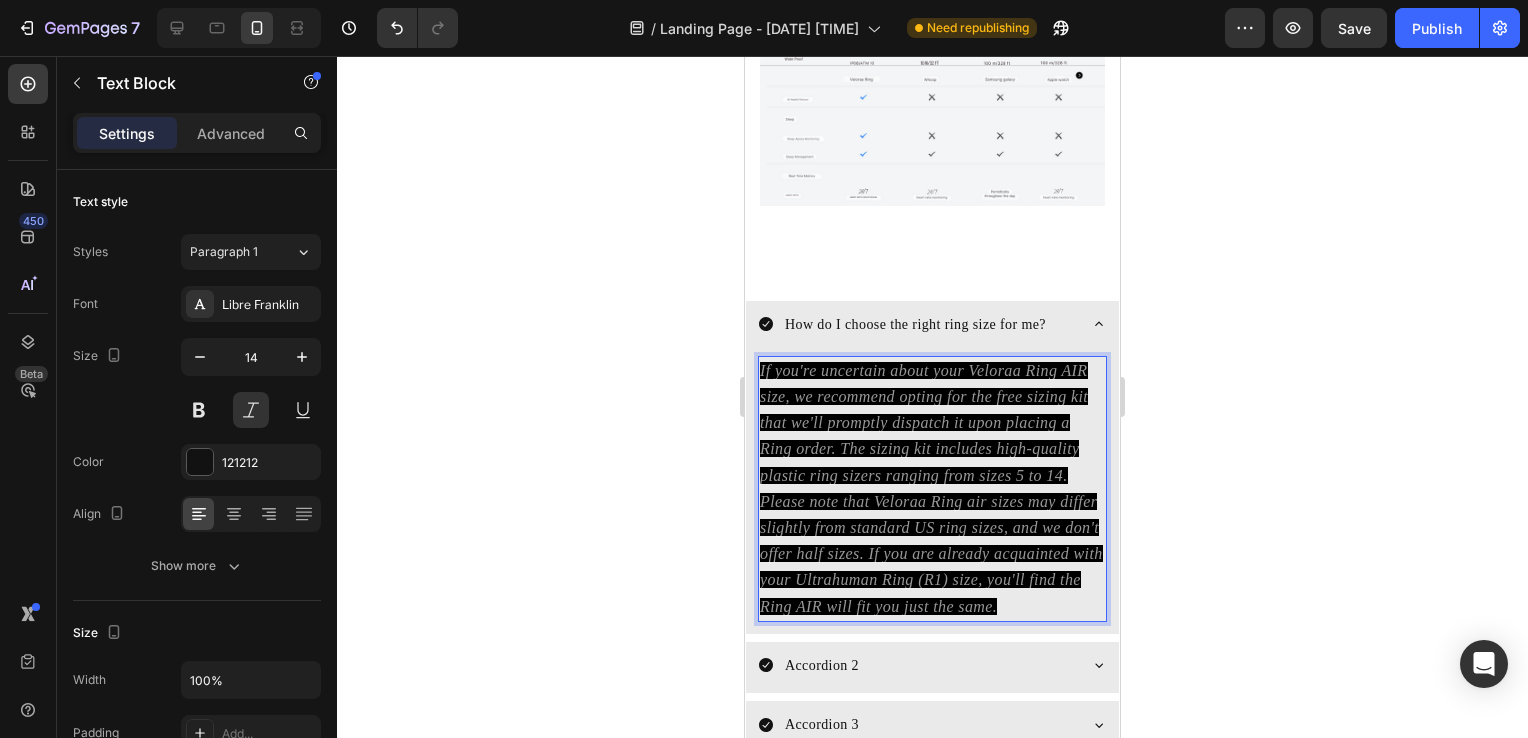 click on "If you're uncertain about your Veloraa Ring AIR size, we recommend opting for the free sizing kit that we'll promptly dispatch it upon placing a Ring order. The sizing kit includes high-quality plastic ring sizers ranging from sizes 5 to 14. Please note that Veloraa Ring air sizes may differ slightly from standard US ring sizes, and we don't offer half sizes. If you are already acquainted with your Ultrahuman Ring (R1) size, you'll find the Ring AIR will fit you just the same." at bounding box center (931, 488) 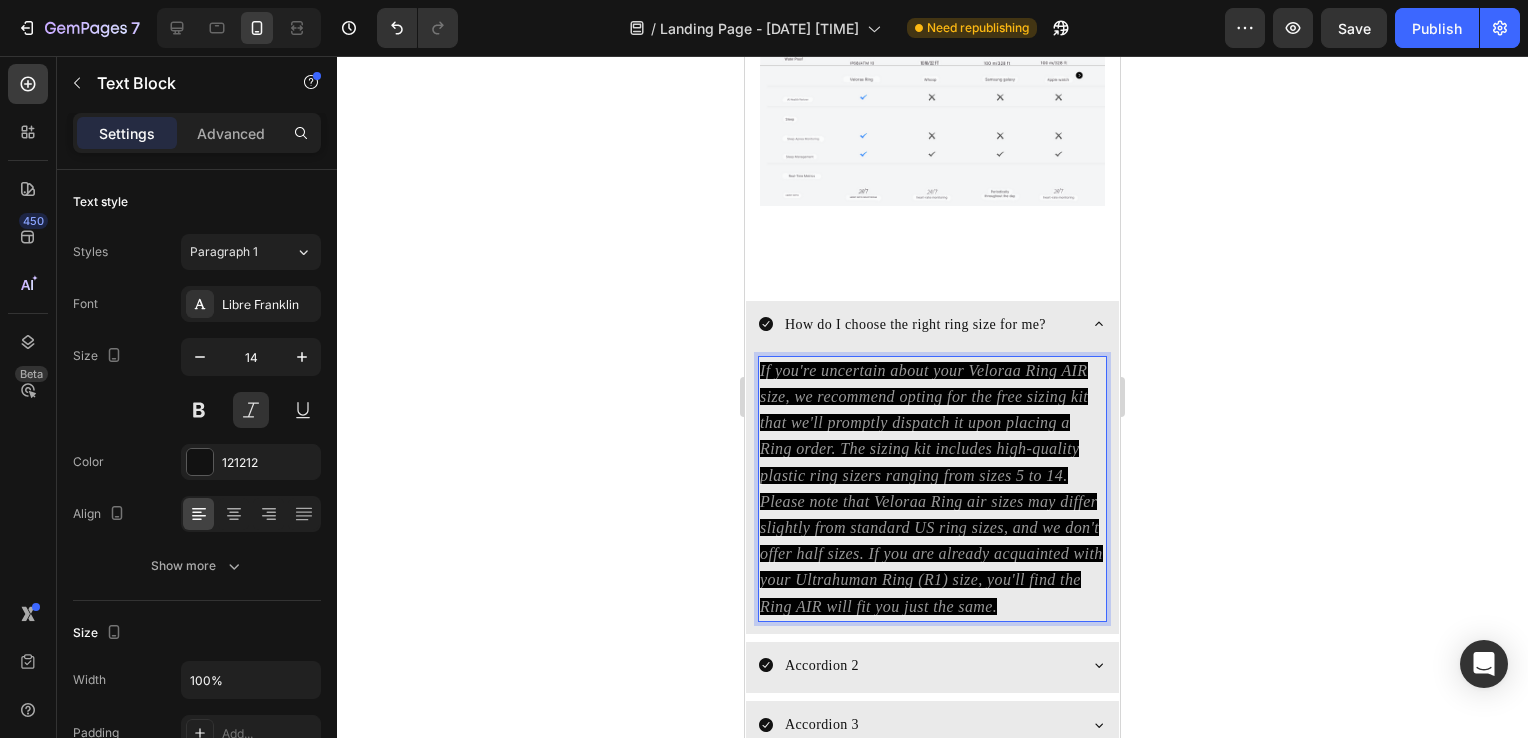 click on "If you're uncertain about your Veloraa Ring AIR size, we recommend opting for the free sizing kit that we'll promptly dispatch it upon placing a Ring order. The sizing kit includes high-quality plastic ring sizers ranging from sizes 5 to 14. Please note that Veloraa Ring air sizes may differ slightly from standard US ring sizes, and we don't offer half sizes. If you are already acquainted with your Ultrahuman Ring (R1) size, you'll find the Ring AIR will fit you just the same." at bounding box center (931, 488) 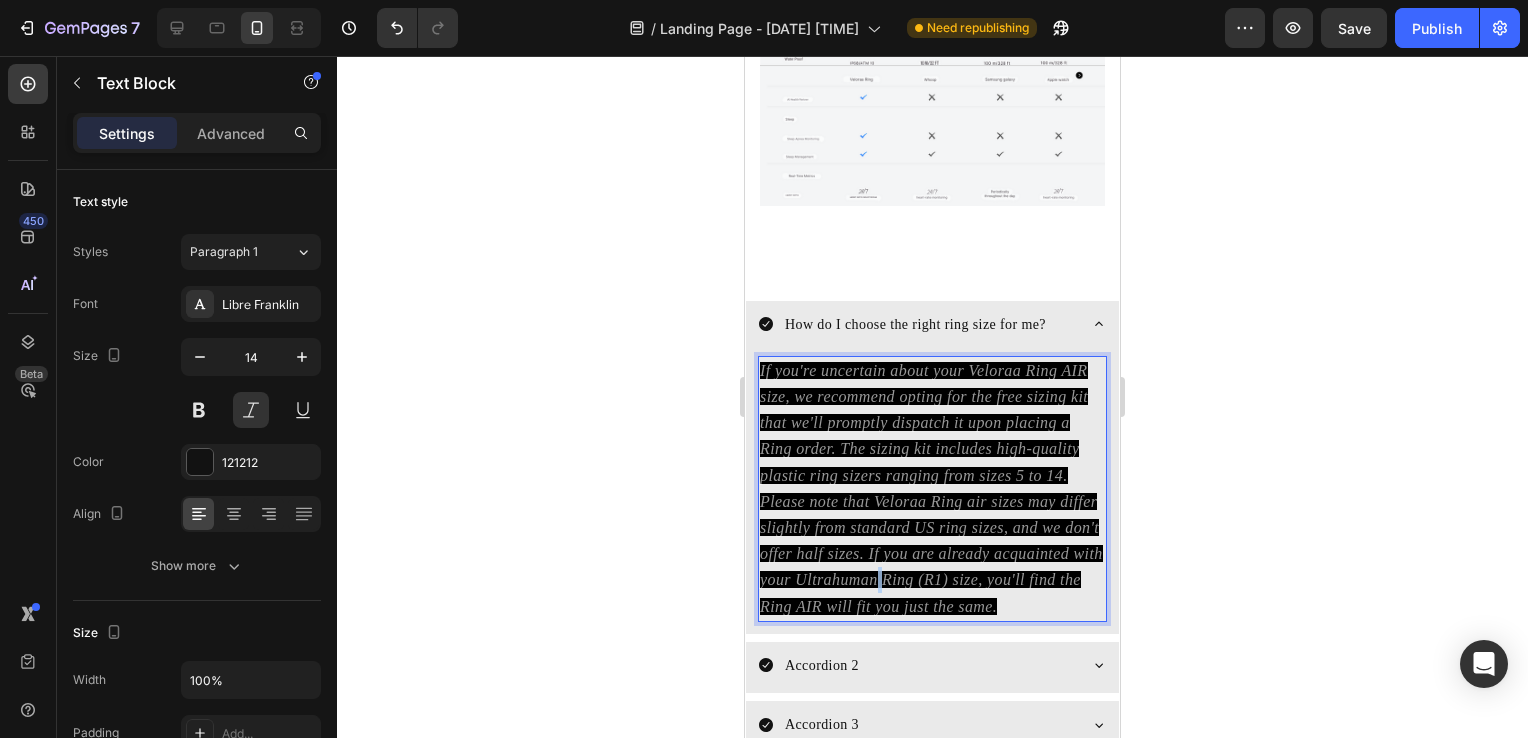 click on "If you're uncertain about your Veloraa Ring AIR size, we recommend opting for the free sizing kit that we'll promptly dispatch it upon placing a Ring order. The sizing kit includes high-quality plastic ring sizers ranging from sizes 5 to 14. Please note that Veloraa Ring air sizes may differ slightly from standard US ring sizes, and we don't offer half sizes. If you are already acquainted with your Ultrahuman Ring (R1) size, you'll find the Ring AIR will fit you just the same." at bounding box center [931, 488] 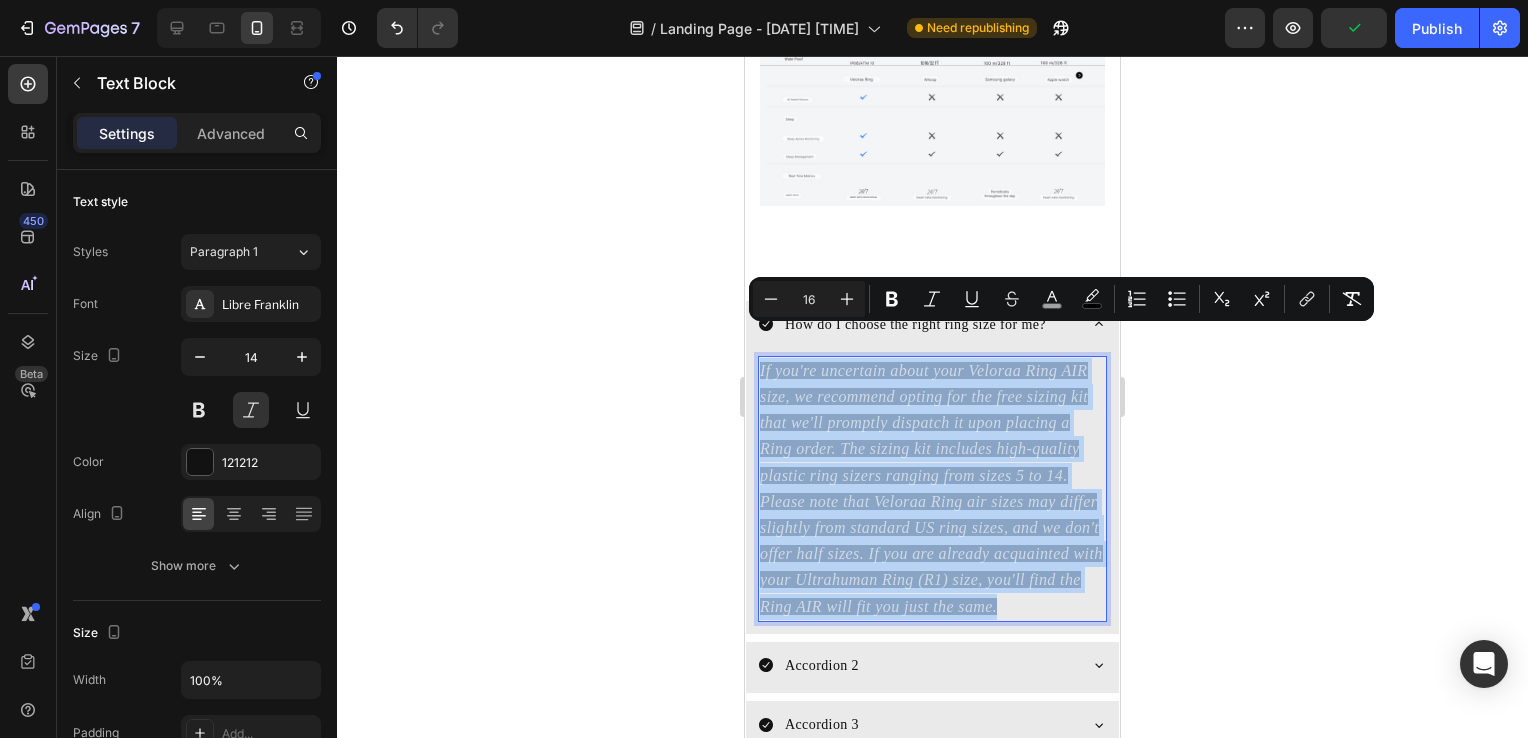 click on "If you're uncertain about your Veloraa Ring AIR size, we recommend opting for the free sizing kit that we'll promptly dispatch it upon placing a Ring order. The sizing kit includes high-quality plastic ring sizers ranging from sizes 5 to 14. Please note that Veloraa Ring air sizes may differ slightly from standard US ring sizes, and we don't offer half sizes. If you are already acquainted with your Ultrahuman Ring (R1) size, you'll find the Ring AIR will fit you just the same." at bounding box center (931, 488) 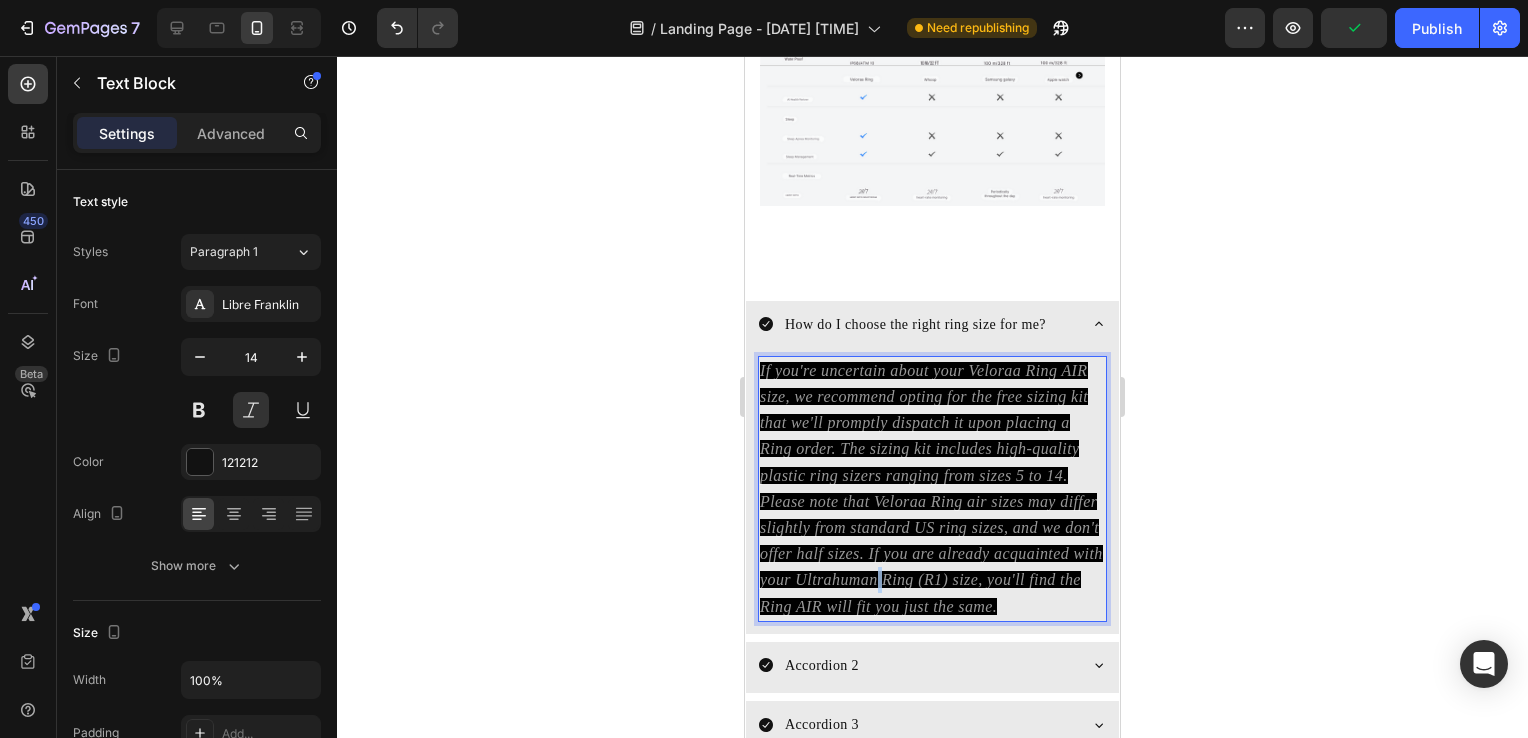 click on "If you're uncertain about your Veloraa Ring AIR size, we recommend opting for the free sizing kit that we'll promptly dispatch it upon placing a Ring order. The sizing kit includes high-quality plastic ring sizers ranging from sizes 5 to 14. Please note that Veloraa Ring air sizes may differ slightly from standard US ring sizes, and we don't offer half sizes. If you are already acquainted with your Ultrahuman Ring (R1) size, you'll find the Ring AIR will fit you just the same." at bounding box center [931, 488] 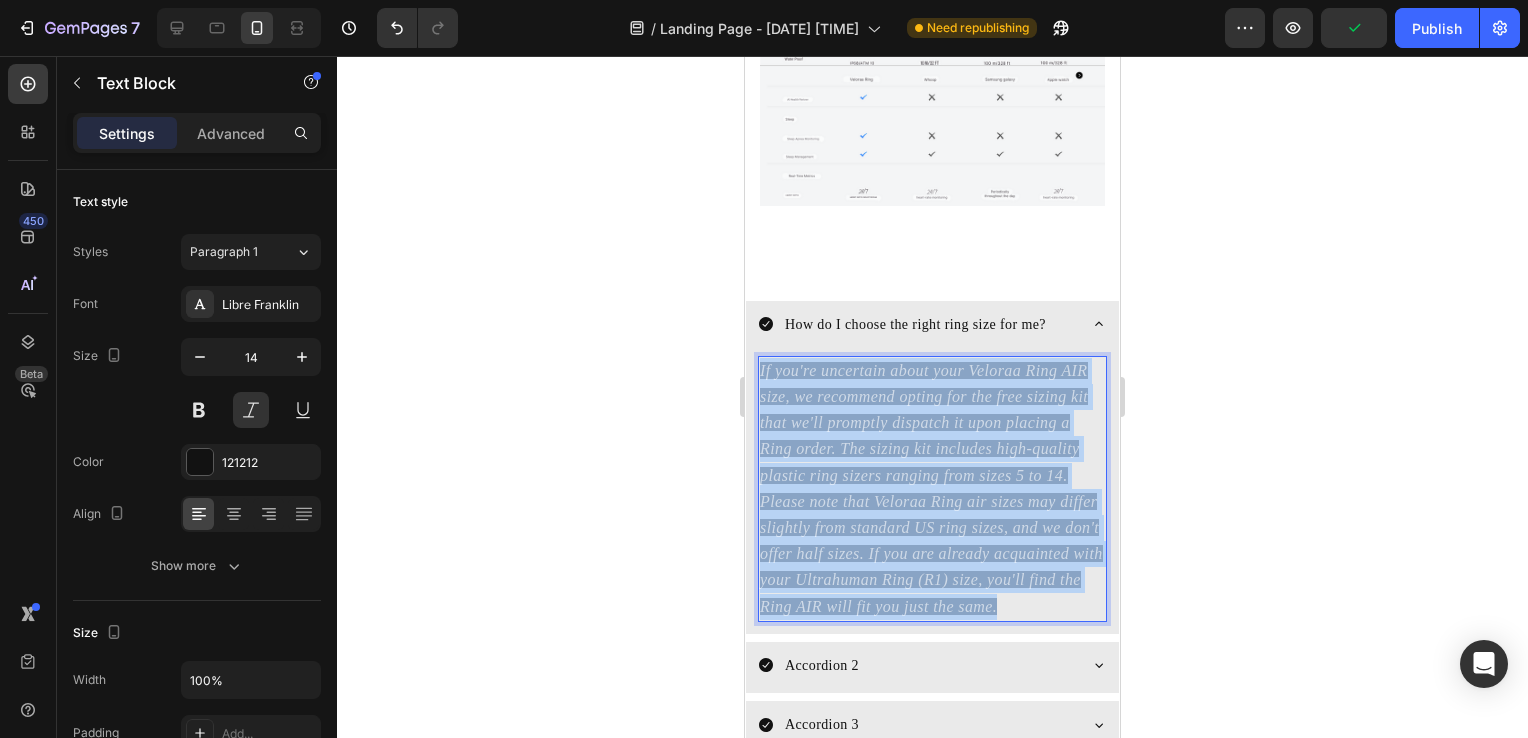 click on "If you're uncertain about your Veloraa Ring AIR size, we recommend opting for the free sizing kit that we'll promptly dispatch it upon placing a Ring order. The sizing kit includes high-quality plastic ring sizers ranging from sizes 5 to 14. Please note that Veloraa Ring air sizes may differ slightly from standard US ring sizes, and we don't offer half sizes. If you are already acquainted with your Ultrahuman Ring (R1) size, you'll find the Ring AIR will fit you just the same." at bounding box center (931, 488) 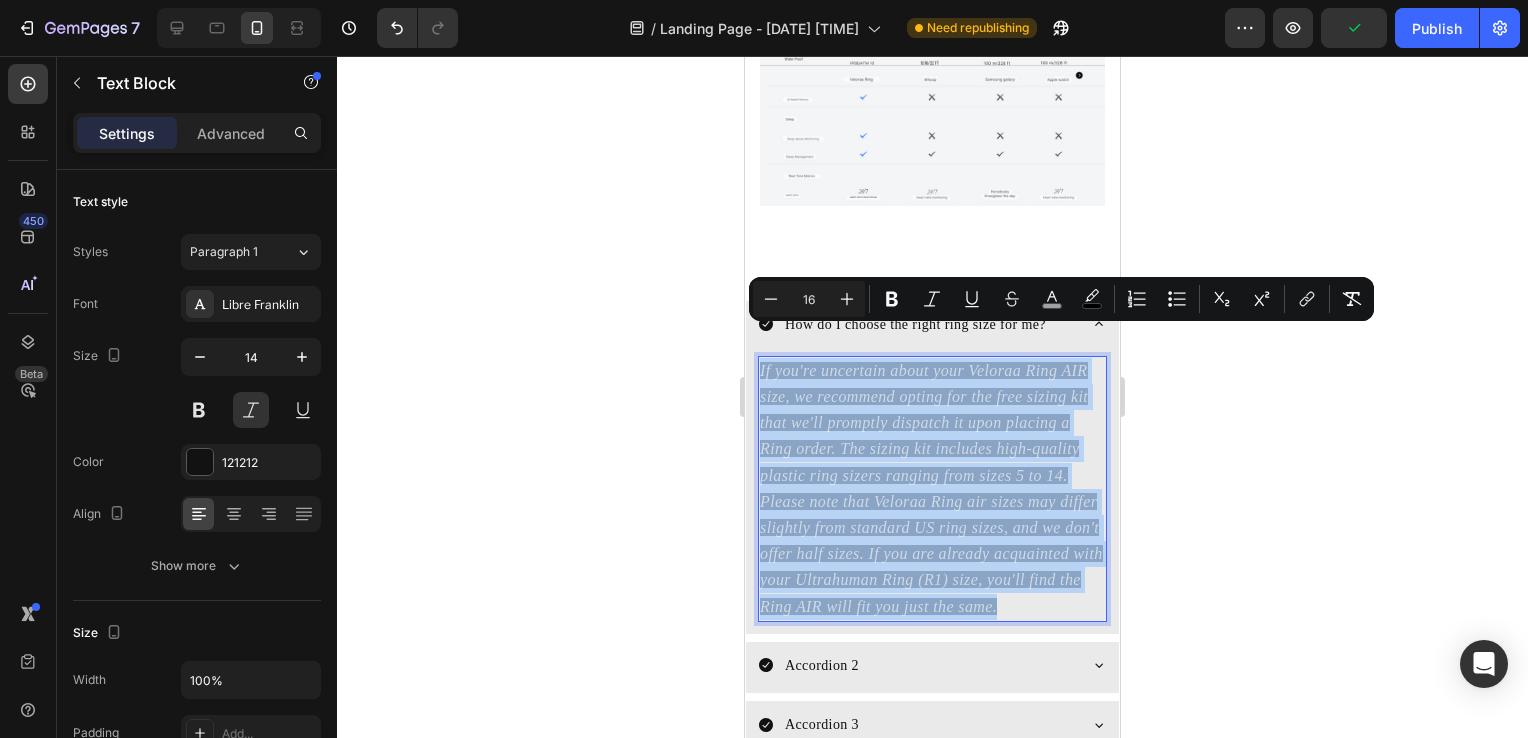 click on "If you're uncertain about your Veloraa Ring AIR size, we recommend opting for the free sizing kit that we'll promptly dispatch it upon placing a Ring order. The sizing kit includes high-quality plastic ring sizers ranging from sizes 5 to 14. Please note that Veloraa Ring air sizes may differ slightly from standard US ring sizes, and we don't offer half sizes. If you are already acquainted with your Ultrahuman Ring (R1) size, you'll find the Ring AIR will fit you just the same." at bounding box center (931, 488) 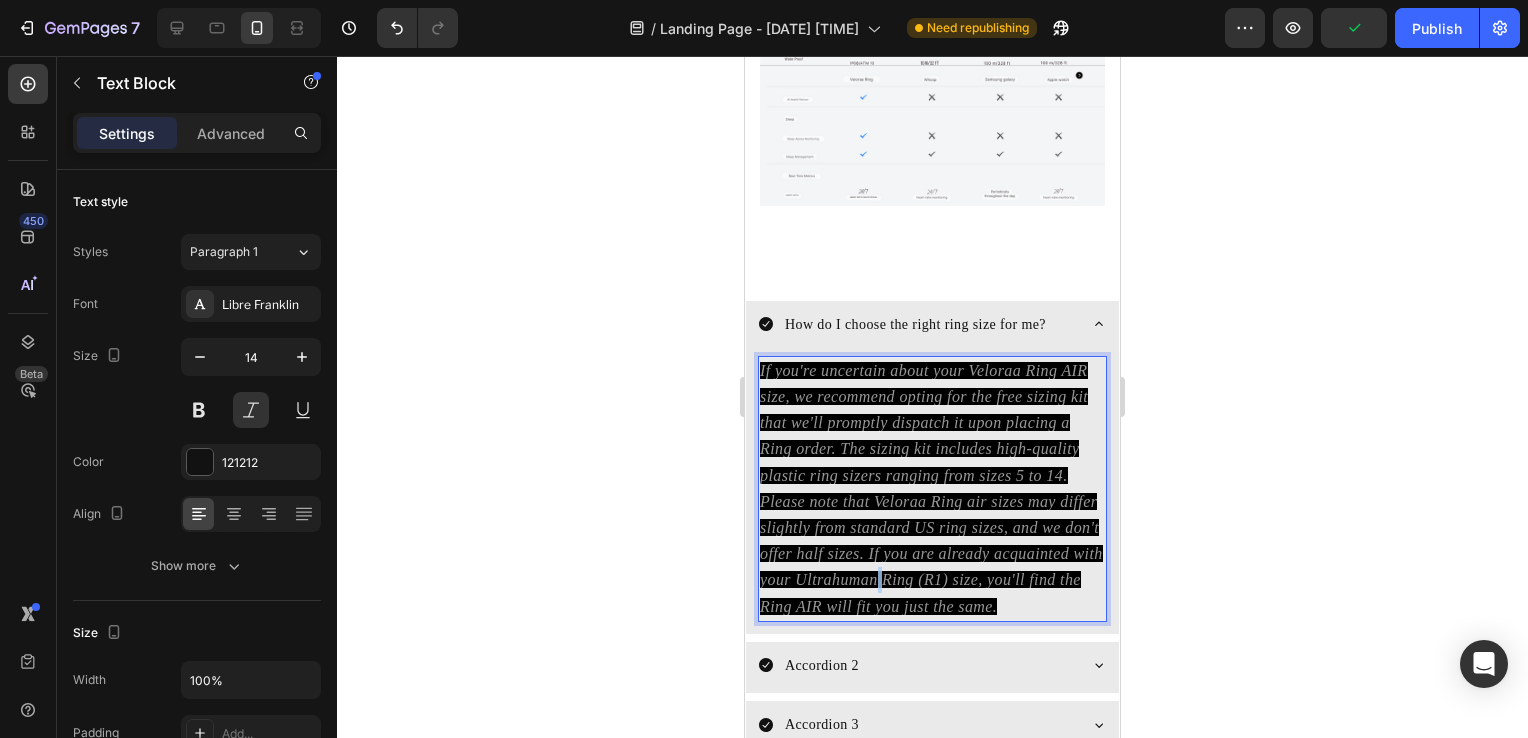 click on "If you're uncertain about your Veloraa Ring AIR size, we recommend opting for the free sizing kit that we'll promptly dispatch it upon placing a Ring order. The sizing kit includes high-quality plastic ring sizers ranging from sizes 5 to 14. Please note that Veloraa Ring air sizes may differ slightly from standard US ring sizes, and we don't offer half sizes. If you are already acquainted with your Ultrahuman Ring (R1) size, you'll find the Ring AIR will fit you just the same." at bounding box center [931, 488] 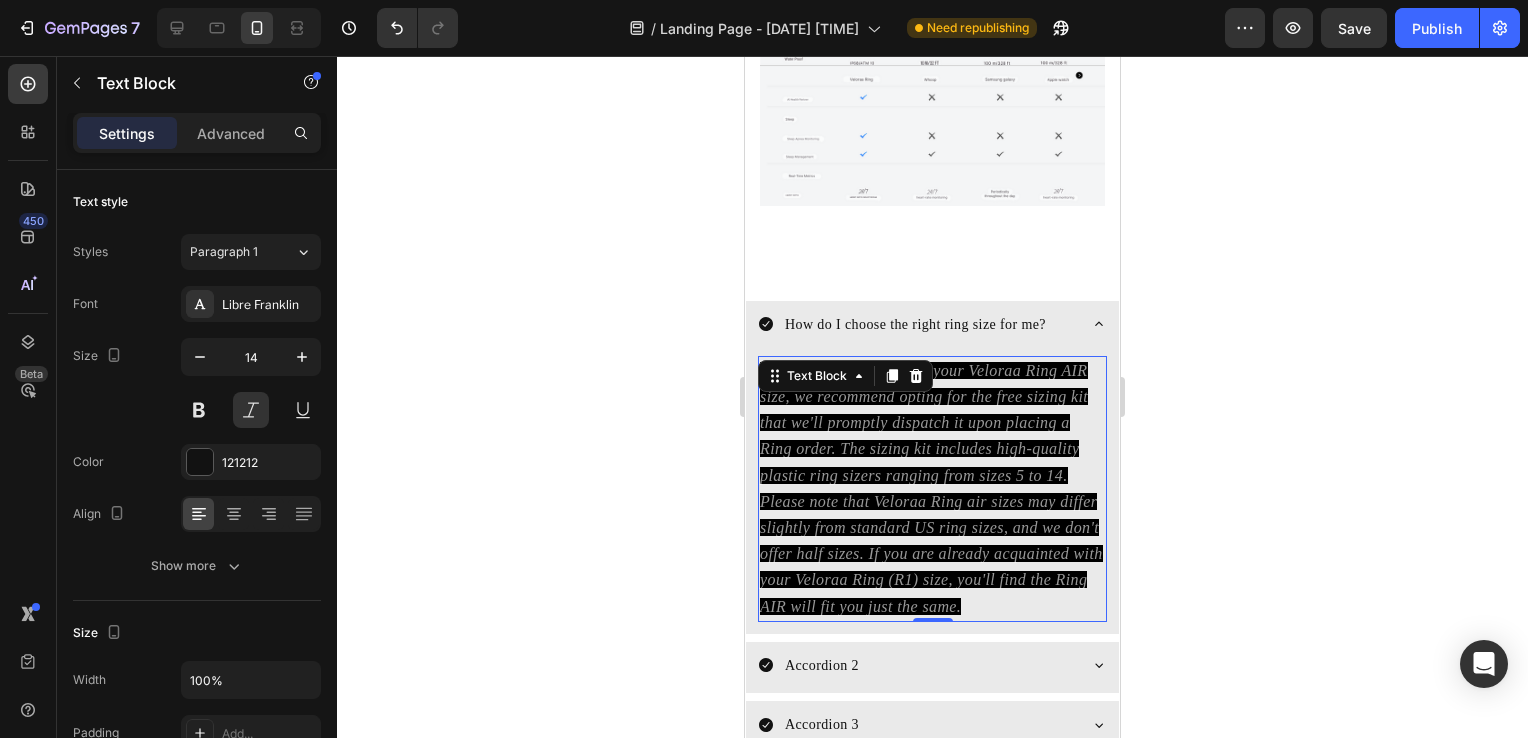 click 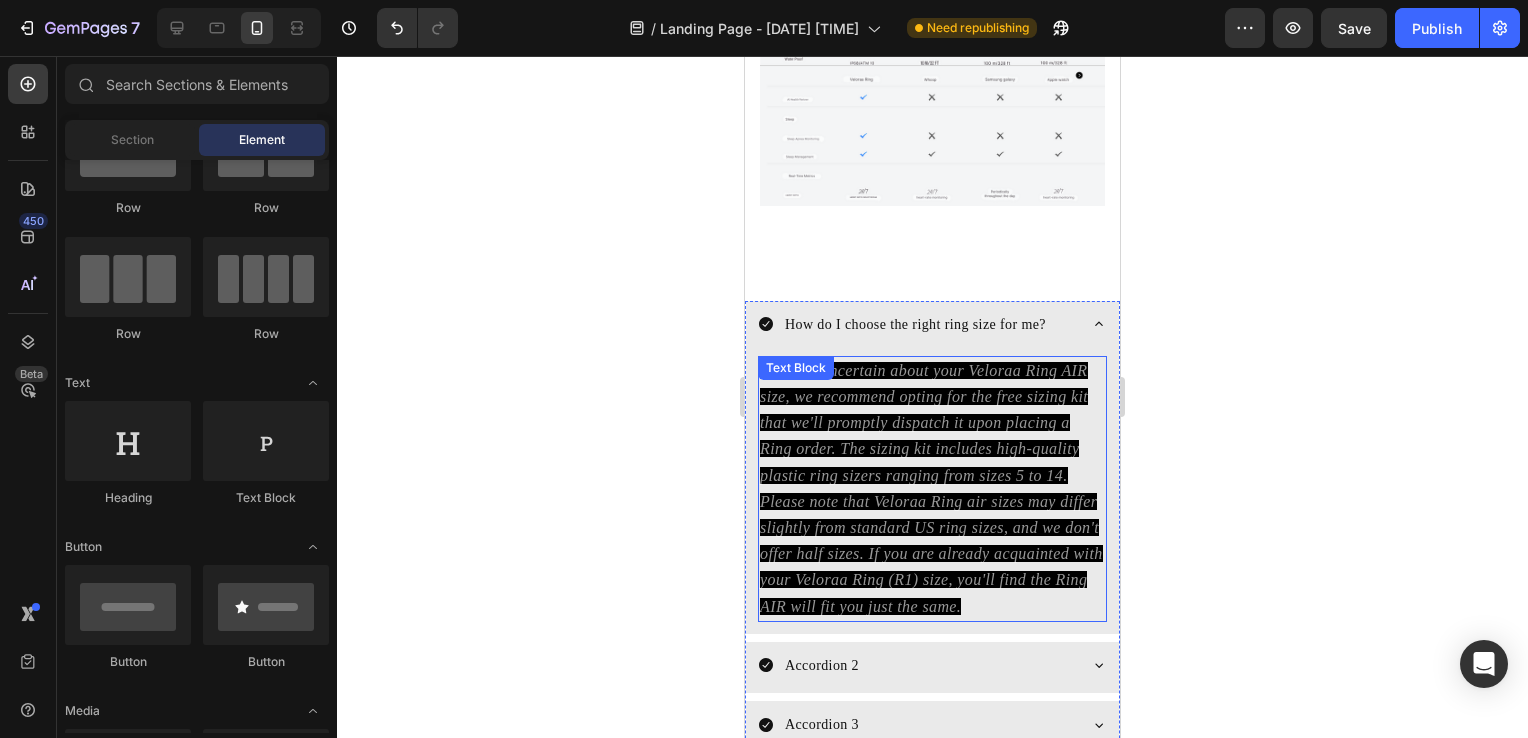 scroll, scrollTop: 9831, scrollLeft: 0, axis: vertical 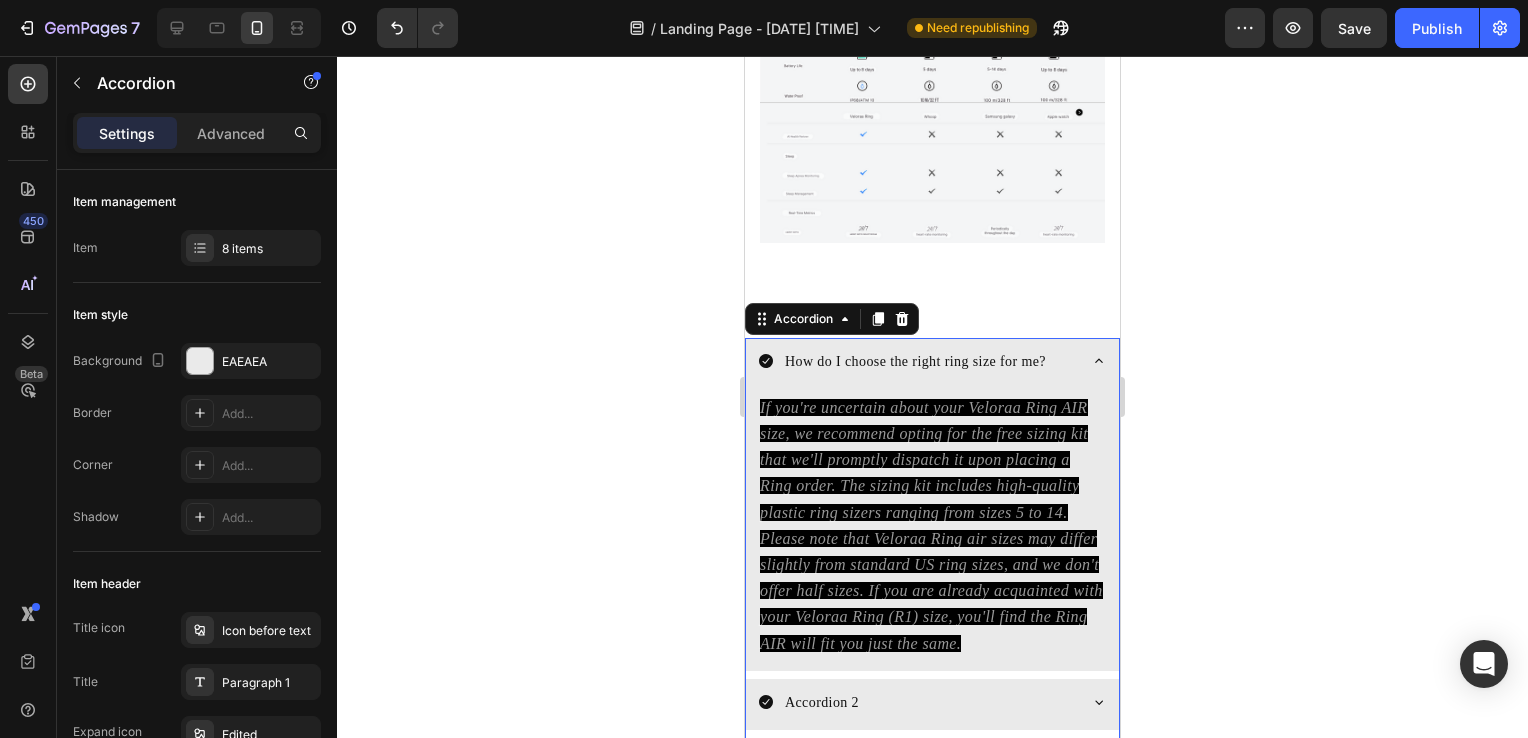 click 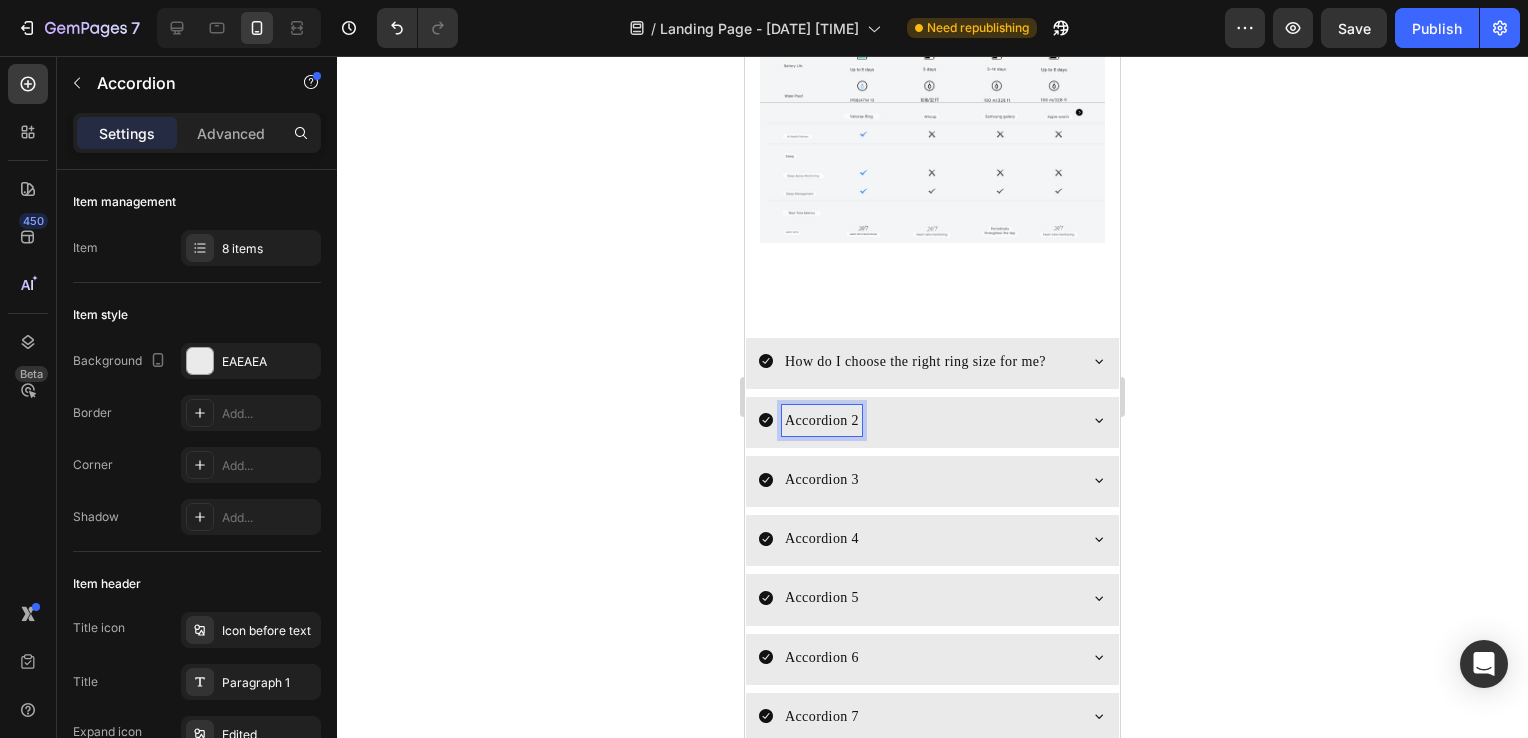 click on "Accordion 2" at bounding box center (822, 420) 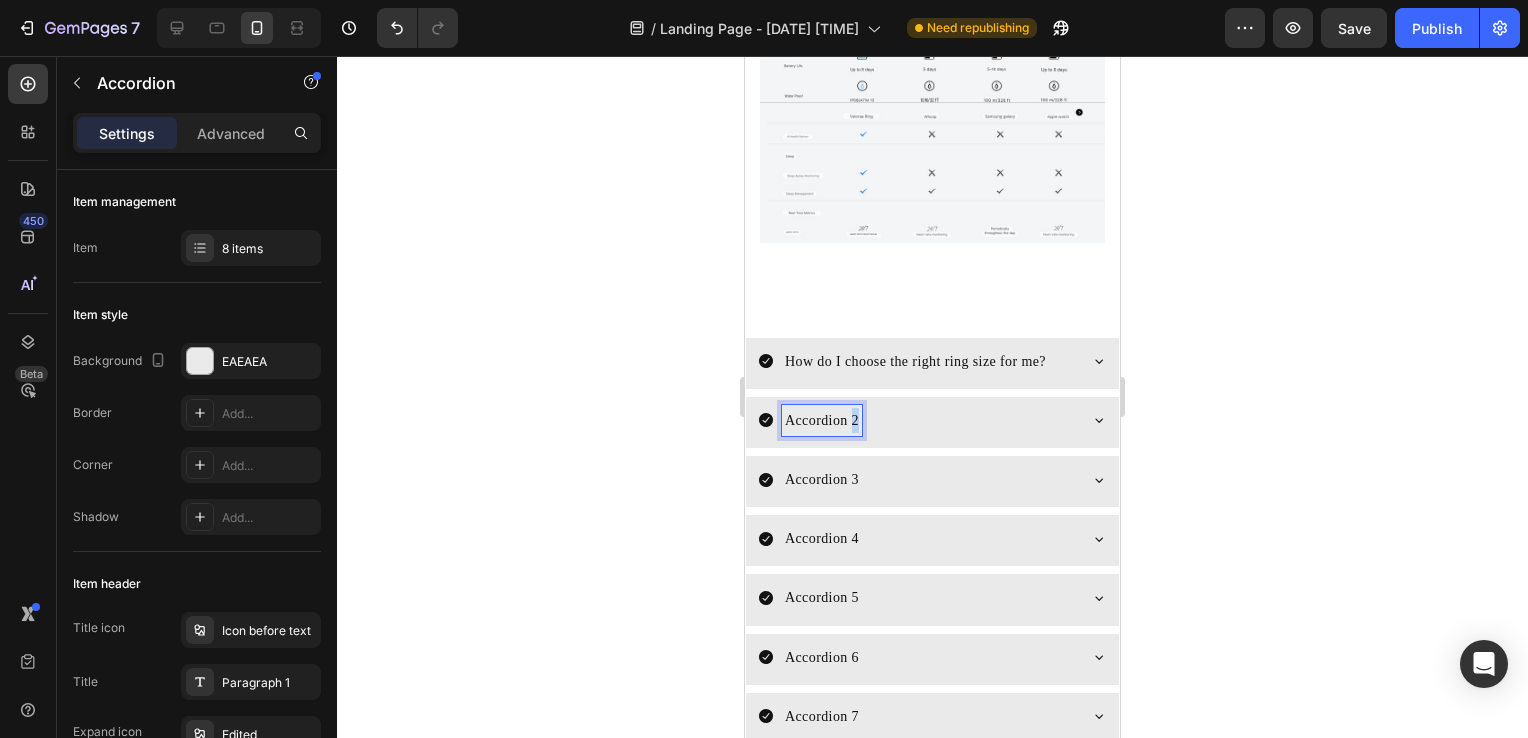 click on "Accordion 2" at bounding box center (822, 420) 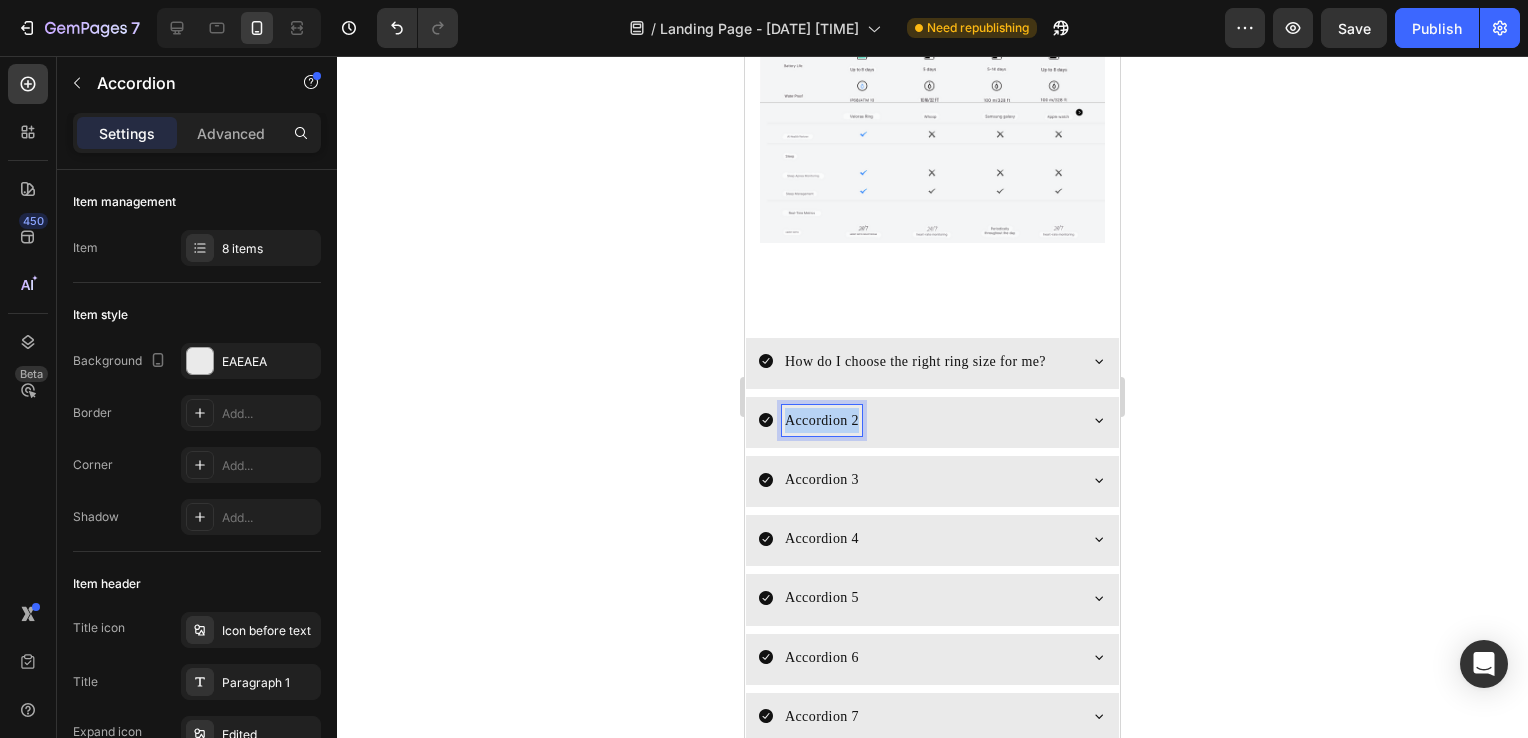 click on "Accordion 2" at bounding box center (822, 420) 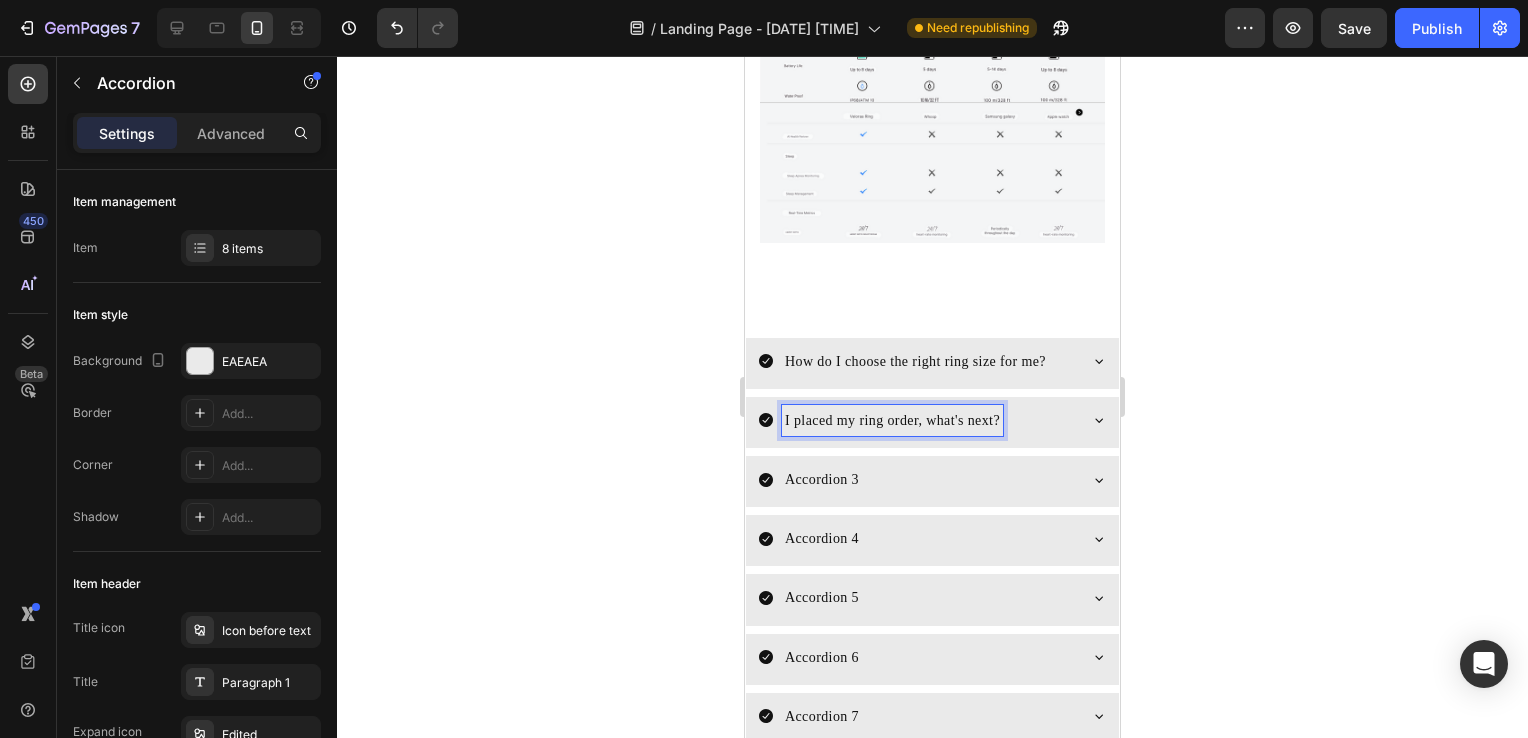 click 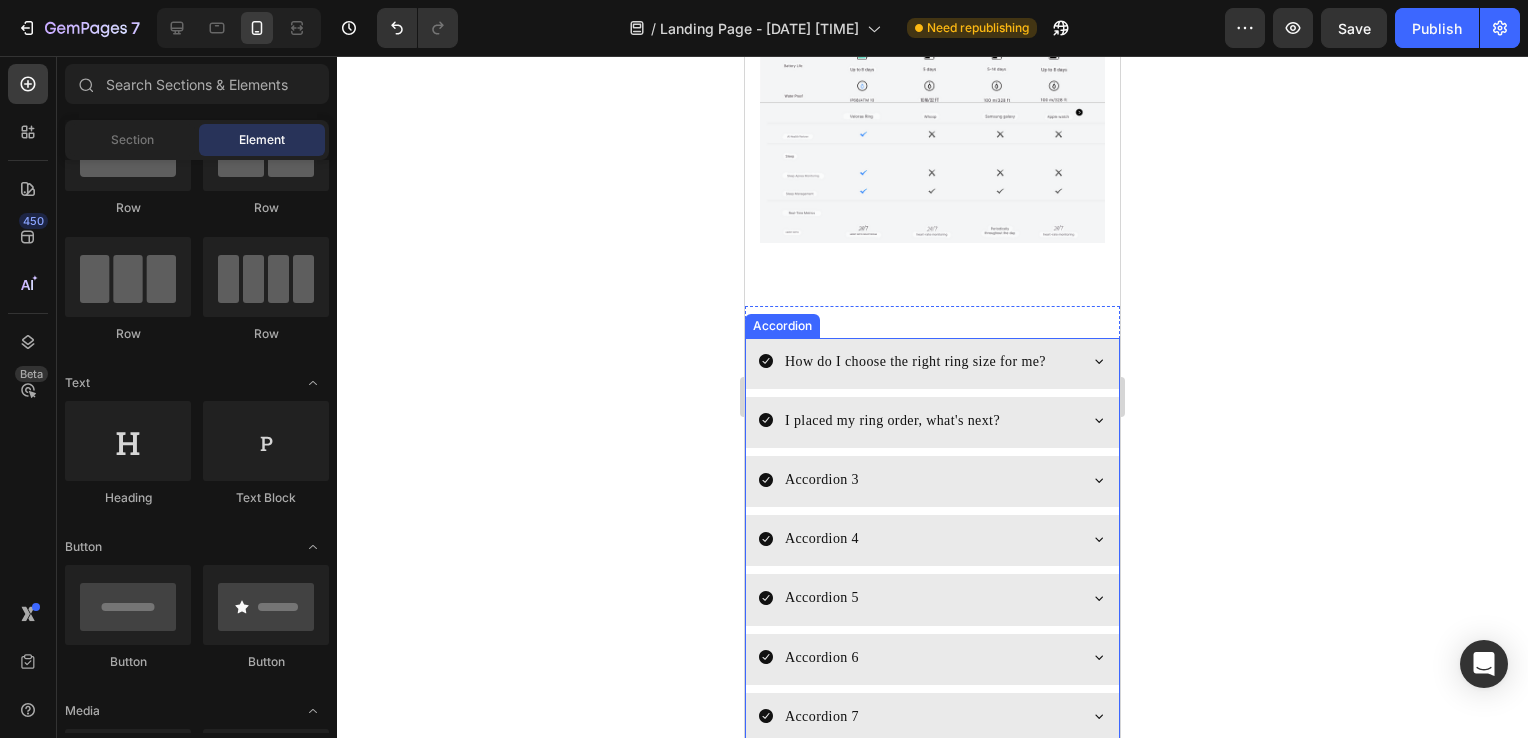 click 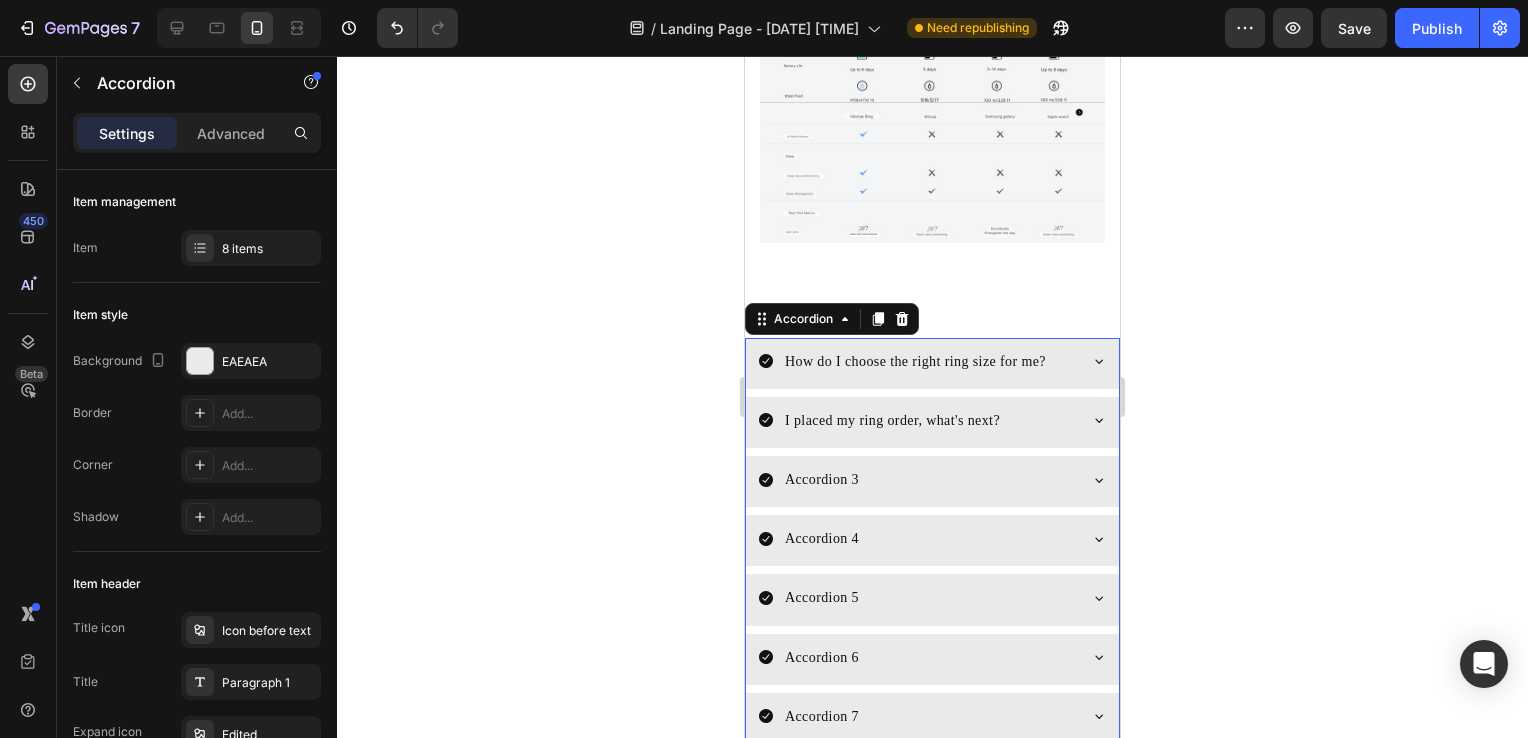 click on "I placed my ring order, what's next?" at bounding box center [932, 422] 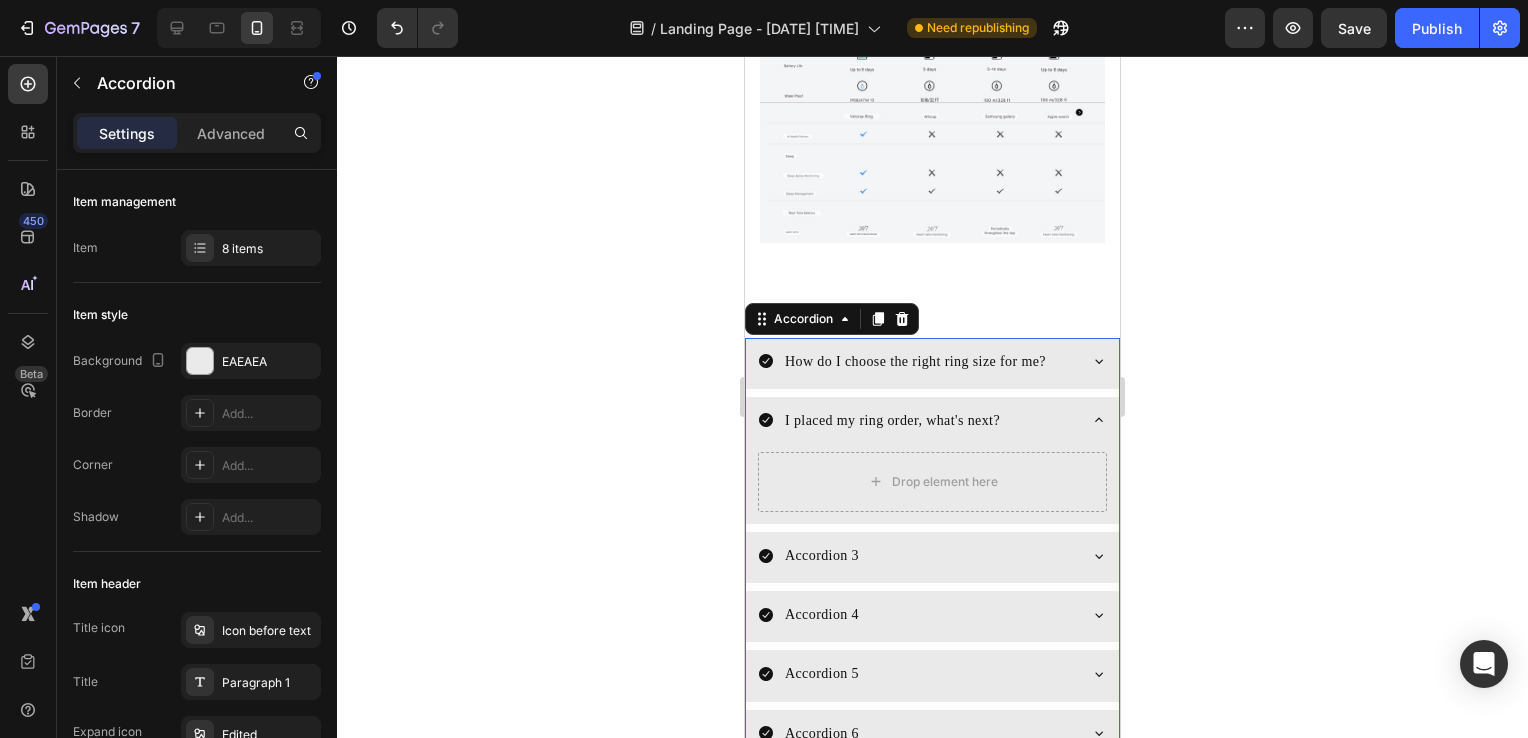 click on "I placed my ring order, what's next?" at bounding box center (932, 422) 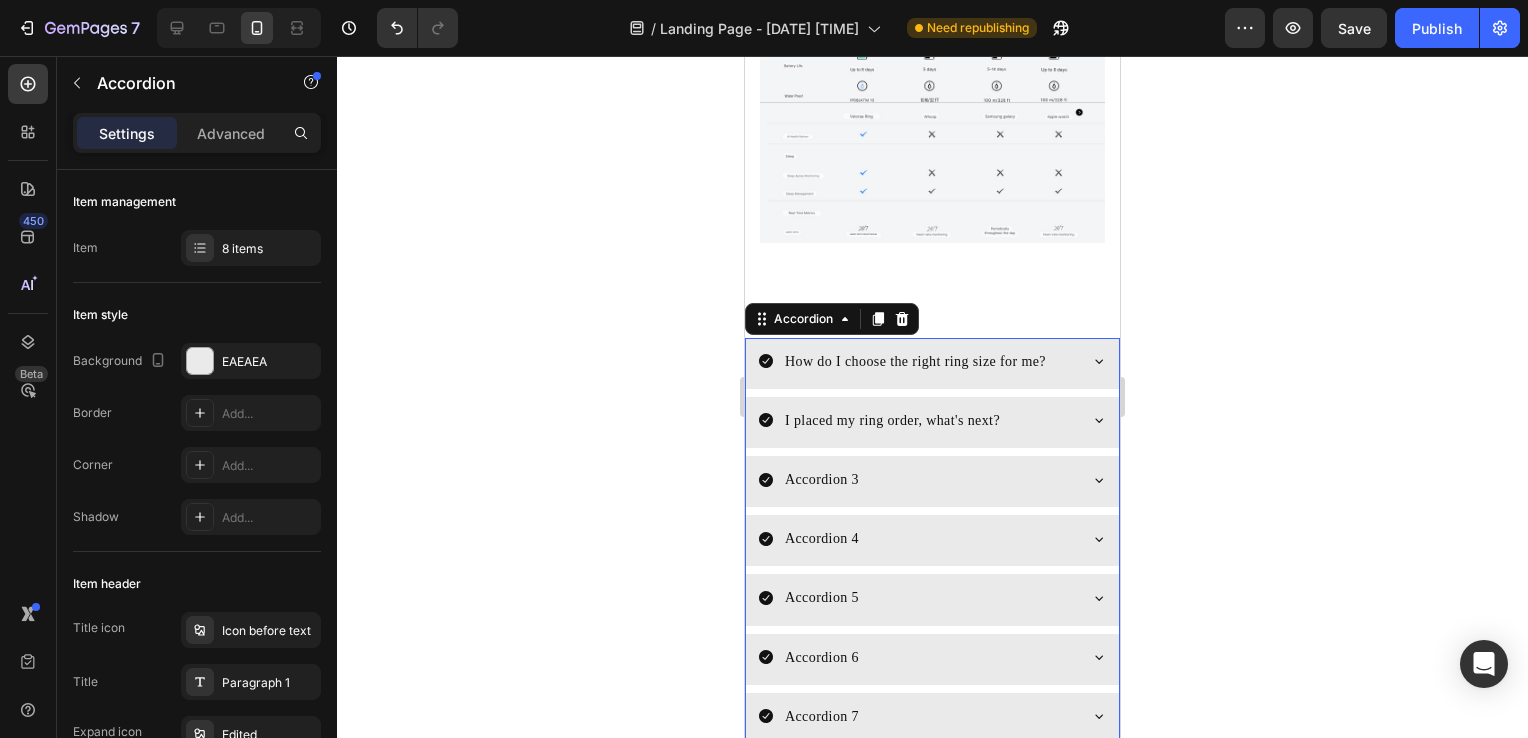 click on "I placed my ring order, what's next?" at bounding box center [932, 422] 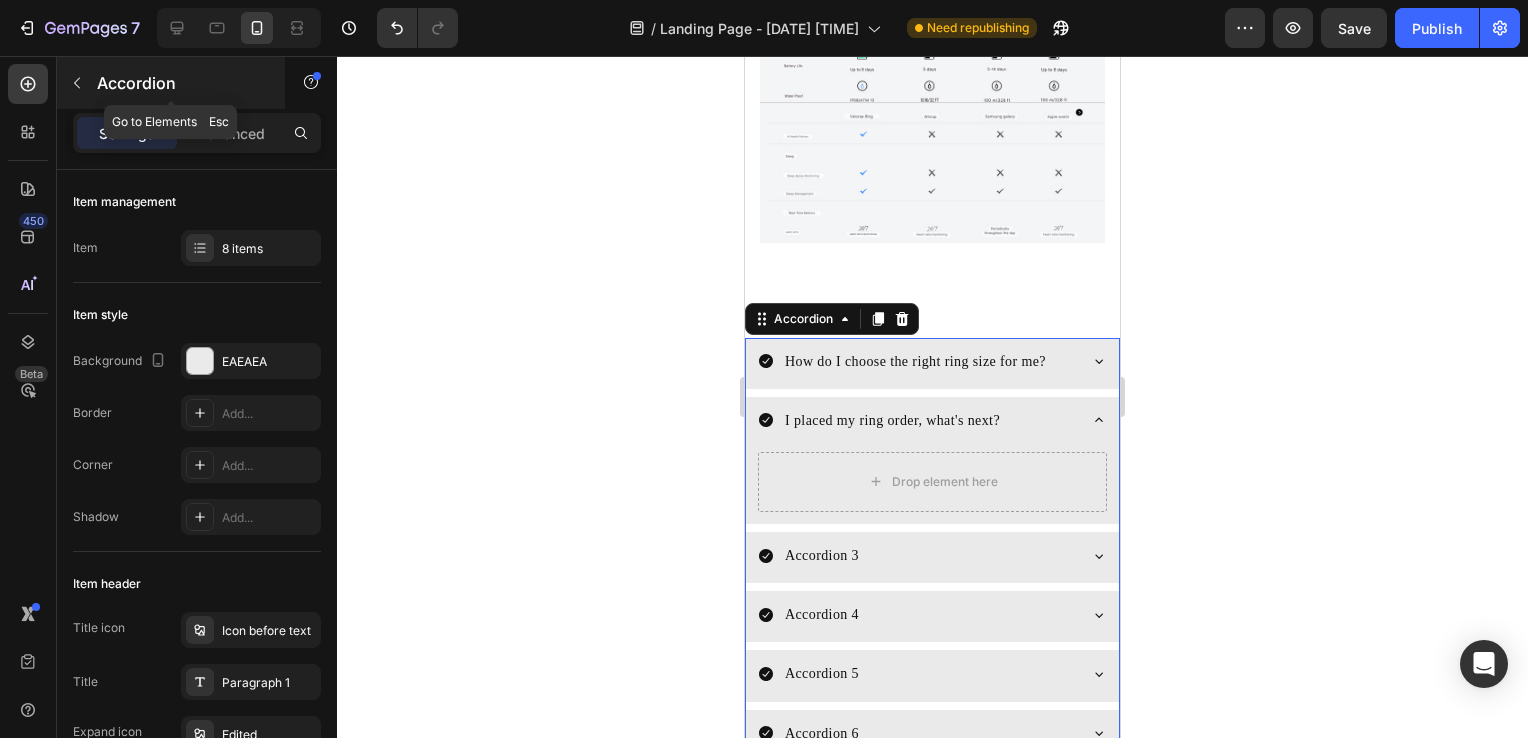 click 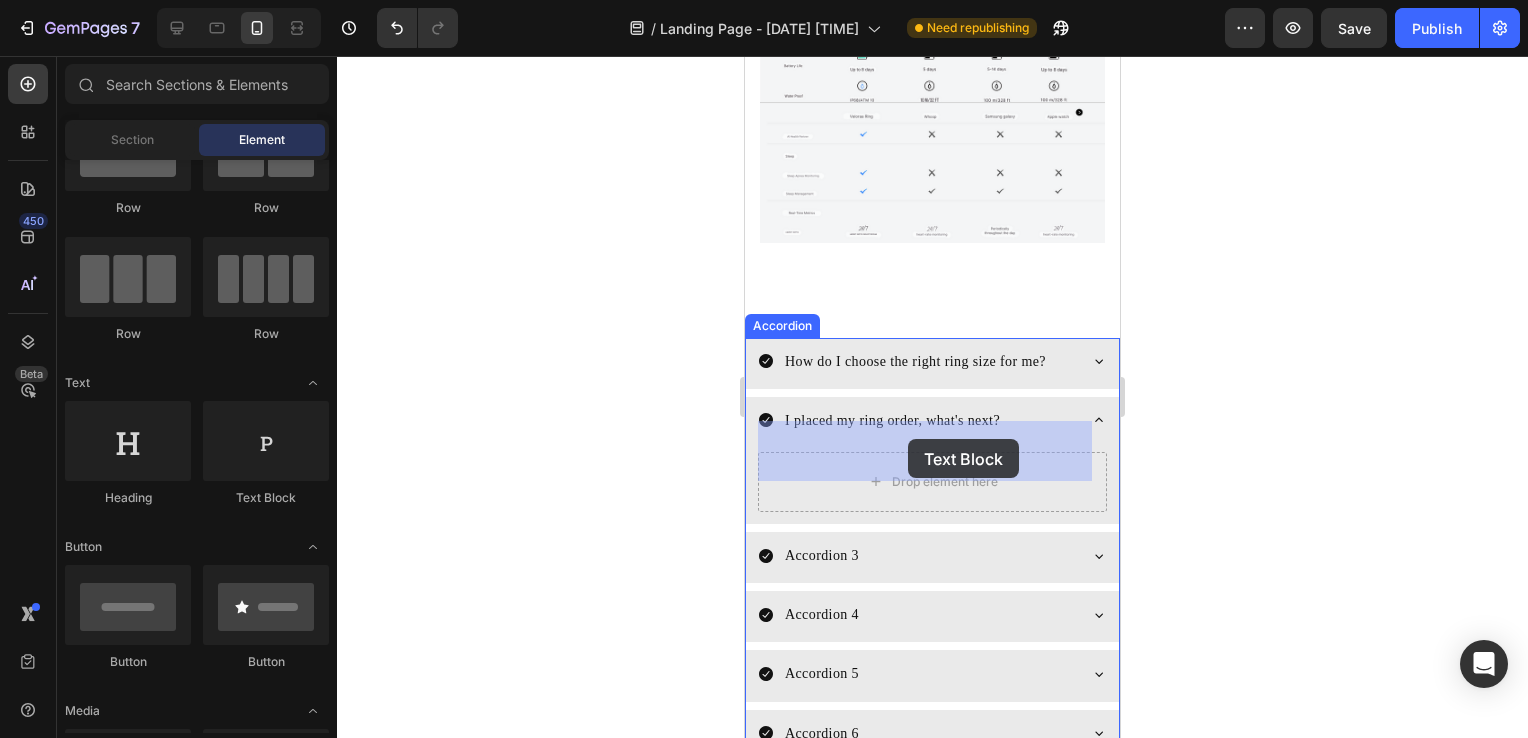 drag, startPoint x: 1005, startPoint y: 502, endPoint x: 906, endPoint y: 439, distance: 117.34564 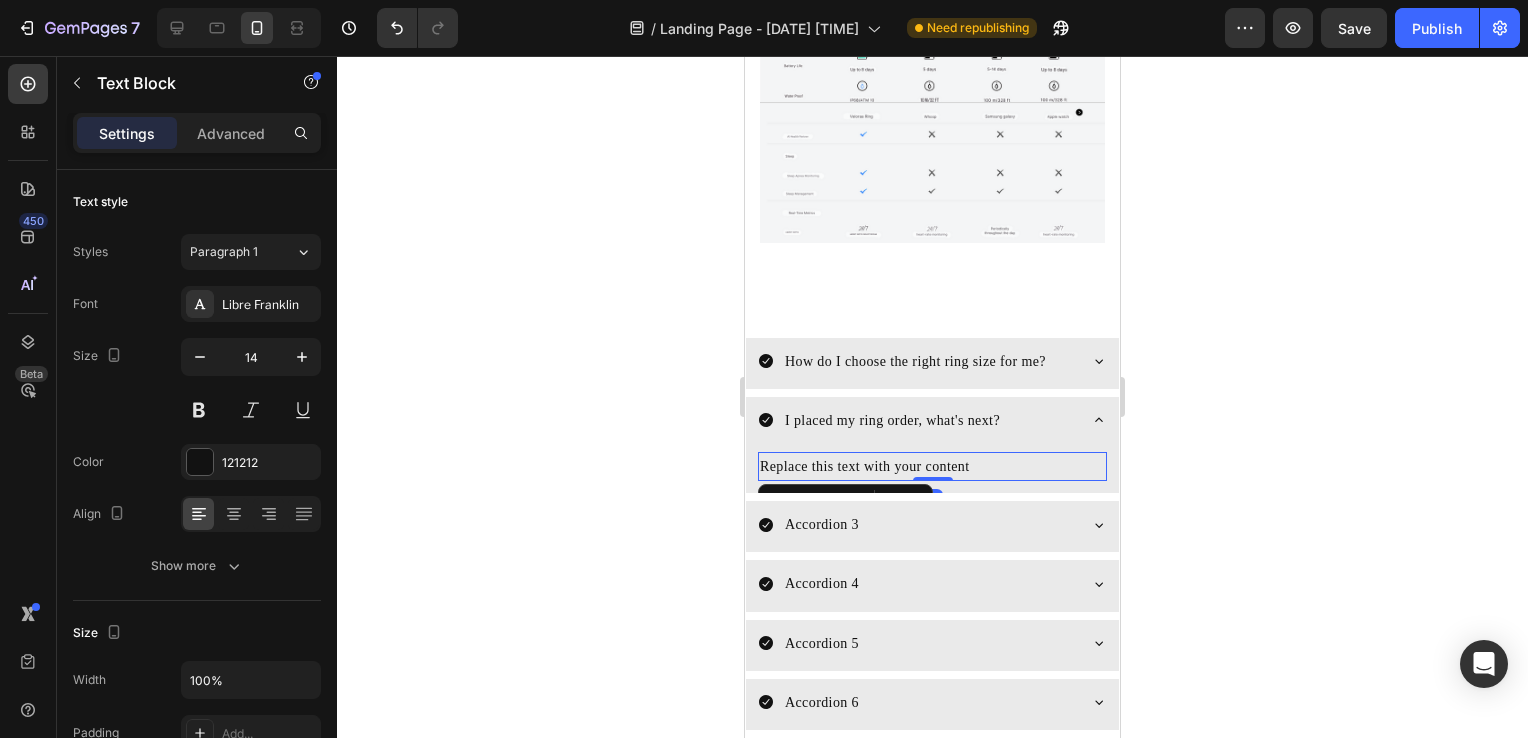 click on "Replace this text with your content" at bounding box center (932, 466) 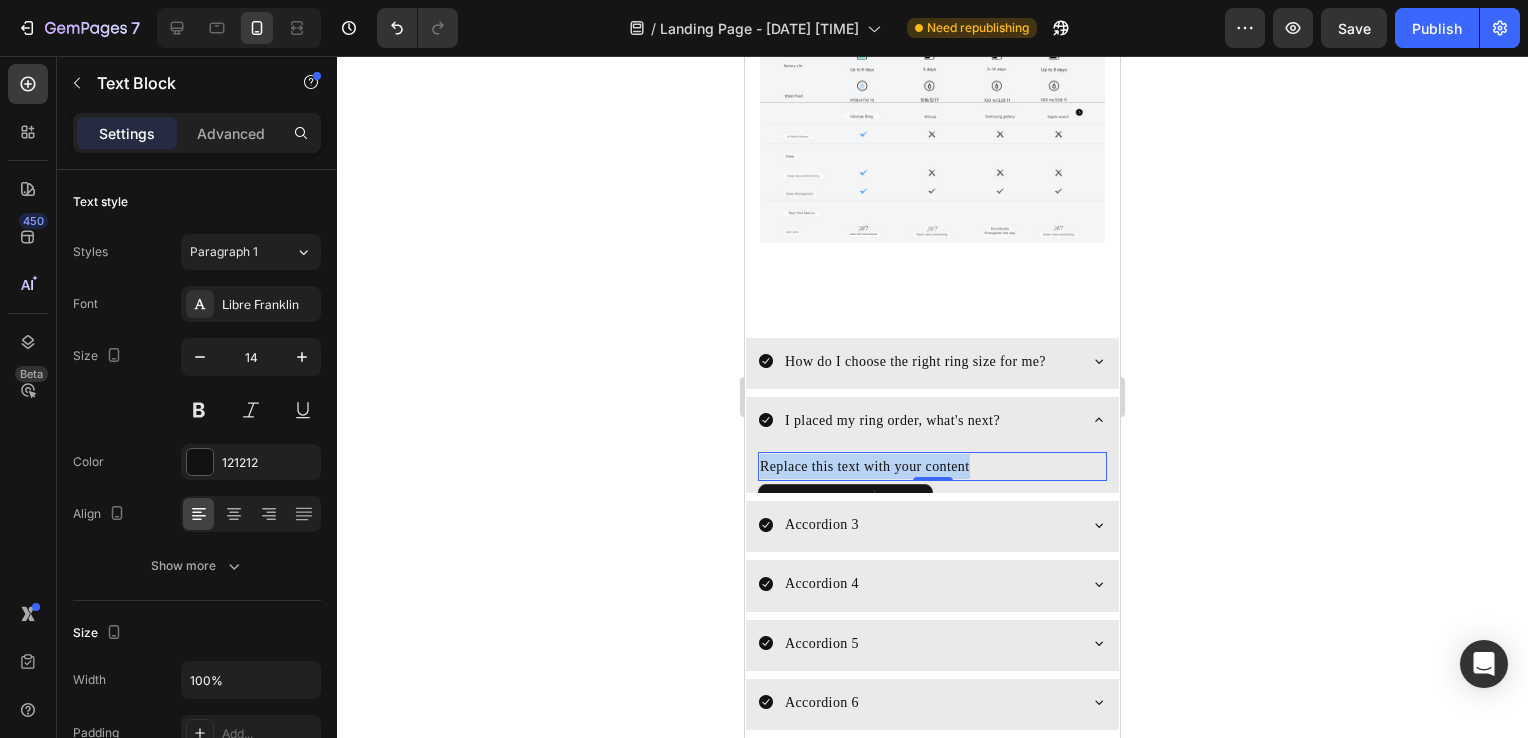 click on "Replace this text with your content" at bounding box center (932, 466) 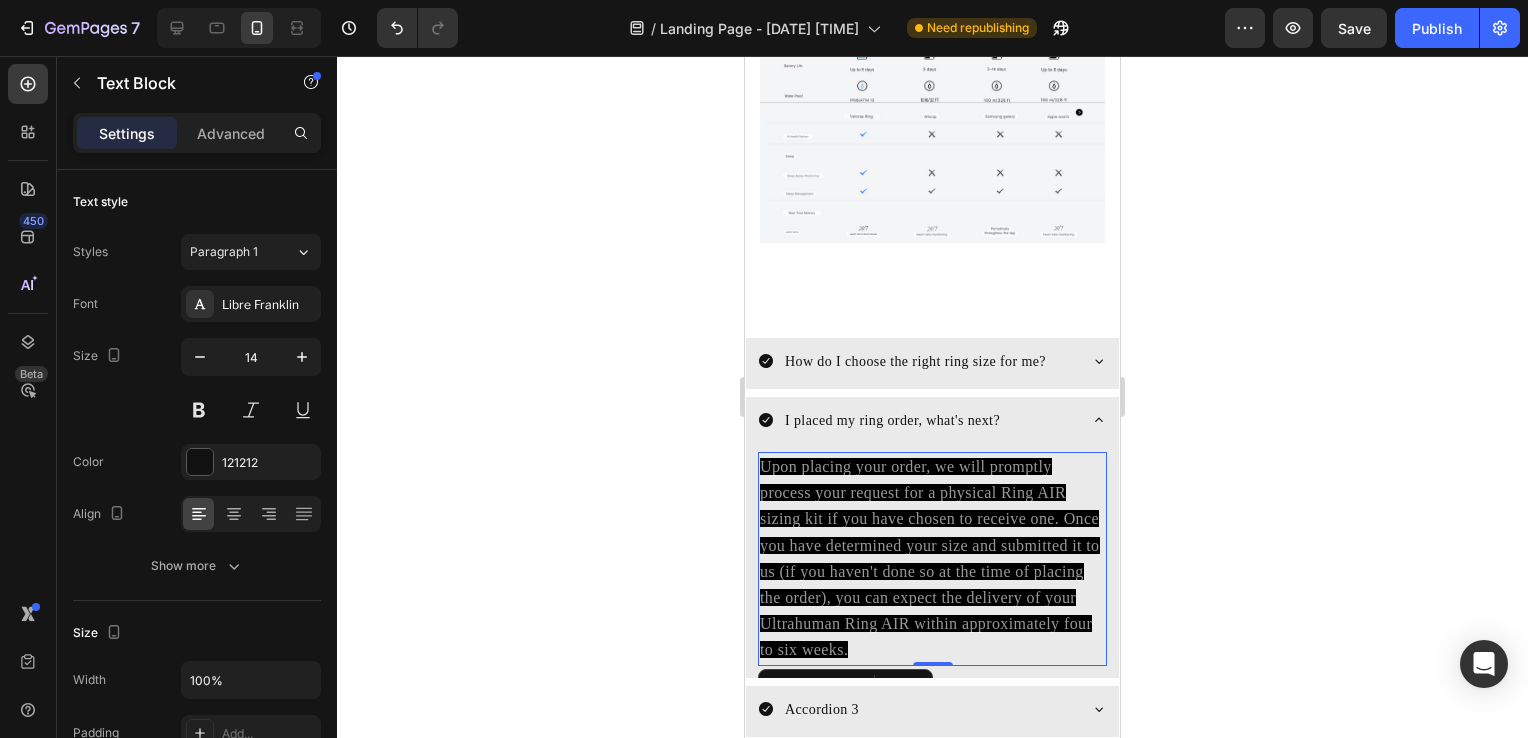 click on "Upon placing your order, we will promptly process your request for a physical Ring AIR sizing kit if you have chosen to receive one. Once you have determined your size and submitted it to us (if you haven't done so at the time of placing the order), you can expect the delivery of your Ultrahuman Ring AIR within approximately four to six weeks." at bounding box center [930, 558] 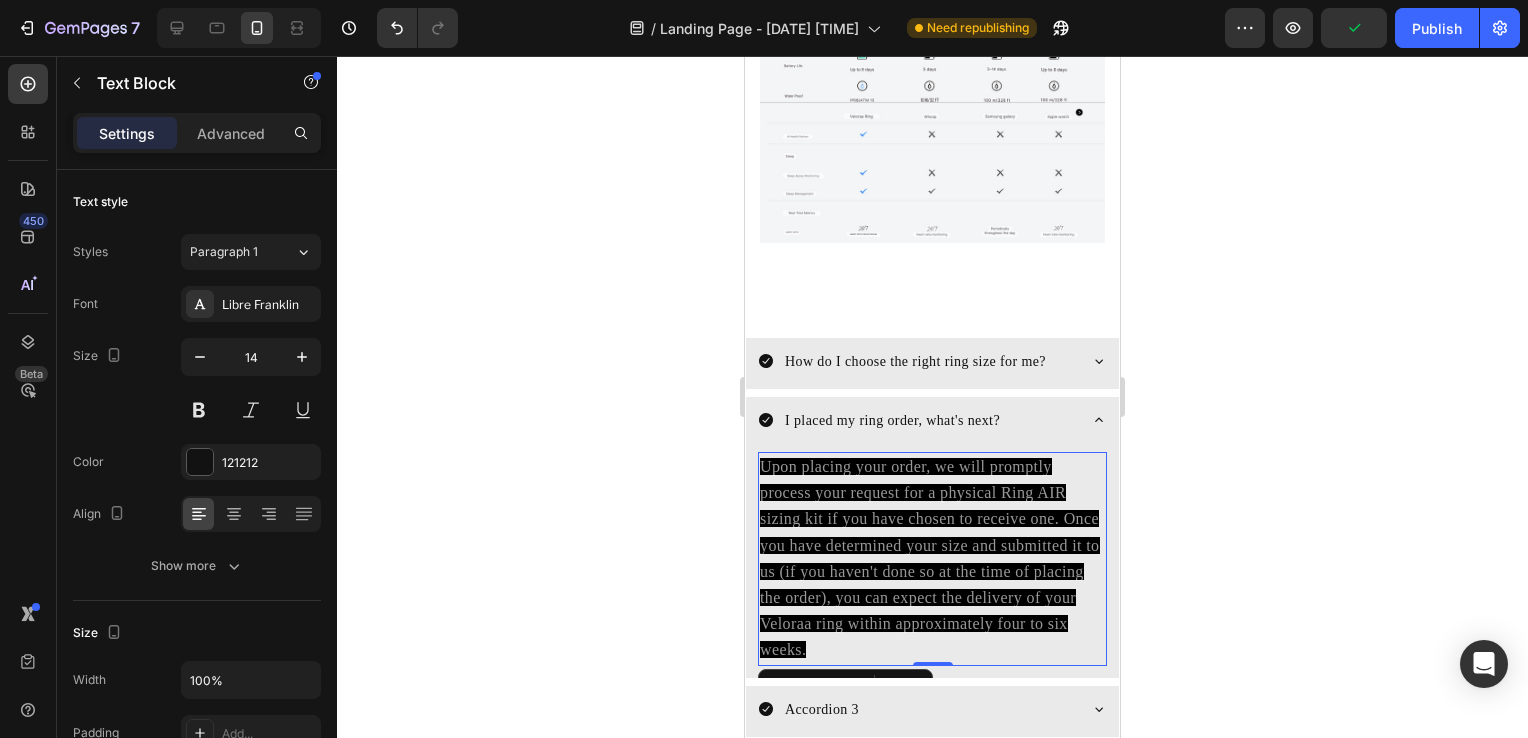 click on "Upon placing your order, we will promptly process your request for a physical Ring AIR sizing kit if you have chosen to receive one. Once you have determined your size and submitted it to us (if you haven't done so at the time of placing the order), you can expect the delivery of your Veloraa ring within approximately four to six weeks." at bounding box center [930, 558] 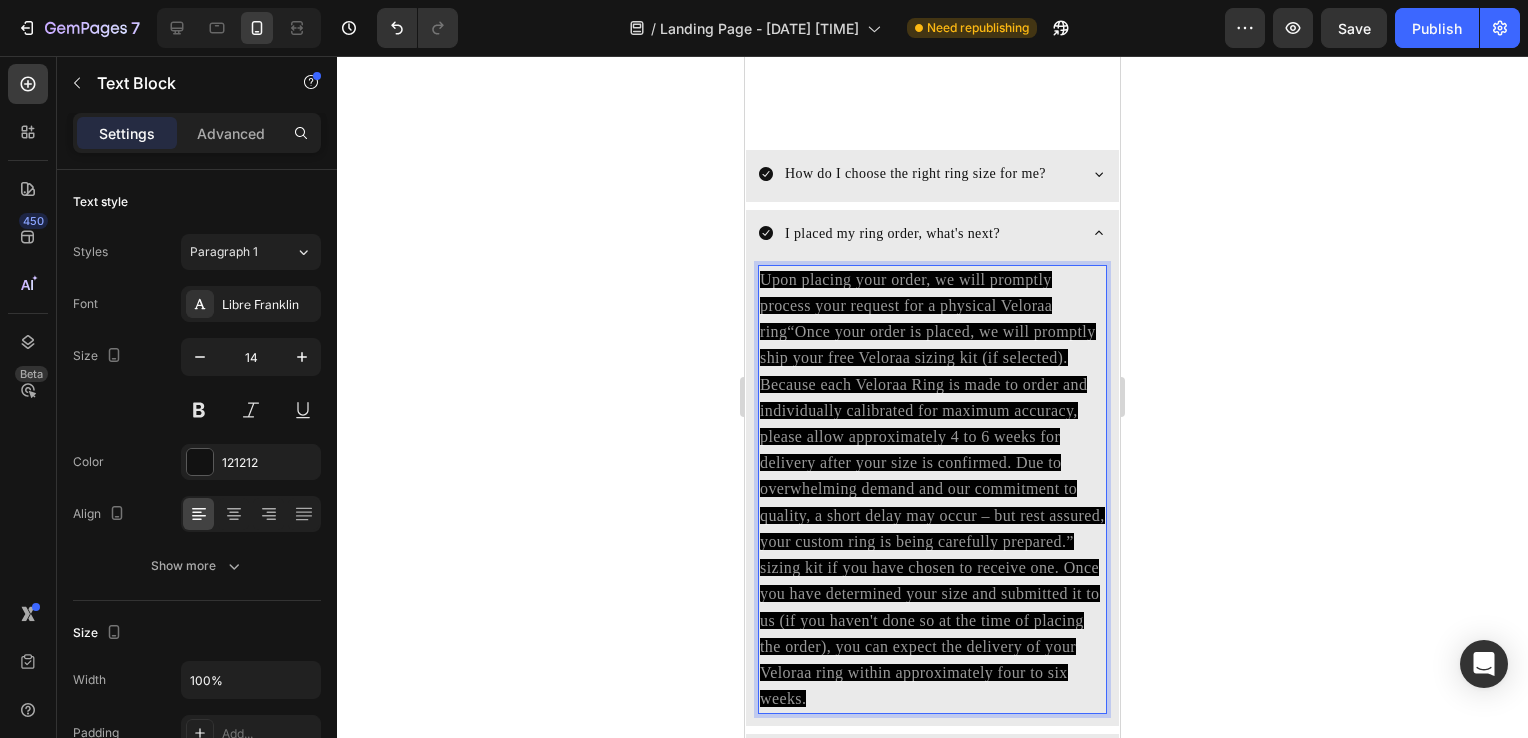 scroll, scrollTop: 10050, scrollLeft: 0, axis: vertical 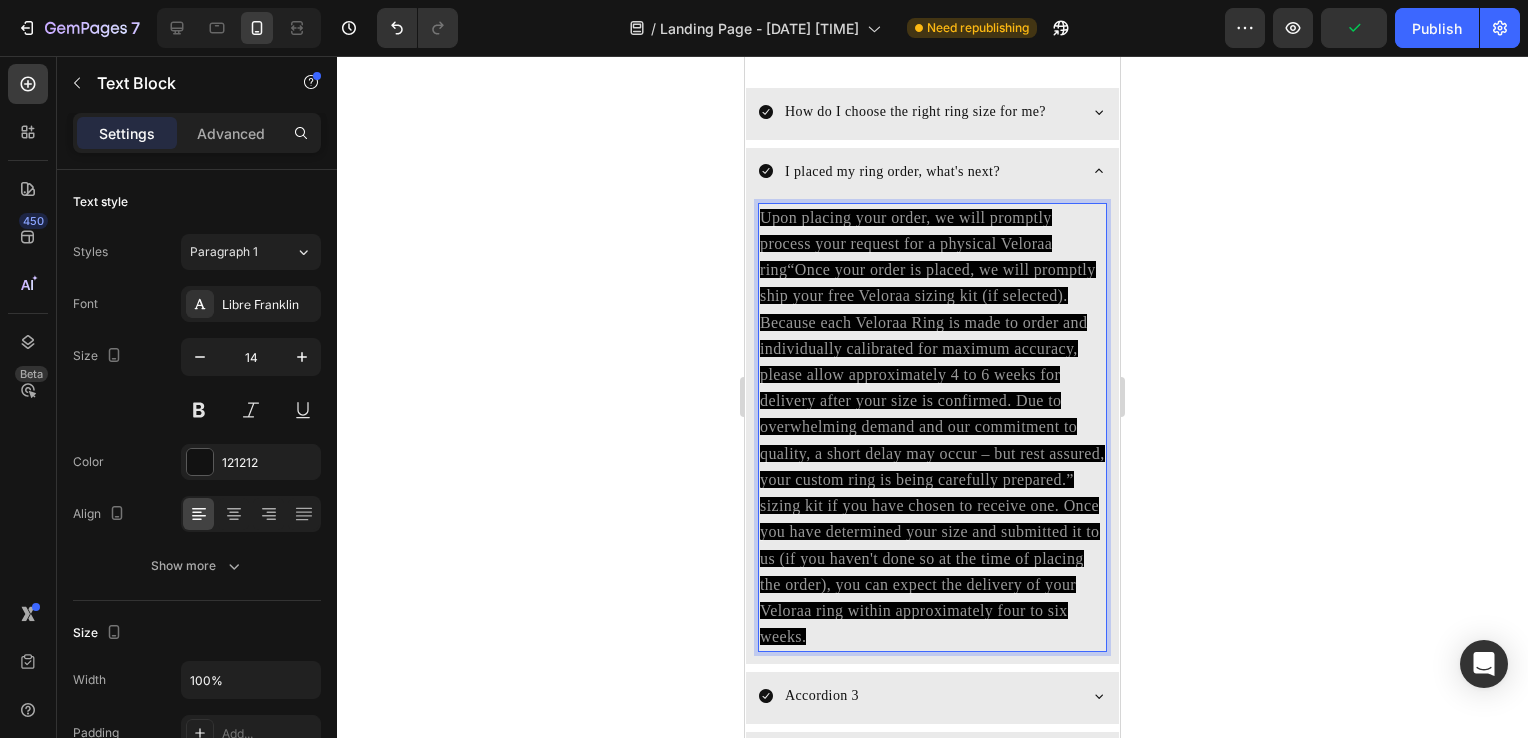 click 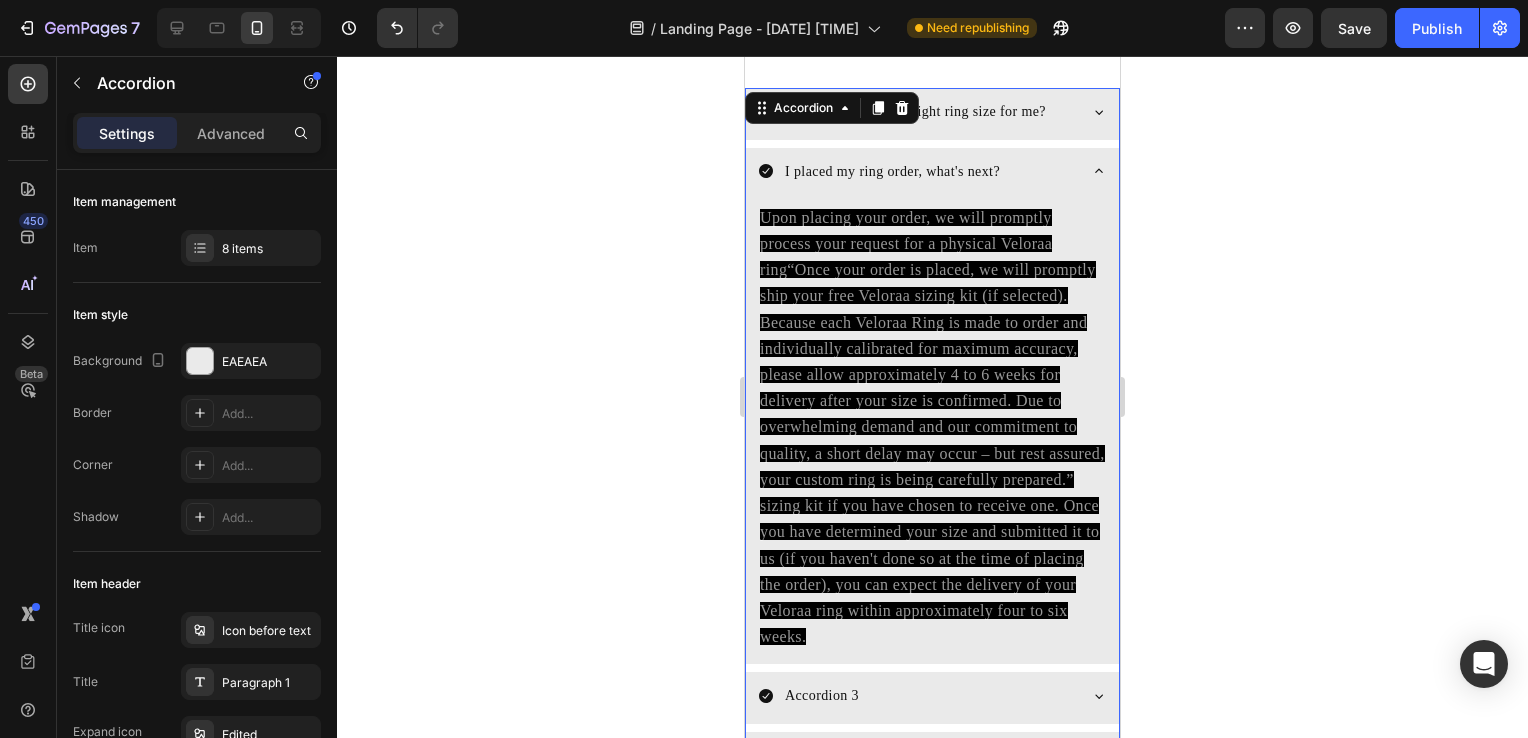 click on "I placed my ring order, what's next?" at bounding box center (932, 173) 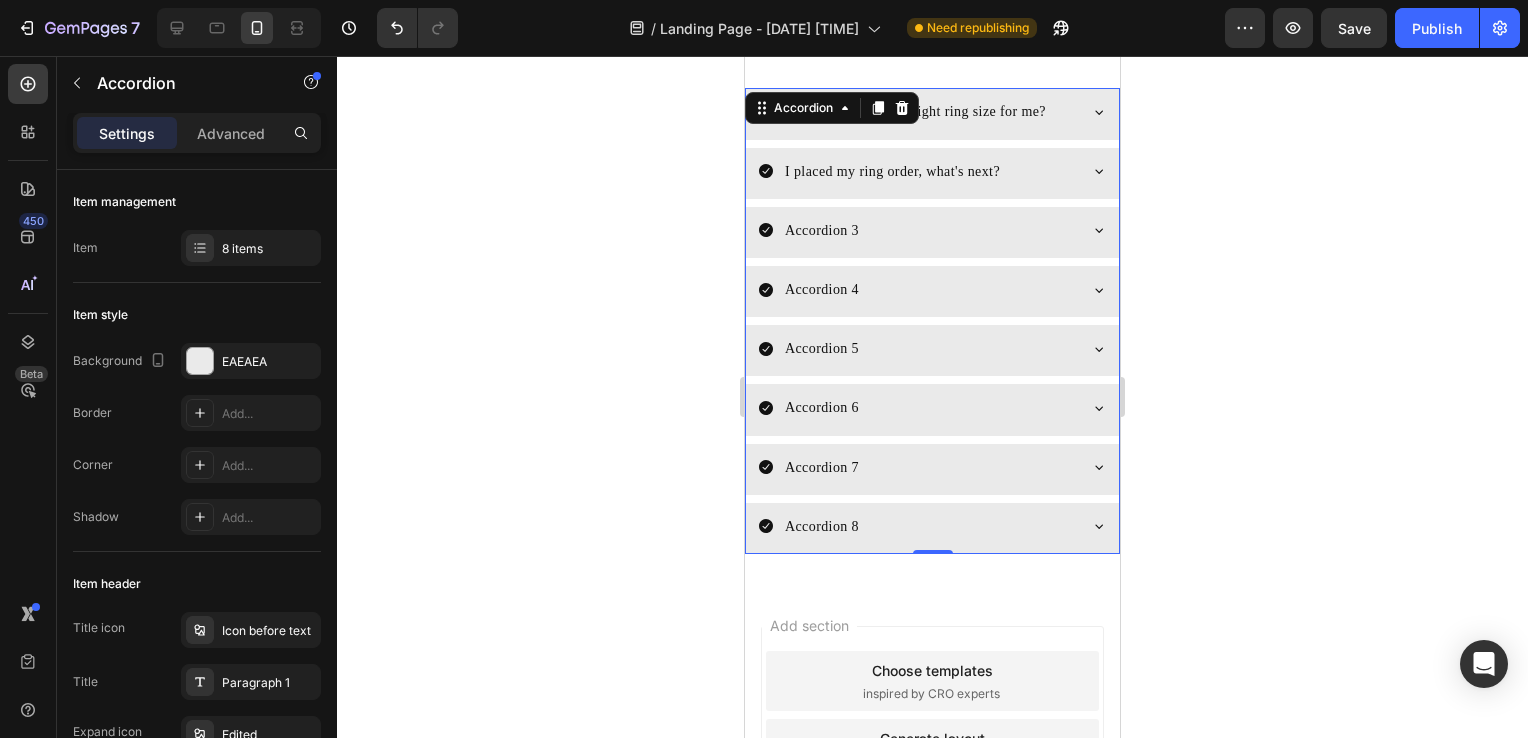 click on "I placed my ring order, what's next?" at bounding box center [932, 173] 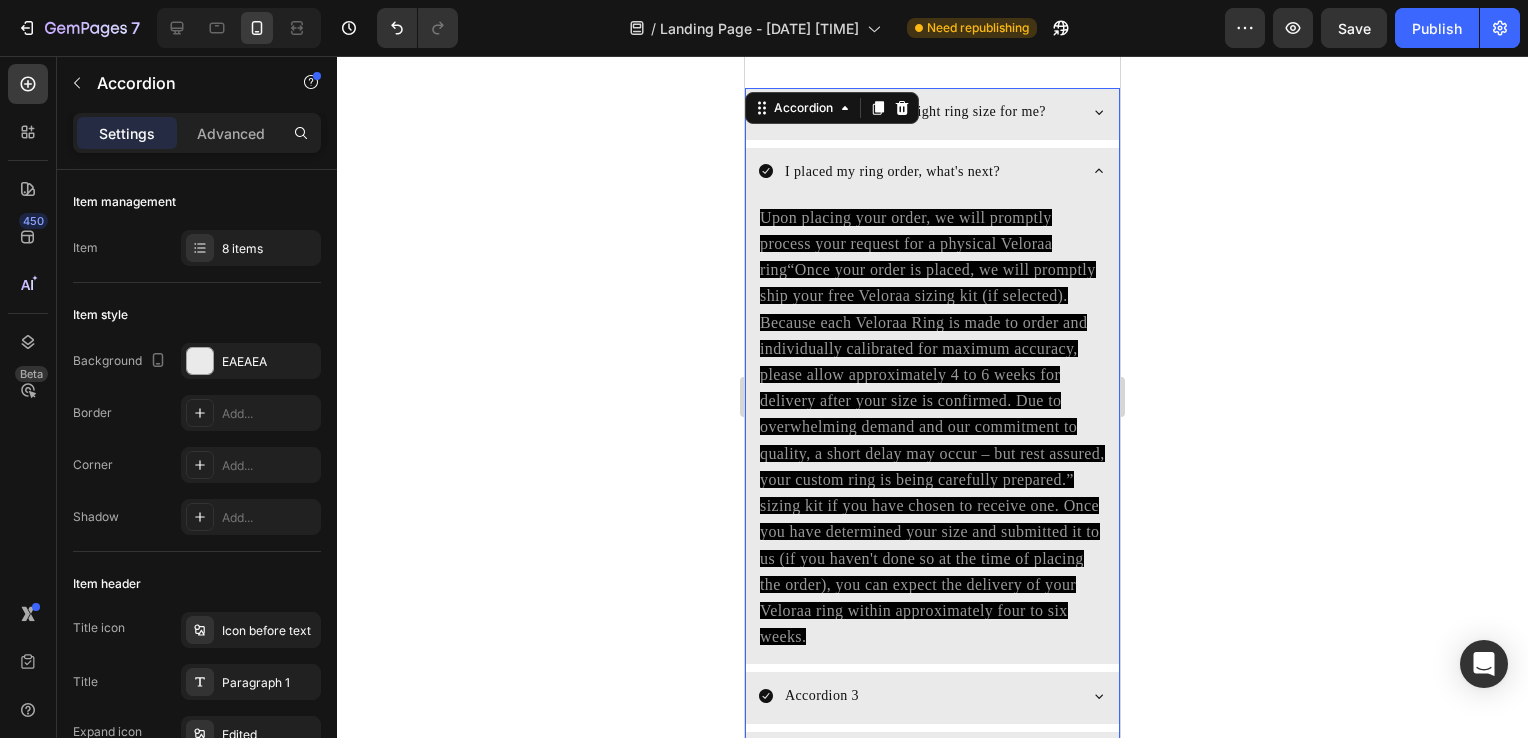 click on "How do I choose the right ring size for me?" at bounding box center [932, 113] 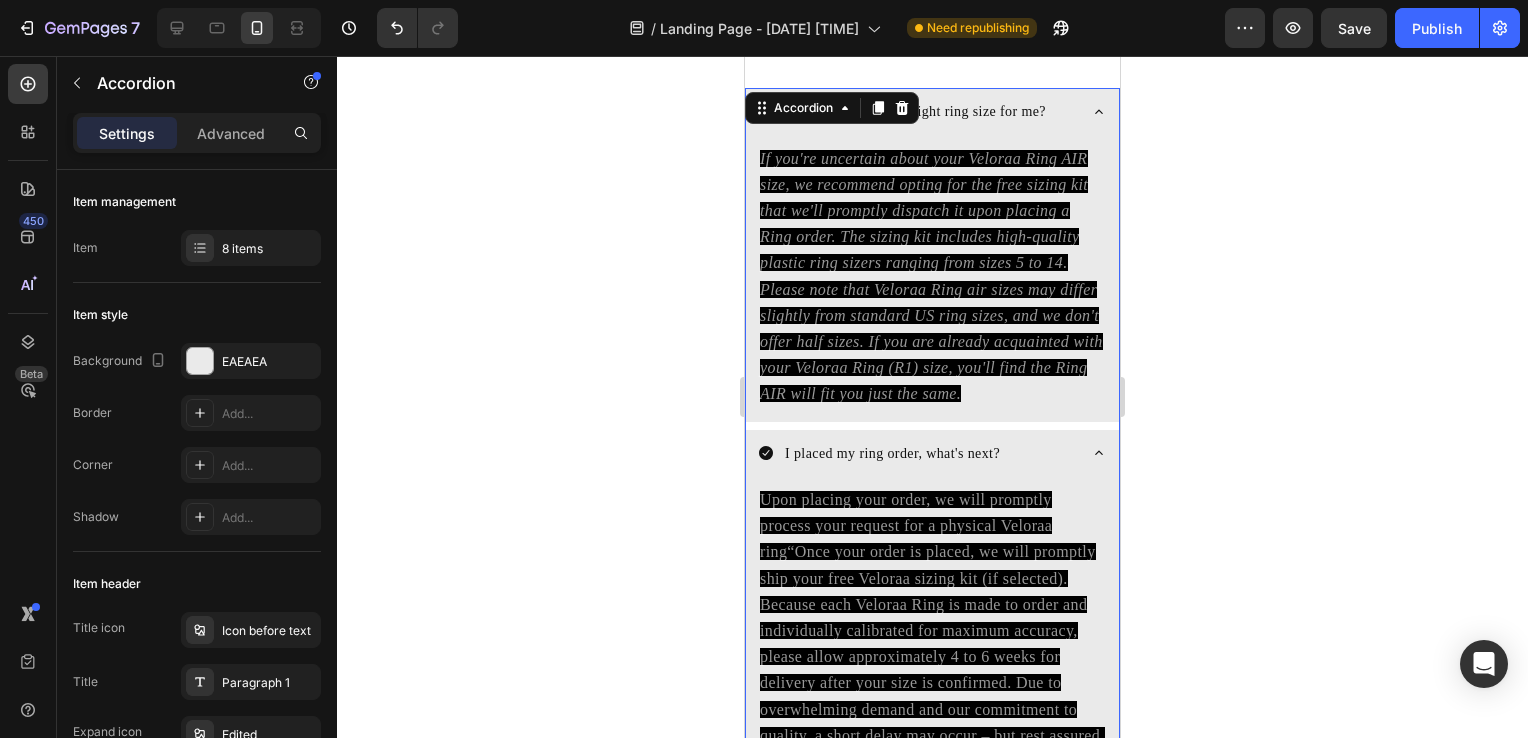 click on "How do I choose the right ring size for me?" at bounding box center (932, 113) 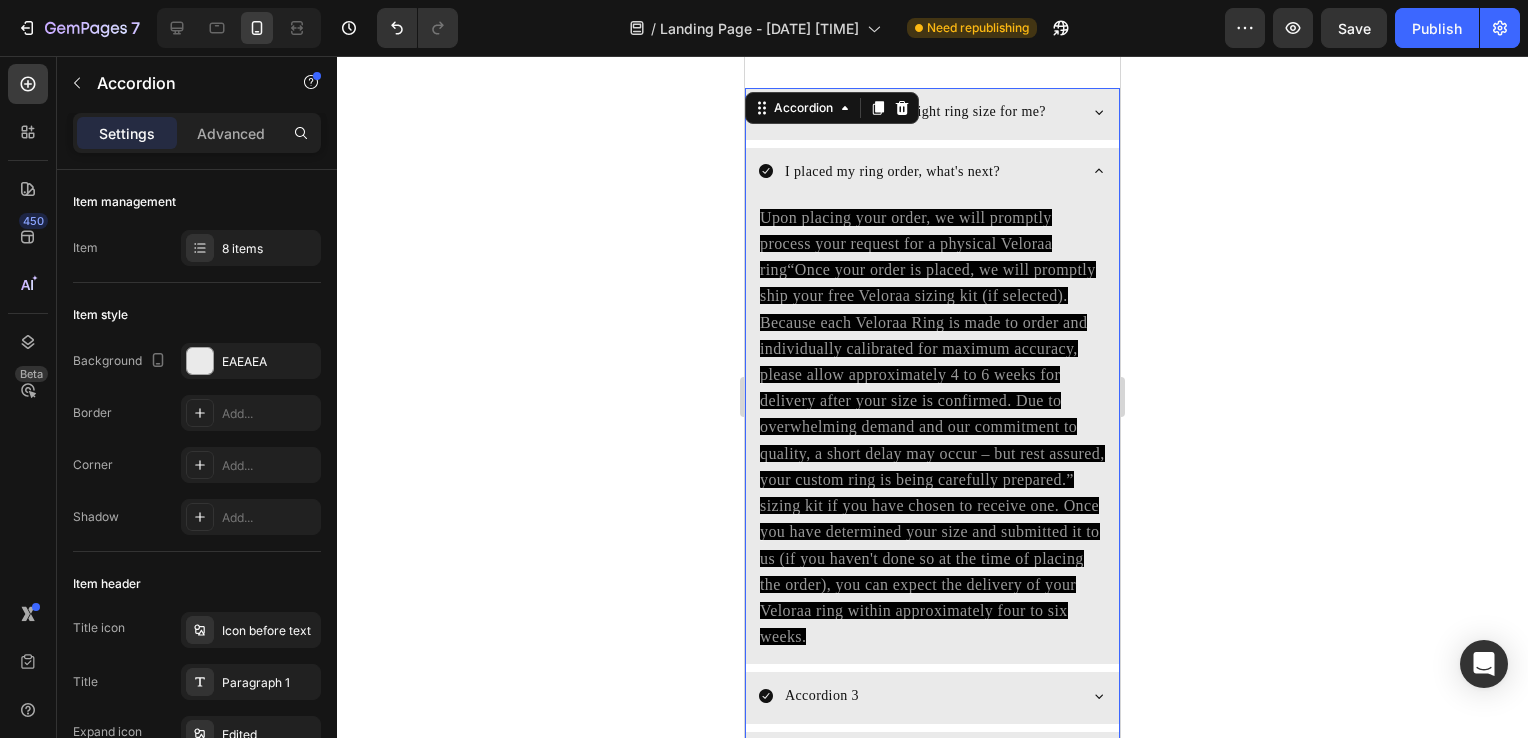 click 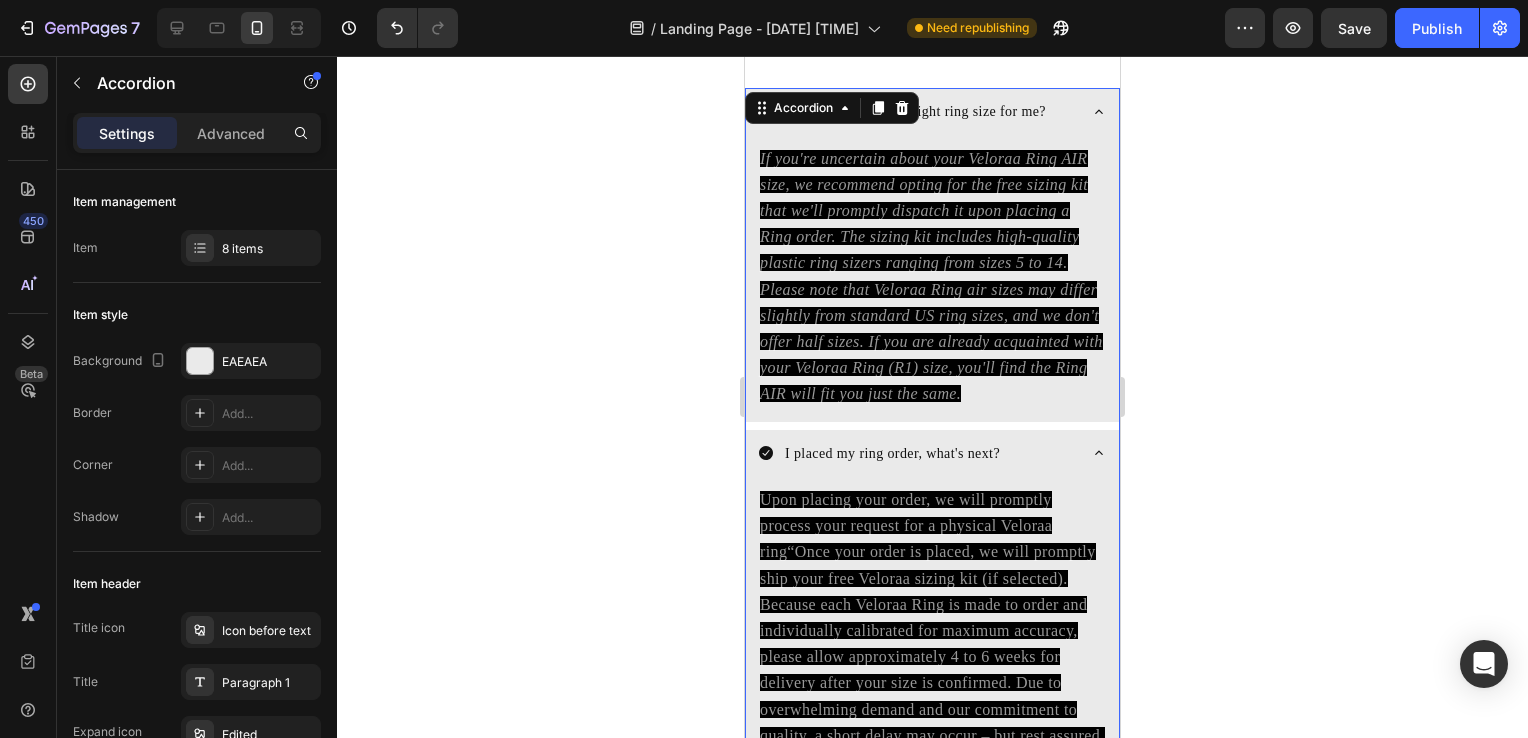 click 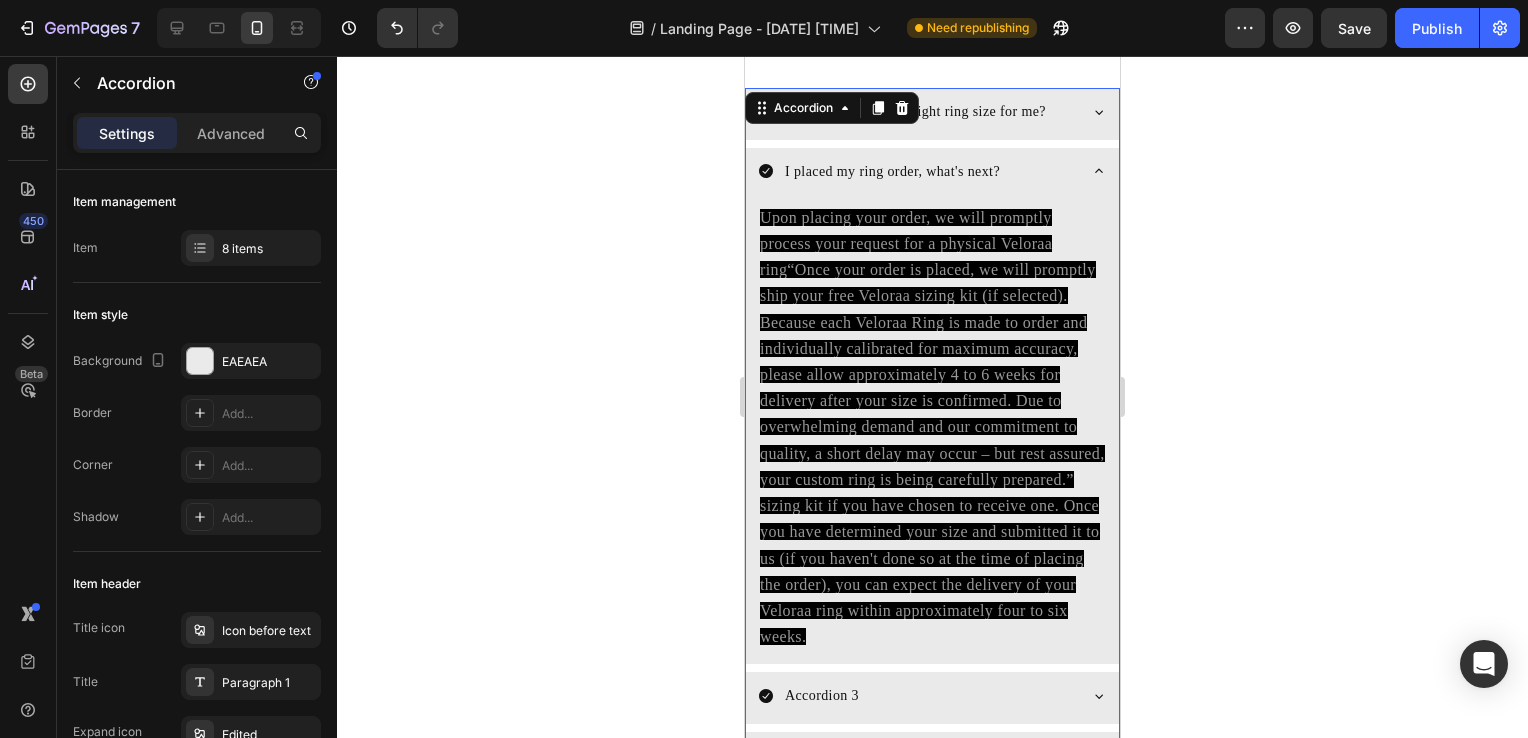 click 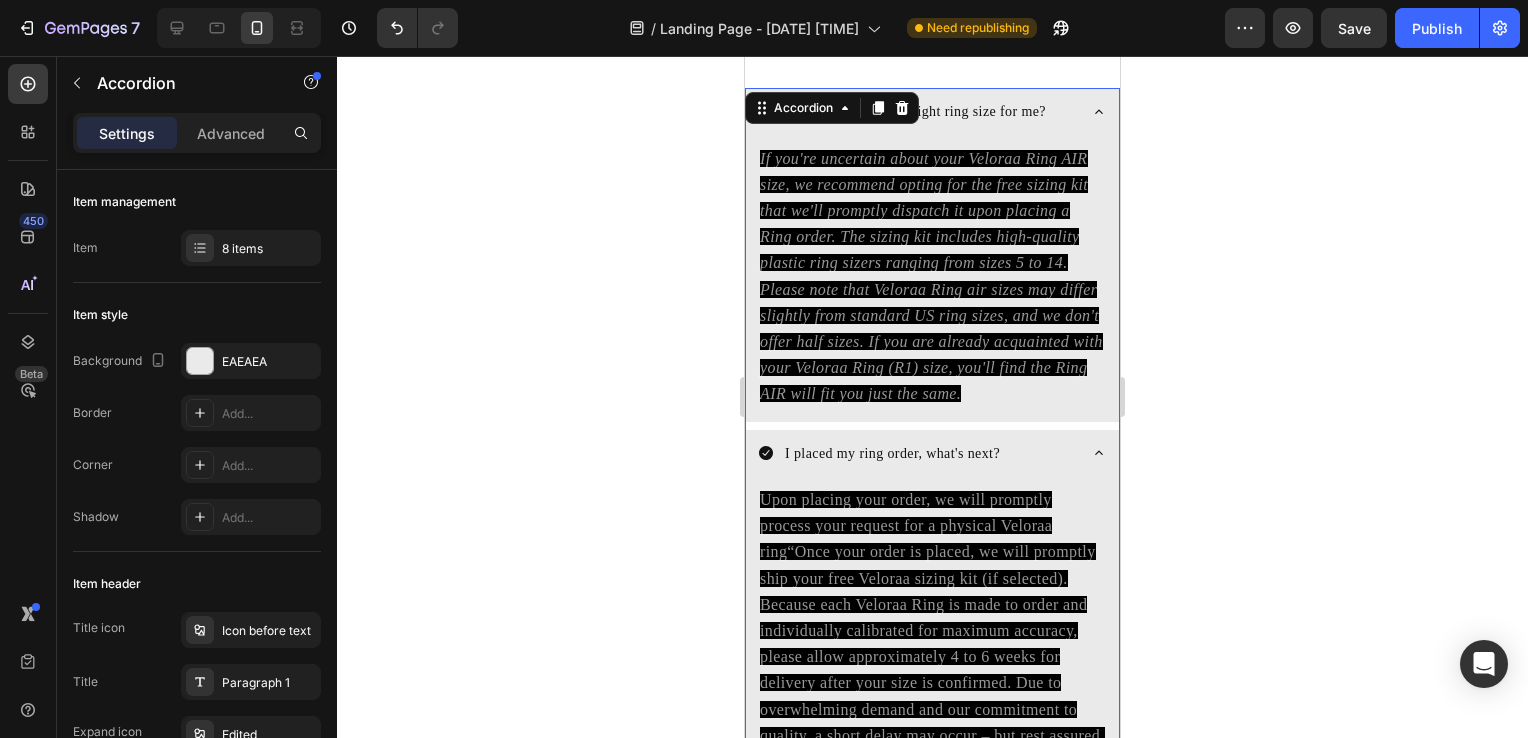 click 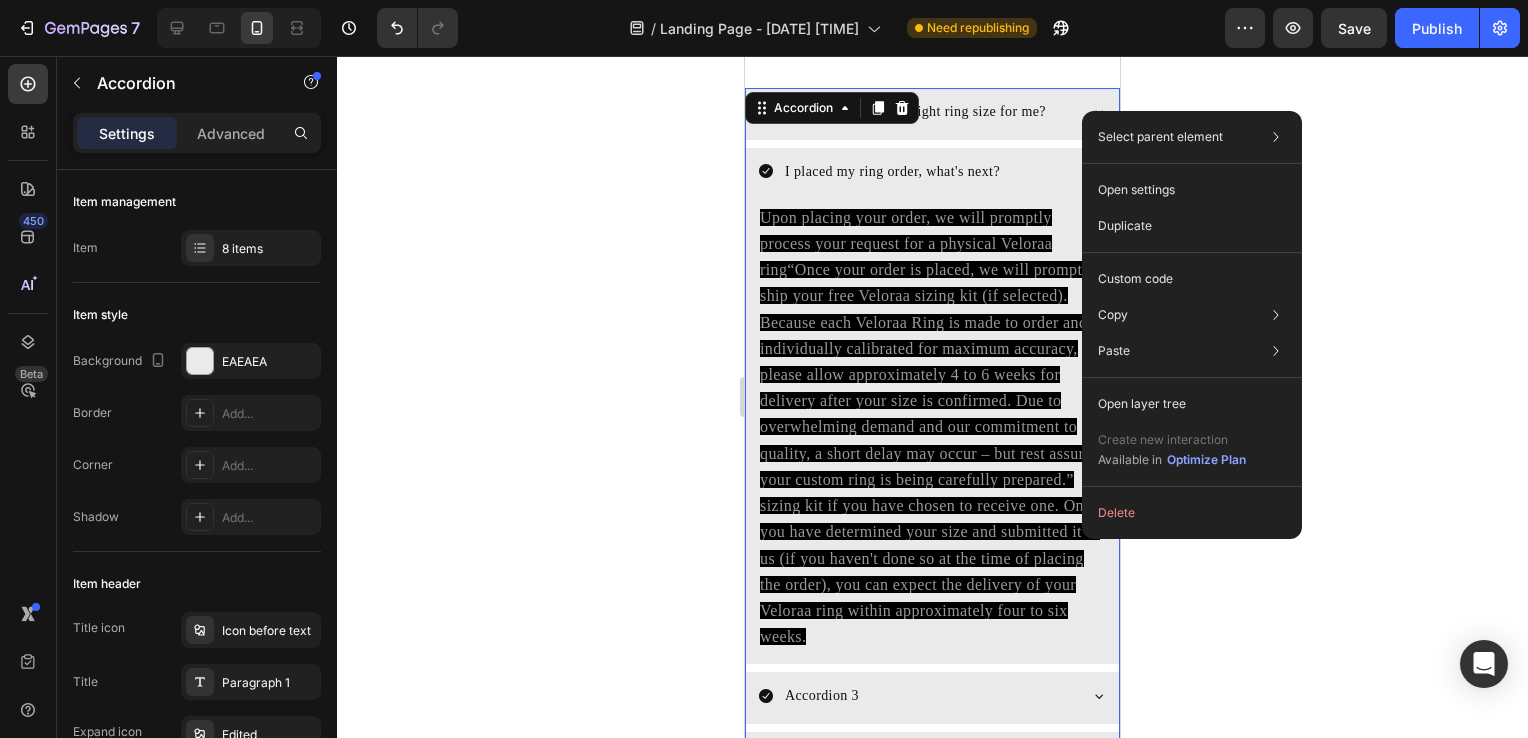 click 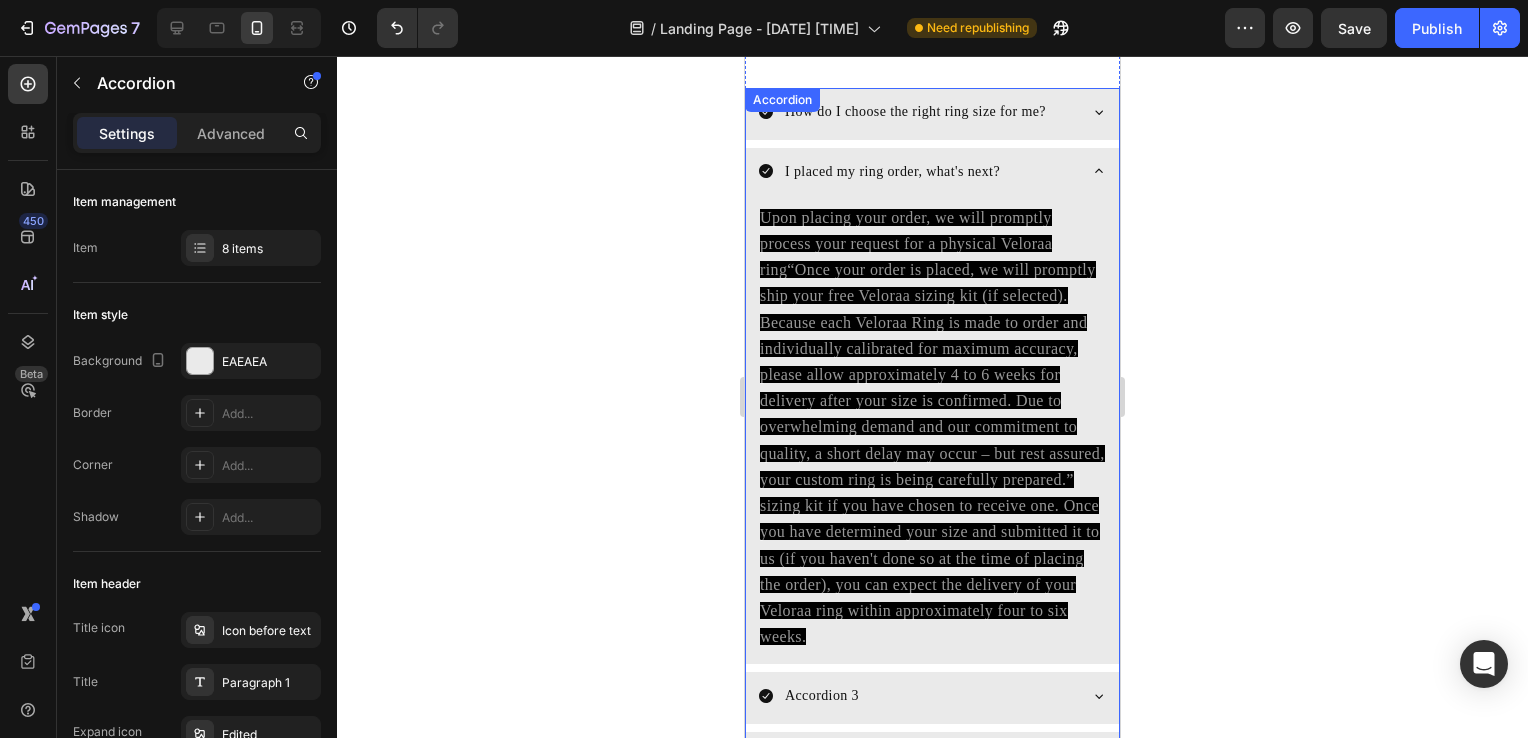 click 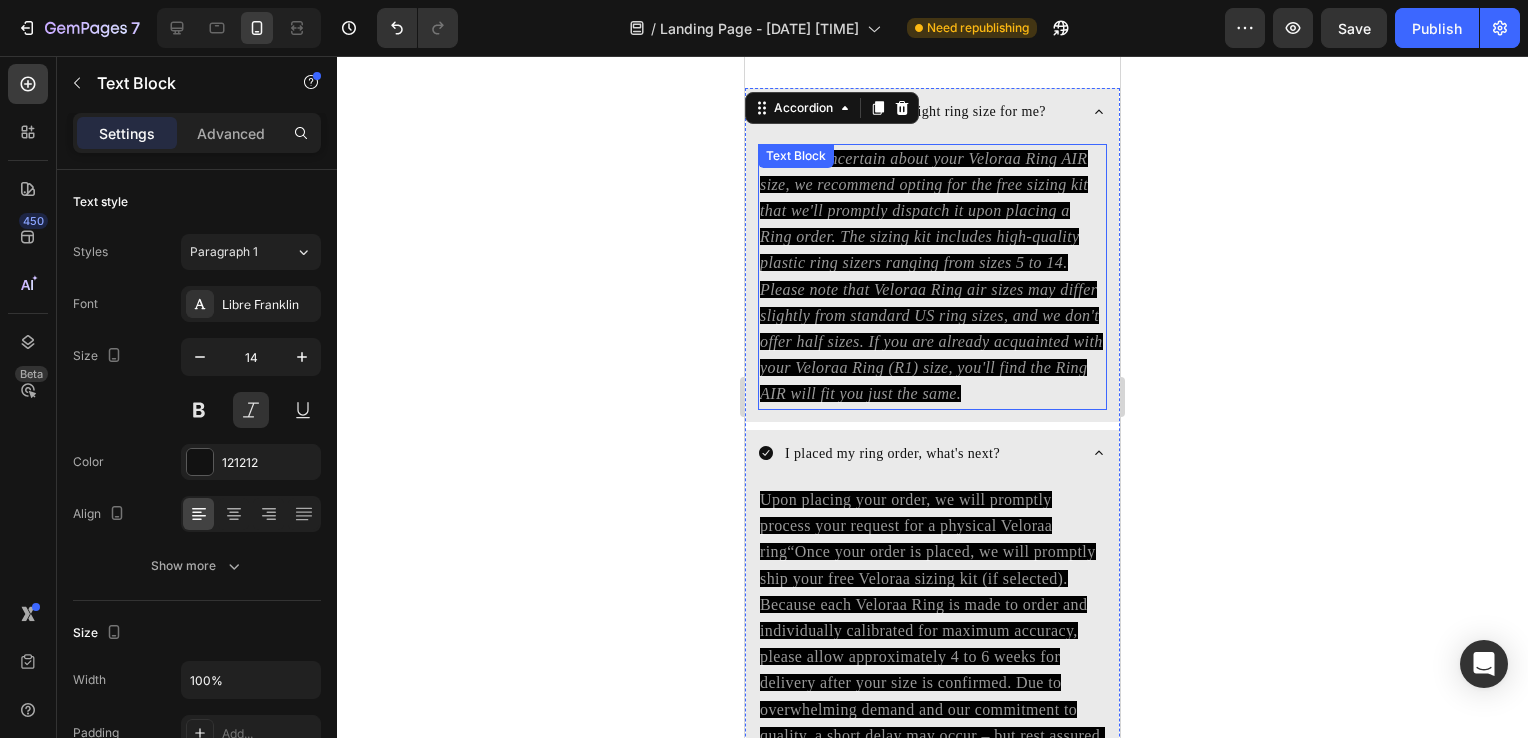 click on "If you're uncertain about your Veloraa Ring AIR size, we recommend opting for the free sizing kit that we'll promptly dispatch it upon placing a Ring order. The sizing kit includes high-quality plastic ring sizers ranging from sizes 5 to 14. Please note that Veloraa Ring air sizes may differ slightly from standard US ring sizes, and we don't offer half sizes. If you are already acquainted with your Veloraa Ring (R1) size, you'll find the Ring AIR will fit you just the same." at bounding box center [931, 276] 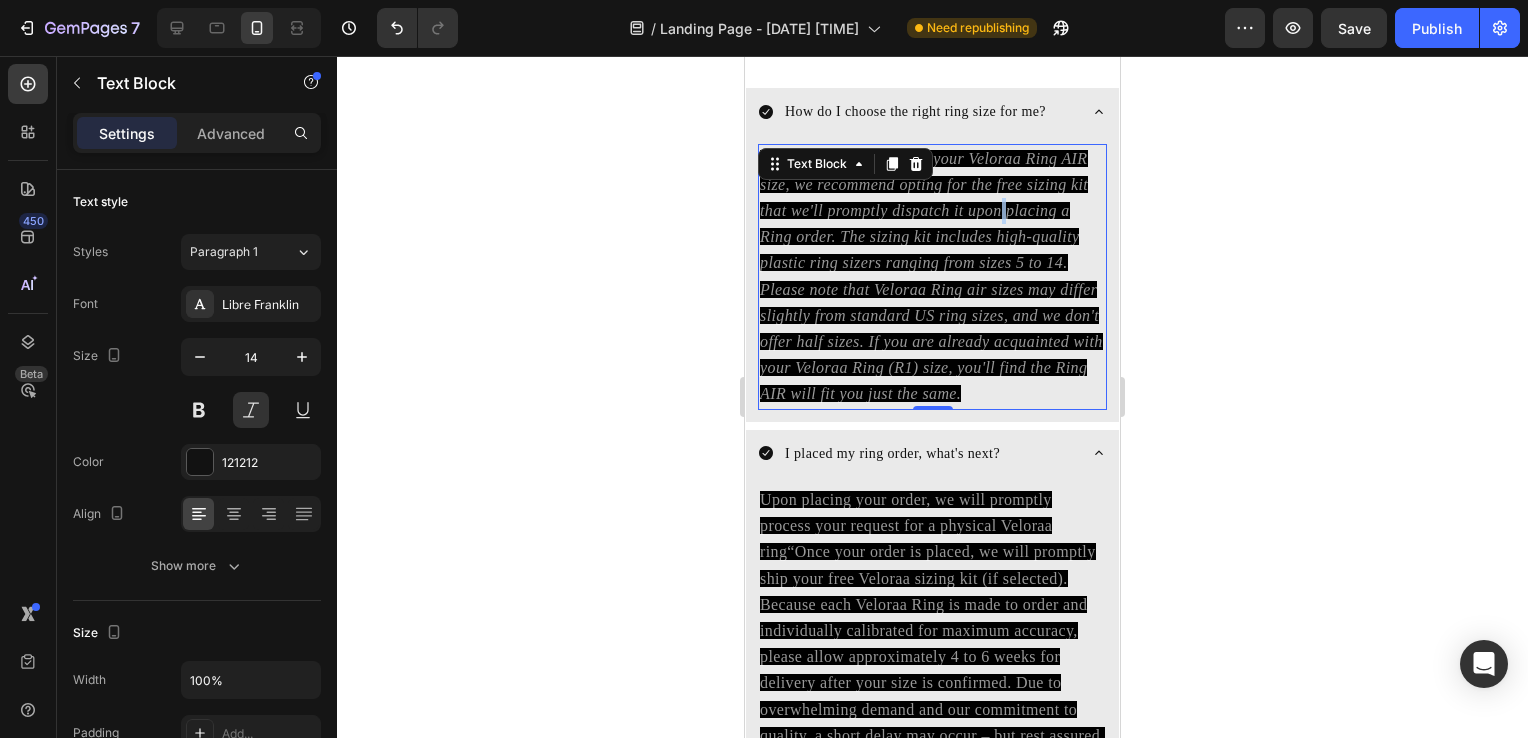 click on "If you're uncertain about your Veloraa Ring AIR size, we recommend opting for the free sizing kit that we'll promptly dispatch it upon placing a Ring order. The sizing kit includes high-quality plastic ring sizers ranging from sizes 5 to 14. Please note that Veloraa Ring air sizes may differ slightly from standard US ring sizes, and we don't offer half sizes. If you are already acquainted with your Veloraa Ring (R1) size, you'll find the Ring AIR will fit you just the same." at bounding box center [931, 276] 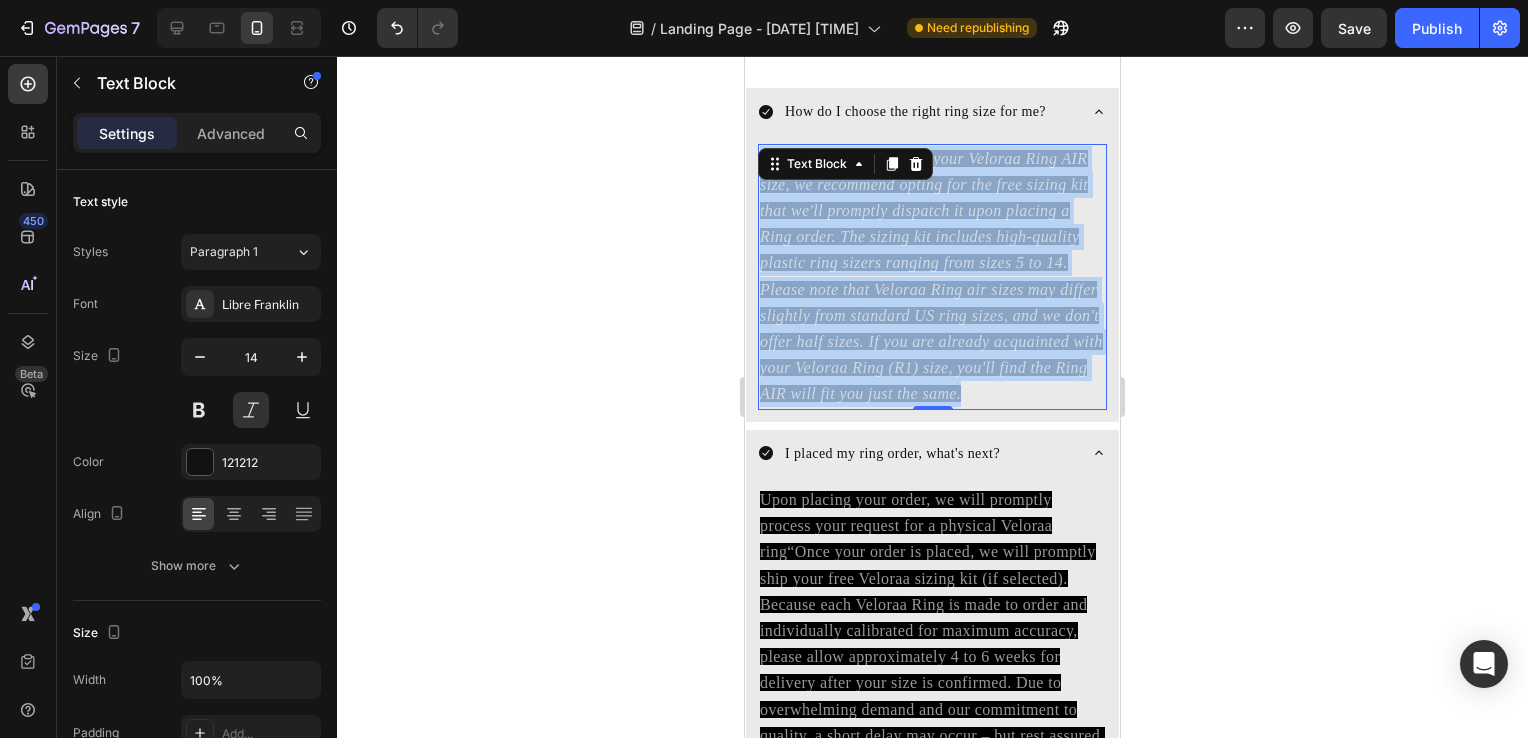 click on "If you're uncertain about your Veloraa Ring AIR size, we recommend opting for the free sizing kit that we'll promptly dispatch it upon placing a Ring order. The sizing kit includes high-quality plastic ring sizers ranging from sizes 5 to 14. Please note that Veloraa Ring air sizes may differ slightly from standard US ring sizes, and we don't offer half sizes. If you are already acquainted with your Veloraa Ring (R1) size, you'll find the Ring AIR will fit you just the same." at bounding box center (931, 276) 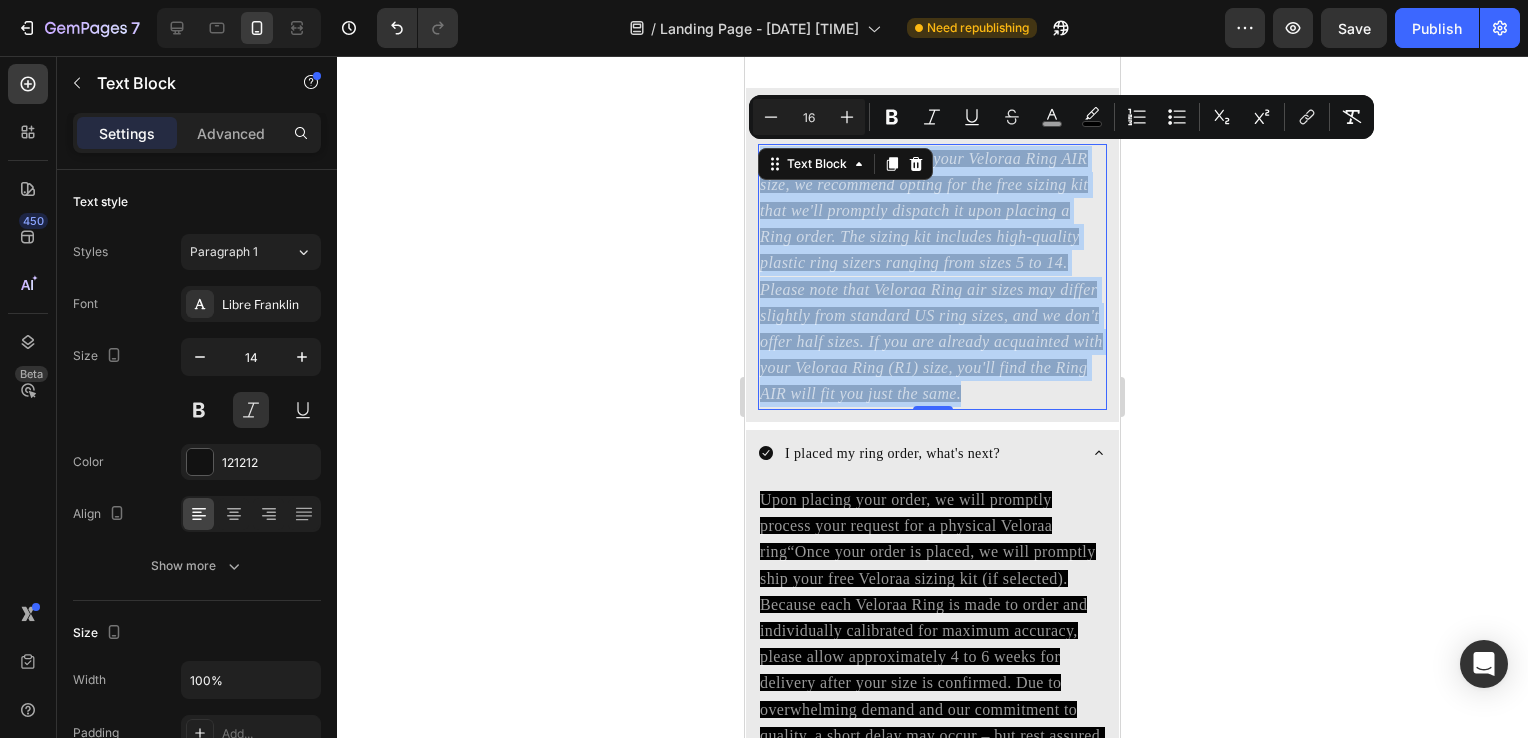 click on "If you're uncertain about your Veloraa Ring AIR size, we recommend opting for the free sizing kit that we'll promptly dispatch it upon placing a Ring order. The sizing kit includes high-quality plastic ring sizers ranging from sizes 5 to 14. Please note that Veloraa Ring air sizes may differ slightly from standard US ring sizes, and we don't offer half sizes. If you are already acquainted with your Veloraa Ring (R1) size, you'll find the Ring AIR will fit you just the same." at bounding box center [931, 276] 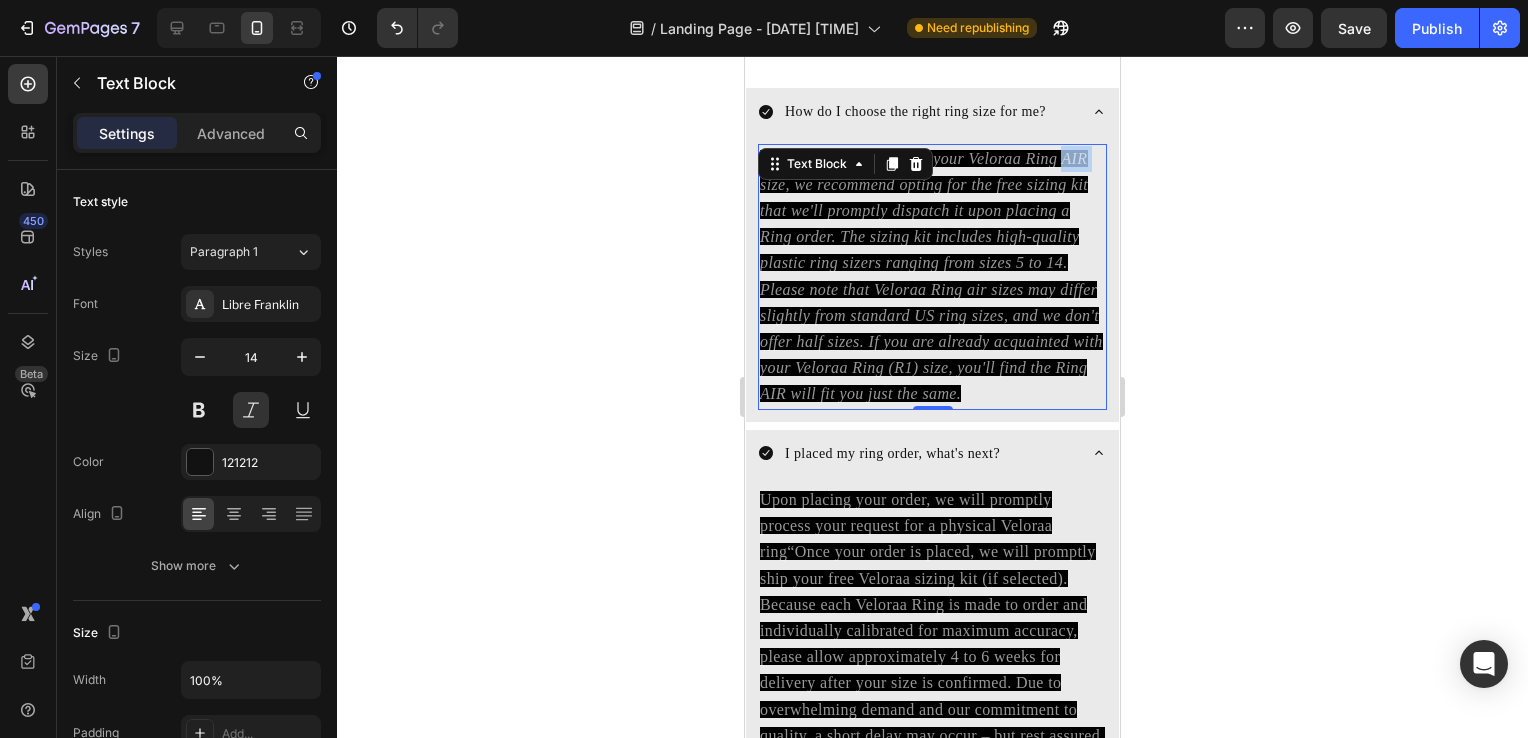 click on "If you're uncertain about your Veloraa Ring AIR size, we recommend opting for the free sizing kit that we'll promptly dispatch it upon placing a Ring order. The sizing kit includes high-quality plastic ring sizers ranging from sizes 5 to 14. Please note that Veloraa Ring air sizes may differ slightly from standard US ring sizes, and we don't offer half sizes. If you are already acquainted with your Veloraa Ring (R1) size, you'll find the Ring AIR will fit you just the same." at bounding box center [931, 276] 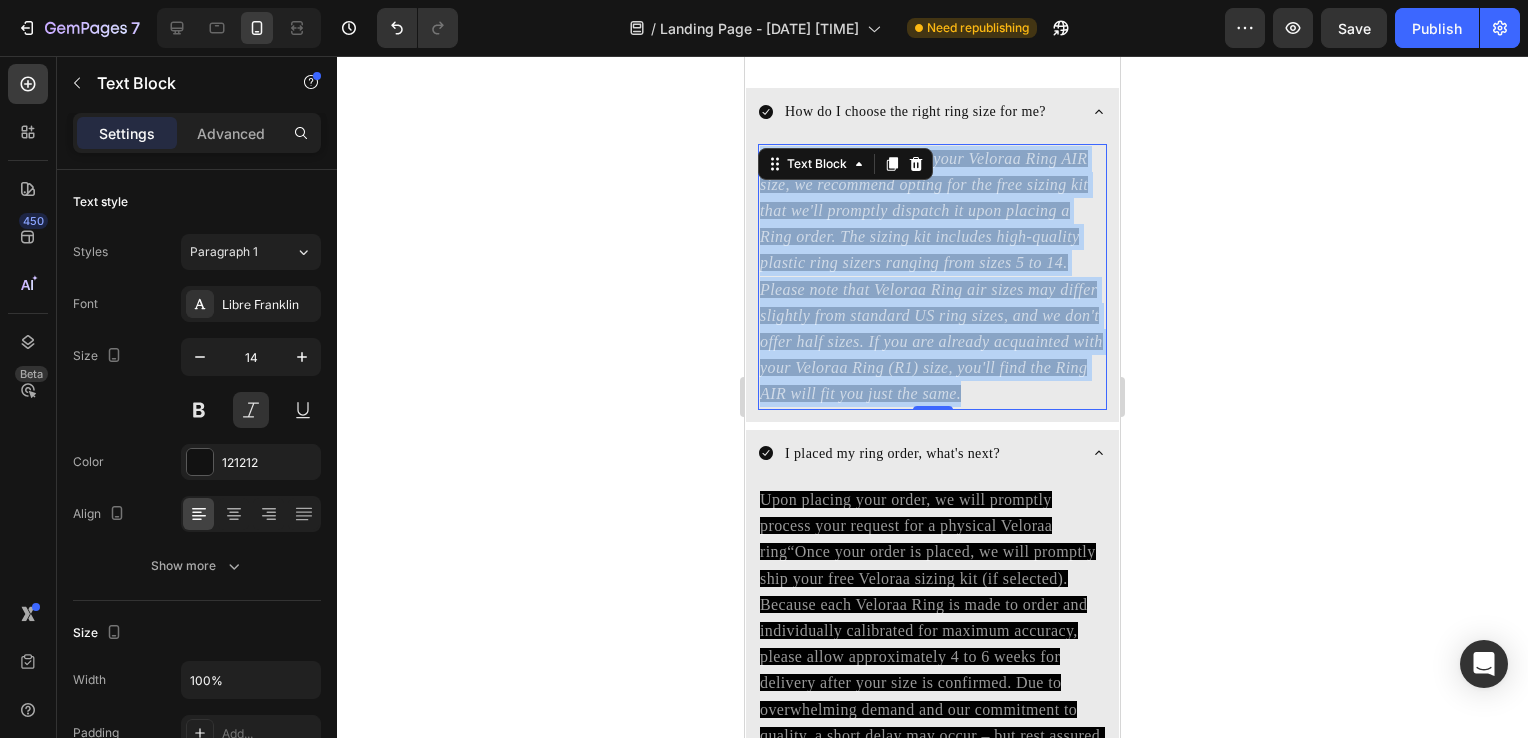 click on "If you're uncertain about your Veloraa Ring AIR size, we recommend opting for the free sizing kit that we'll promptly dispatch it upon placing a Ring order. The sizing kit includes high-quality plastic ring sizers ranging from sizes 5 to 14. Please note that Veloraa Ring air sizes may differ slightly from standard US ring sizes, and we don't offer half sizes. If you are already acquainted with your Veloraa Ring (R1) size, you'll find the Ring AIR will fit you just the same." at bounding box center [931, 276] 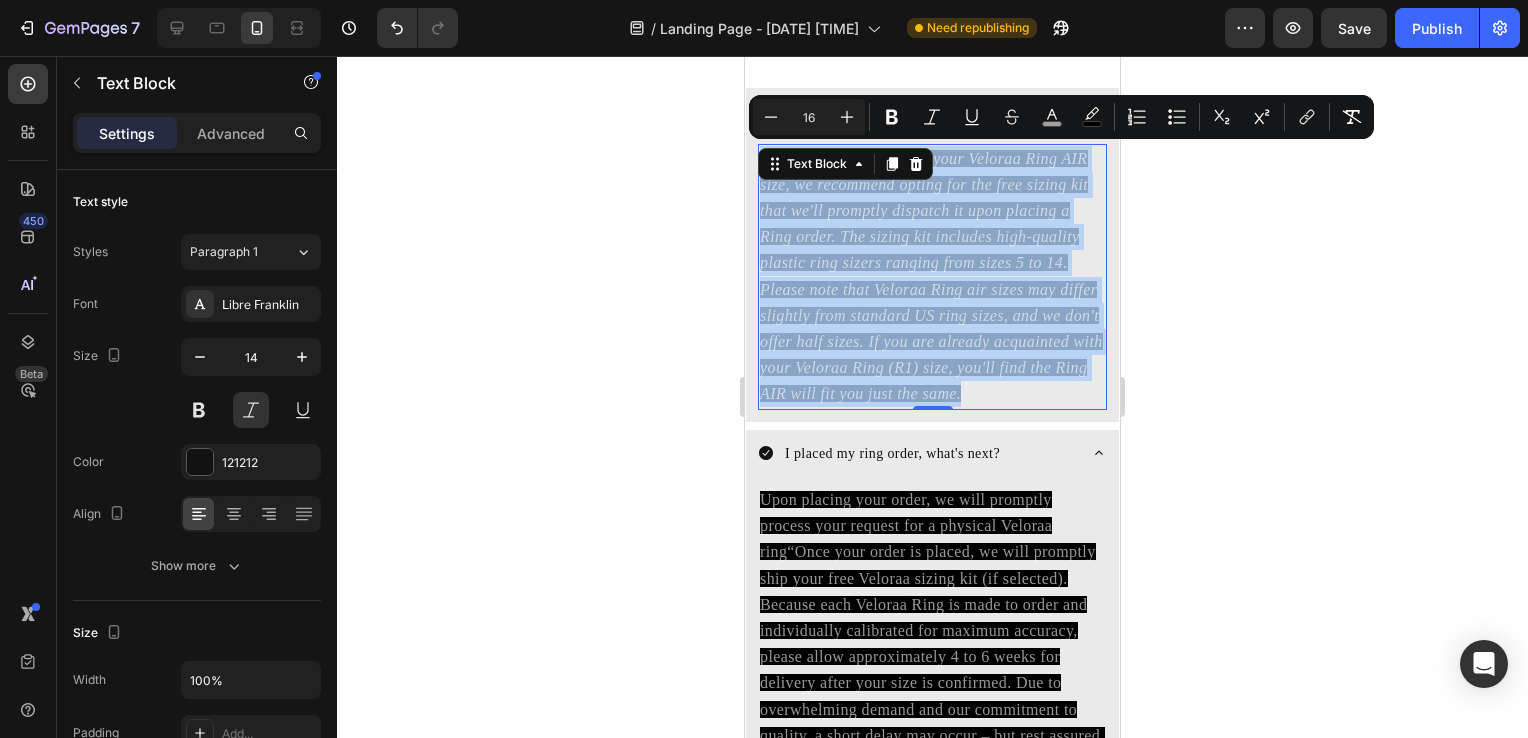 click on "If you're uncertain about your Veloraa Ring AIR size, we recommend opting for the free sizing kit that we'll promptly dispatch it upon placing a Ring order. The sizing kit includes high-quality plastic ring sizers ranging from sizes 5 to 14. Please note that Veloraa Ring air sizes may differ slightly from standard US ring sizes, and we don't offer half sizes. If you are already acquainted with your Veloraa Ring (R1) size, you'll find the Ring AIR will fit you just the same." at bounding box center [931, 276] 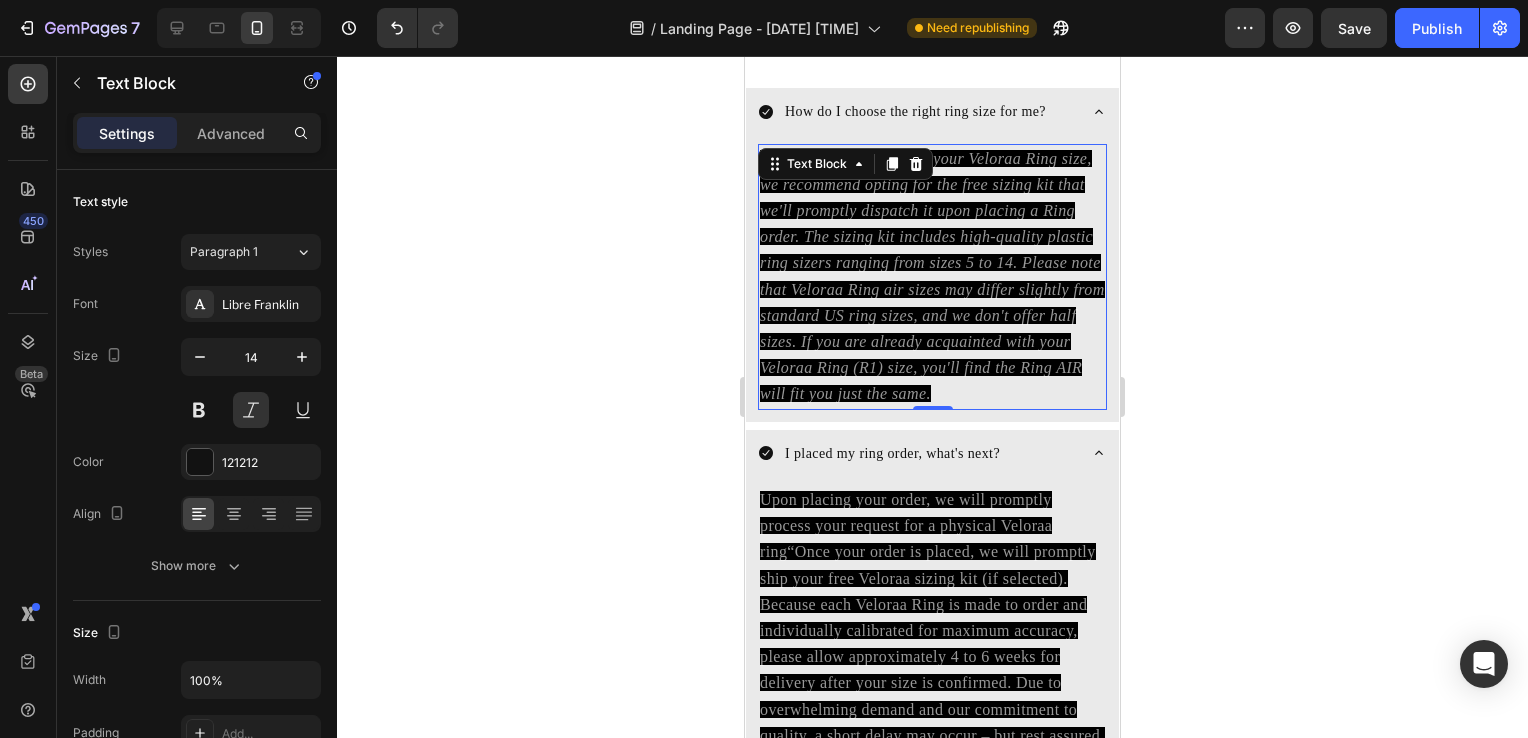 click on "If you're uncertain about your Veloraa Ring size, we recommend opting for the free sizing kit that we'll promptly dispatch it upon placing a Ring order. The sizing kit includes high-quality plastic ring sizers ranging from sizes 5 to 14. Please note that Veloraa Ring air sizes may differ slightly from standard US ring sizes, and we don't offer half sizes. If you are already acquainted with your Veloraa Ring (R1) size, you'll find the Ring AIR will fit you just the same." at bounding box center [932, 276] 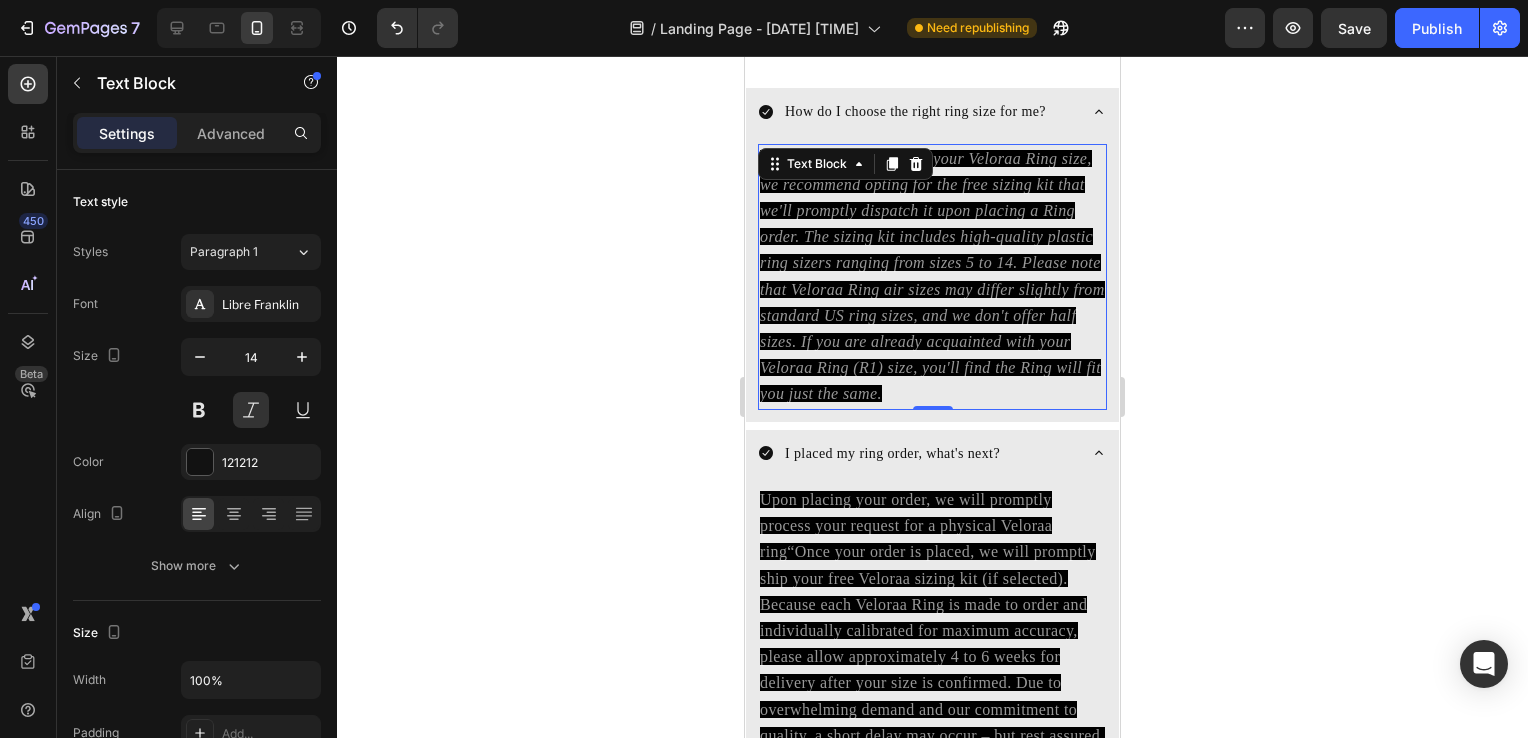 click 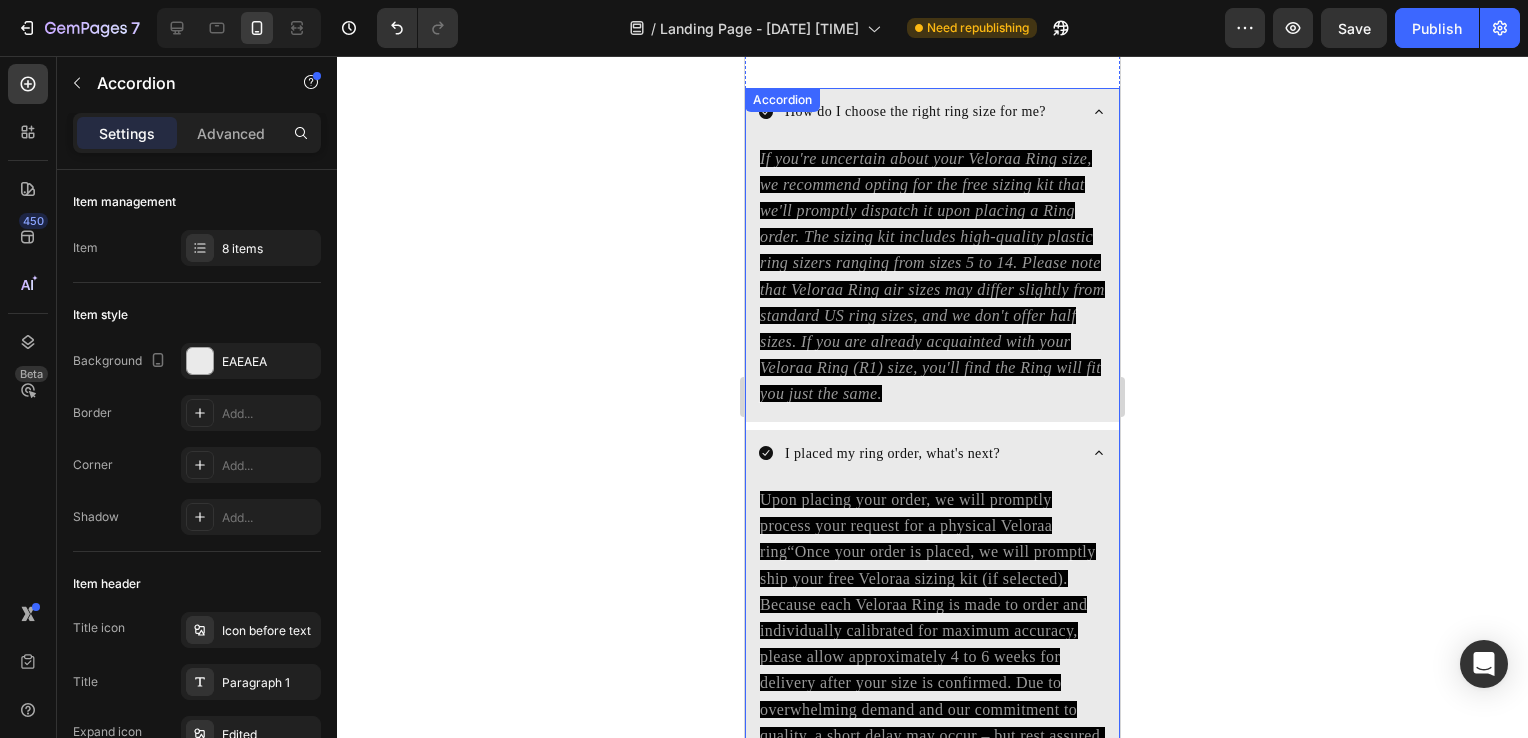 click 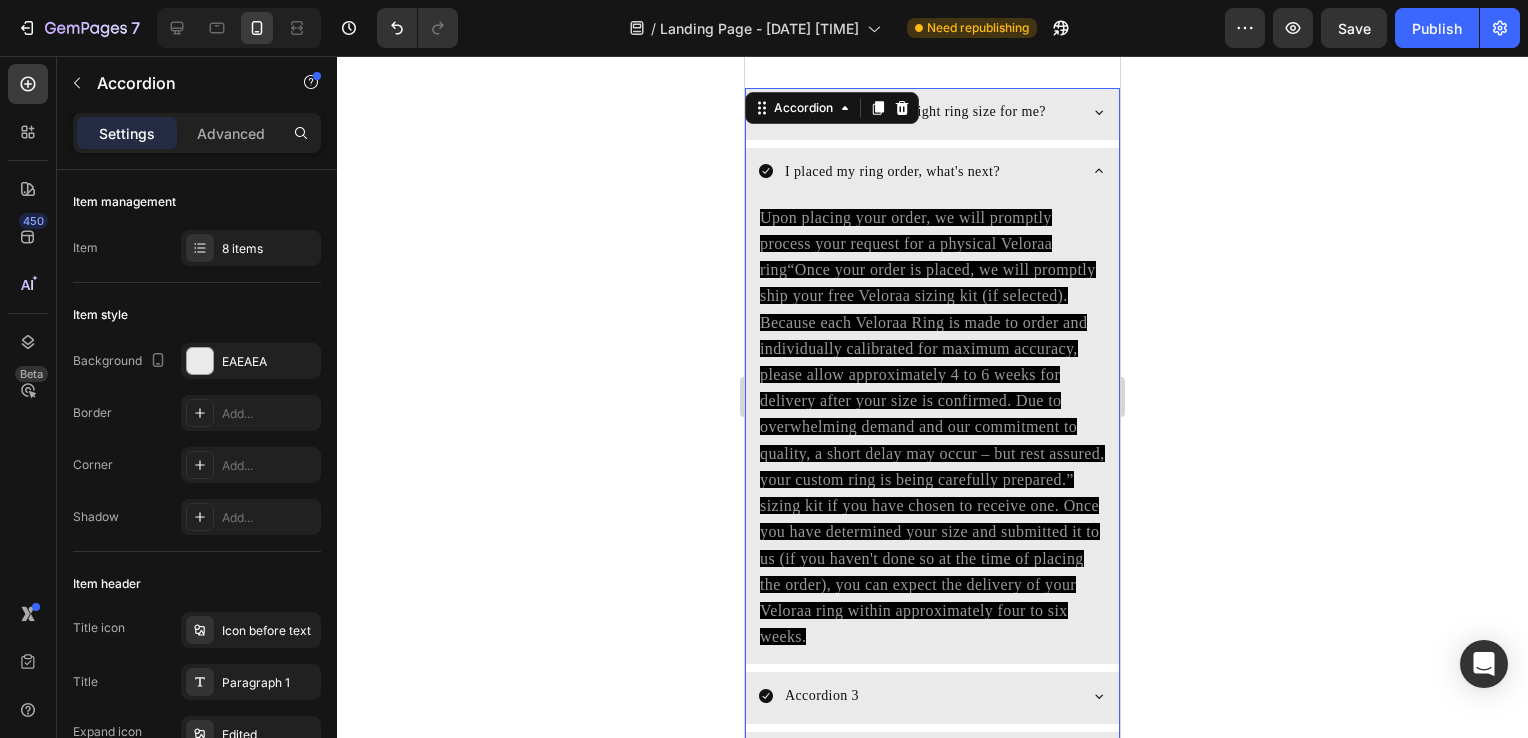click 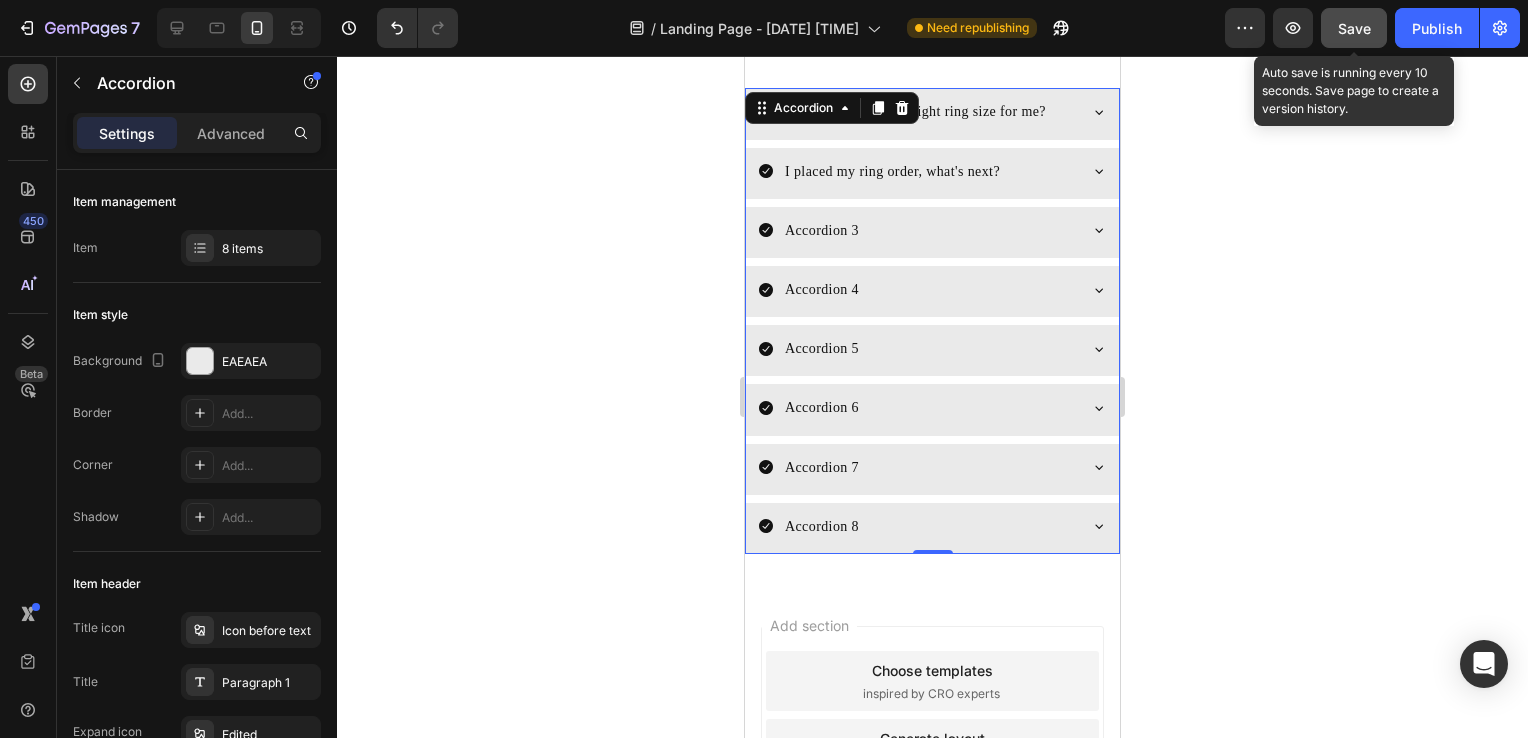 click on "Save" at bounding box center (1354, 28) 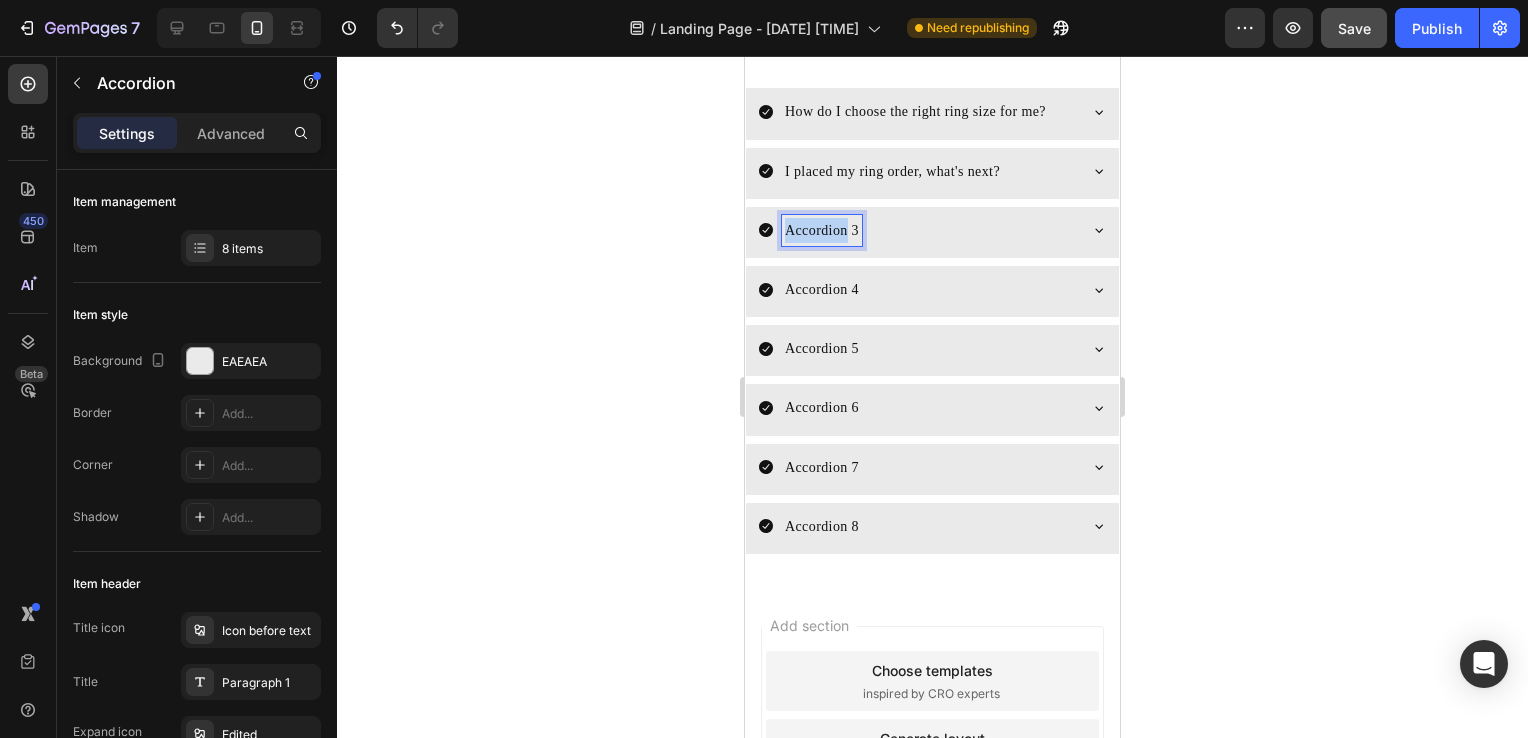 click on "Accordion 3" at bounding box center (822, 230) 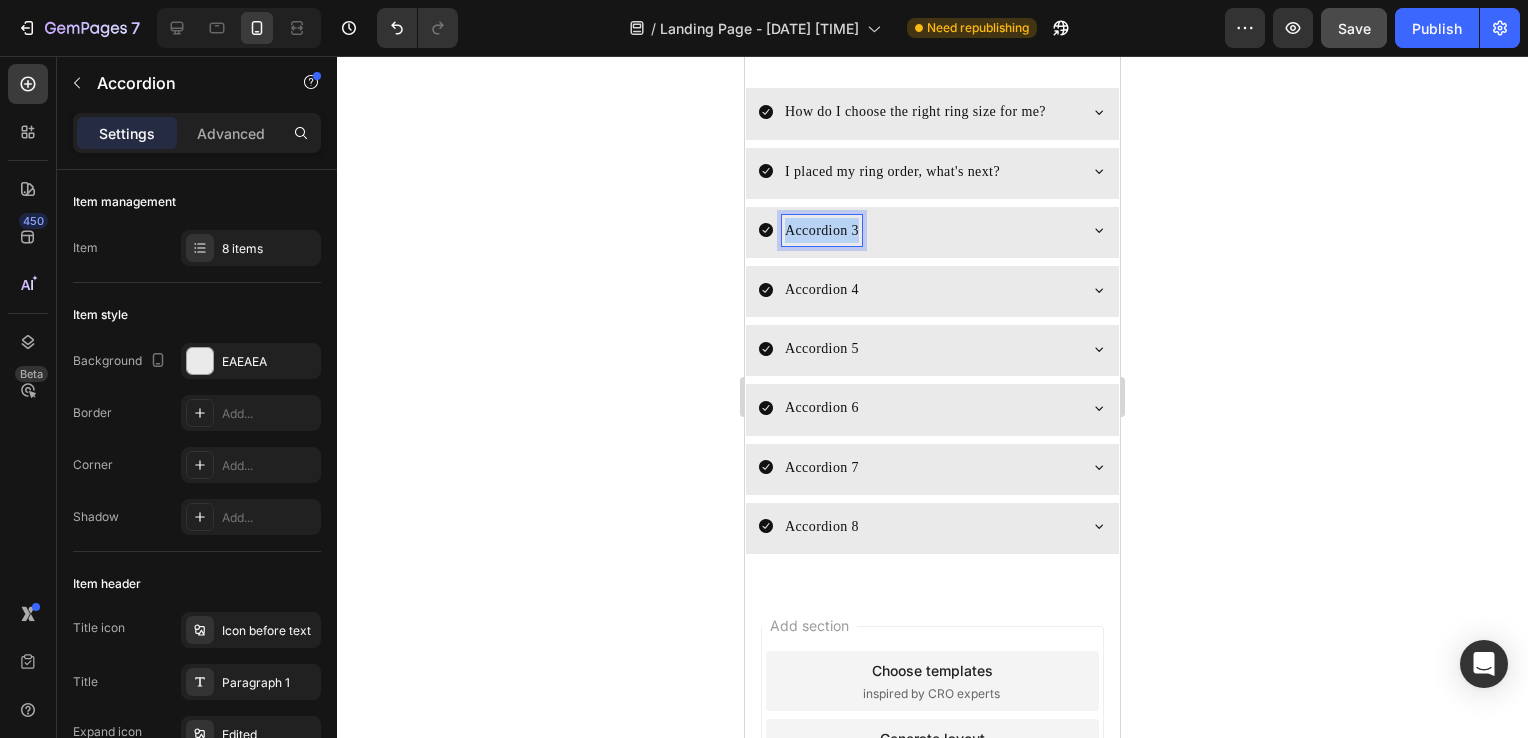 click on "Accordion 3" at bounding box center [822, 230] 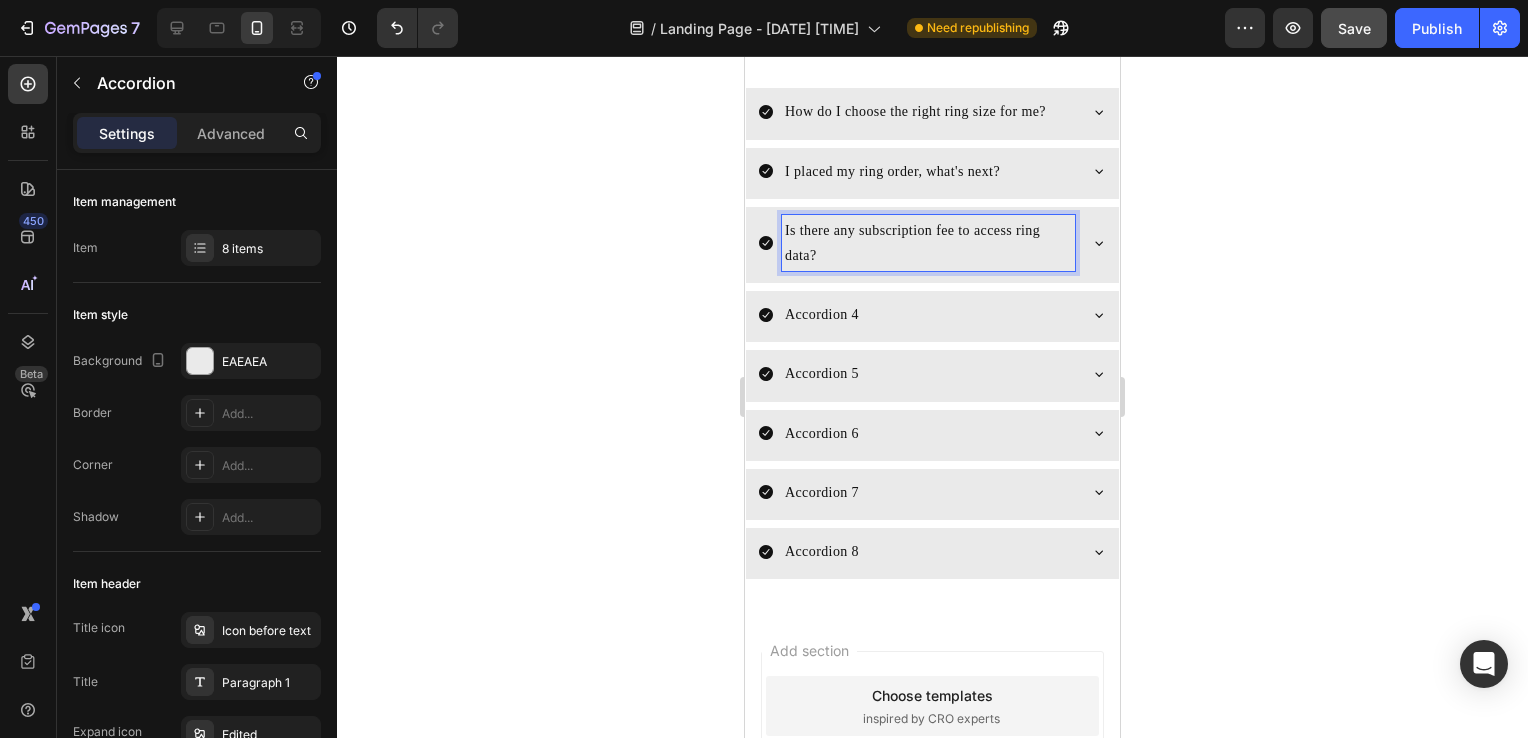 click 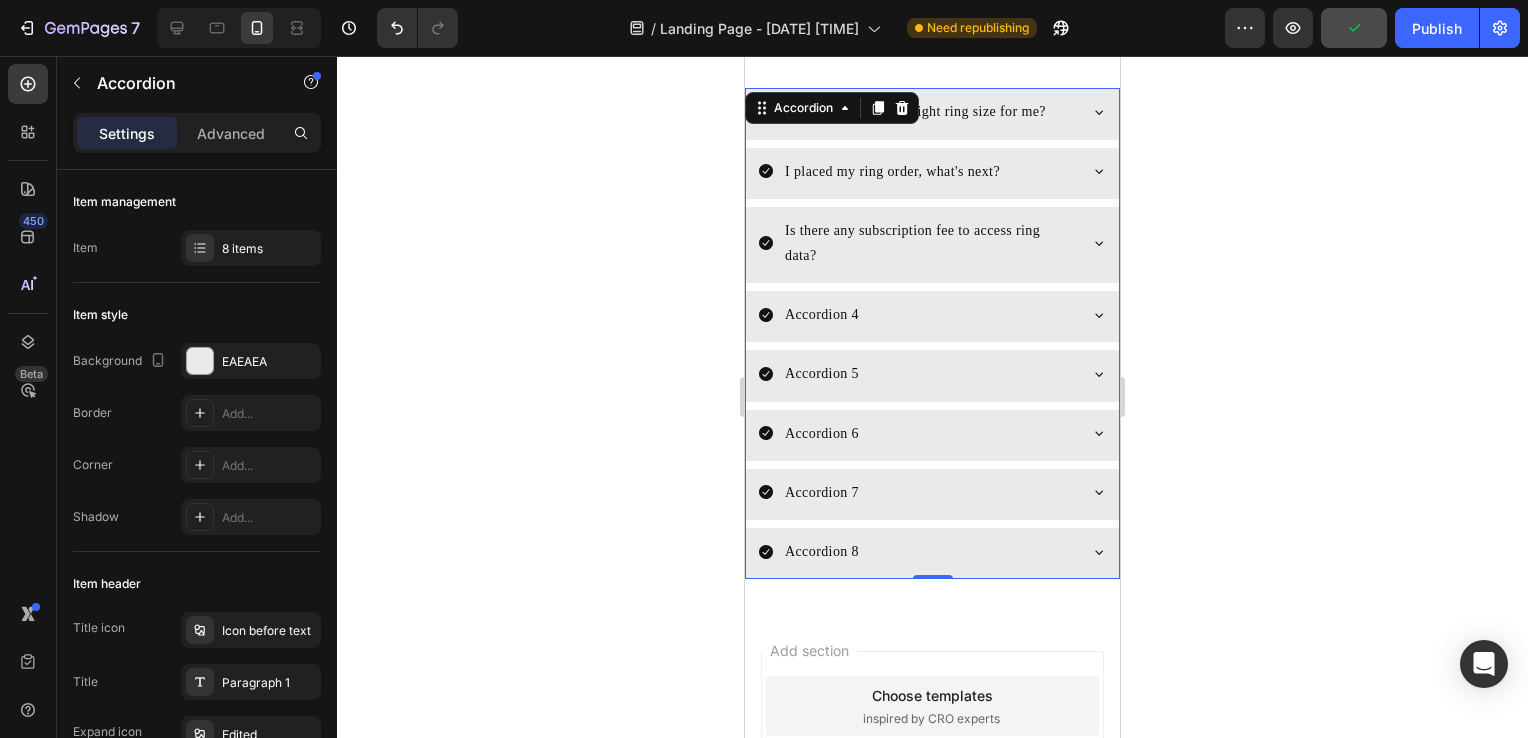 click 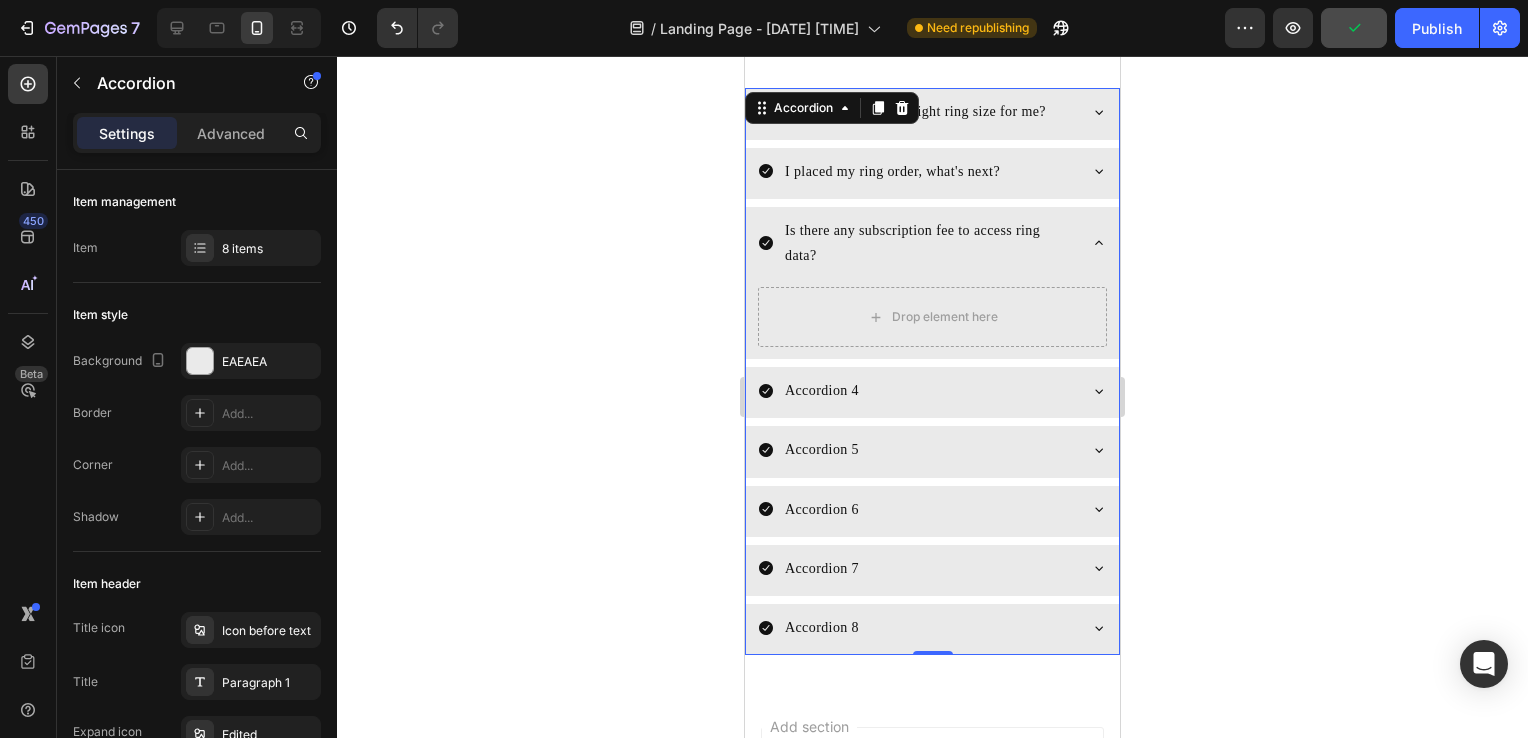 click 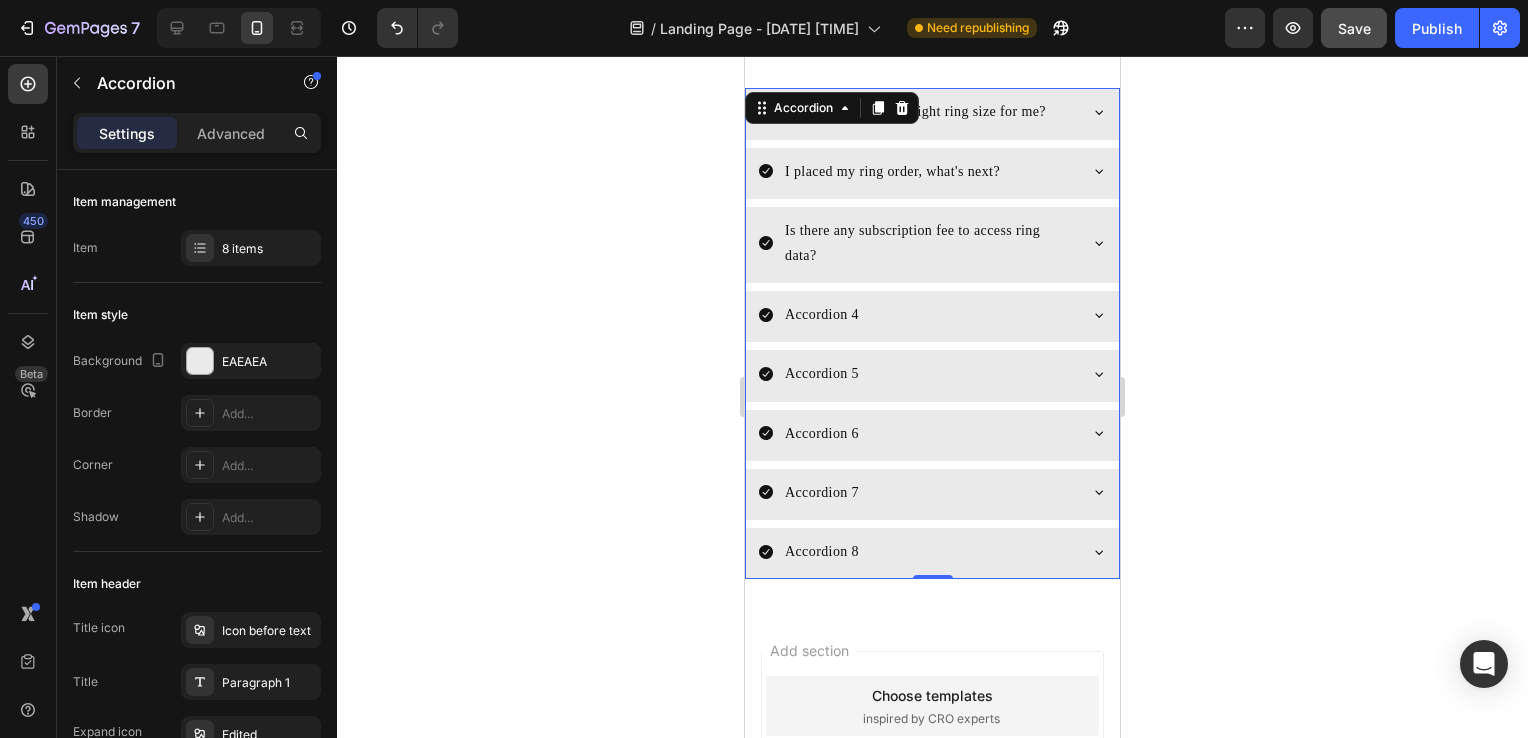 click 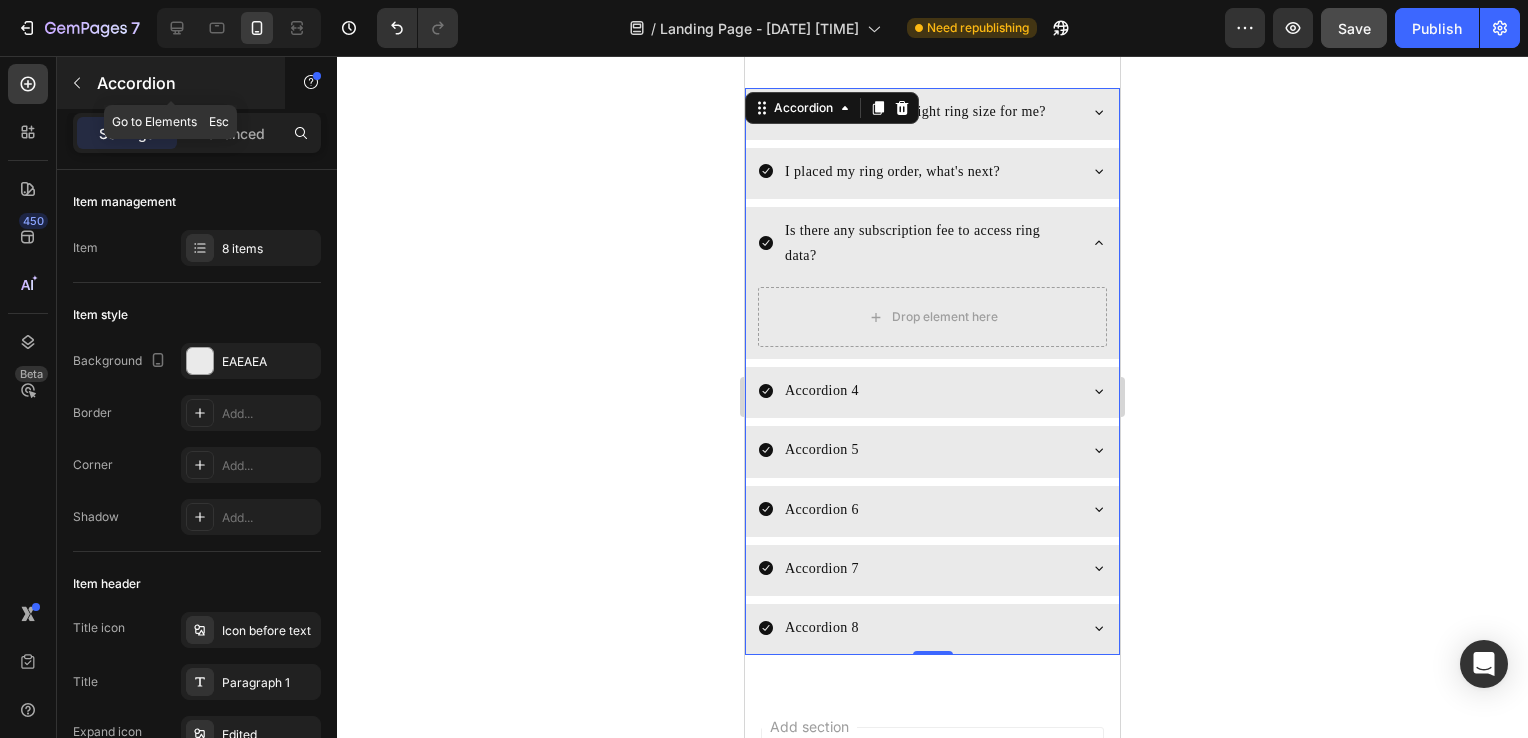 click 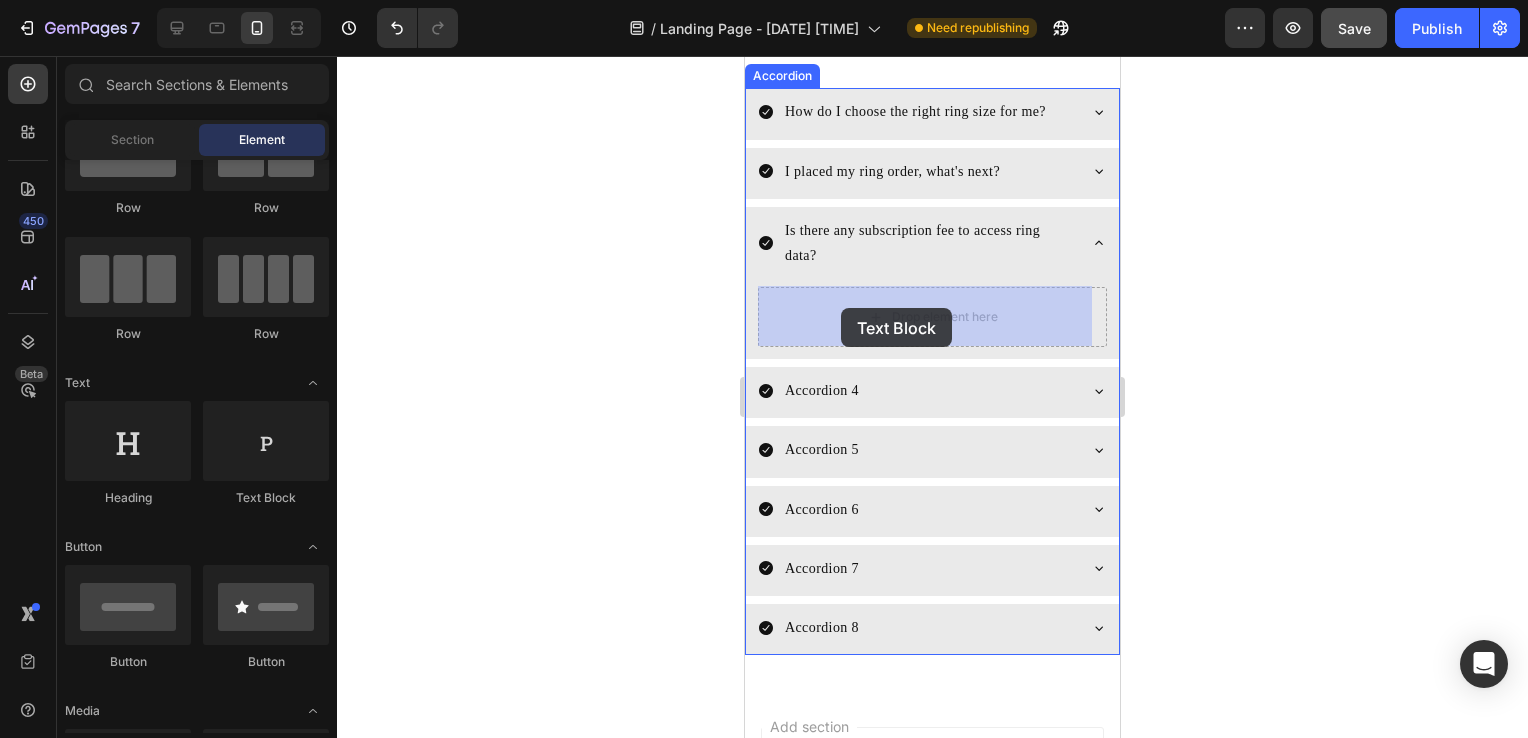 drag, startPoint x: 1002, startPoint y: 509, endPoint x: 841, endPoint y: 308, distance: 257.53058 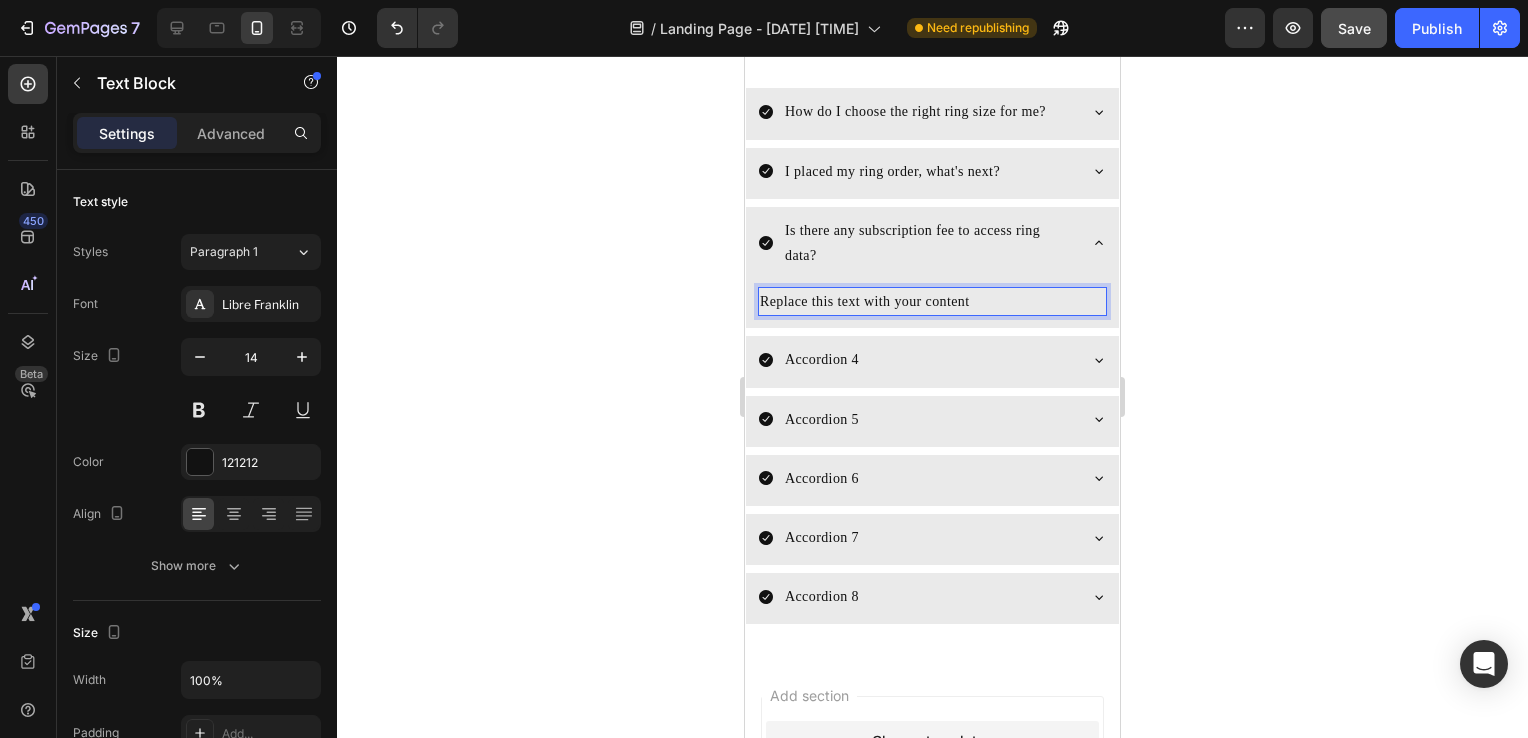click on "Replace this text with your content" at bounding box center [932, 301] 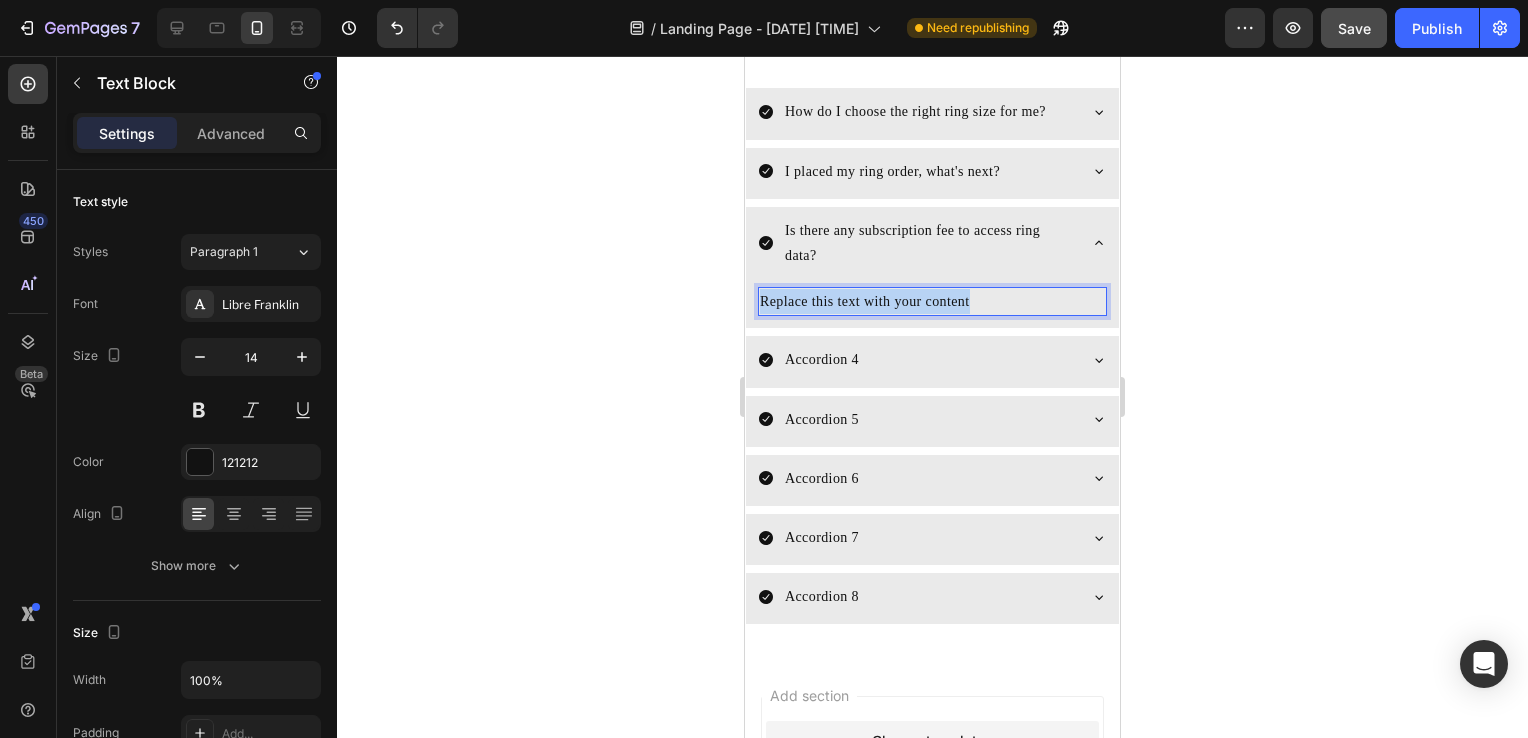 click on "Replace this text with your content" at bounding box center [932, 301] 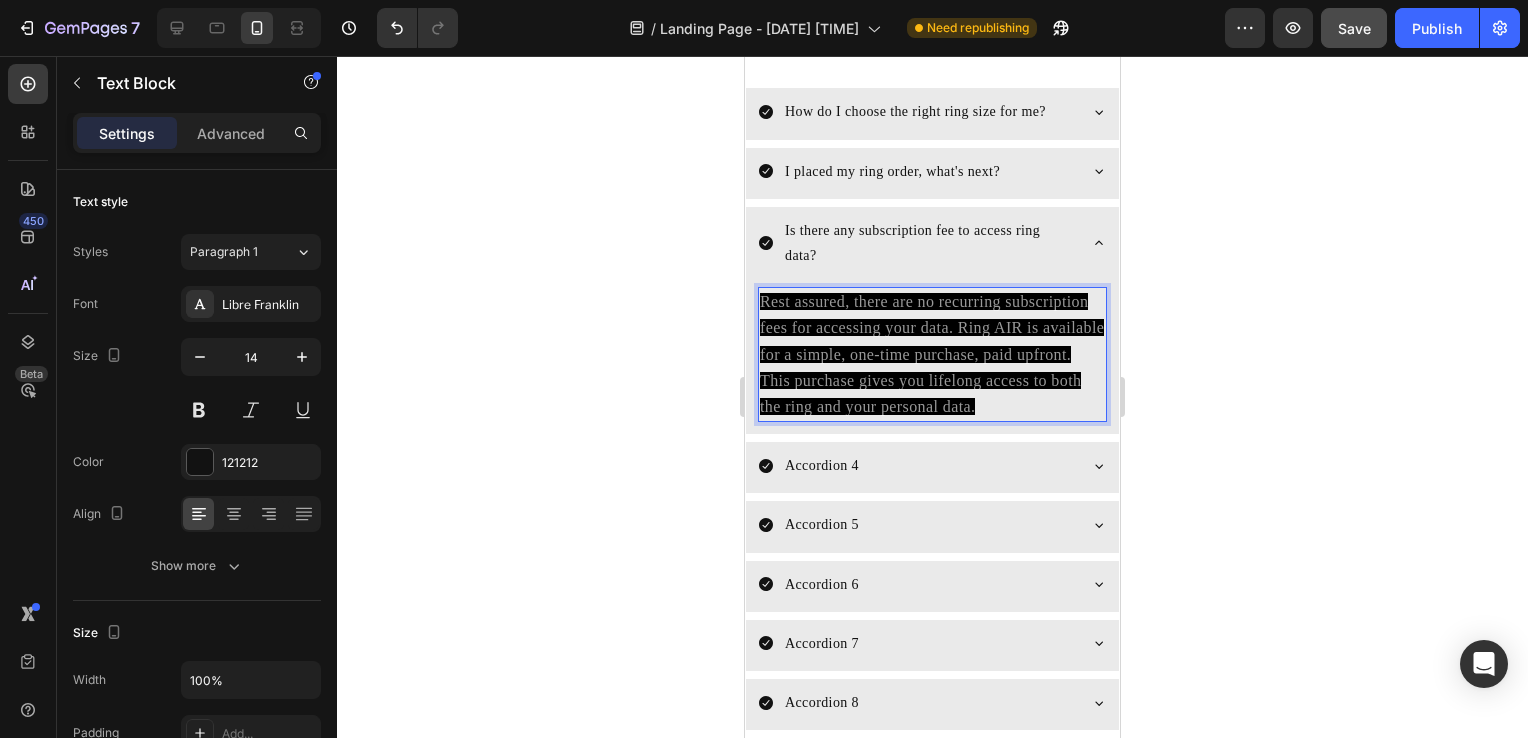 click on "Rest assured, there are no recurring subscription fees for accessing your data. Ring AIR is available for a simple, one-time purchase, paid upfront. This purchase gives you lifelong access to both the ring and your personal data." at bounding box center (932, 354) 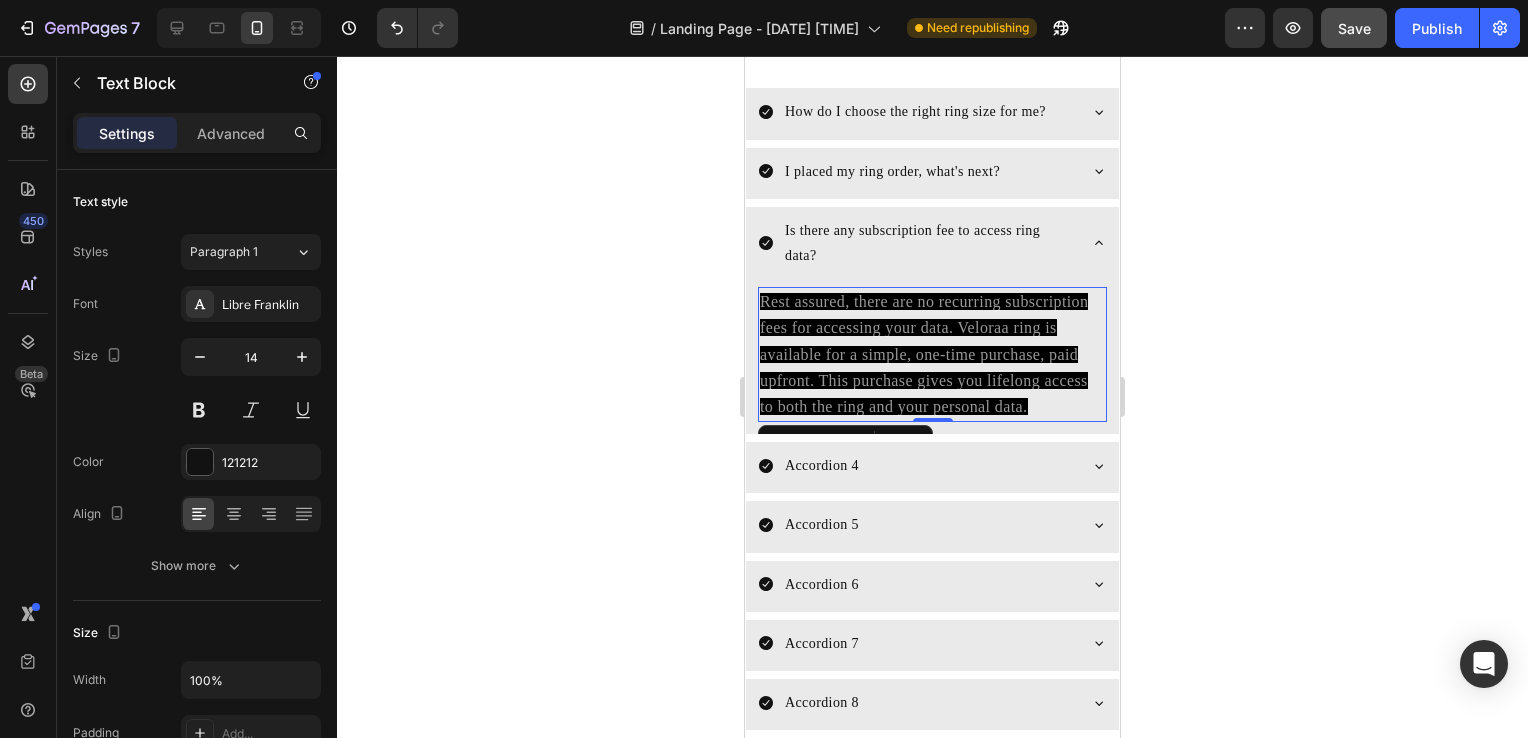 click 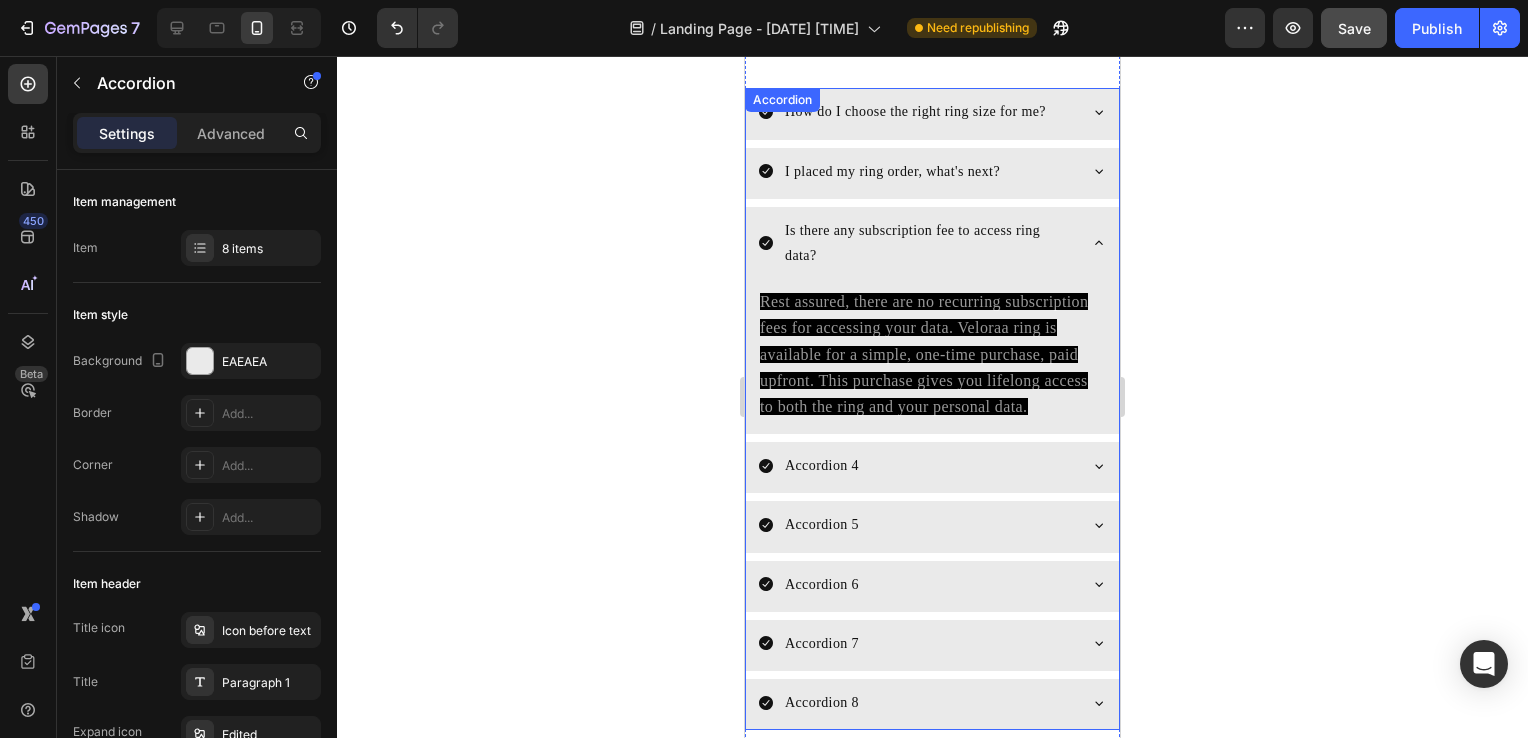 click 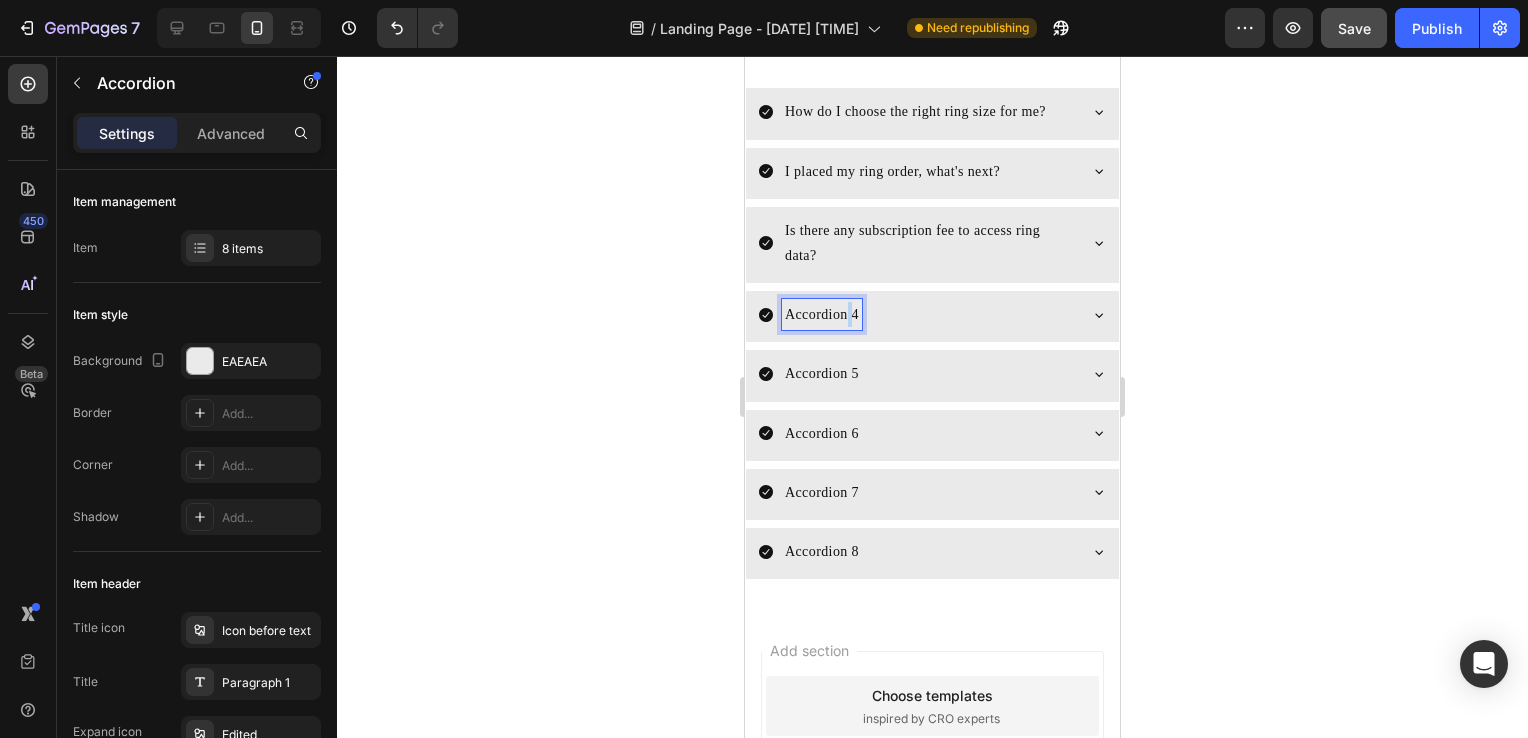 click on "Accordion 4" at bounding box center [822, 314] 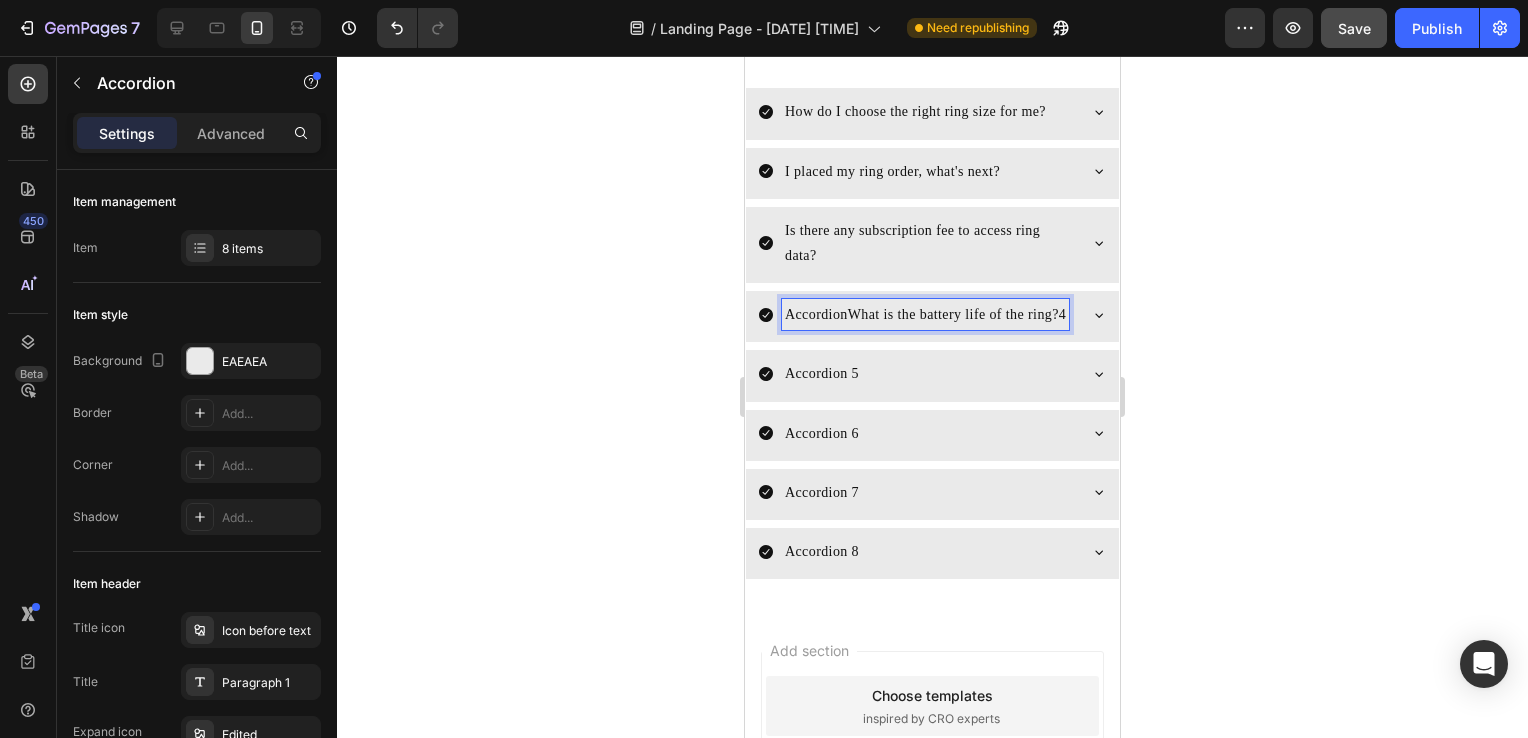 click 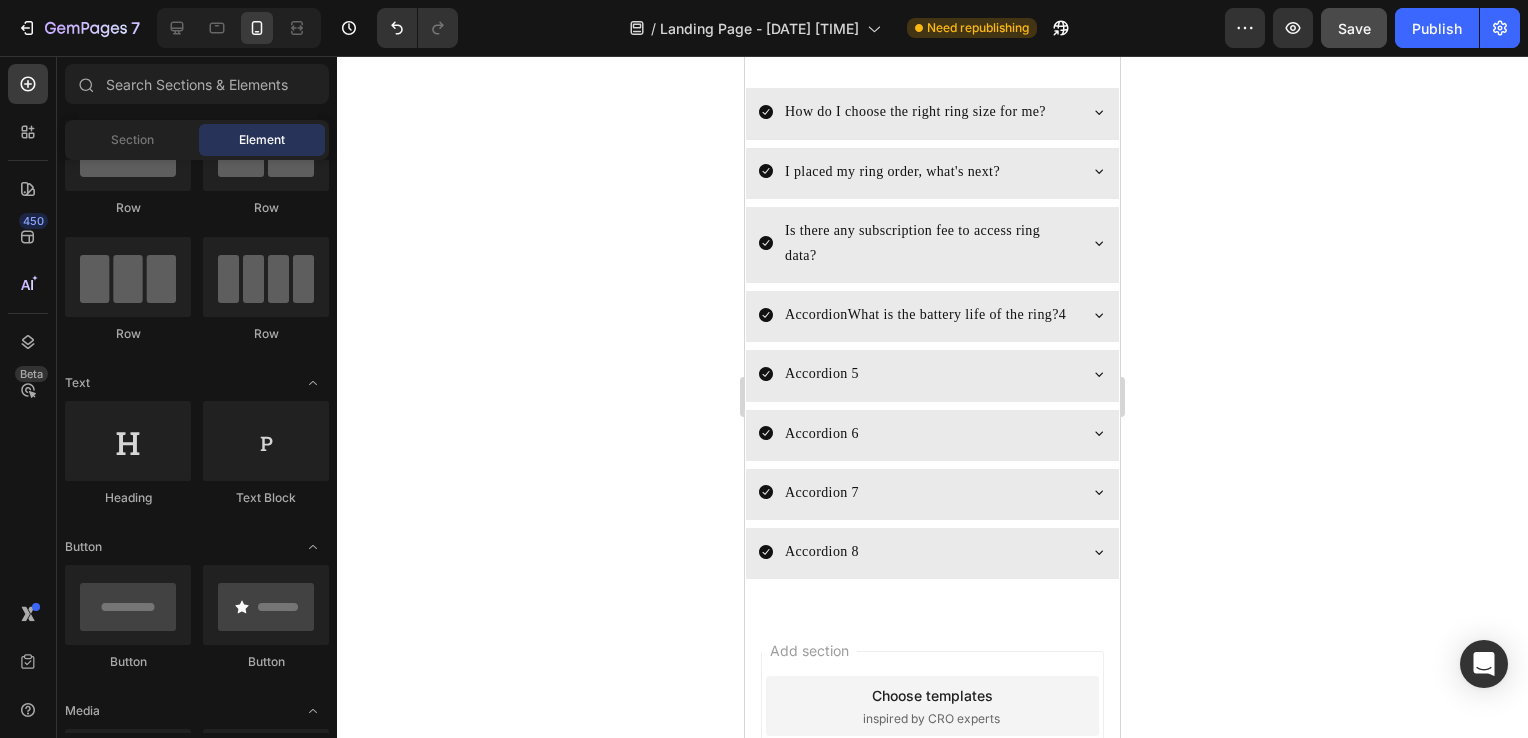 click 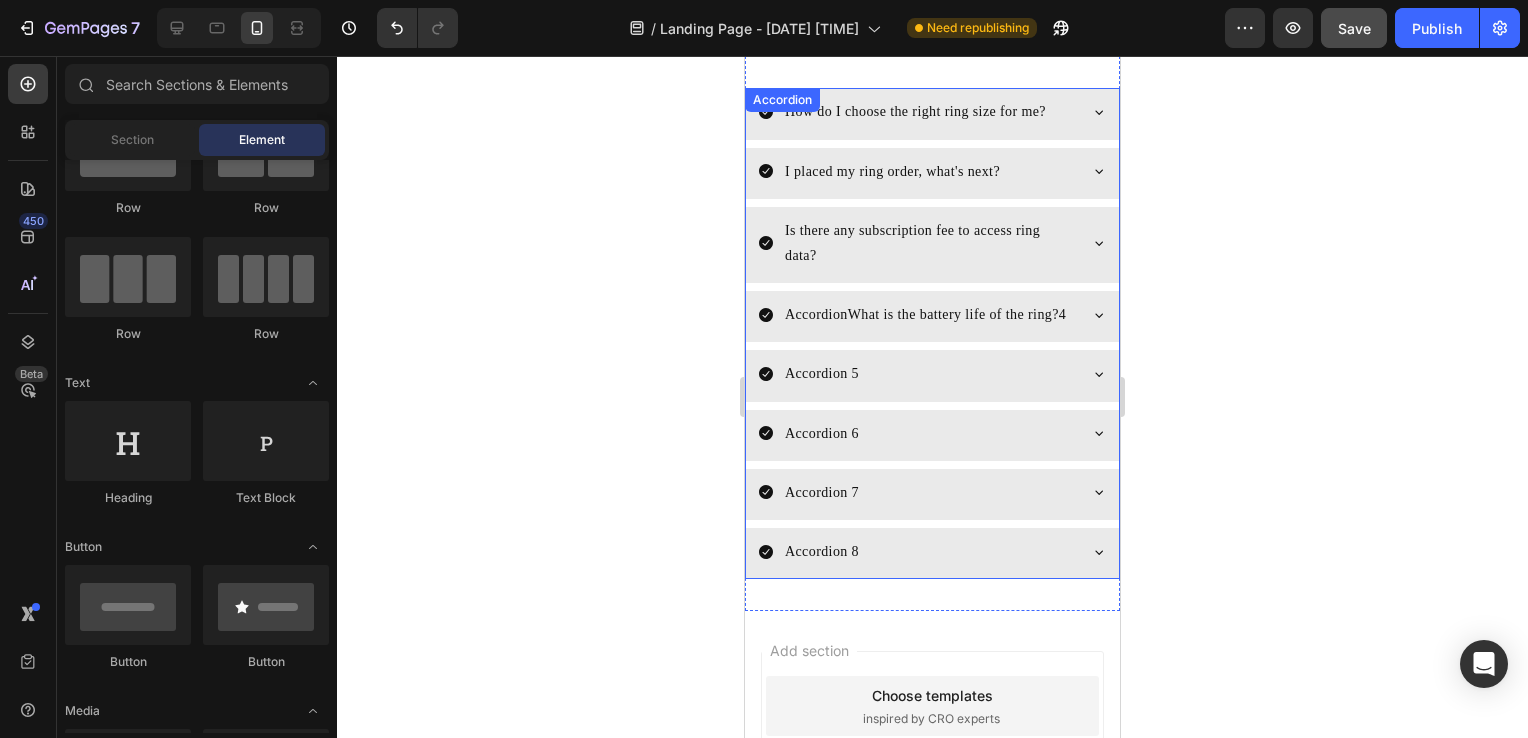 click on "AccordionWhat is the battery life of the ring?4" at bounding box center [925, 314] 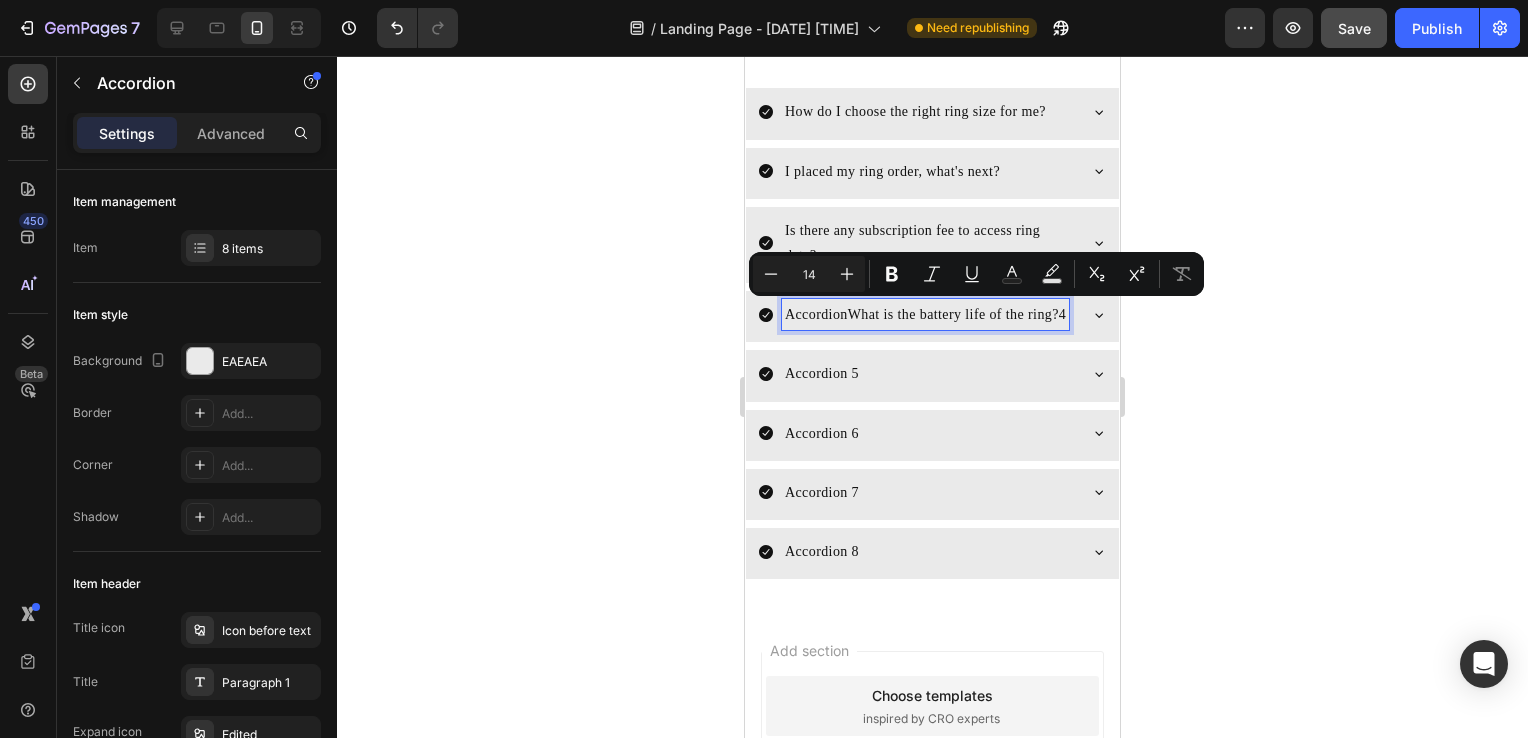 click on "AccordionWhat is the battery life of the ring?4" at bounding box center [925, 314] 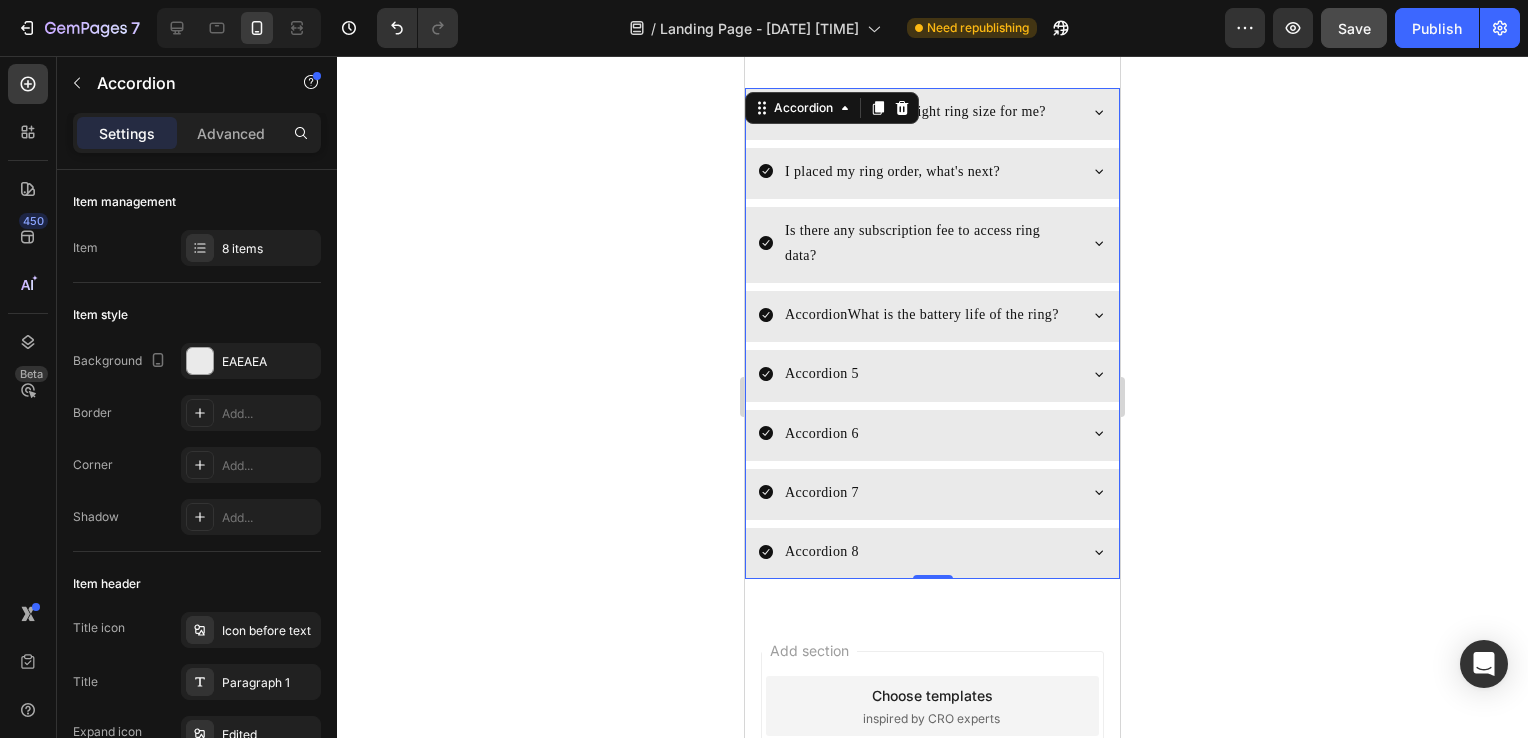 click 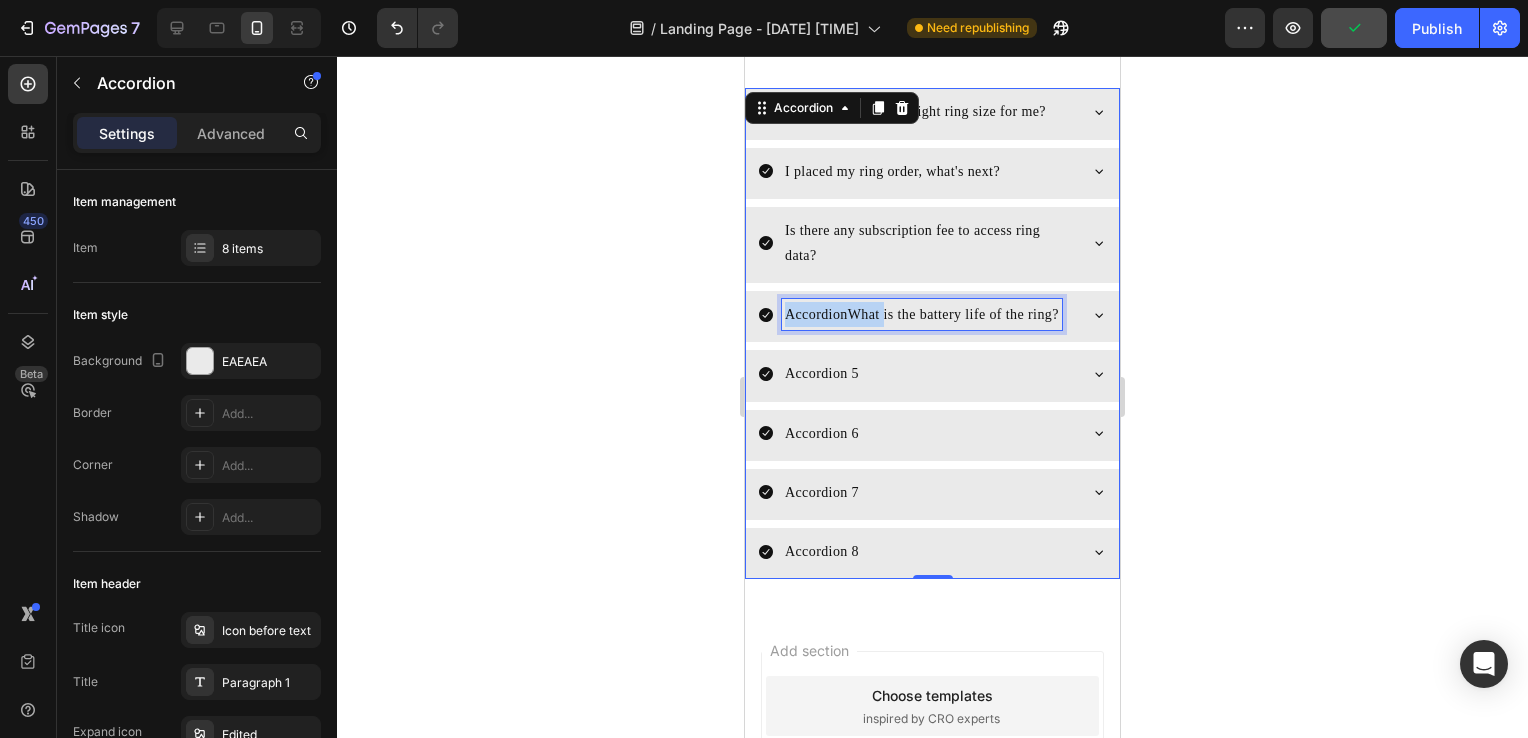 click on "AccordionWhat is the battery life of the ring?" at bounding box center (922, 314) 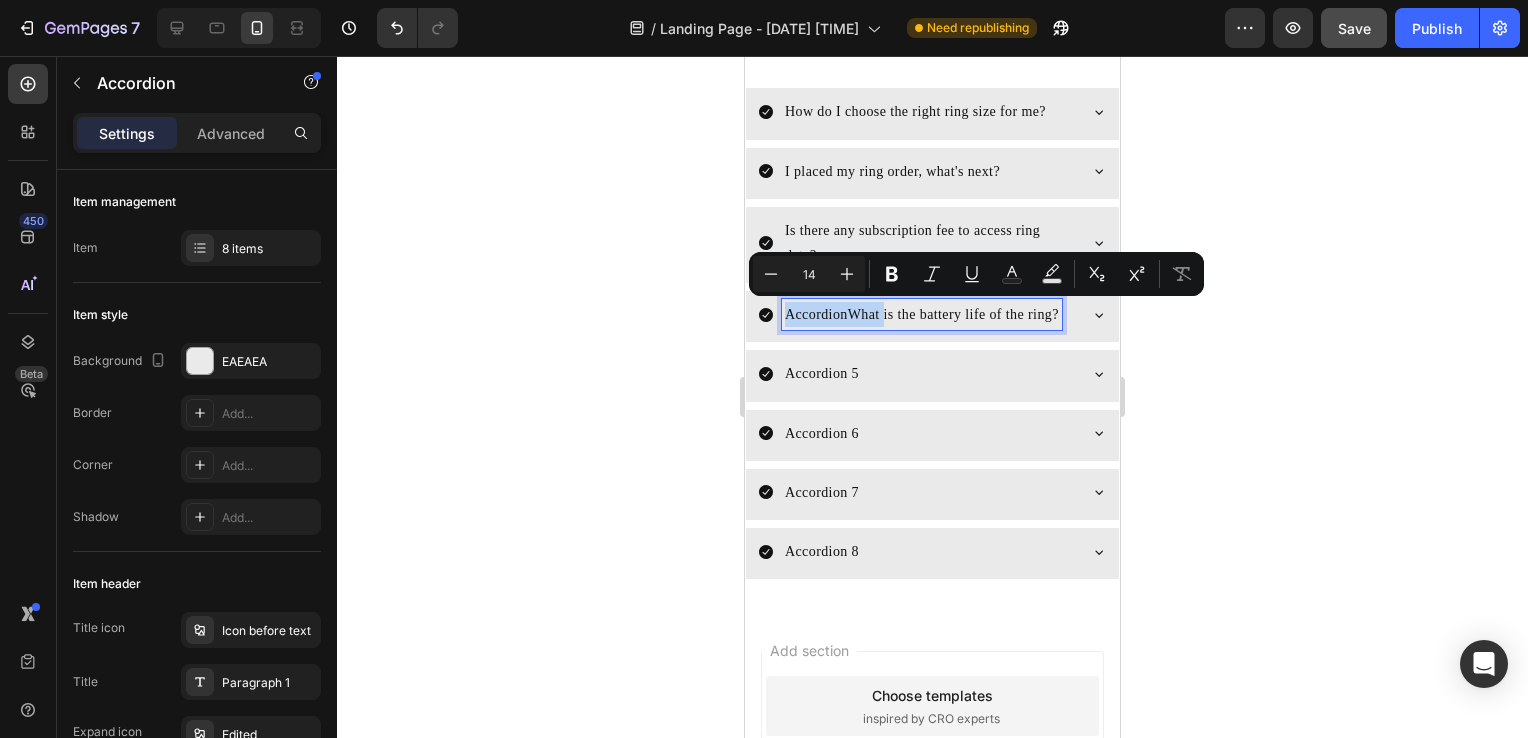 click on "AccordionWhat is the battery life of the ring?" at bounding box center [922, 314] 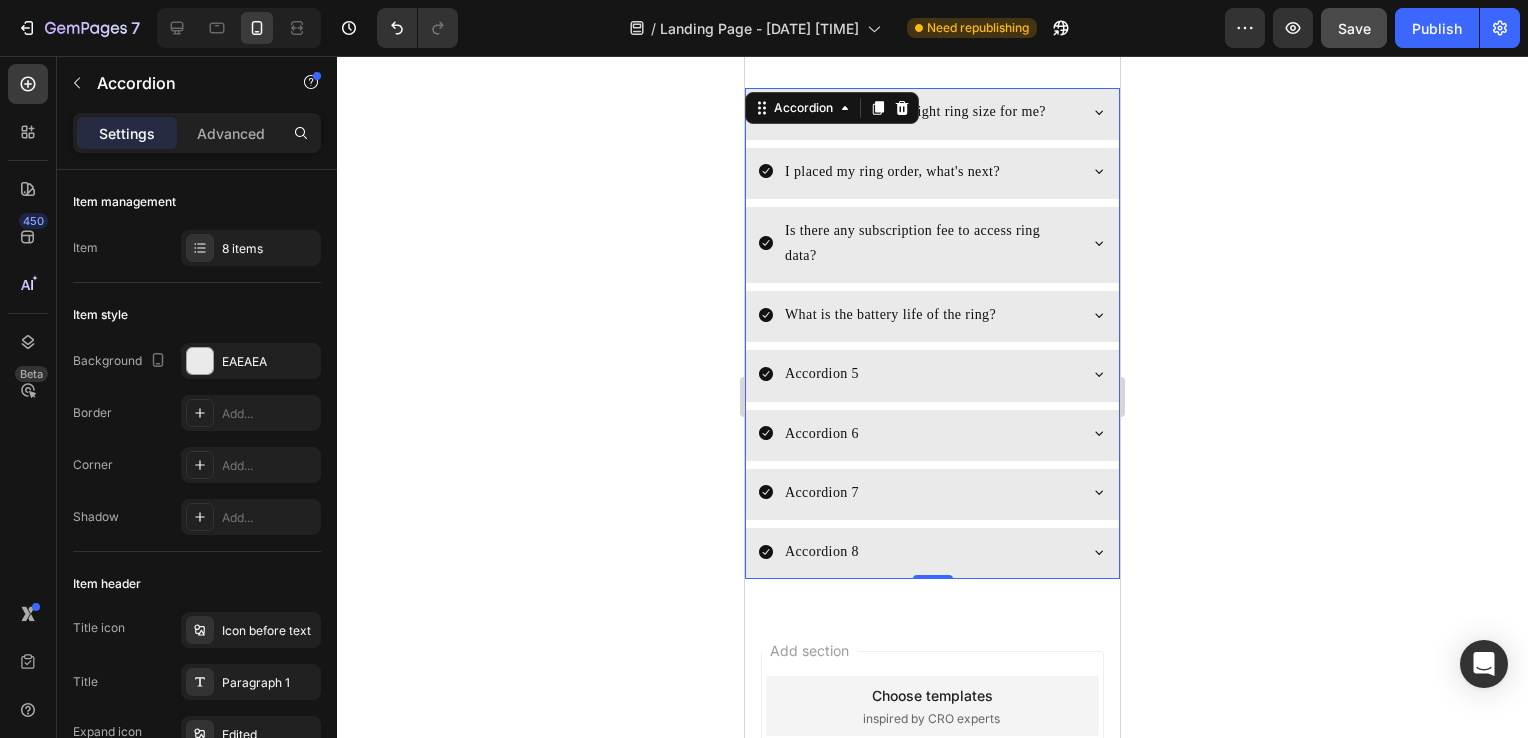 click 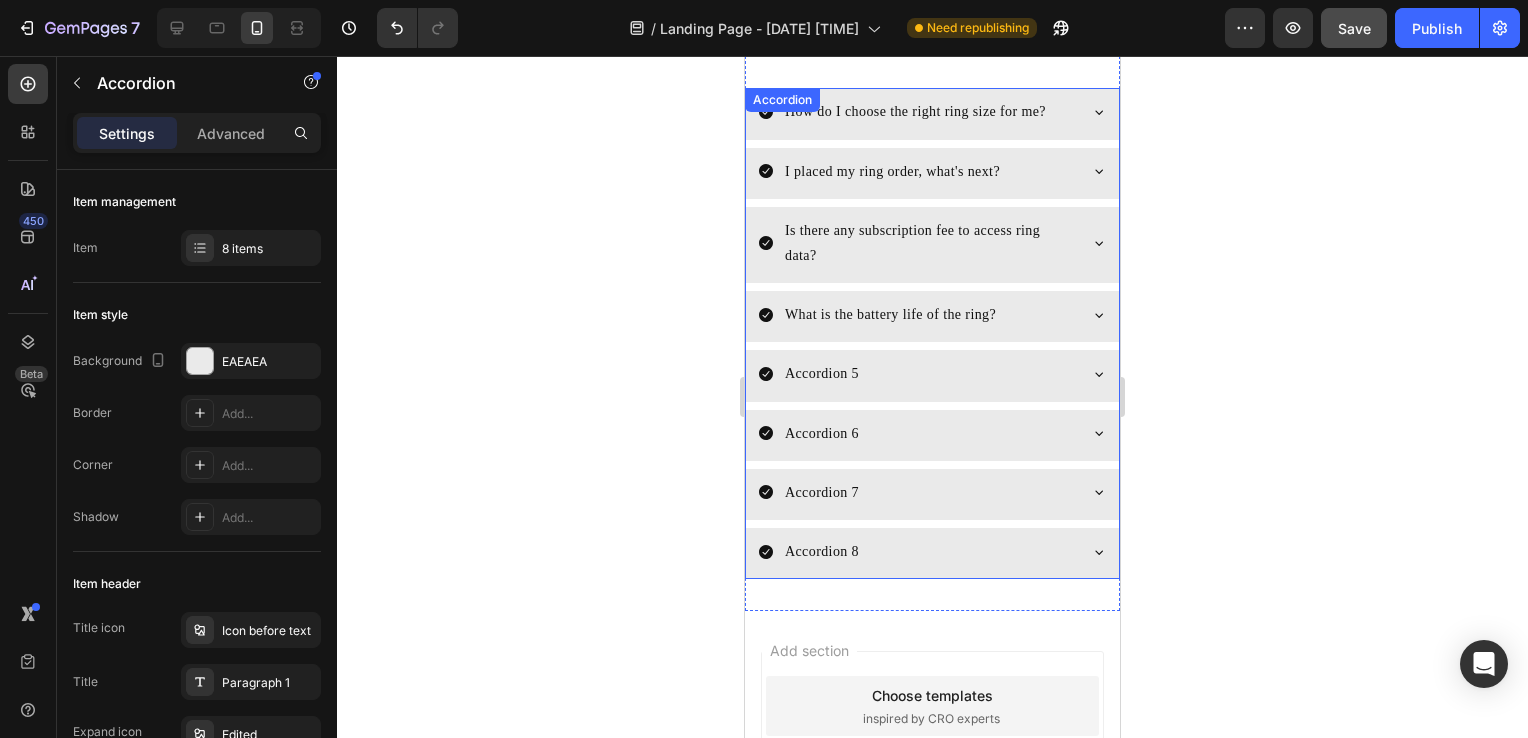 click on "What is the battery life of the ring?" at bounding box center [932, 316] 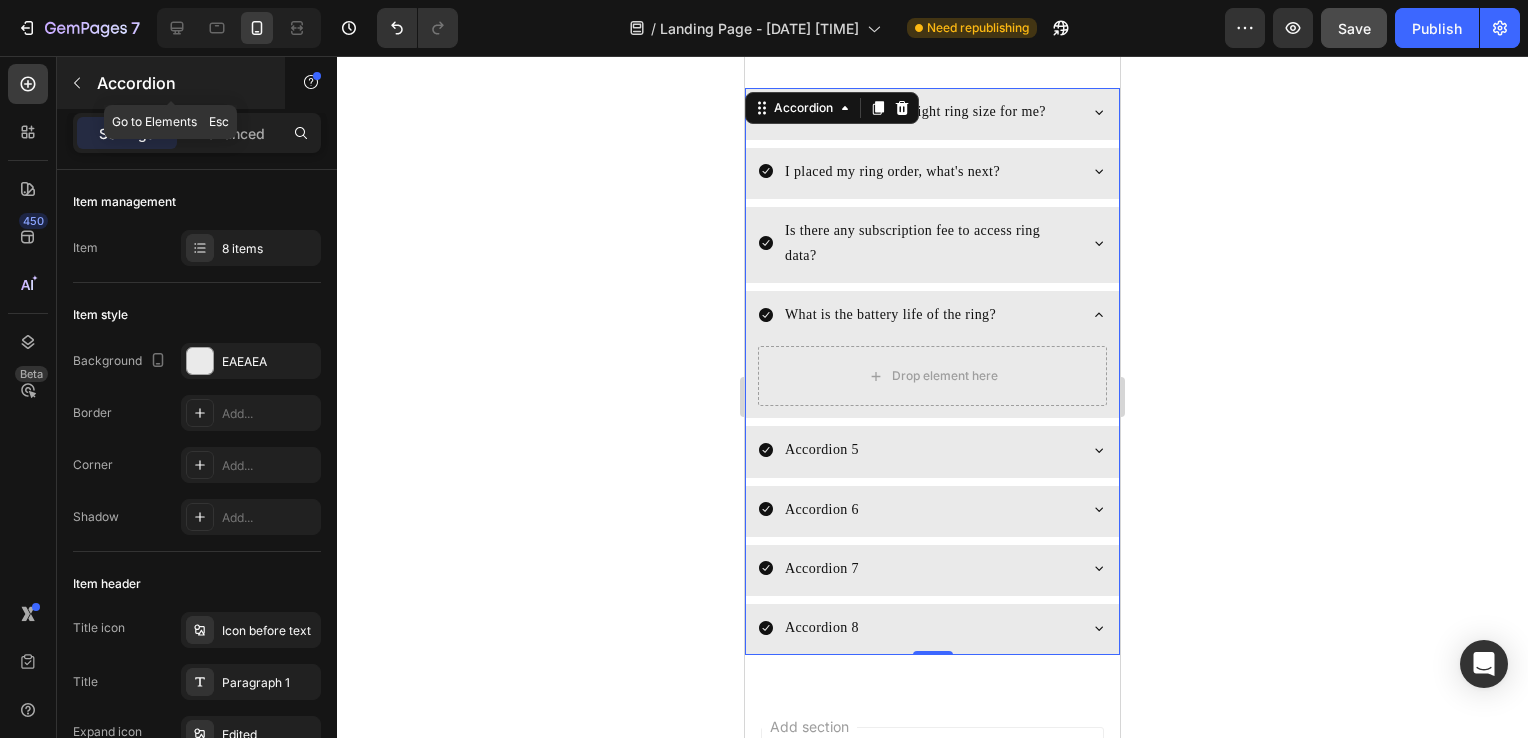 click 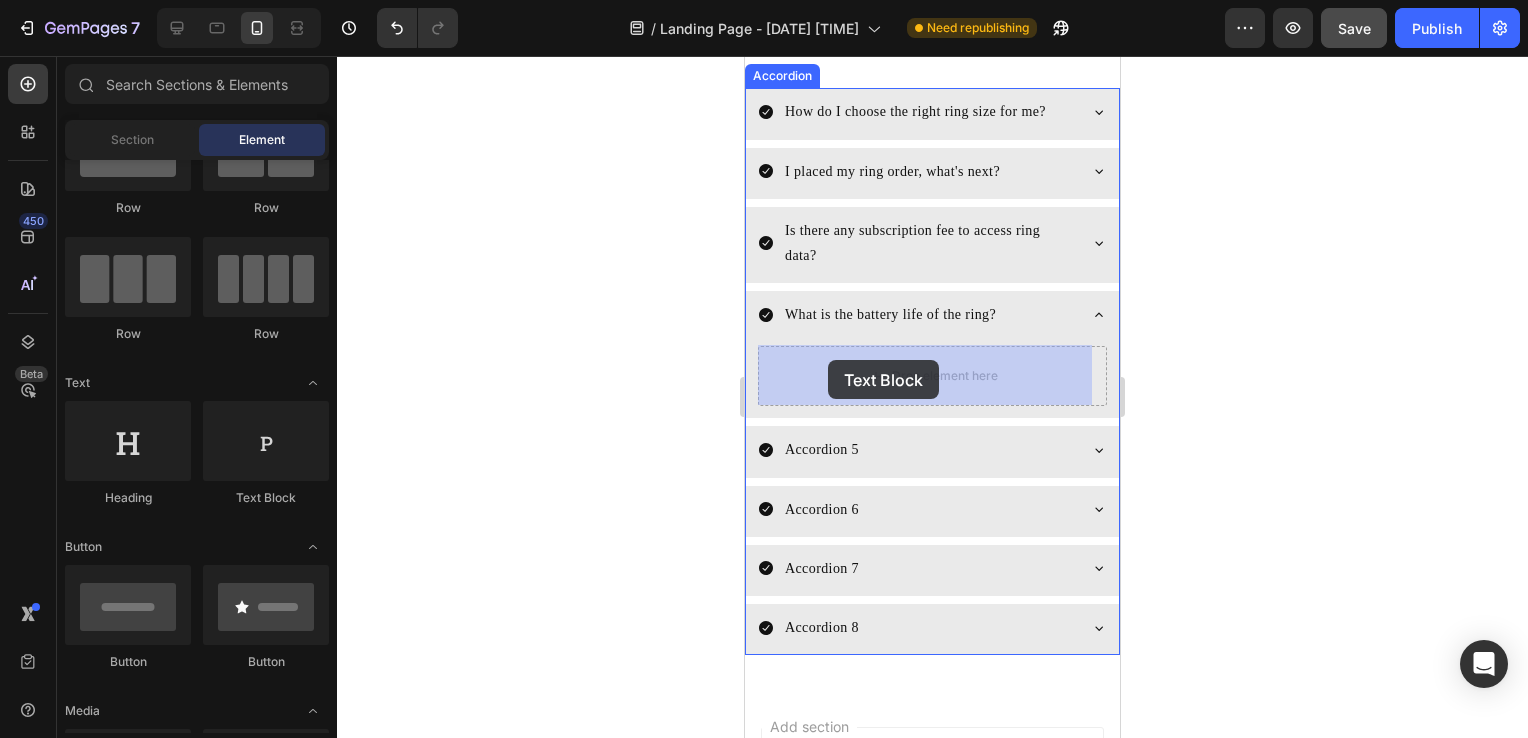 drag, startPoint x: 1013, startPoint y: 523, endPoint x: 828, endPoint y: 360, distance: 246.56439 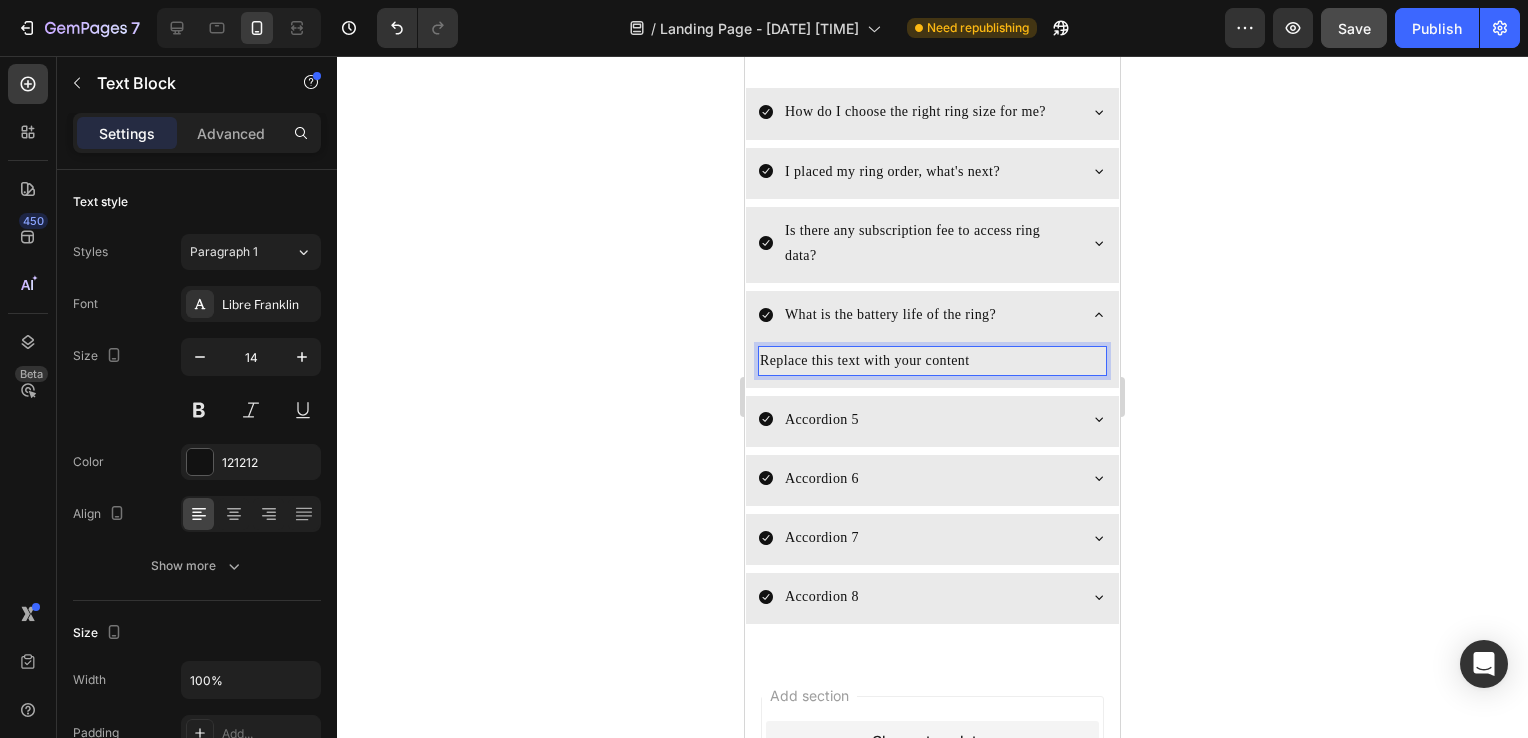 click on "Replace this text with your content" at bounding box center [932, 360] 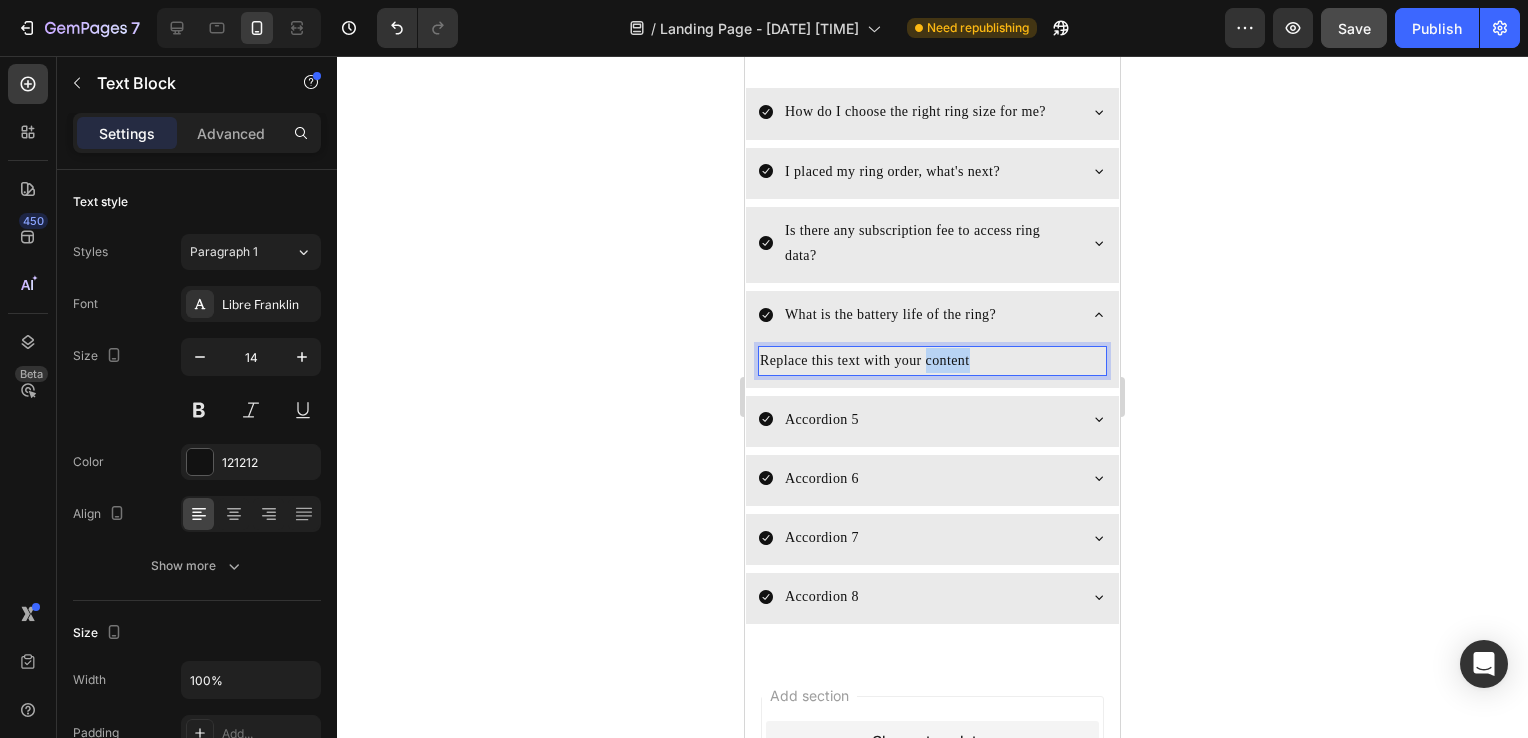 click on "Replace this text with your content" at bounding box center (932, 360) 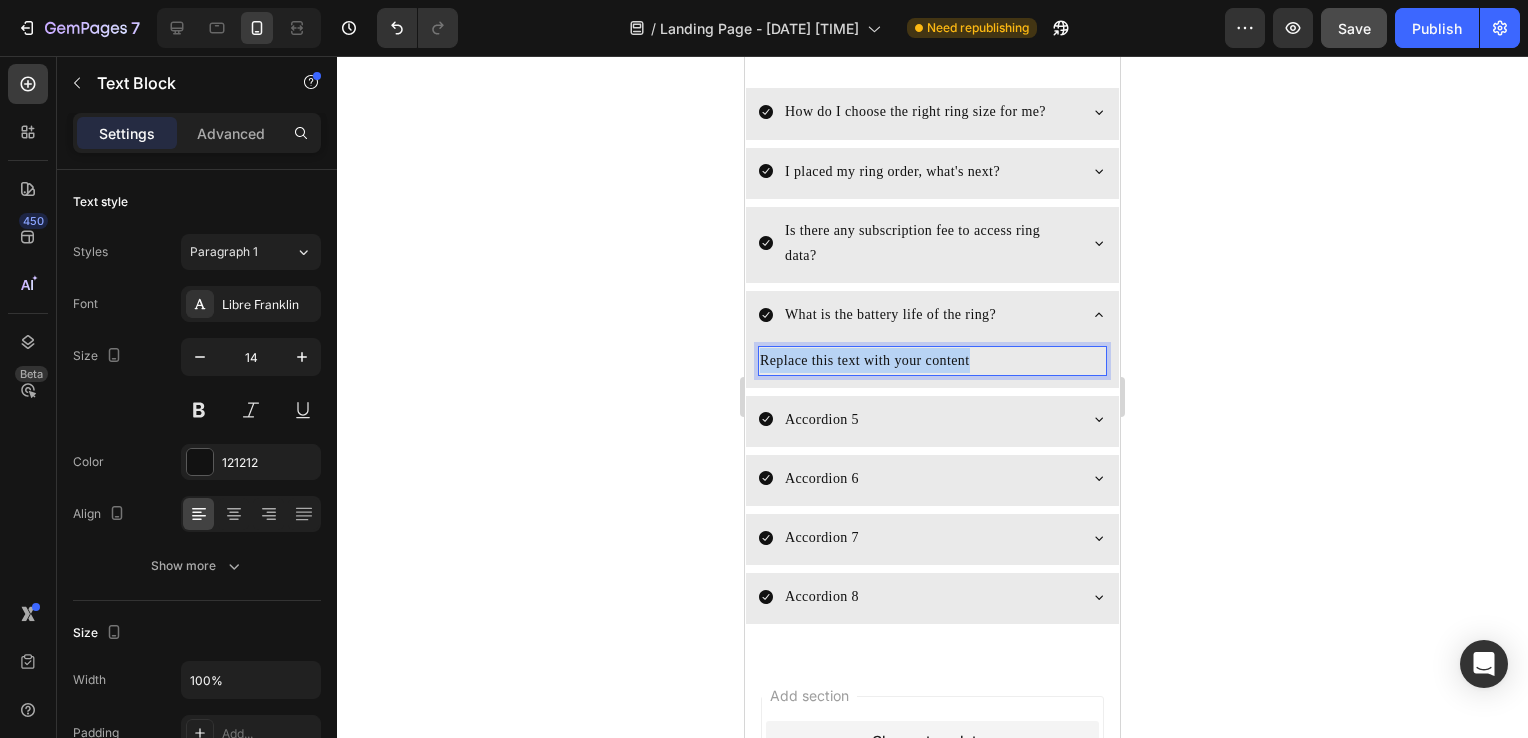 click on "Replace this text with your content" at bounding box center (932, 360) 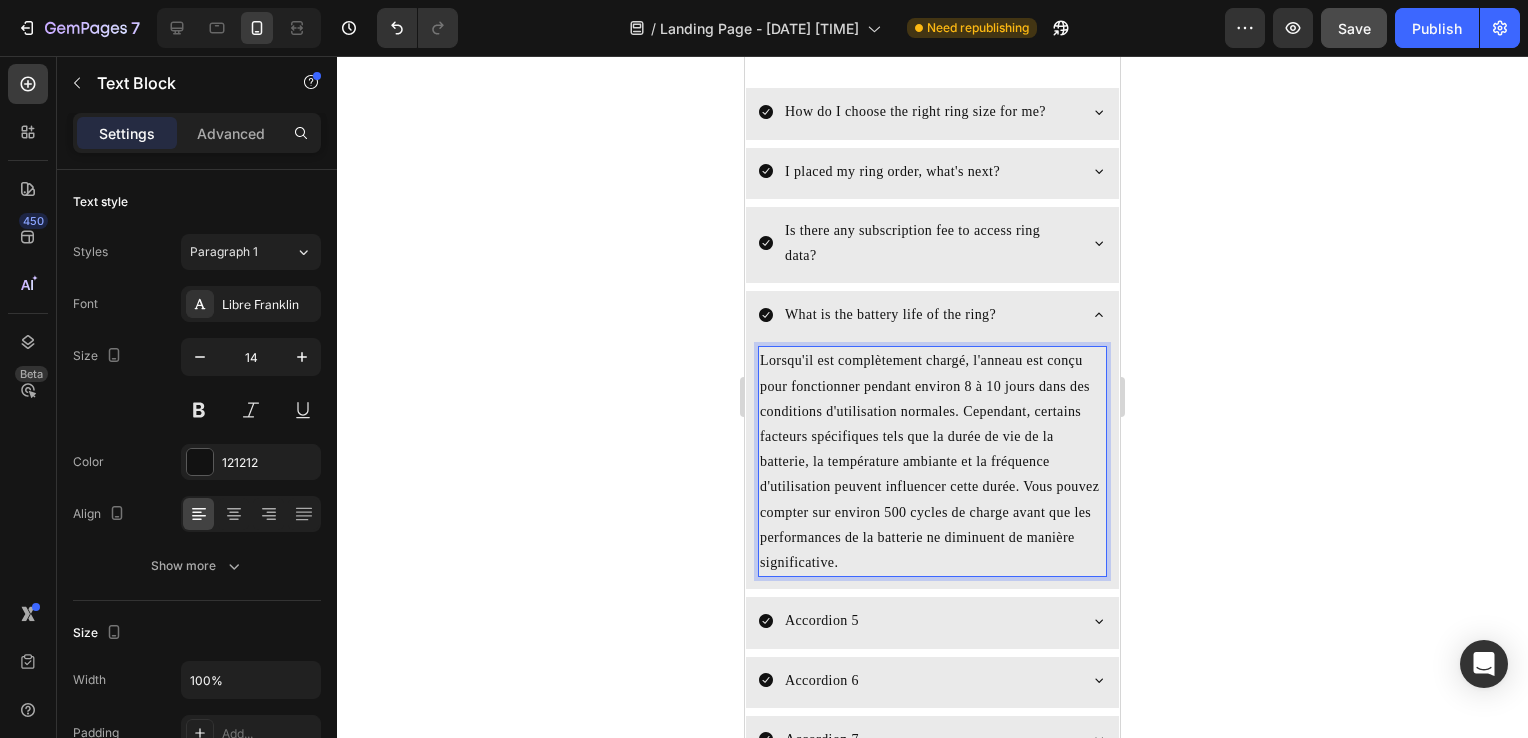 click on "Lorsqu'il est complètement chargé, l'anneau est conçu pour fonctionner pendant environ 8 à 10 jours dans des conditions d'utilisation normales. Cependant, certains facteurs spécifiques tels que la durée de vie de la batterie, la température ambiante et la fréquence d'utilisation peuvent influencer cette durée. Vous pouvez compter sur environ 500 cycles de charge avant que les performances de la batterie ne diminuent de manière significative." at bounding box center [932, 461] 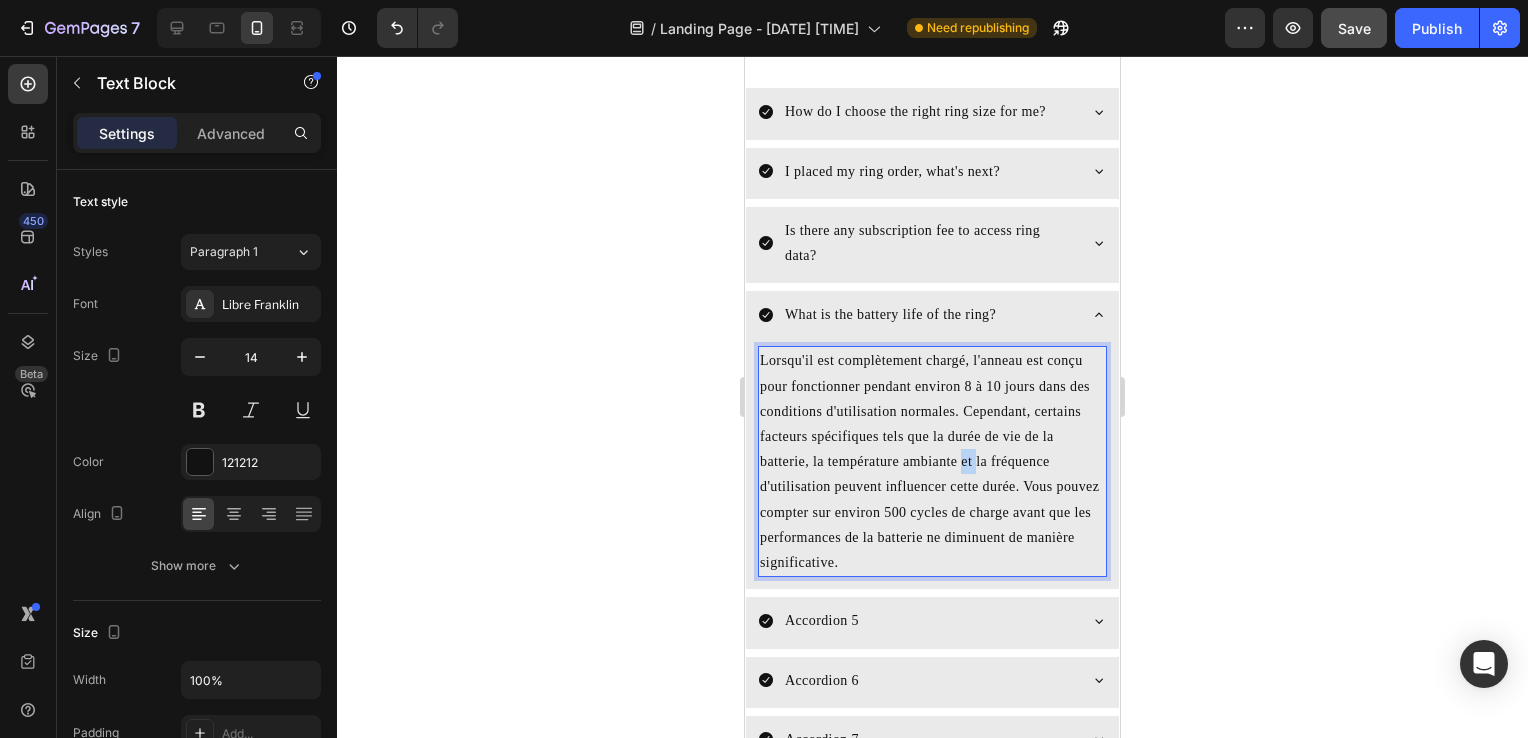click on "Lorsqu'il est complètement chargé, l'anneau est conçu pour fonctionner pendant environ 8 à 10 jours dans des conditions d'utilisation normales. Cependant, certains facteurs spécifiques tels que la durée de vie de la batterie, la température ambiante et la fréquence d'utilisation peuvent influencer cette durée. Vous pouvez compter sur environ 500 cycles de charge avant que les performances de la batterie ne diminuent de manière significative." at bounding box center (932, 461) 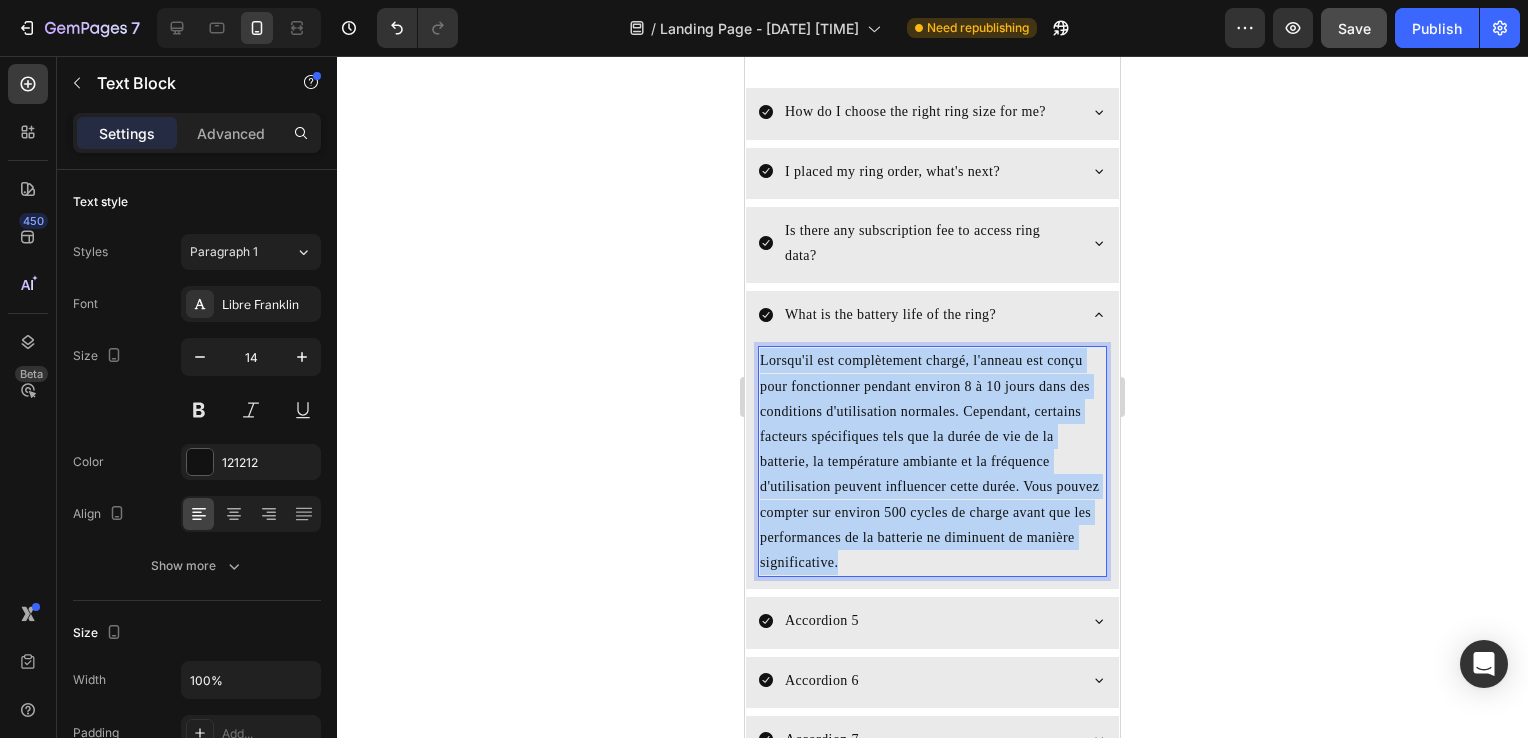 click on "Lorsqu'il est complètement chargé, l'anneau est conçu pour fonctionner pendant environ 8 à 10 jours dans des conditions d'utilisation normales. Cependant, certains facteurs spécifiques tels que la durée de vie de la batterie, la température ambiante et la fréquence d'utilisation peuvent influencer cette durée. Vous pouvez compter sur environ 500 cycles de charge avant que les performances de la batterie ne diminuent de manière significative." at bounding box center (932, 461) 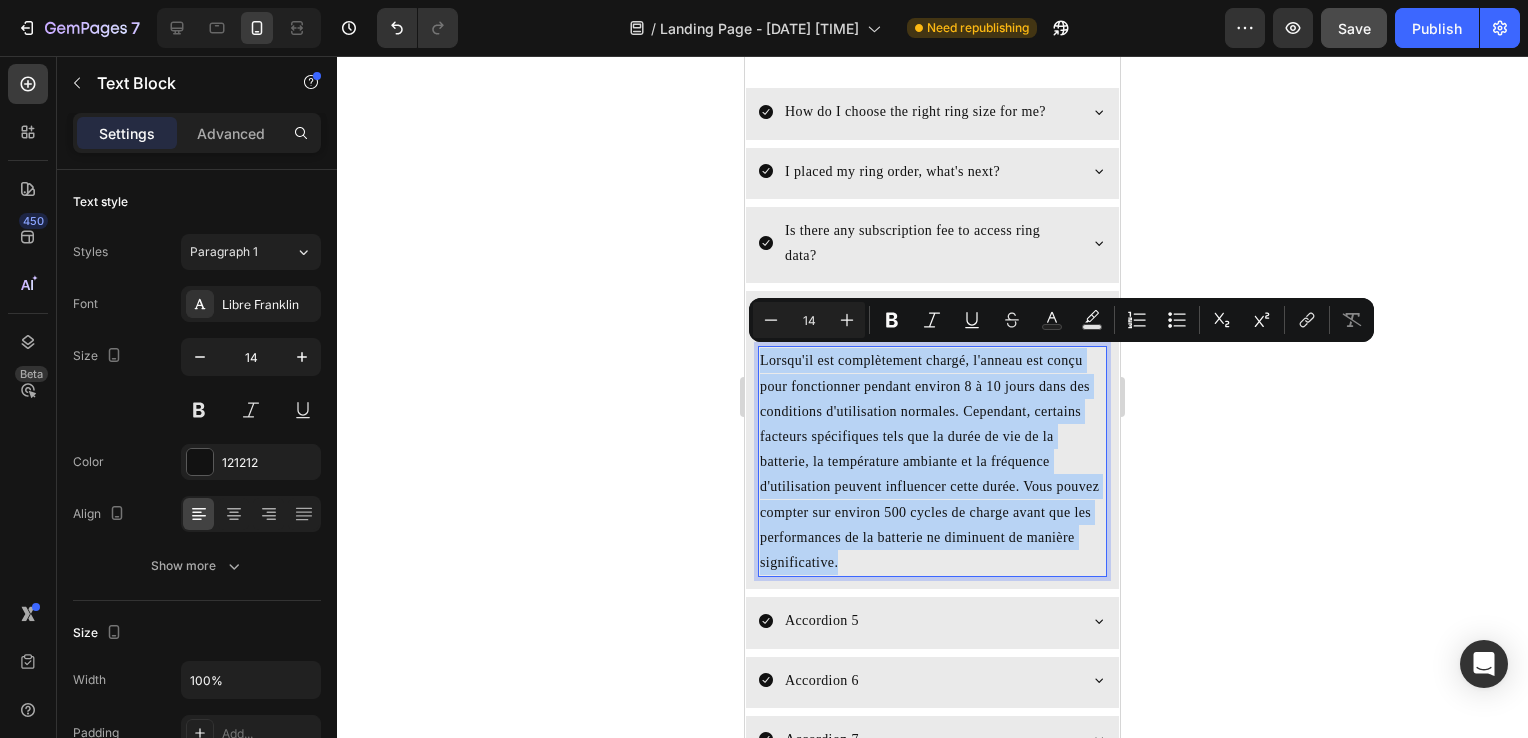 click on "Lorsqu'il est complètement chargé, l'anneau est conçu pour fonctionner pendant environ 8 à 10 jours dans des conditions d'utilisation normales. Cependant, certains facteurs spécifiques tels que la durée de vie de la batterie, la température ambiante et la fréquence d'utilisation peuvent influencer cette durée. Vous pouvez compter sur environ 500 cycles de charge avant que les performances de la batterie ne diminuent de manière significative." at bounding box center (932, 461) 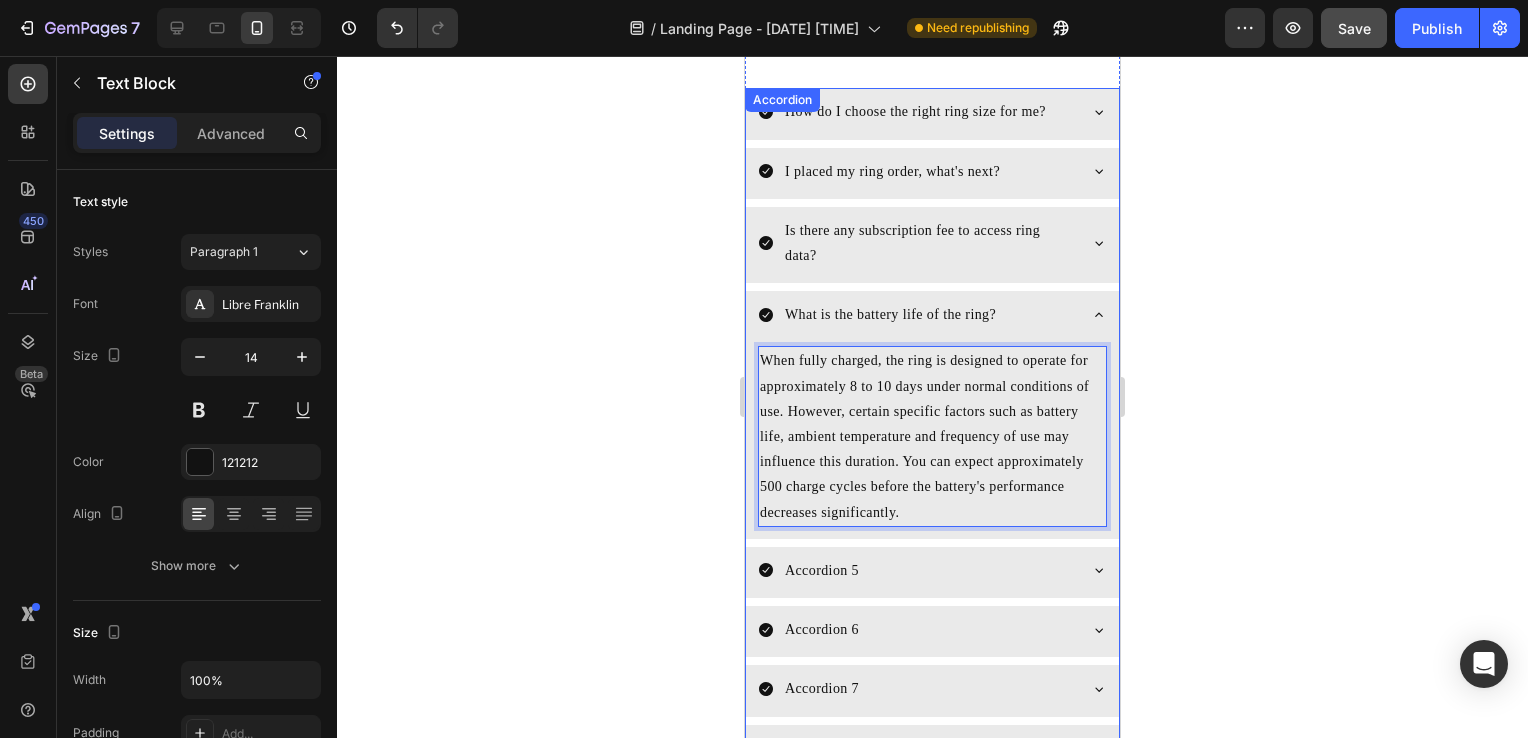 click 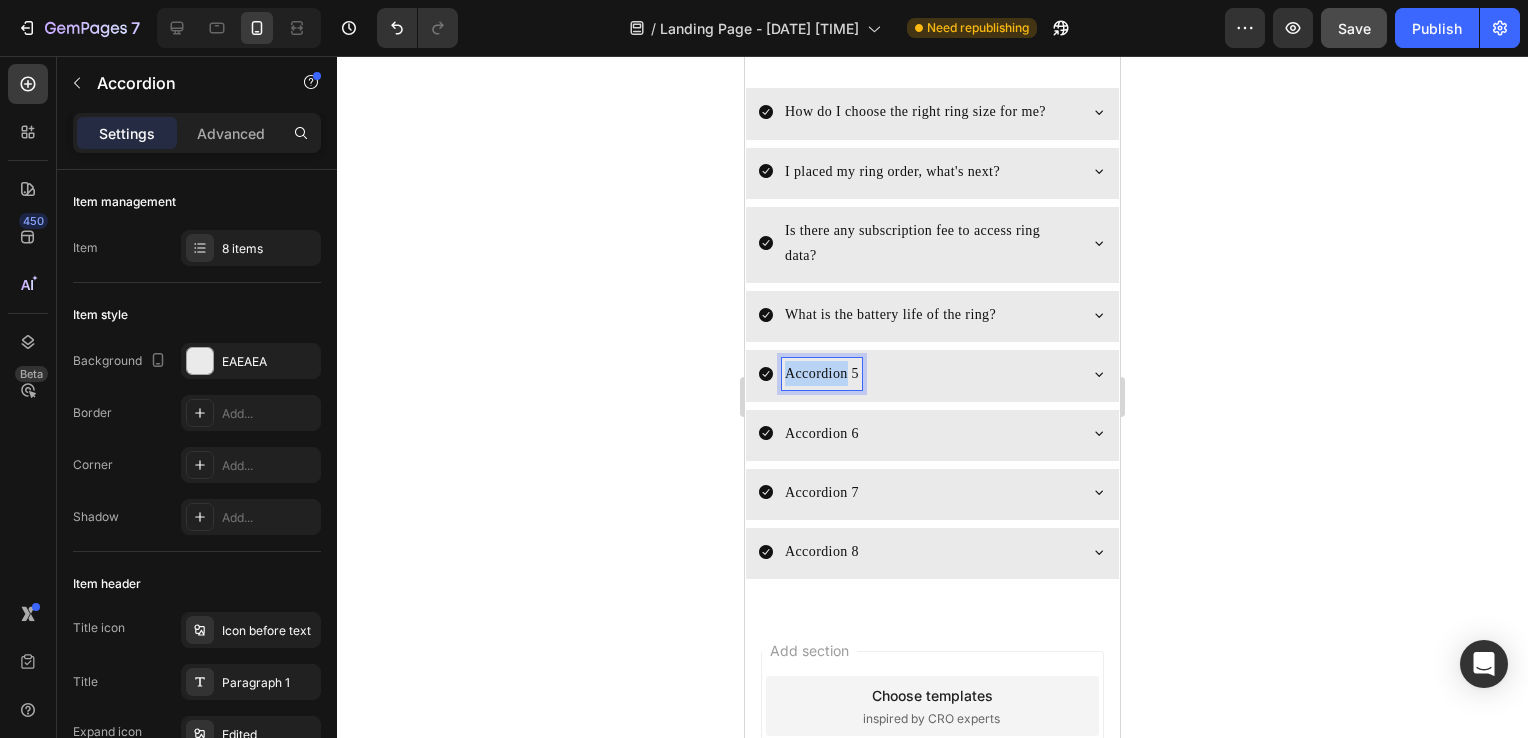 click on "Accordion 5" at bounding box center (822, 373) 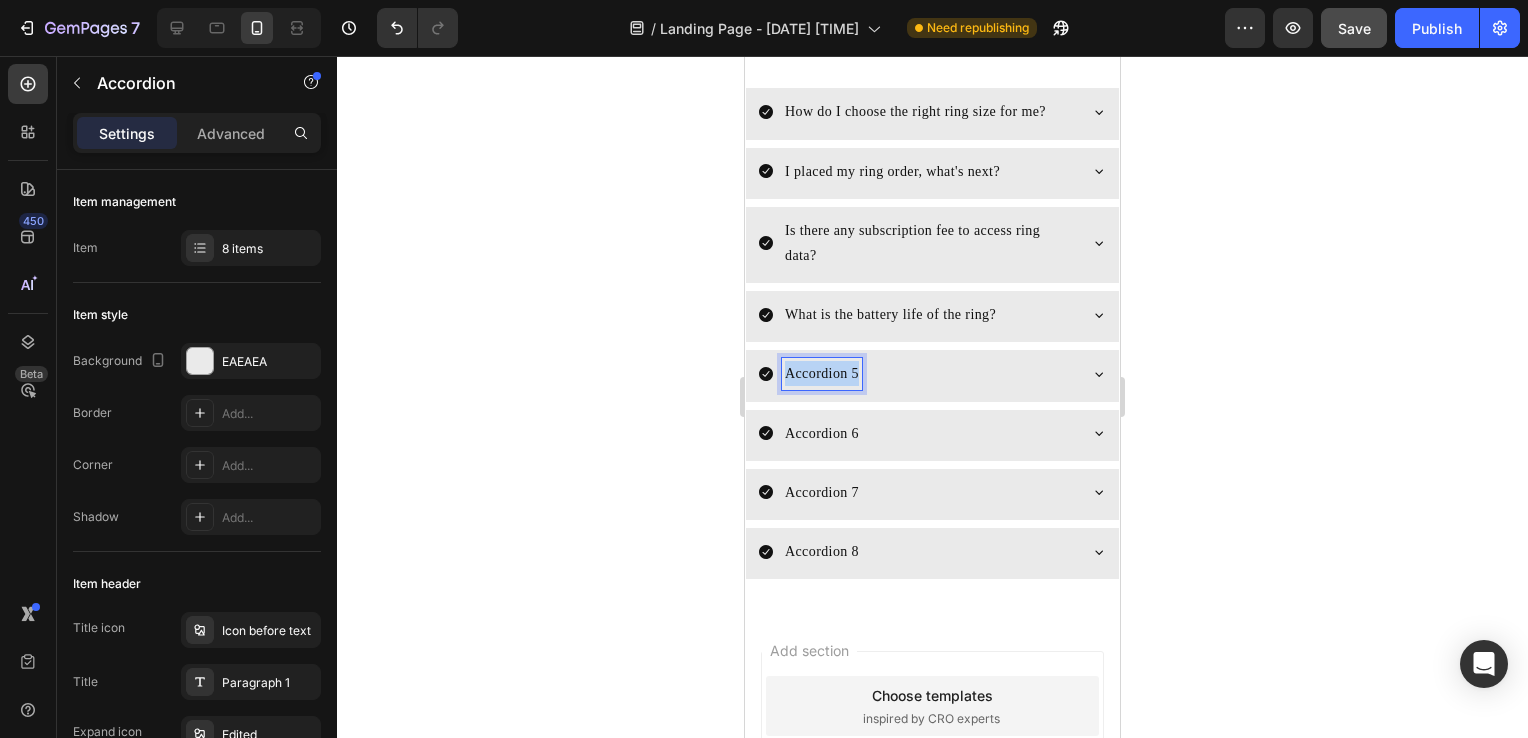 click on "Accordion 5" at bounding box center [822, 373] 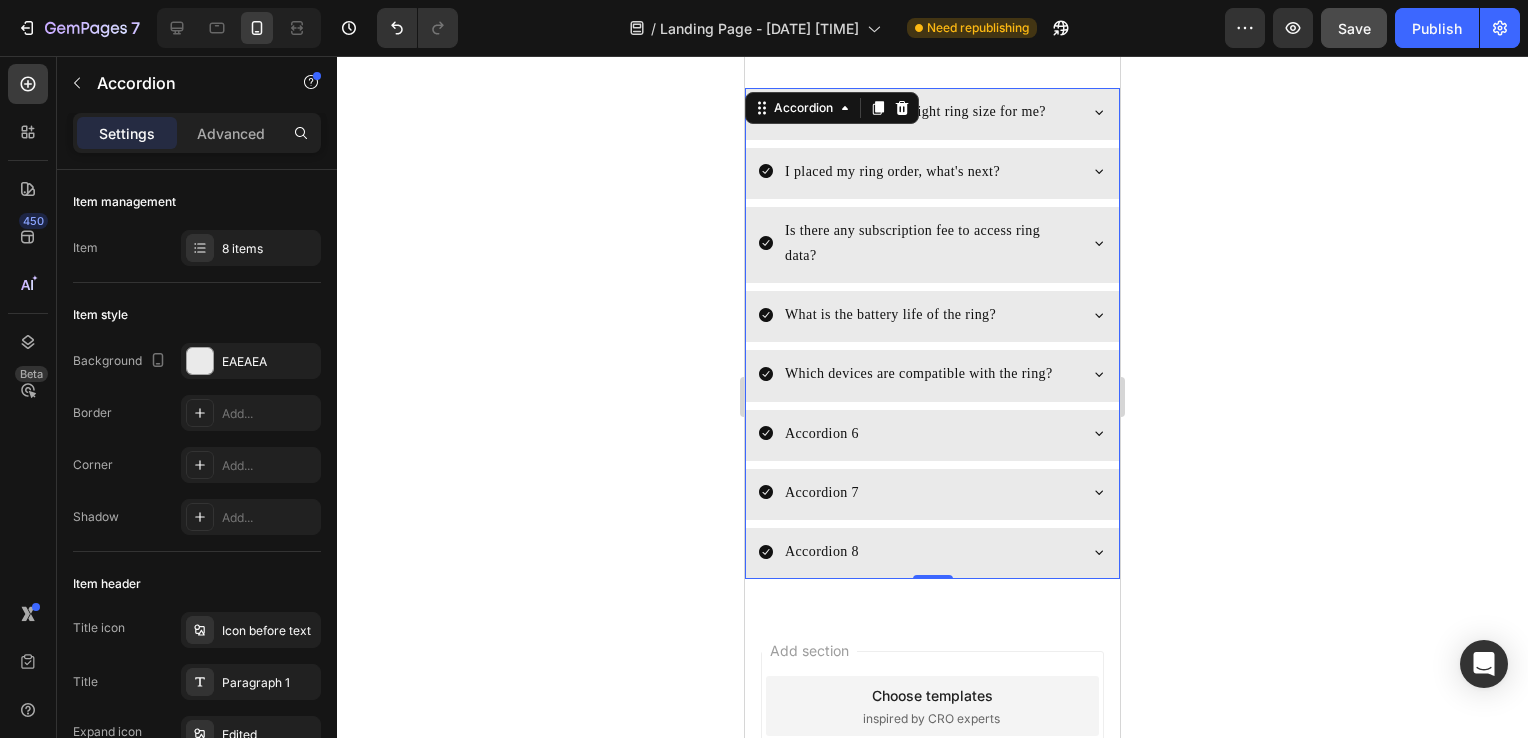 click 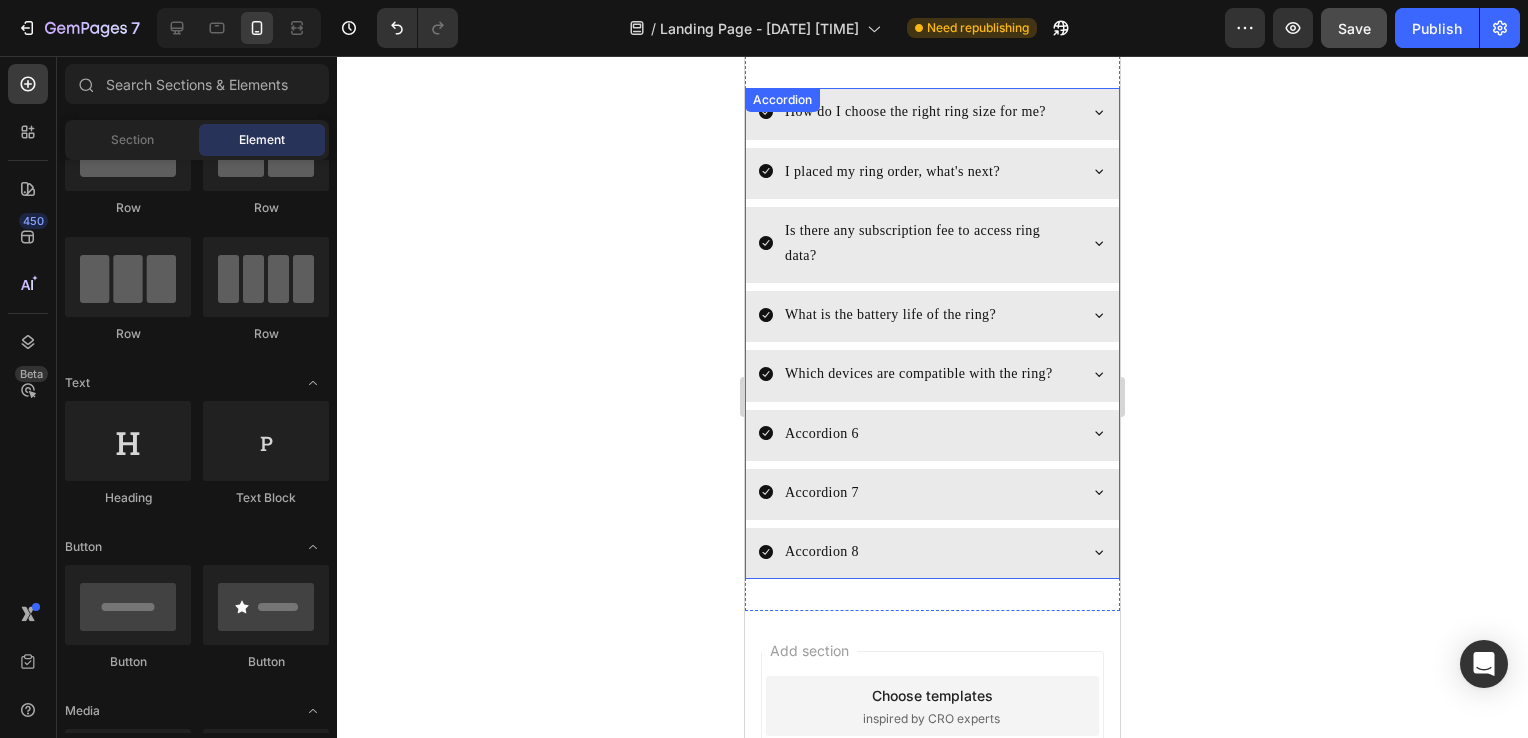 click 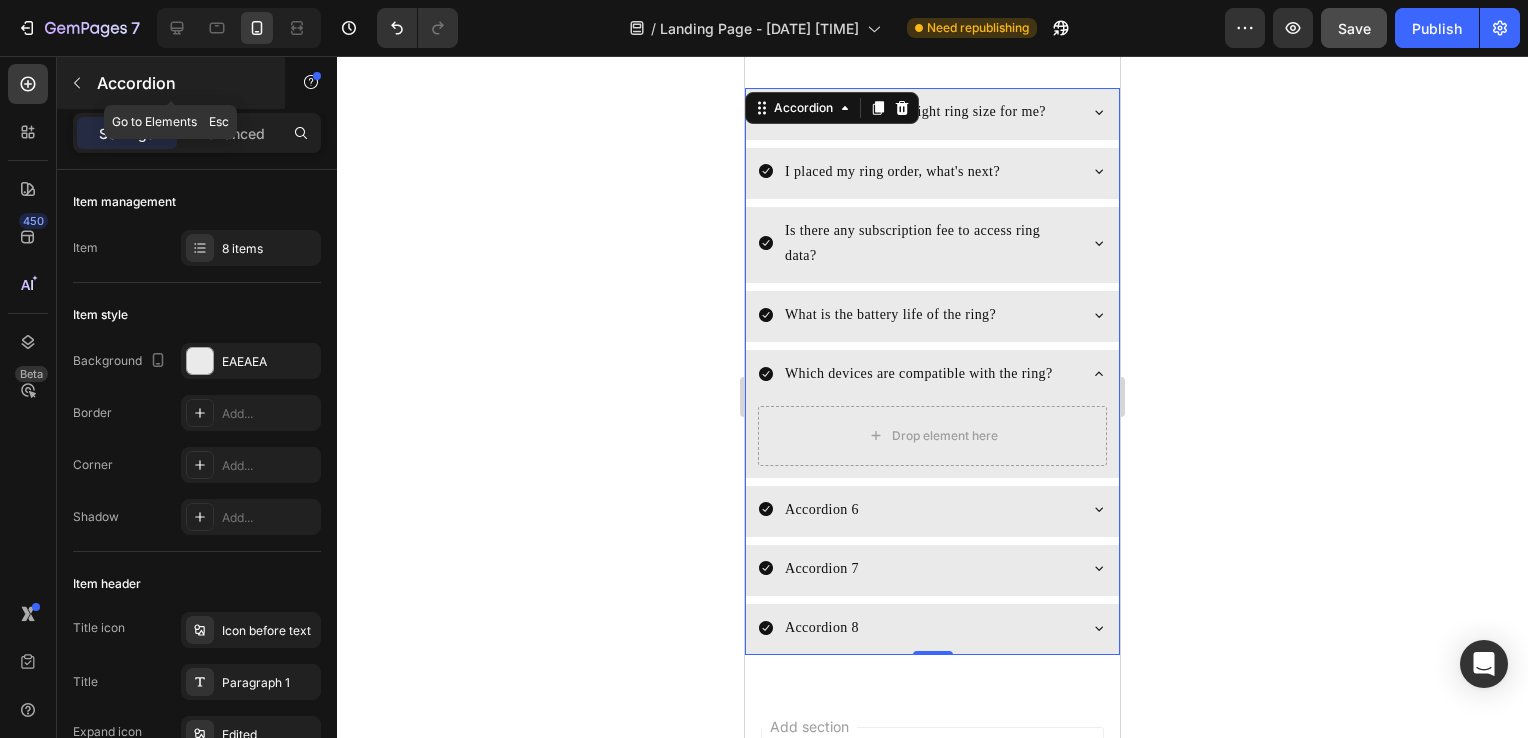 click at bounding box center [77, 83] 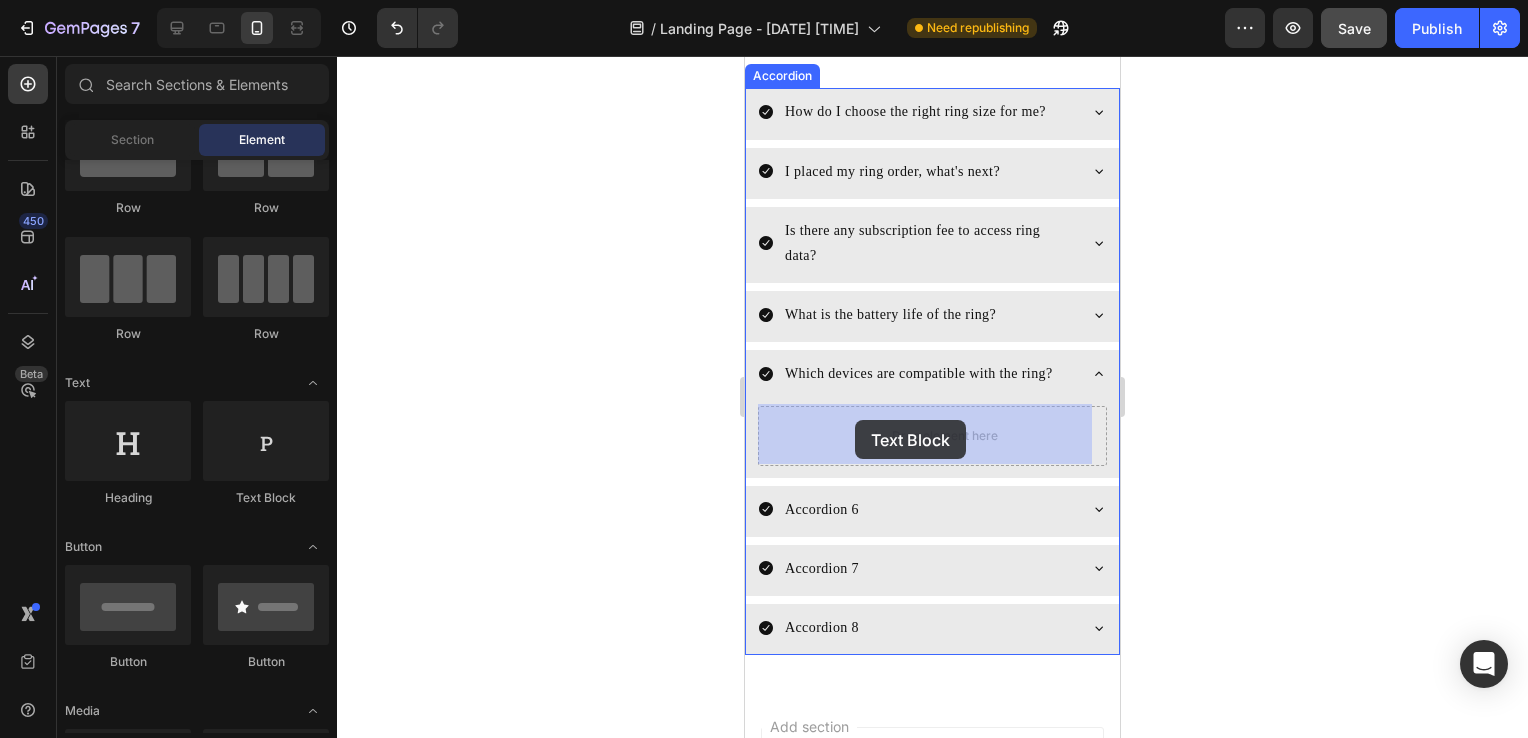 drag, startPoint x: 996, startPoint y: 501, endPoint x: 857, endPoint y: 420, distance: 160.87883 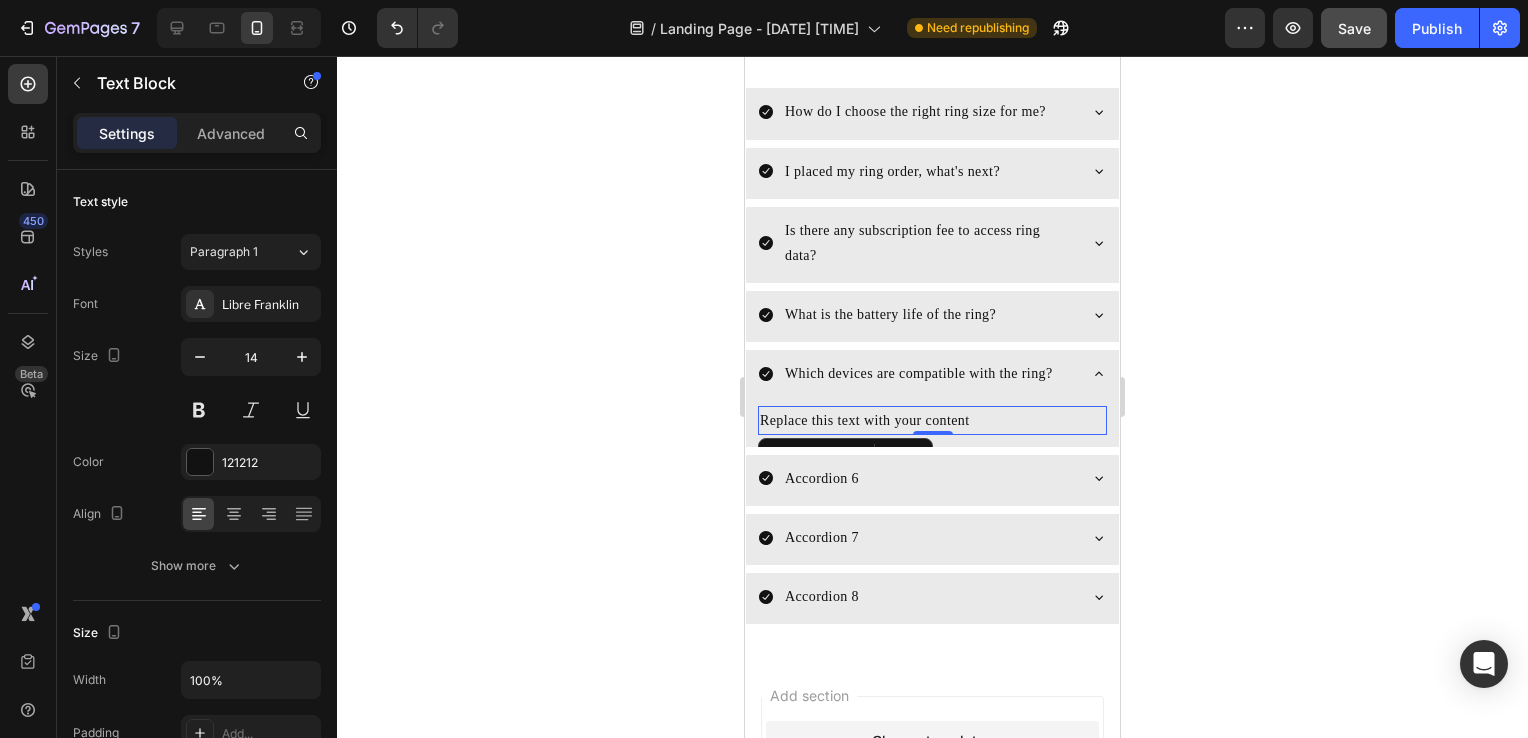 click on "Replace this text with your content" at bounding box center (932, 420) 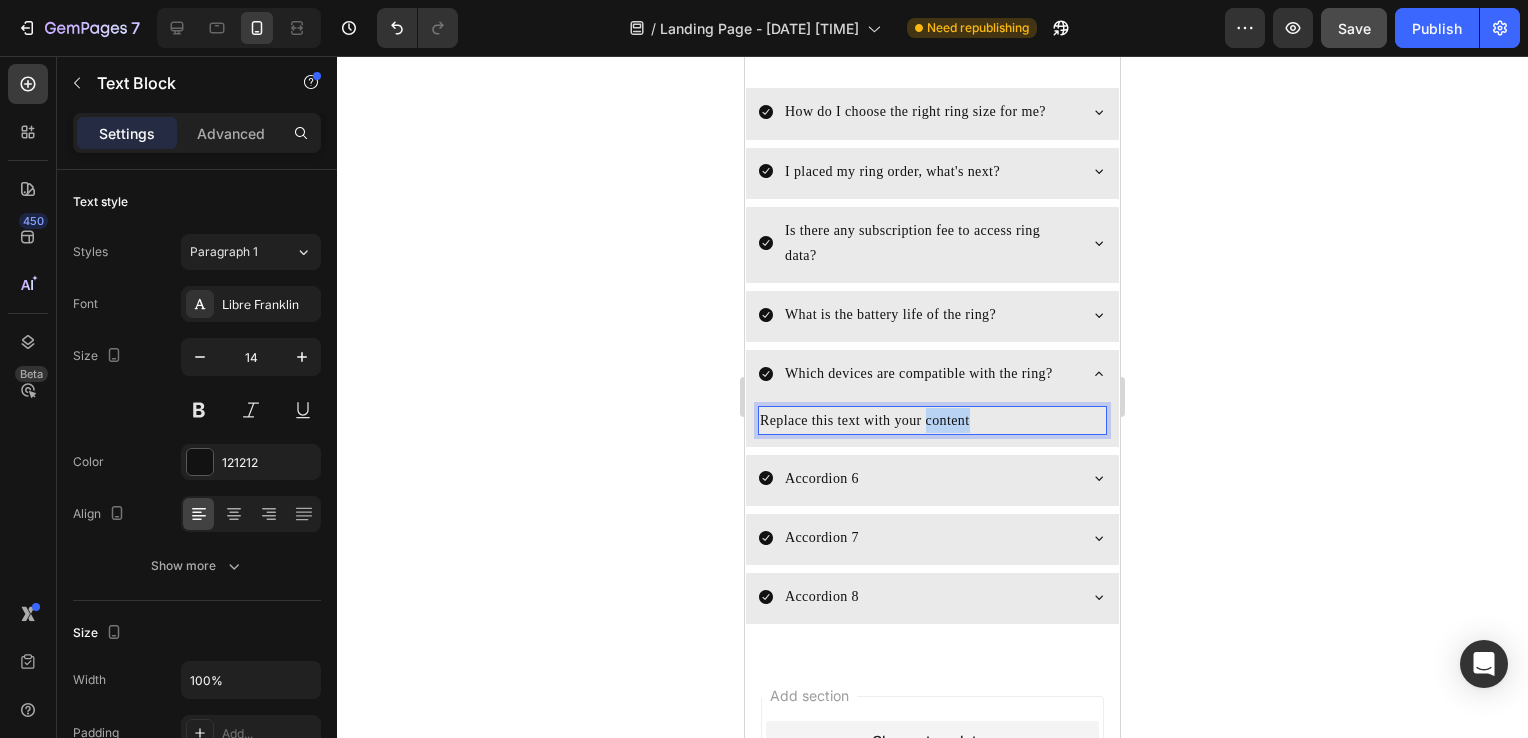 click on "Replace this text with your content" at bounding box center [932, 420] 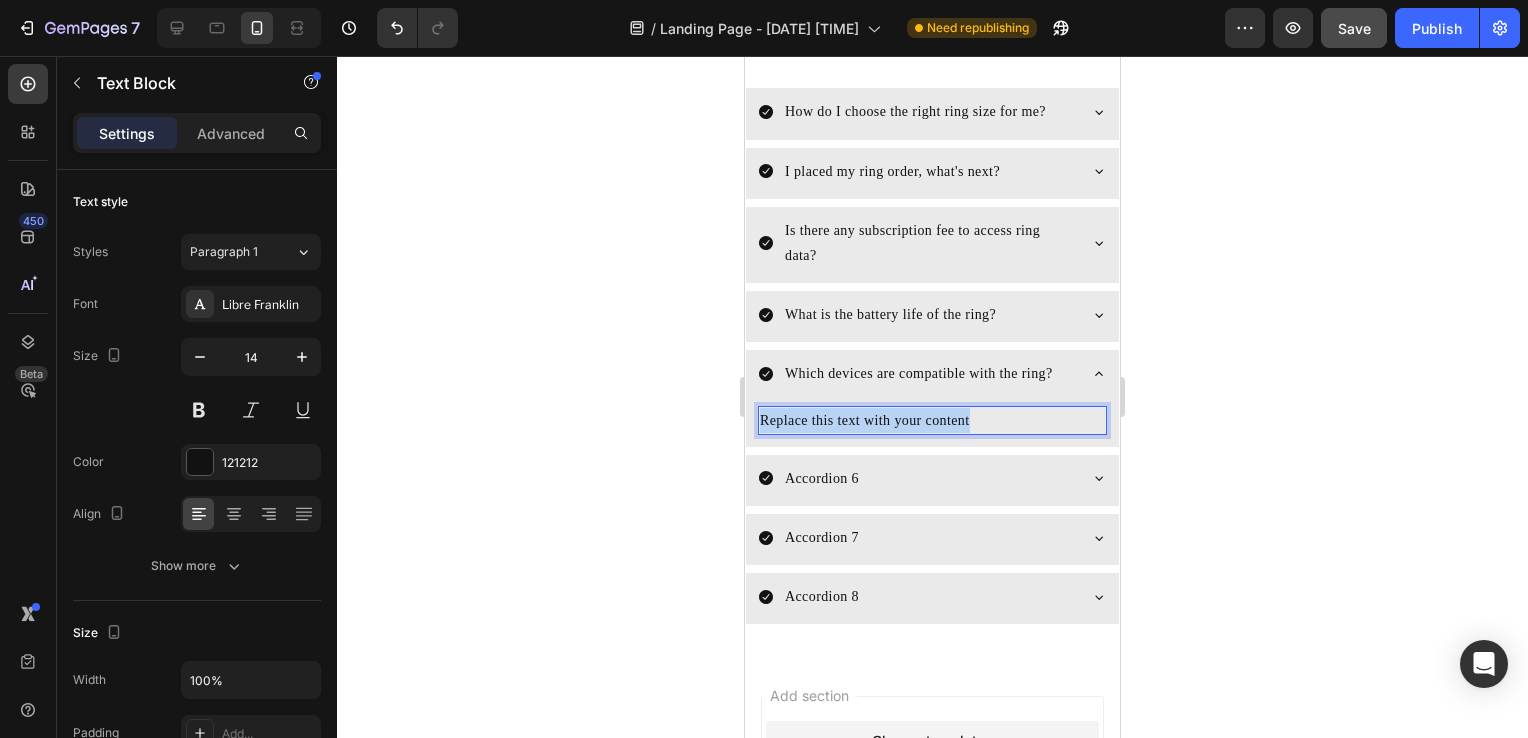 click on "Replace this text with your content" at bounding box center [932, 420] 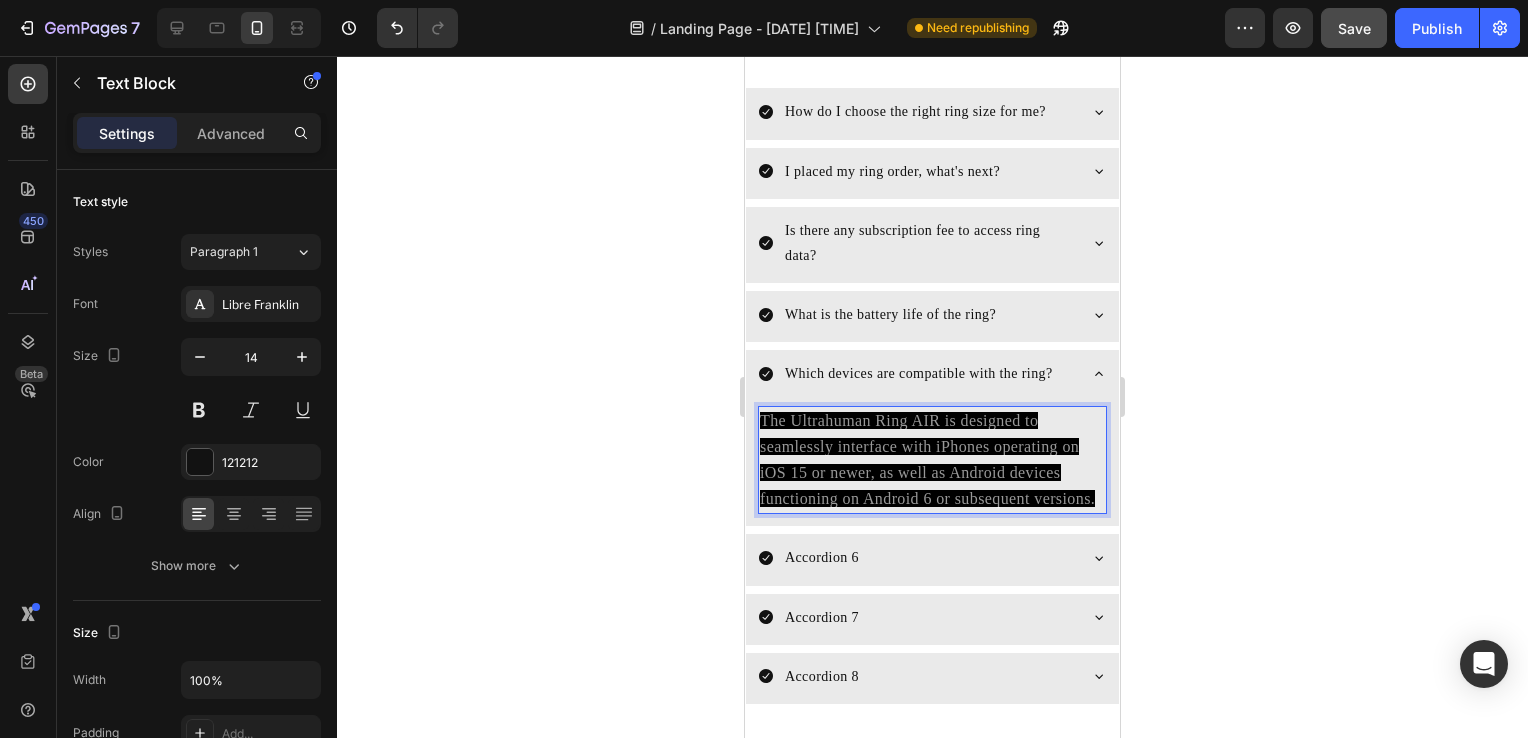 click on "The Ultrahuman Ring AIR is designed to seamlessly interface with iPhones operating on iOS 15 or newer, as well as Android devices functioning on Android 6 or subsequent versions." at bounding box center (927, 460) 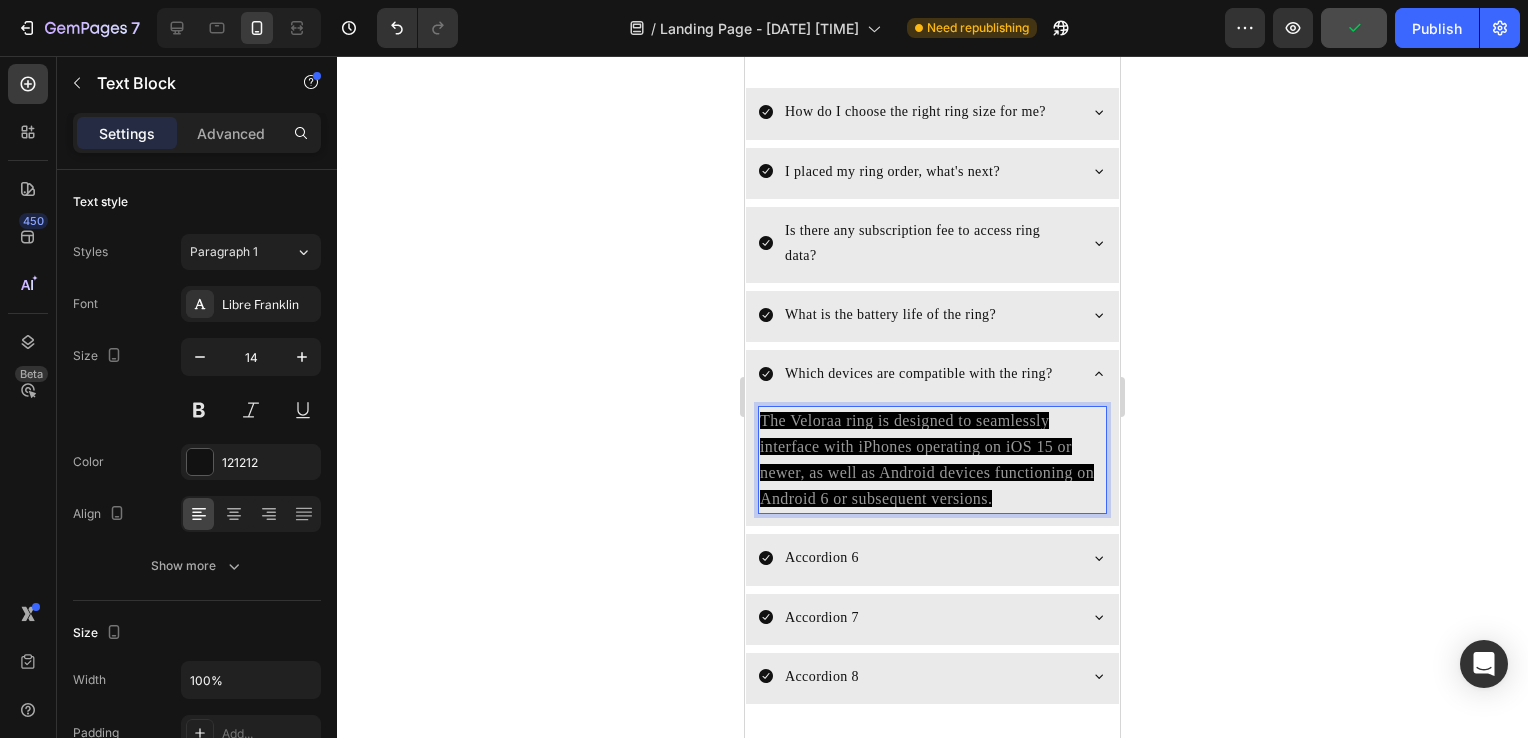 click 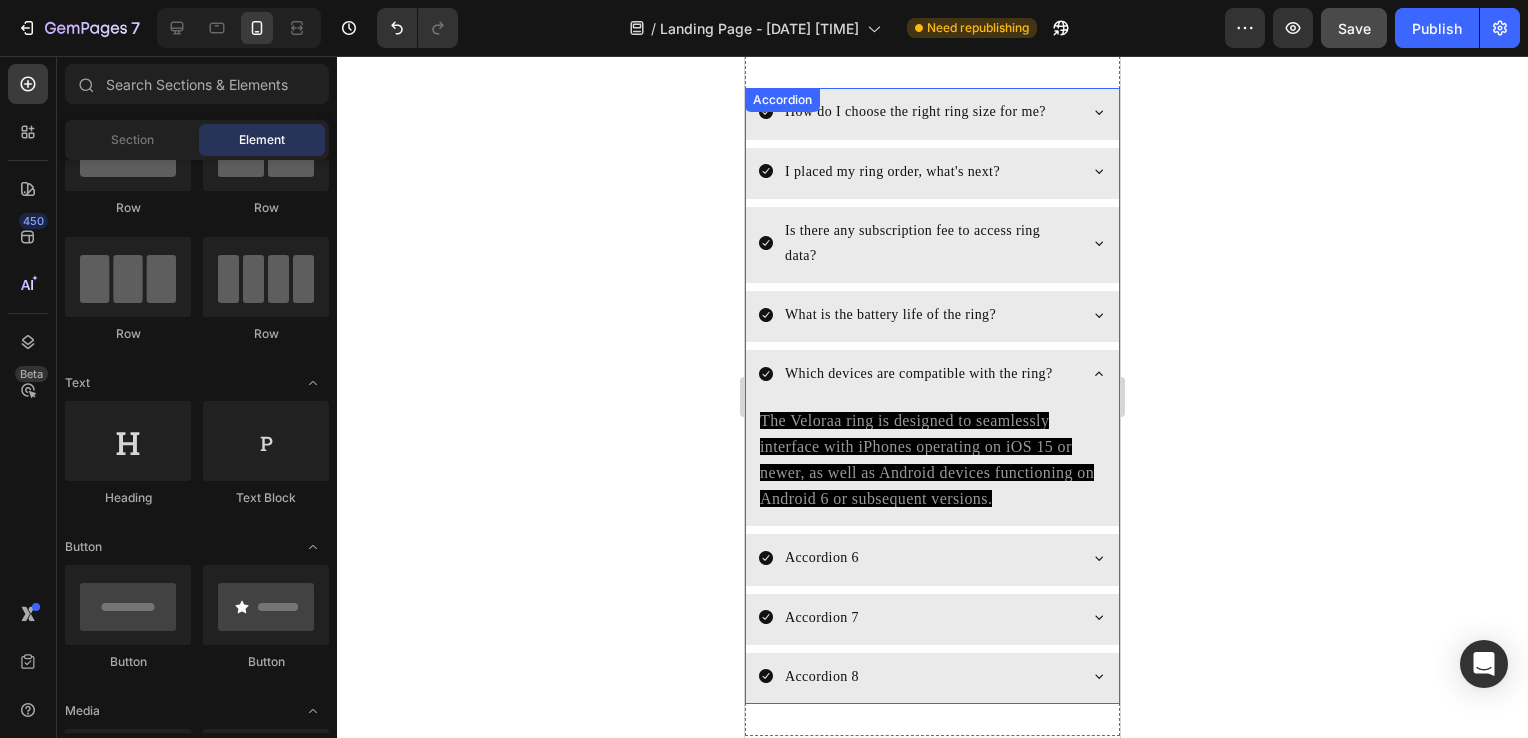 click 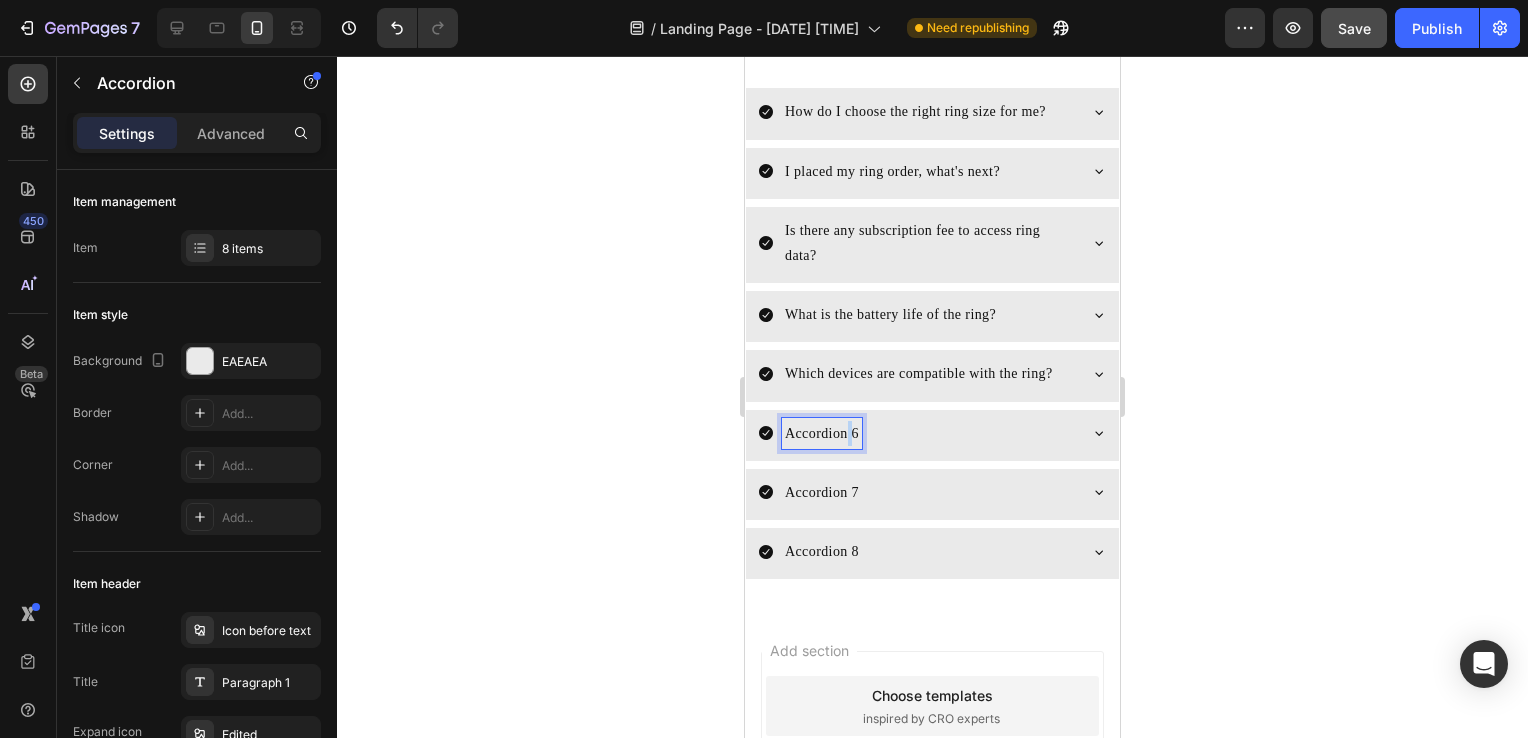 click on "Accordion 6" at bounding box center [822, 433] 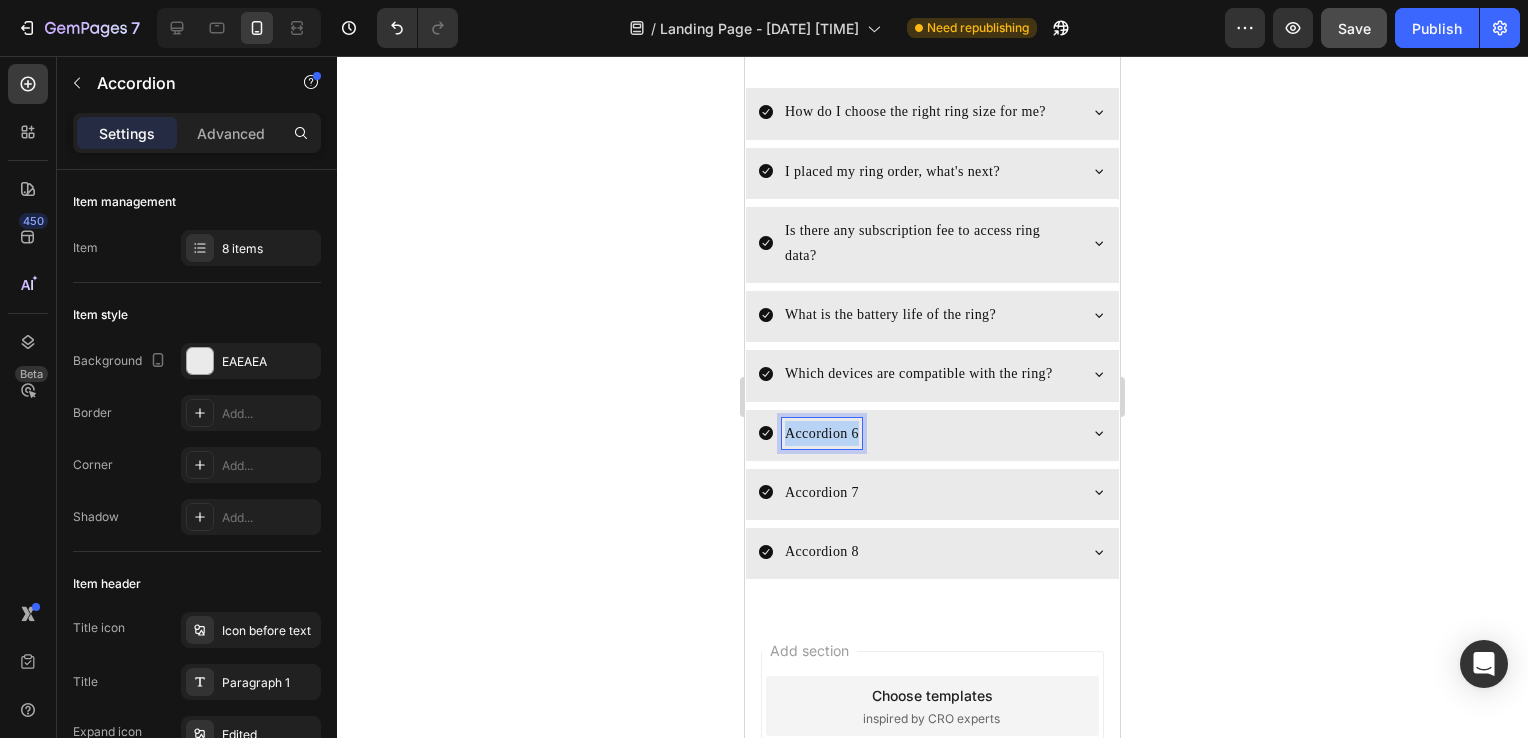 click on "Accordion 6" at bounding box center [822, 433] 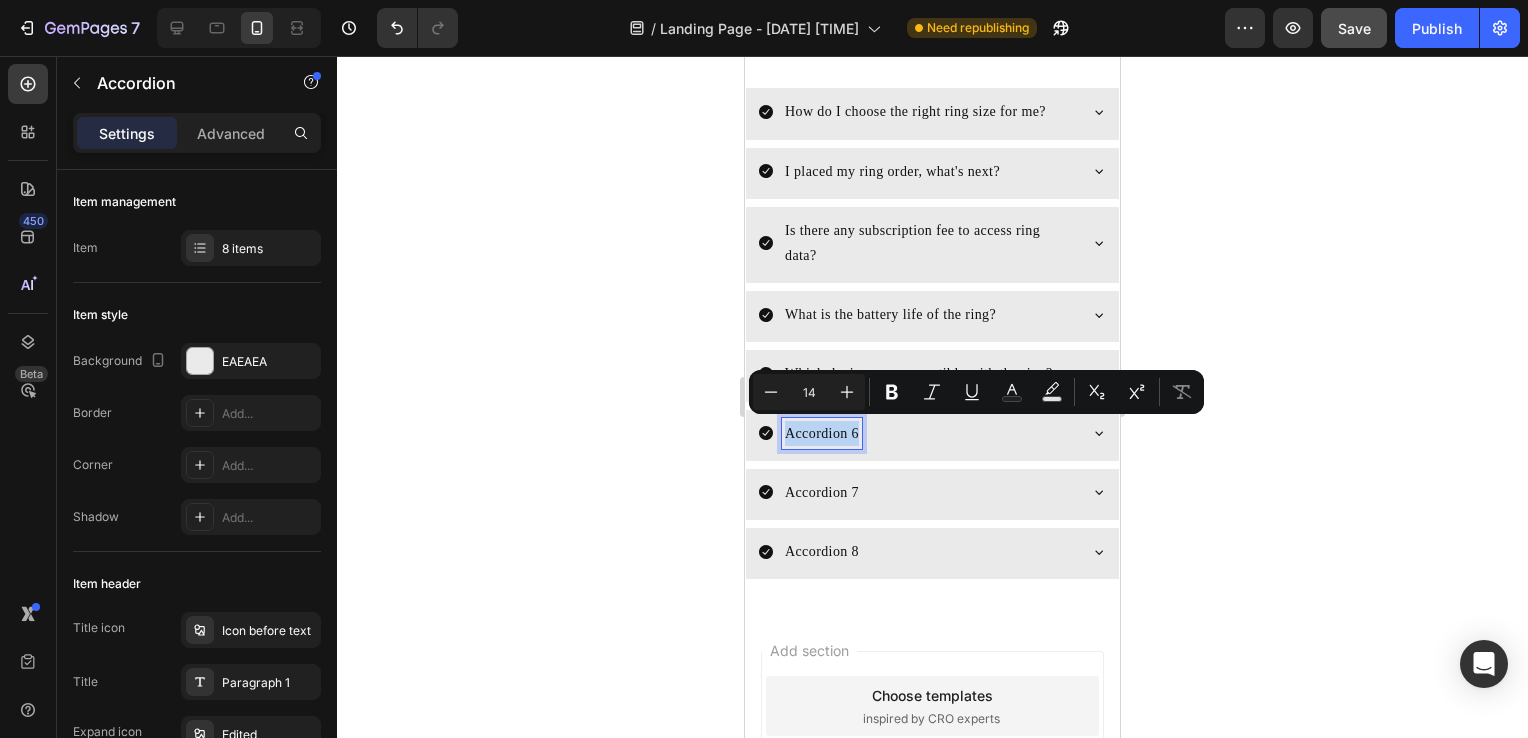 click on "Accordion 6" at bounding box center [822, 433] 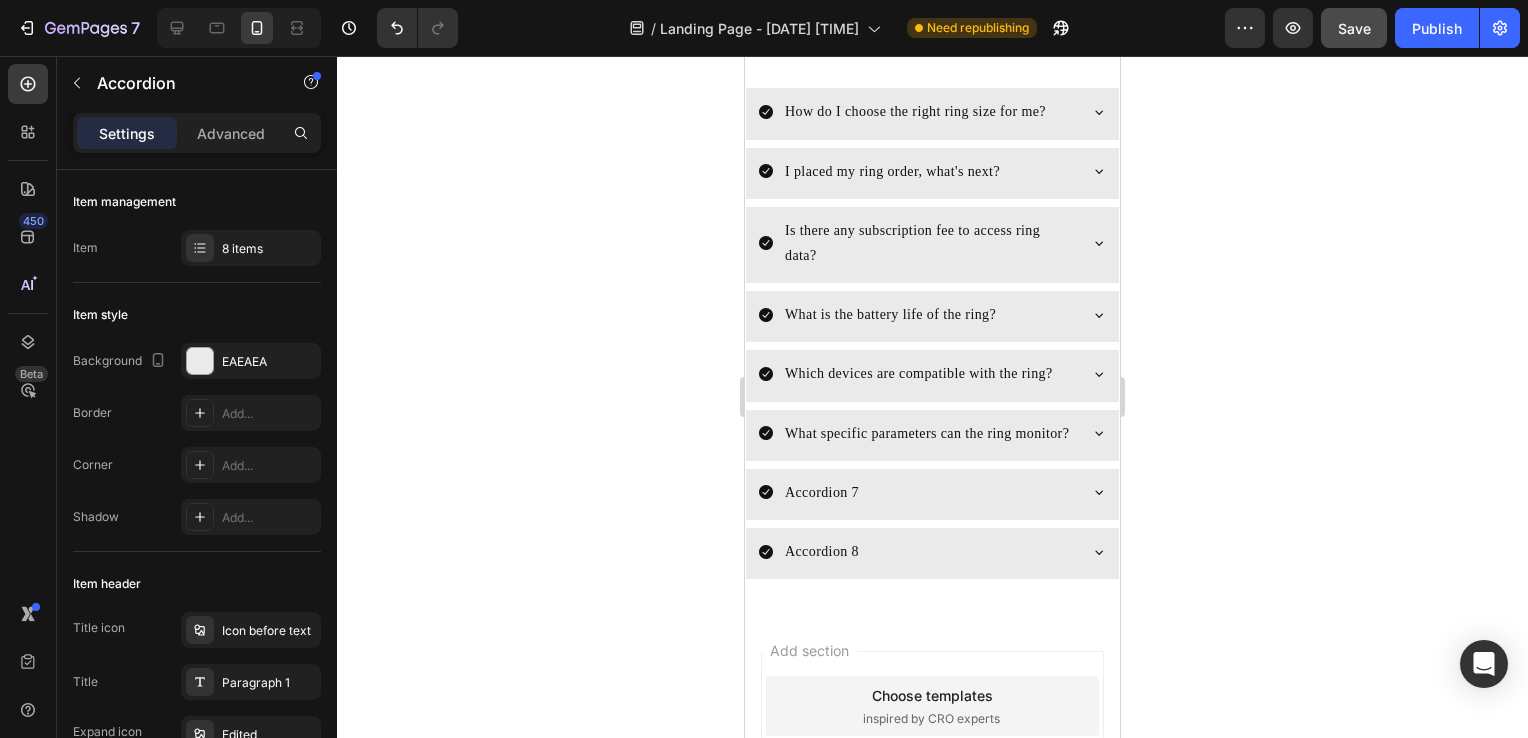 click 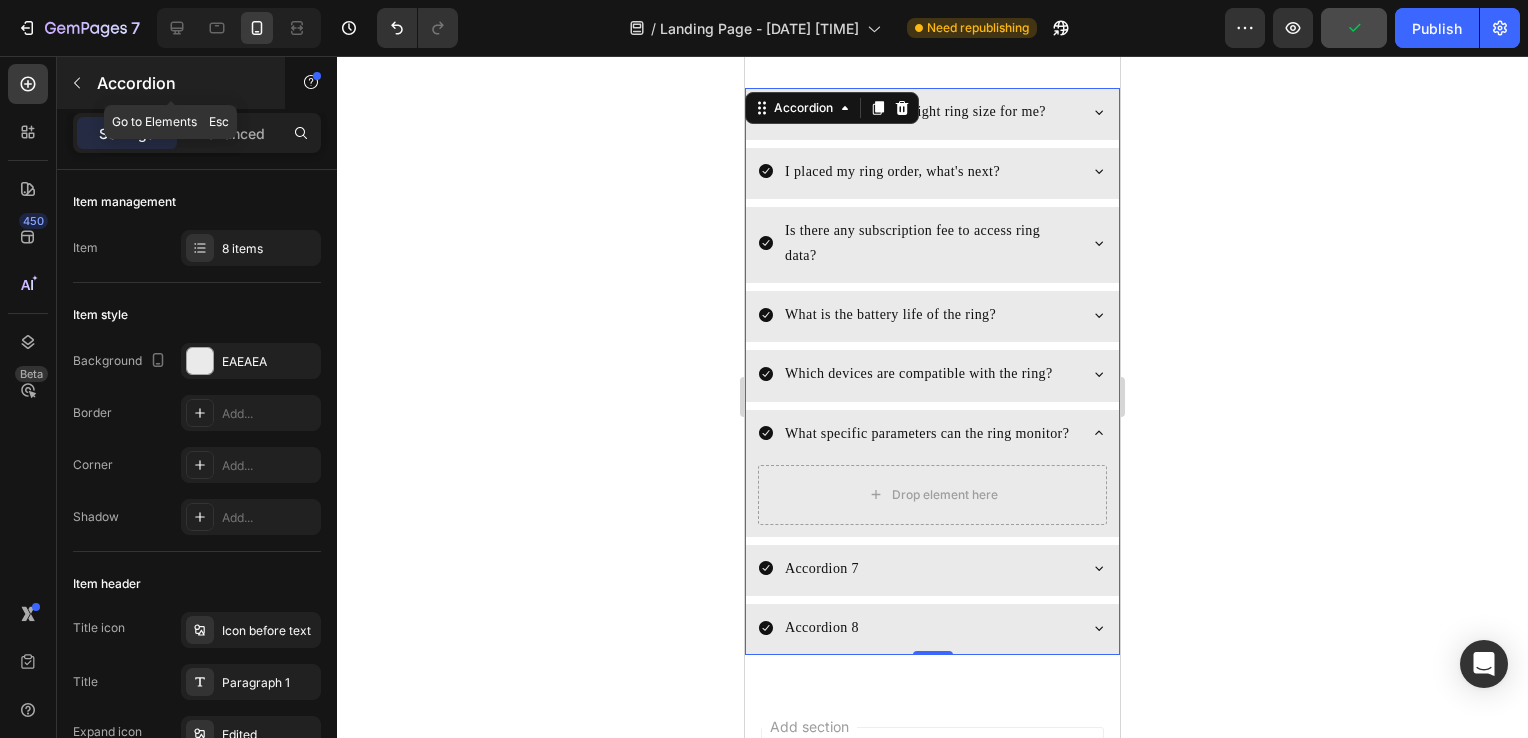 click at bounding box center [77, 83] 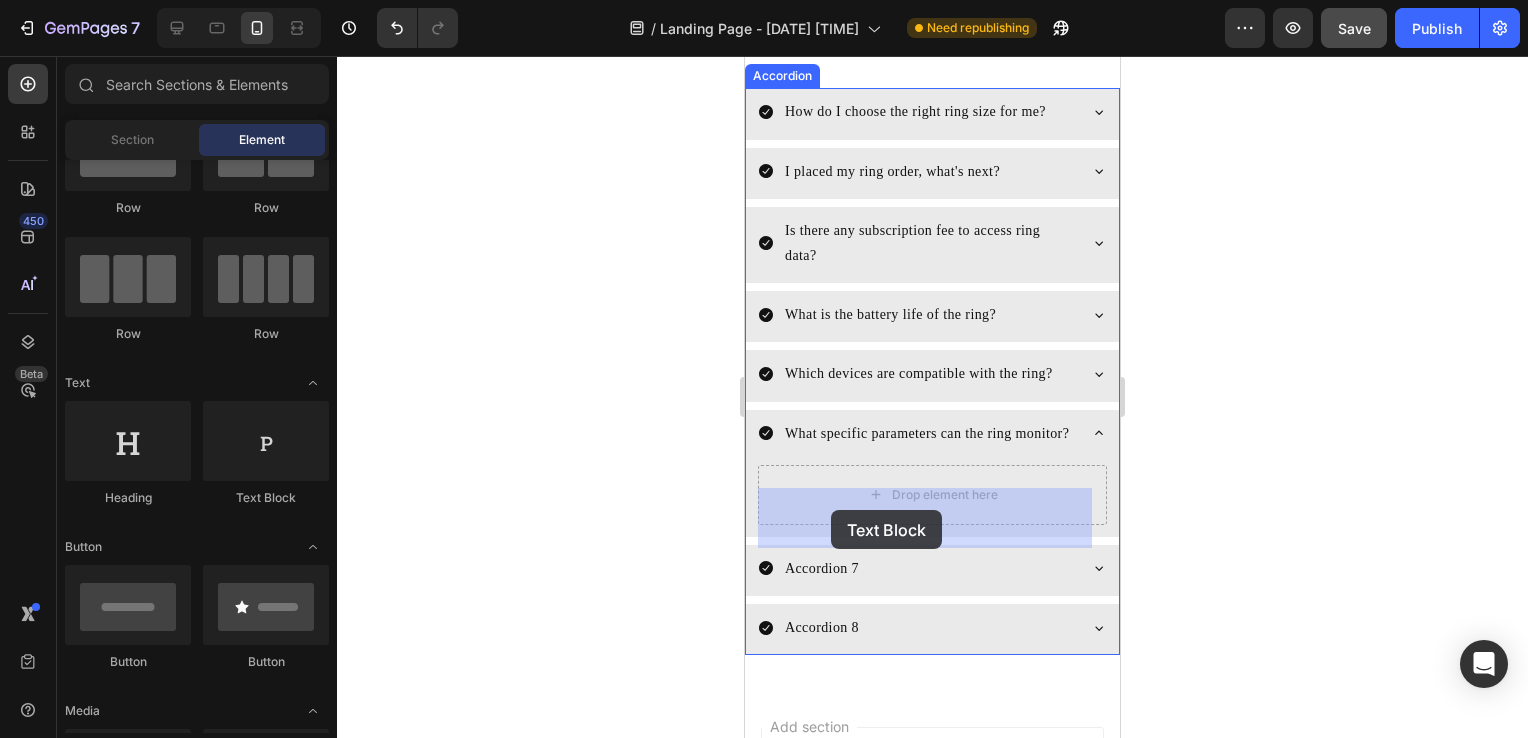 drag, startPoint x: 987, startPoint y: 503, endPoint x: 833, endPoint y: 509, distance: 154.11684 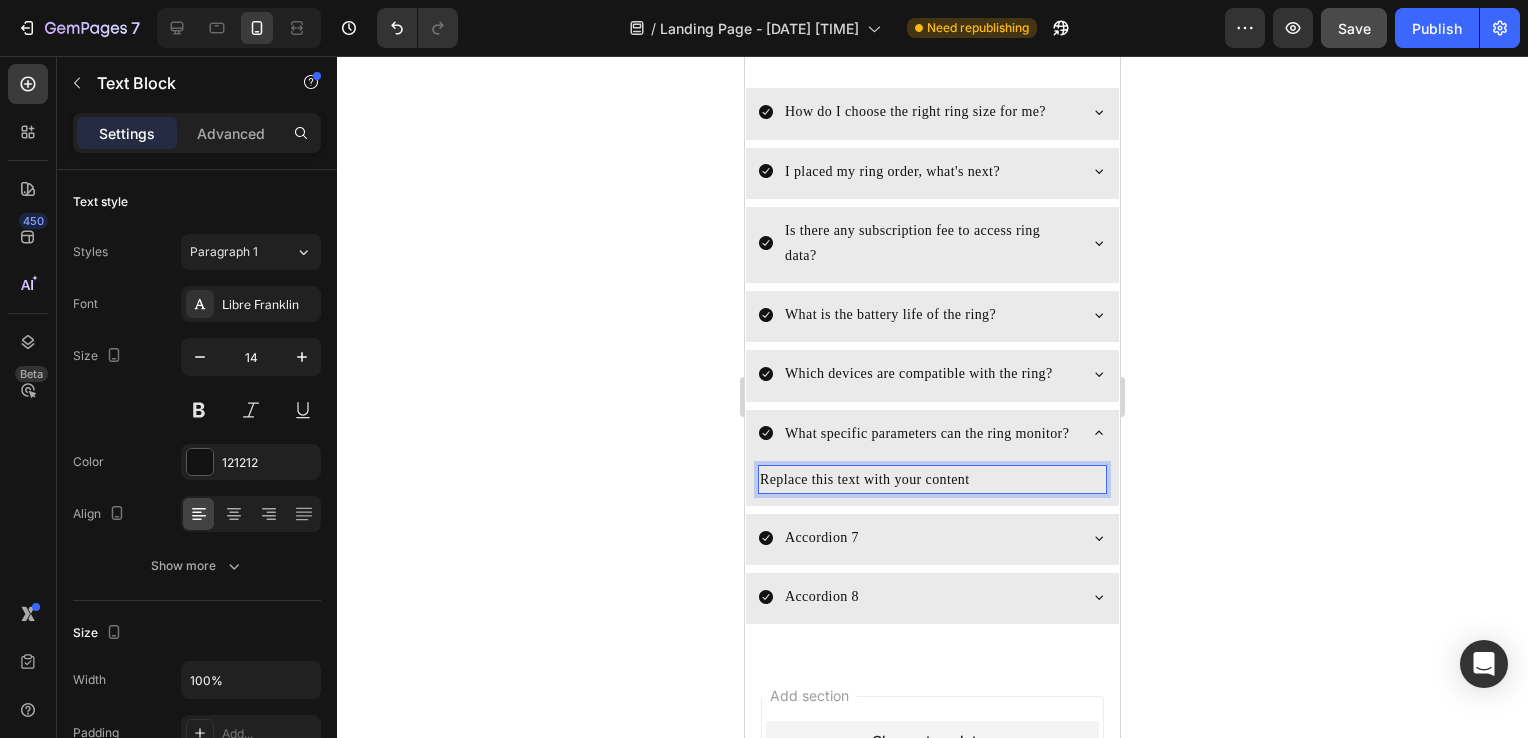 click on "Replace this text with your content" at bounding box center [932, 479] 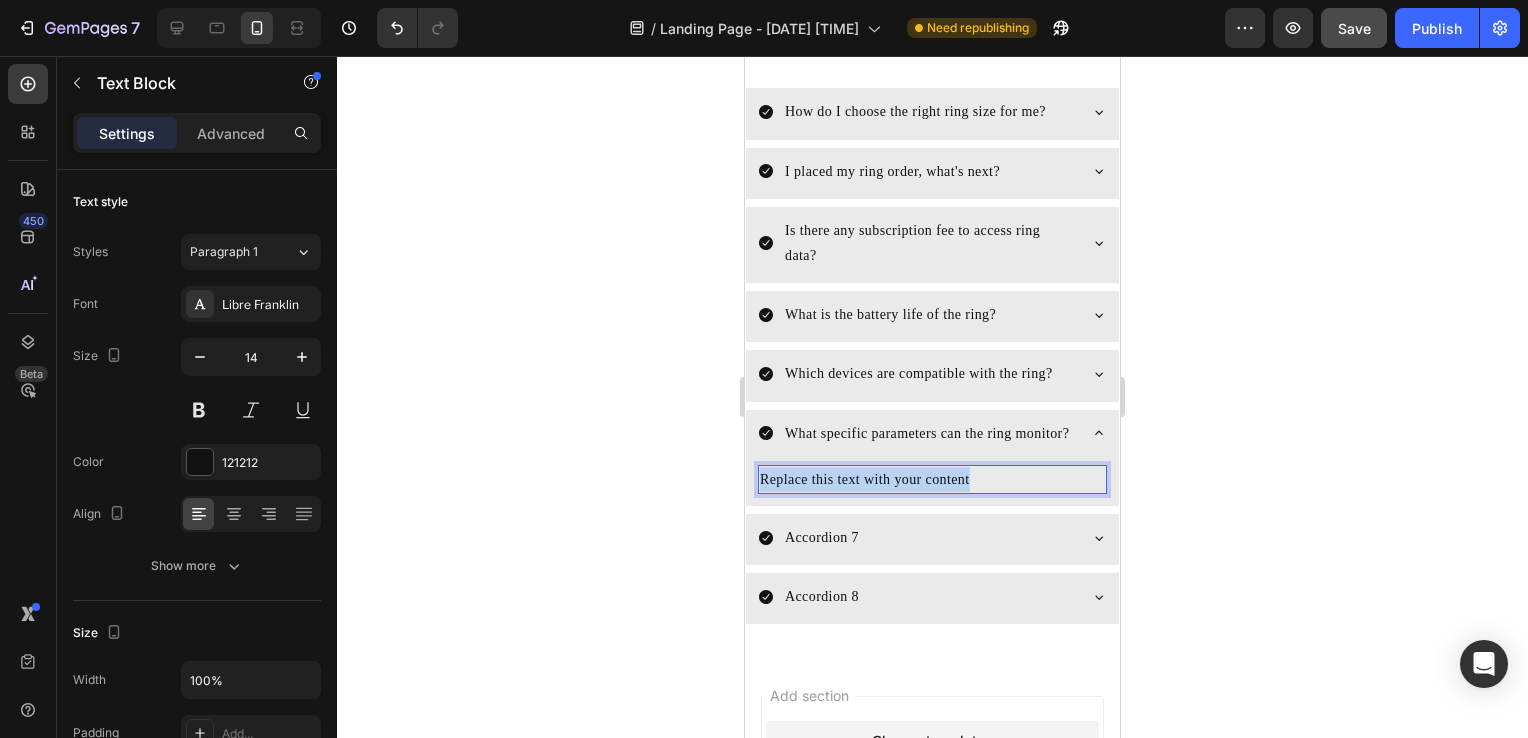 click on "Replace this text with your content" at bounding box center [932, 479] 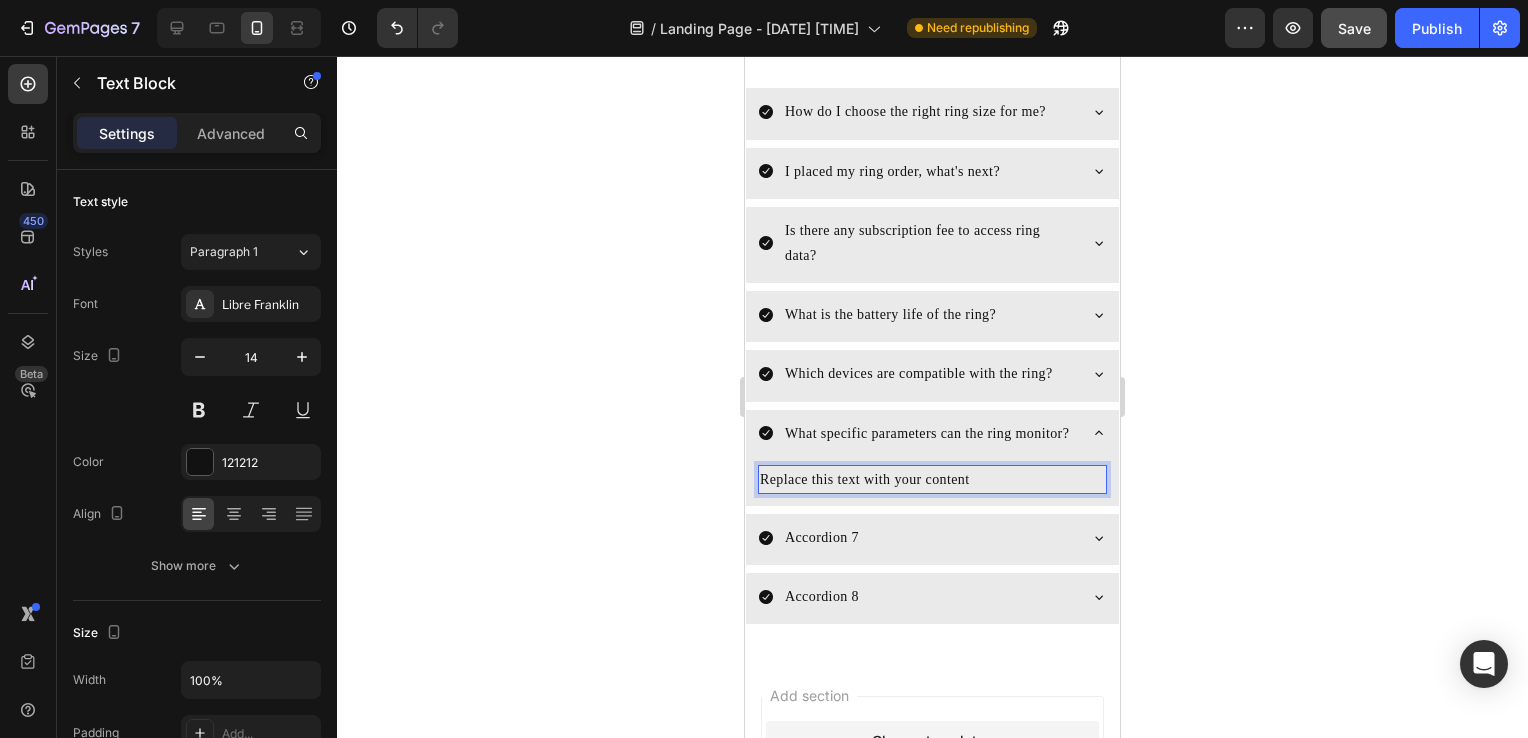 scroll, scrollTop: 10102, scrollLeft: 0, axis: vertical 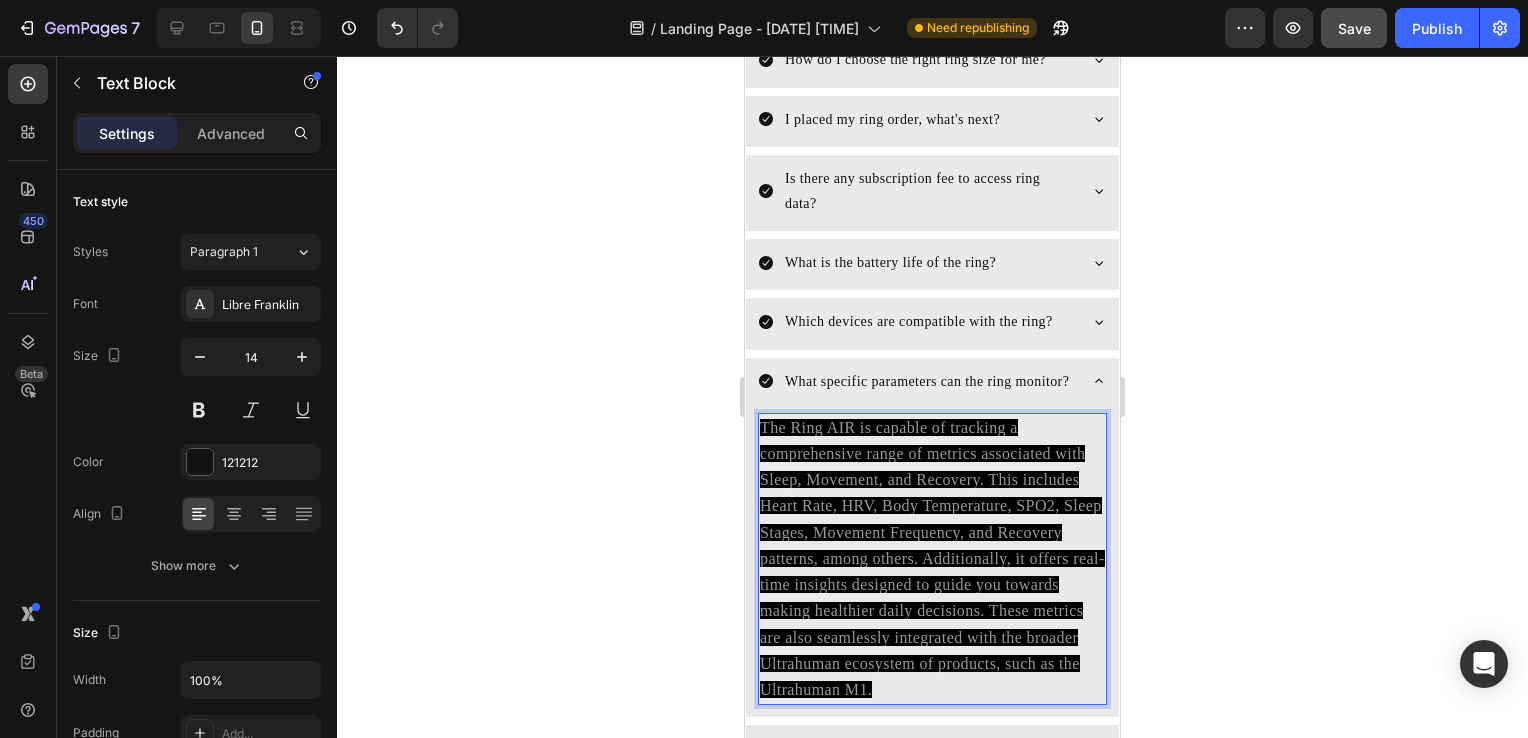 click on "The Ring AIR is capable of tracking a comprehensive range of metrics associated with Sleep, Movement, and Recovery. This includes Heart Rate, HRV, Body Temperature, SPO2, Sleep Stages, Movement Frequency, and Recovery patterns, among others. Additionally, it offers real-time insights designed to guide you towards making healthier daily decisions. These metrics are also seamlessly integrated with the broader Ultrahuman ecosystem of products, such as the Ultrahuman M1." at bounding box center [932, 558] 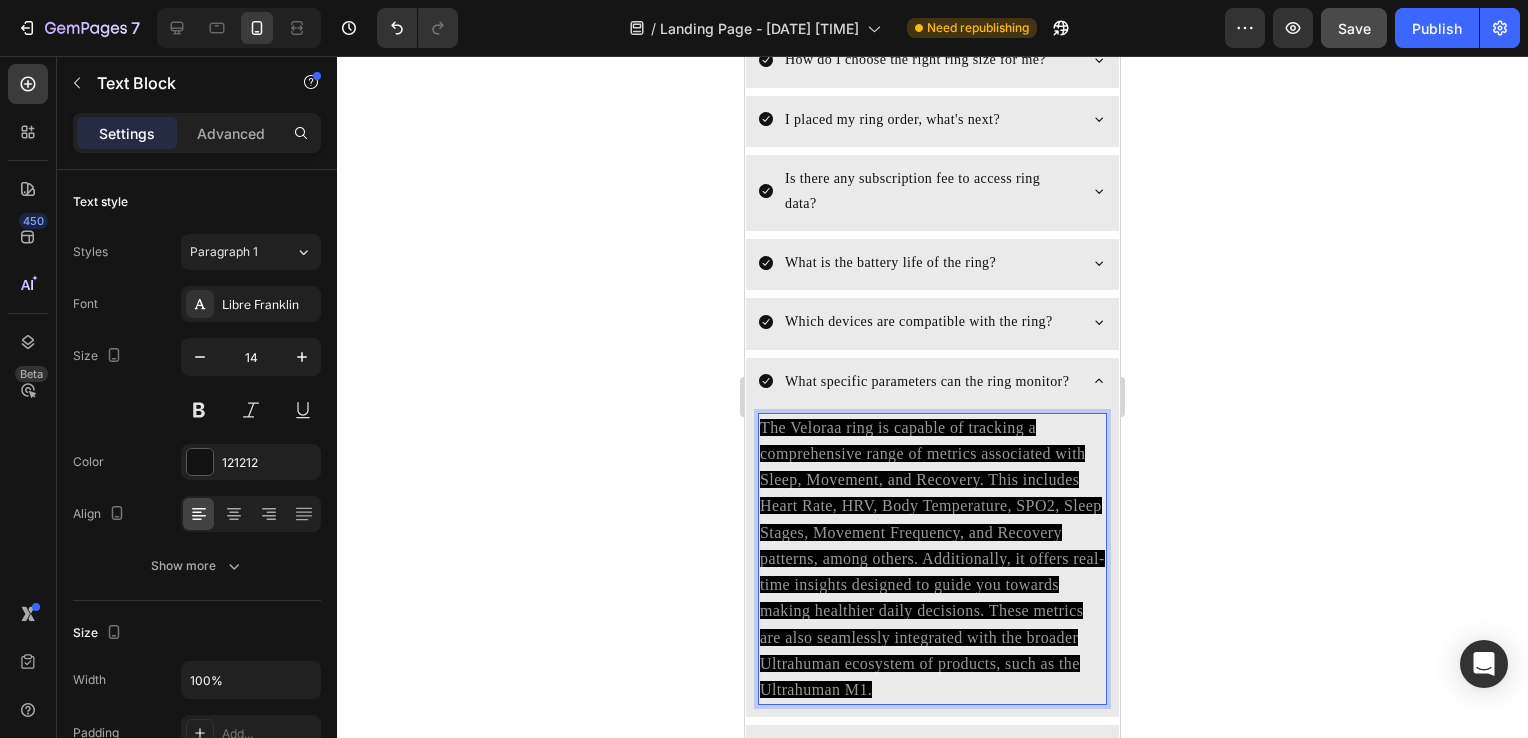 scroll, scrollTop: 10123, scrollLeft: 0, axis: vertical 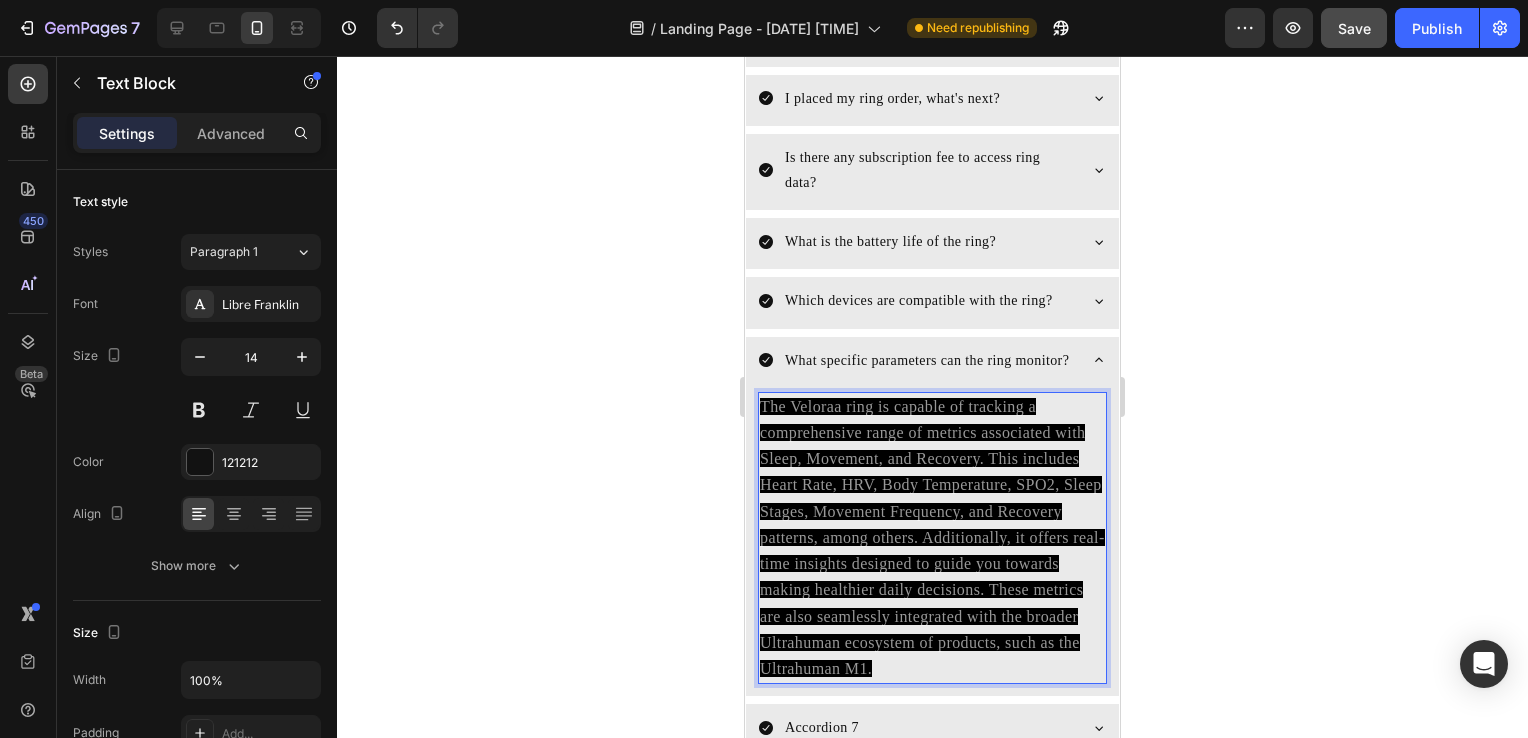 click on "The Veloraa ring is capable of tracking a comprehensive range of metrics associated with Sleep, Movement, and Recovery. This includes Heart Rate, HRV, Body Temperature, SPO2, Sleep Stages, Movement Frequency, and Recovery patterns, among others. Additionally, it offers real-time insights designed to guide you towards making healthier daily decisions. These metrics are also seamlessly integrated with the broader Ultrahuman ecosystem of products, such as the Ultrahuman M1." at bounding box center (932, 537) 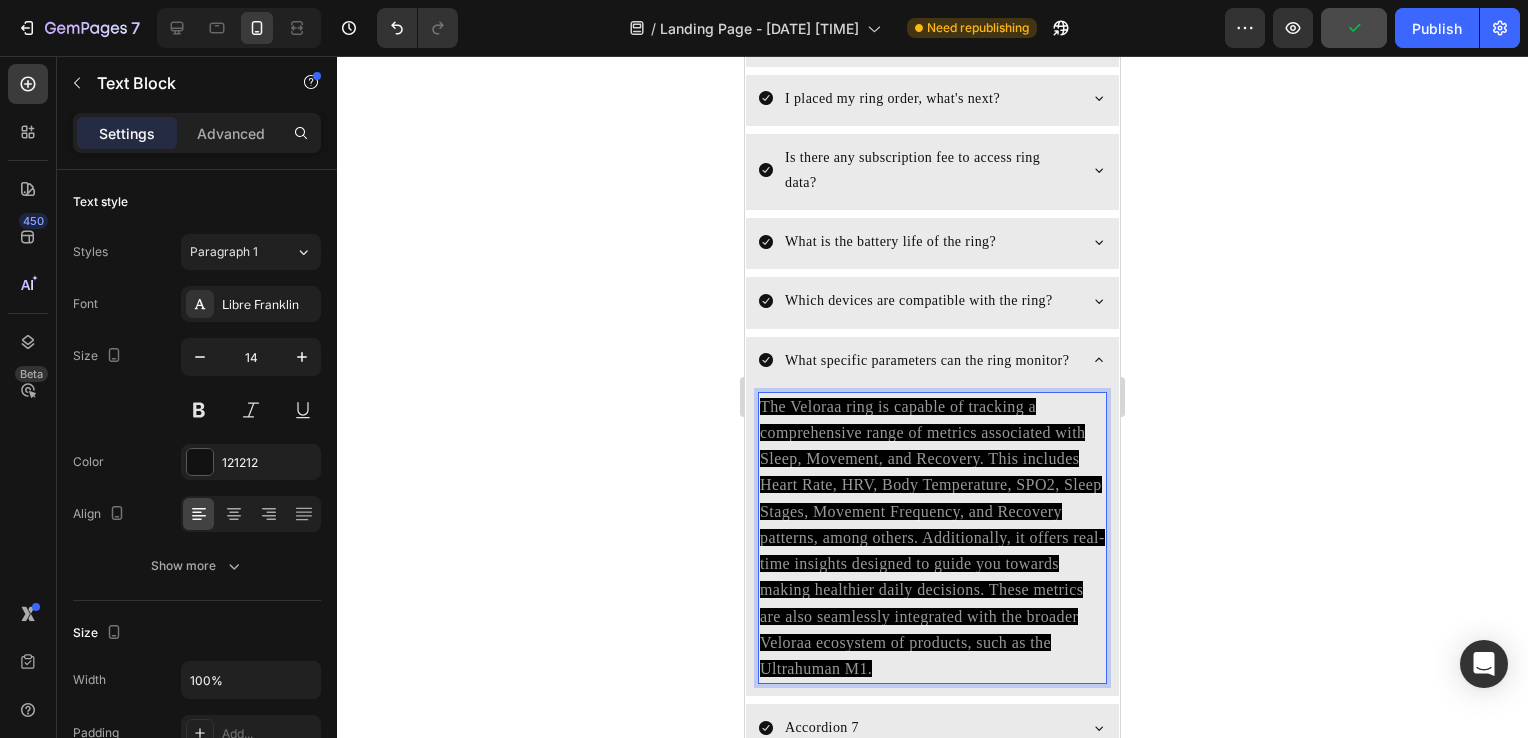 click on "The Veloraa ring is capable of tracking a comprehensive range of metrics associated with Sleep, Movement, and Recovery. This includes Heart Rate, HRV, Body Temperature, SPO2, Sleep Stages, Movement Frequency, and Recovery patterns, among others. Additionally, it offers real-time insights designed to guide you towards making healthier daily decisions. These metrics are also seamlessly integrated with the broader Veloraa ecosystem of products, such as the Ultrahuman M1." at bounding box center (932, 537) 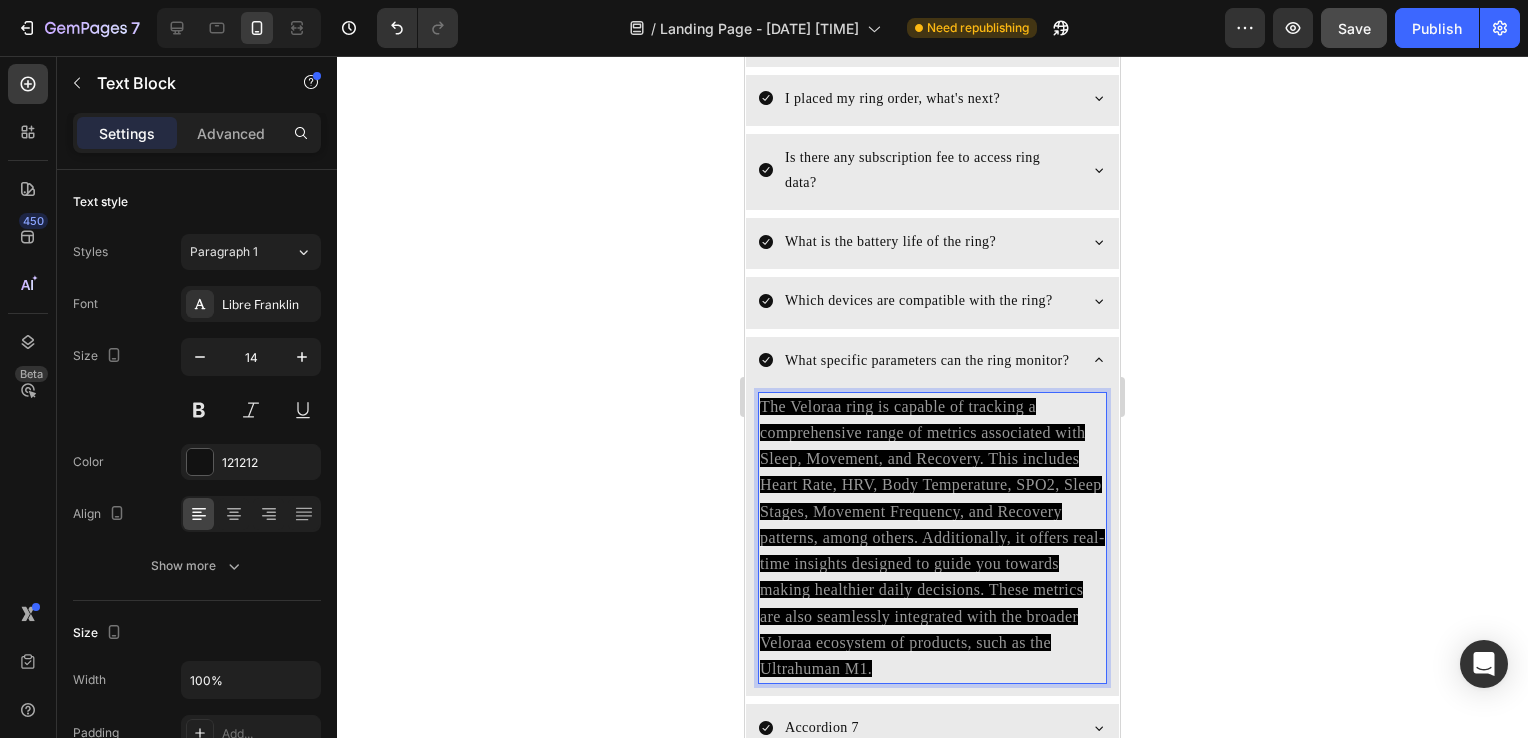 click on "The Veloraa ring is capable of tracking a comprehensive range of metrics associated with Sleep, Movement, and Recovery. This includes Heart Rate, HRV, Body Temperature, SPO2, Sleep Stages, Movement Frequency, and Recovery patterns, among others. Additionally, it offers real-time insights designed to guide you towards making healthier daily decisions. These metrics are also seamlessly integrated with the broader Veloraa ecosystem of products, such as the Ultrahuman M1." at bounding box center [932, 538] 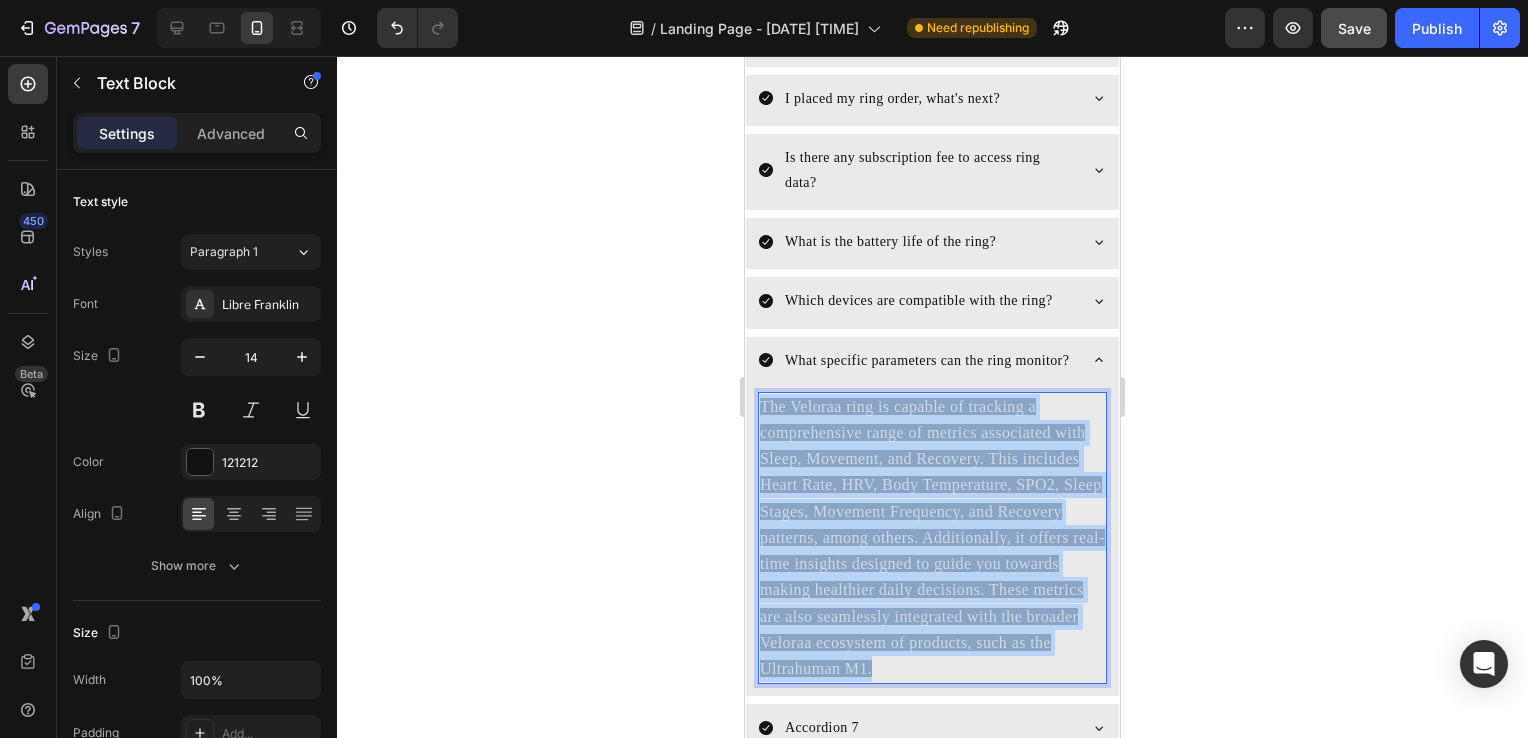 click on "The Veloraa ring is capable of tracking a comprehensive range of metrics associated with Sleep, Movement, and Recovery. This includes Heart Rate, HRV, Body Temperature, SPO2, Sleep Stages, Movement Frequency, and Recovery patterns, among others. Additionally, it offers real-time insights designed to guide you towards making healthier daily decisions. These metrics are also seamlessly integrated with the broader Veloraa ecosystem of products, such as the Ultrahuman M1." at bounding box center [932, 538] 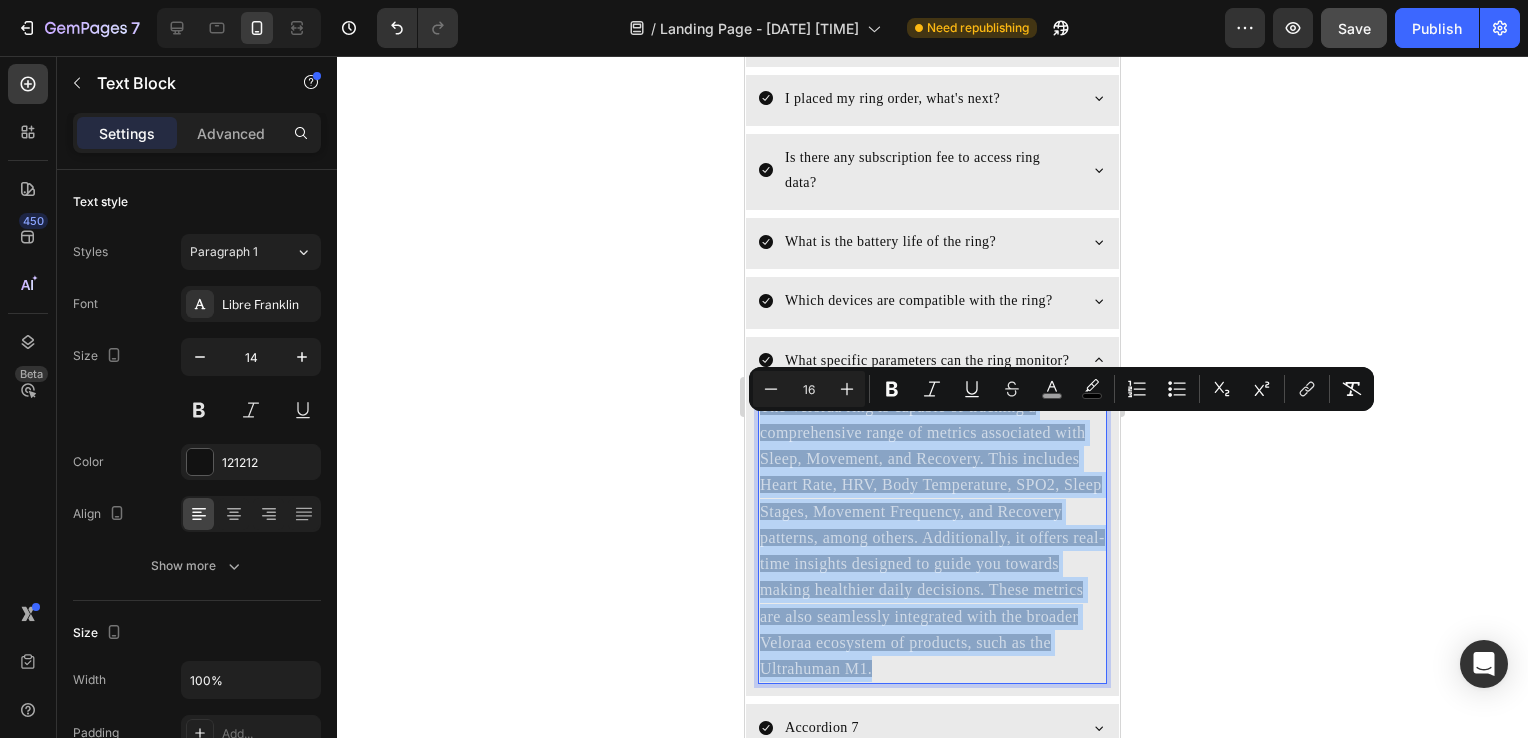 click on "The Veloraa ring is capable of tracking a comprehensive range of metrics associated with Sleep, Movement, and Recovery. This includes Heart Rate, HRV, Body Temperature, SPO2, Sleep Stages, Movement Frequency, and Recovery patterns, among others. Additionally, it offers real-time insights designed to guide you towards making healthier daily decisions. These metrics are also seamlessly integrated with the broader Veloraa ecosystem of products, such as the Ultrahuman M1." at bounding box center [932, 538] 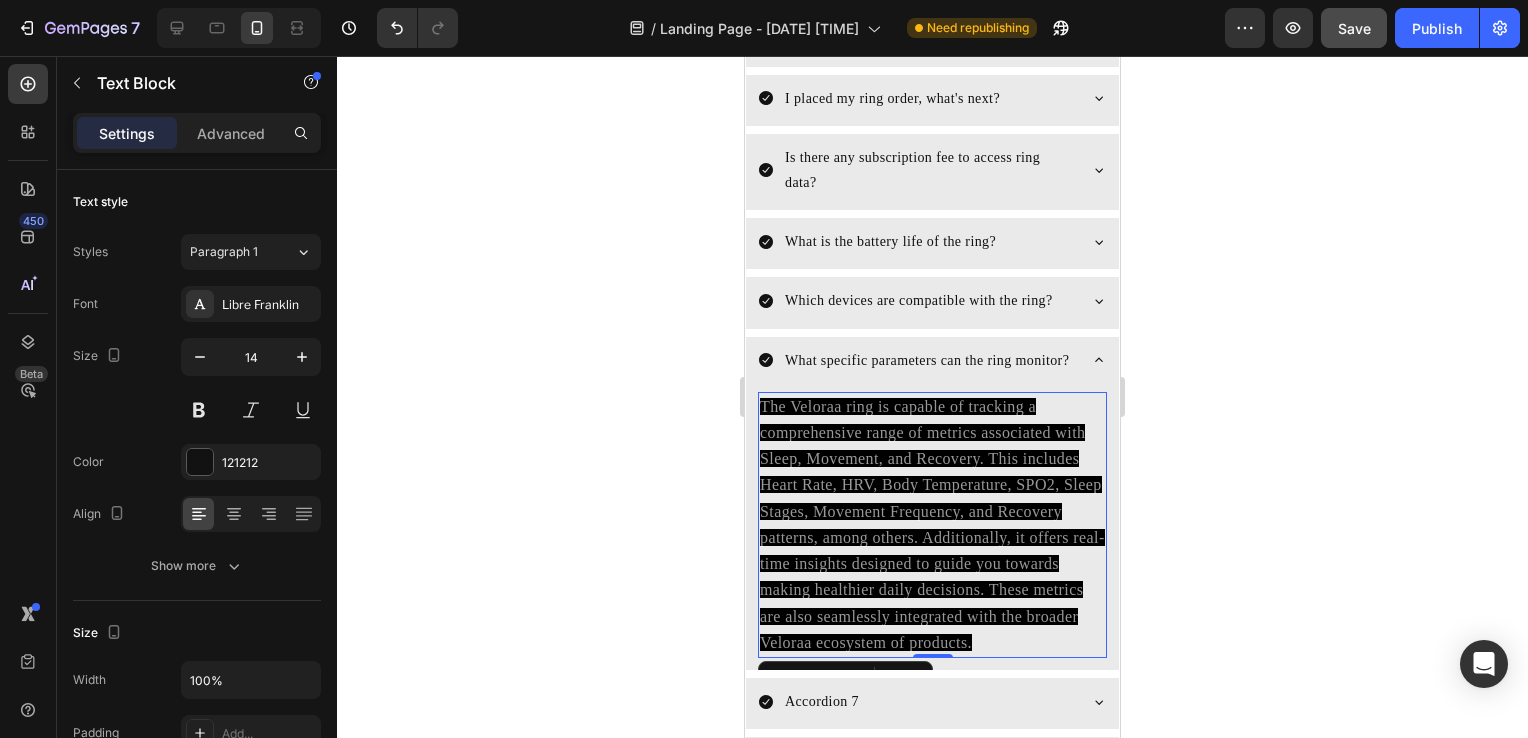 click 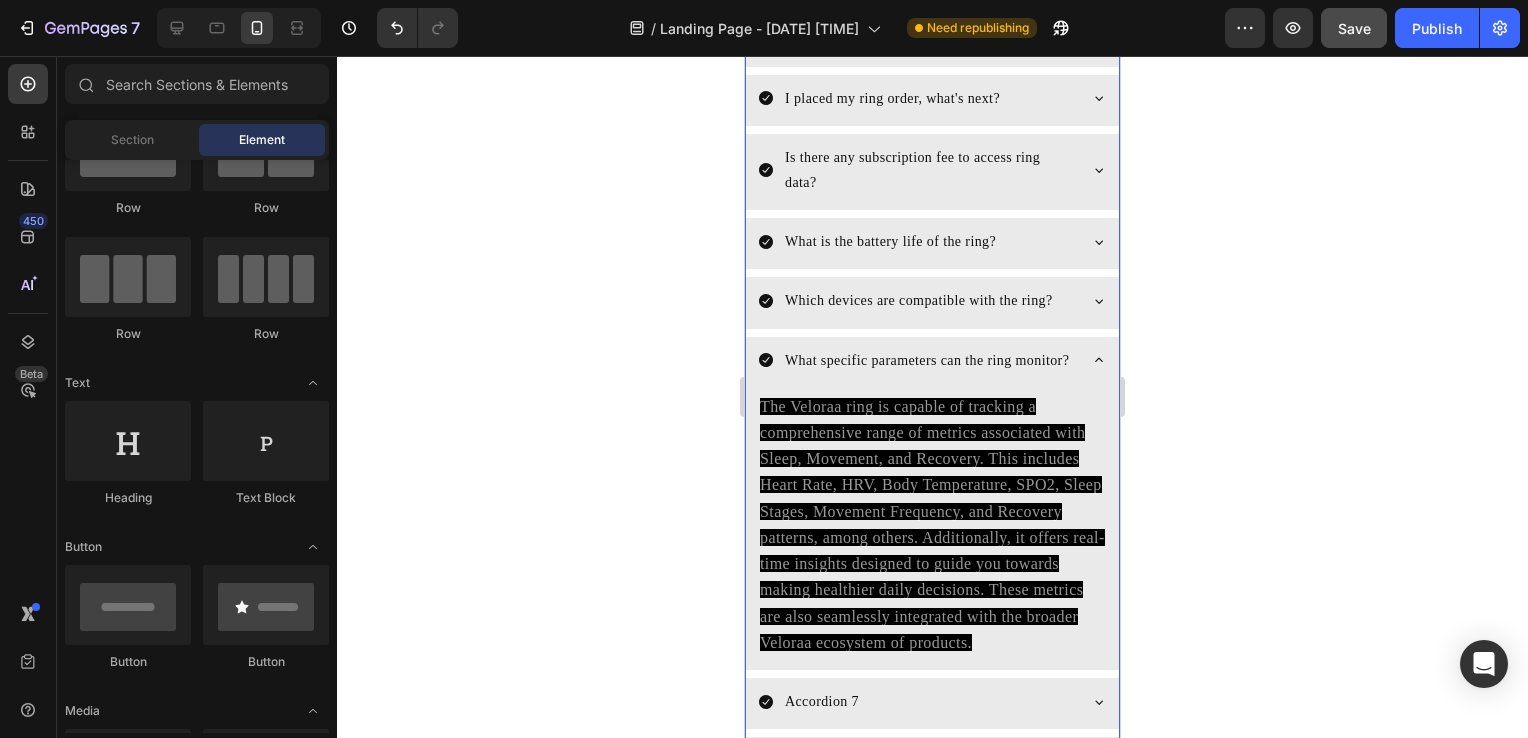 click 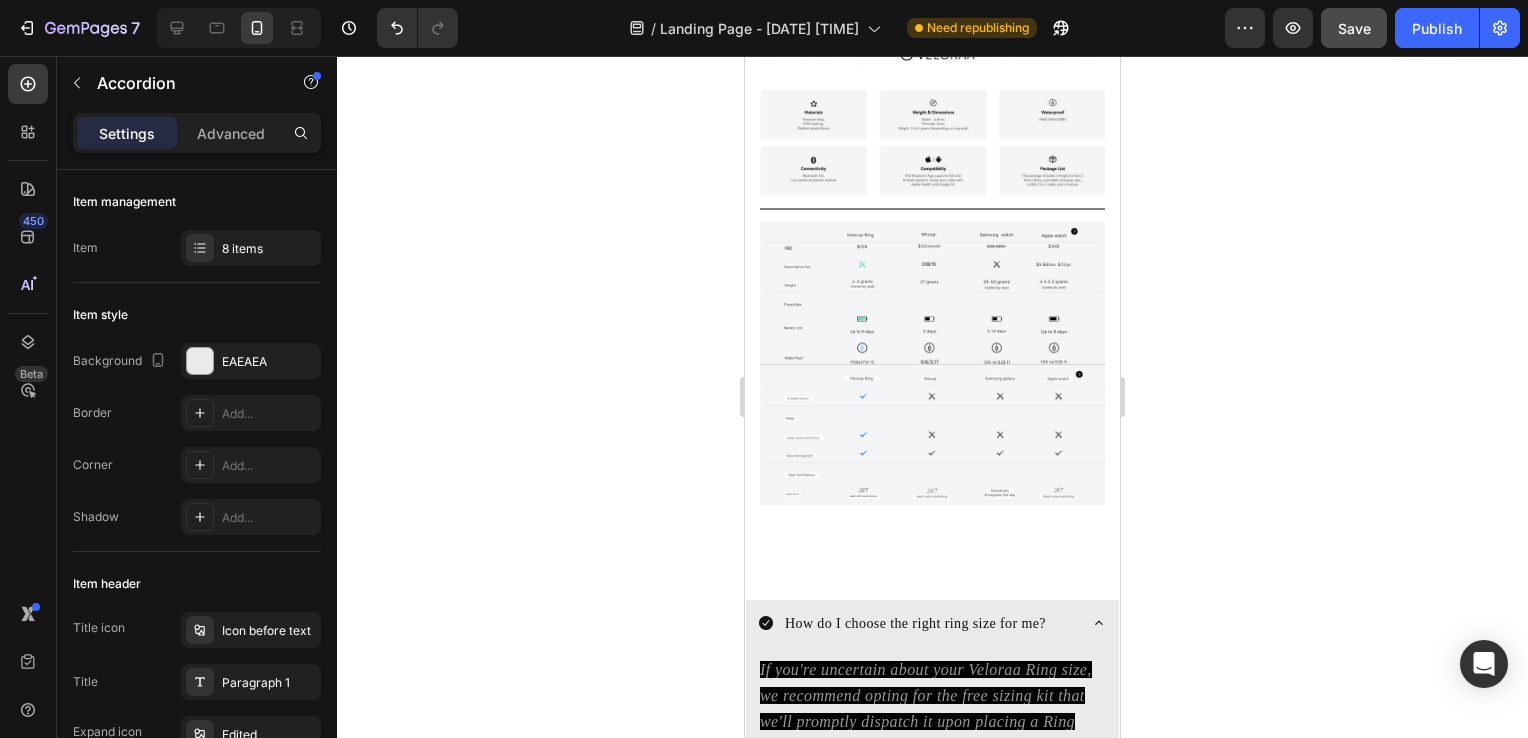 scroll, scrollTop: 9568, scrollLeft: 0, axis: vertical 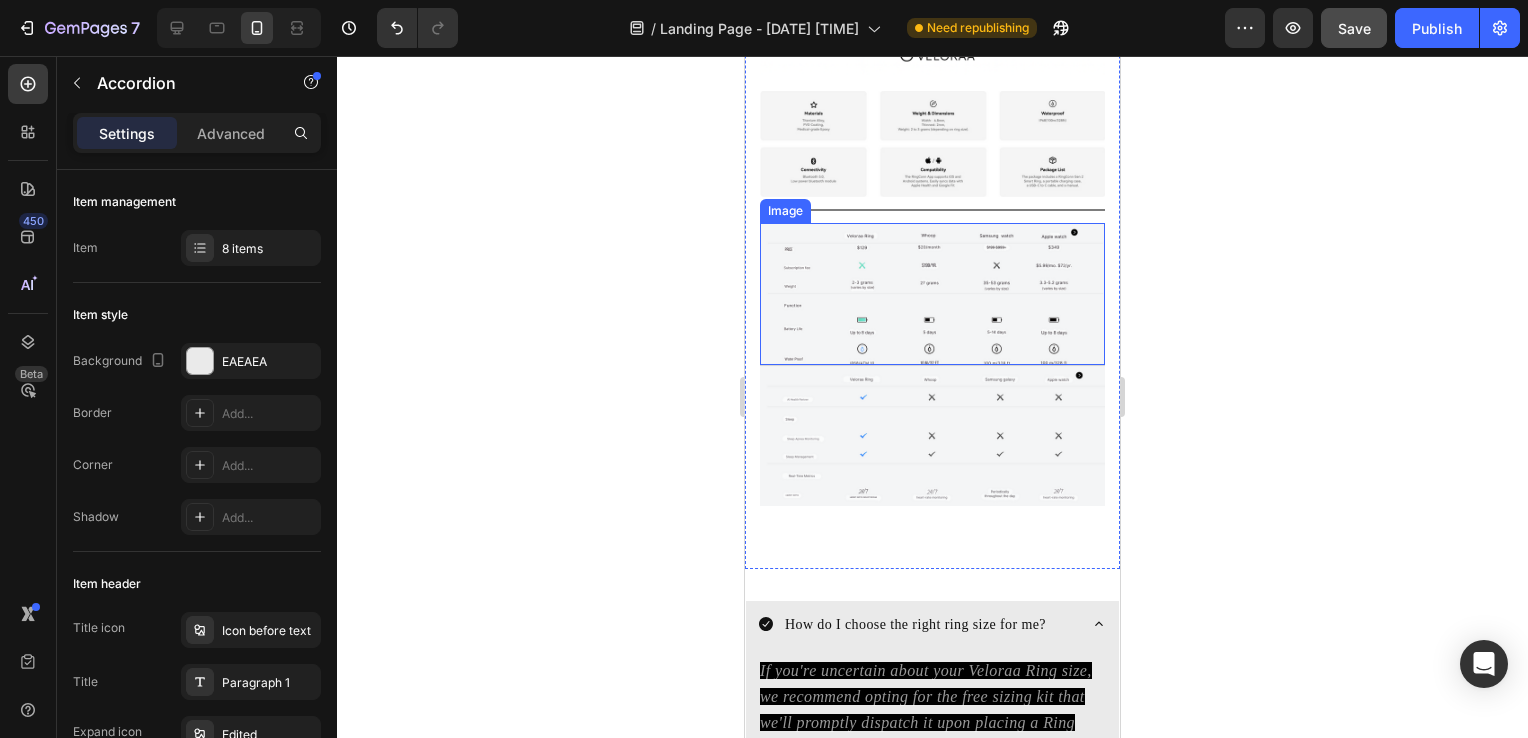 click at bounding box center [932, 294] 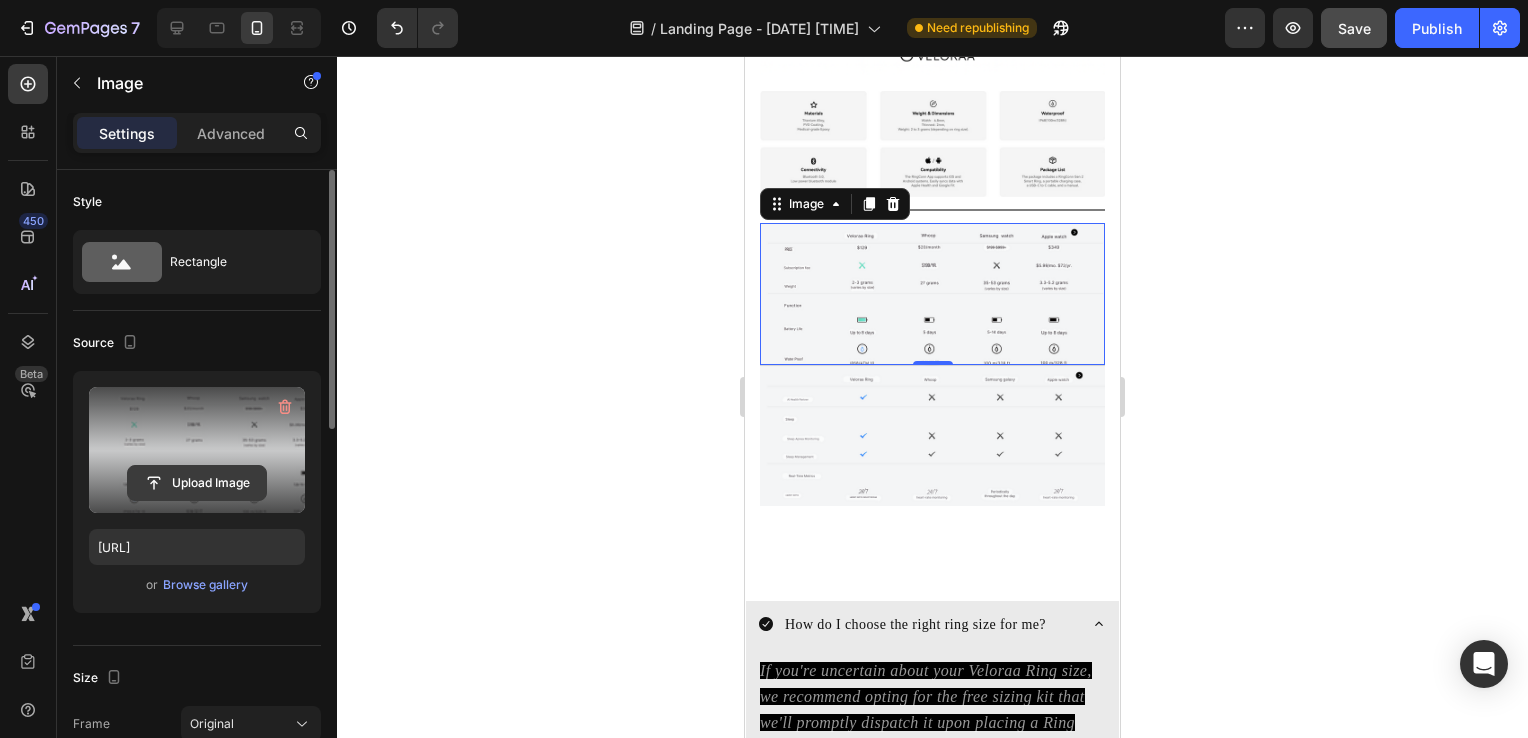 click 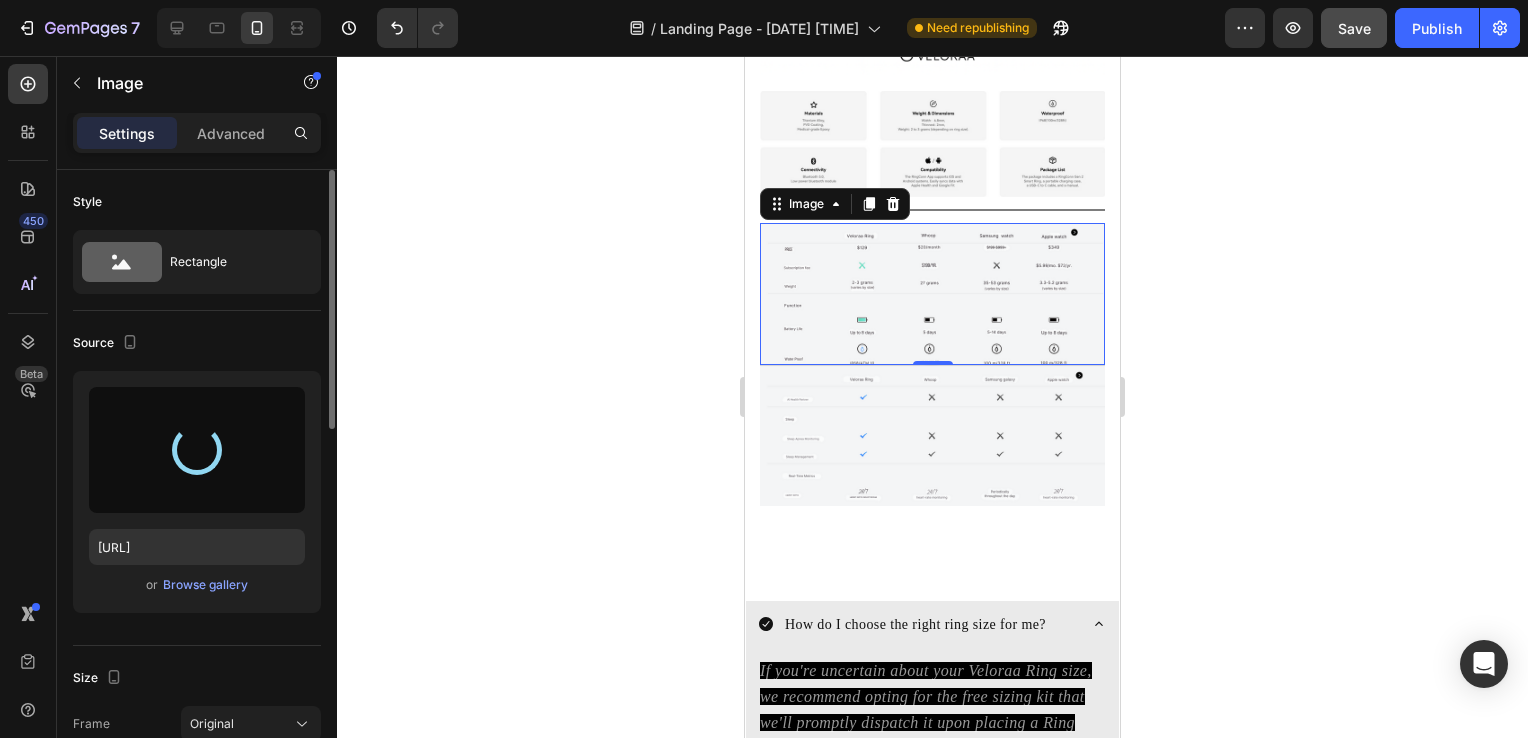 type on "https://cdn.shopify.com/s/files/1/0938/6298/6115/files/gempages_577621640456700604-68e816a2-37d0-4030-80bd-b6760cd34d3d.png" 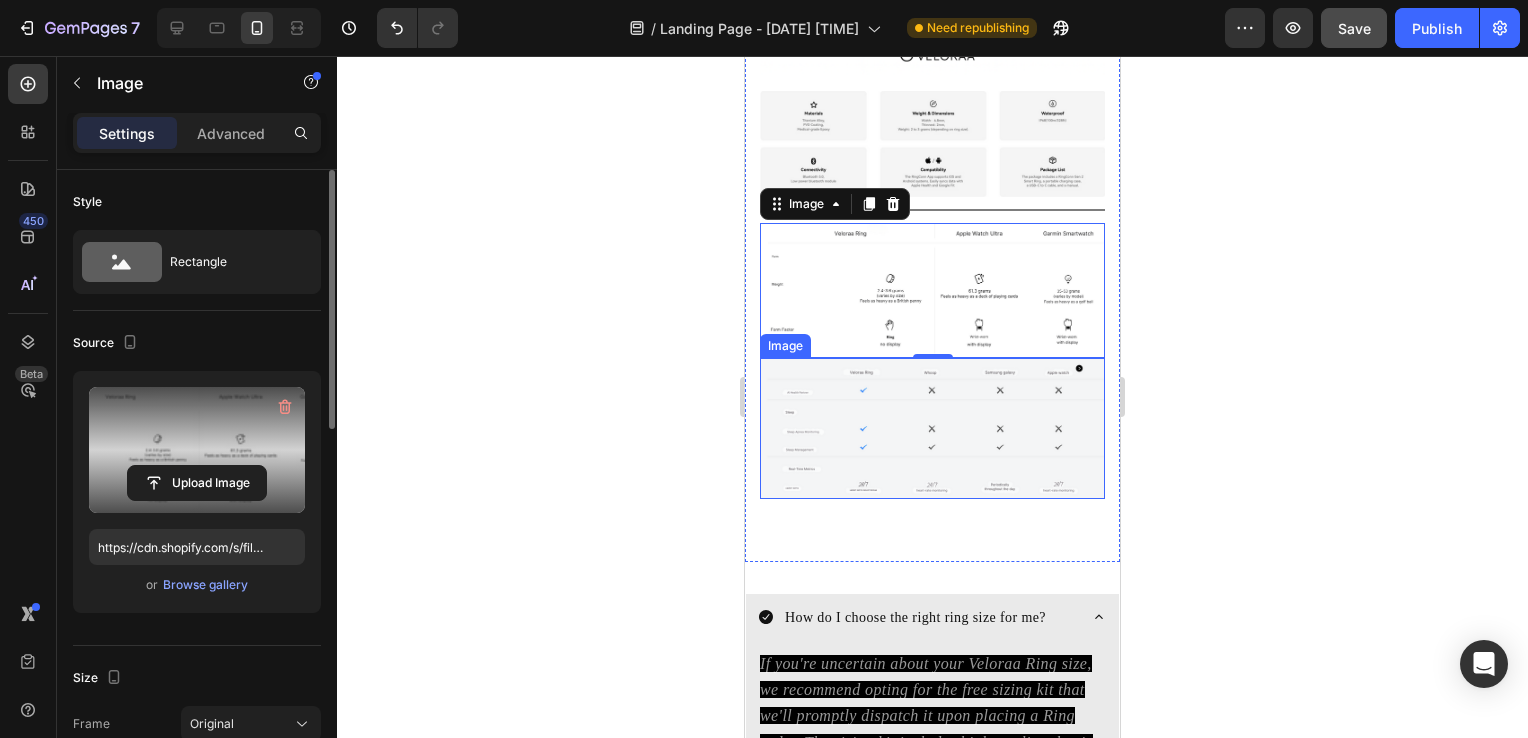click at bounding box center [932, 428] 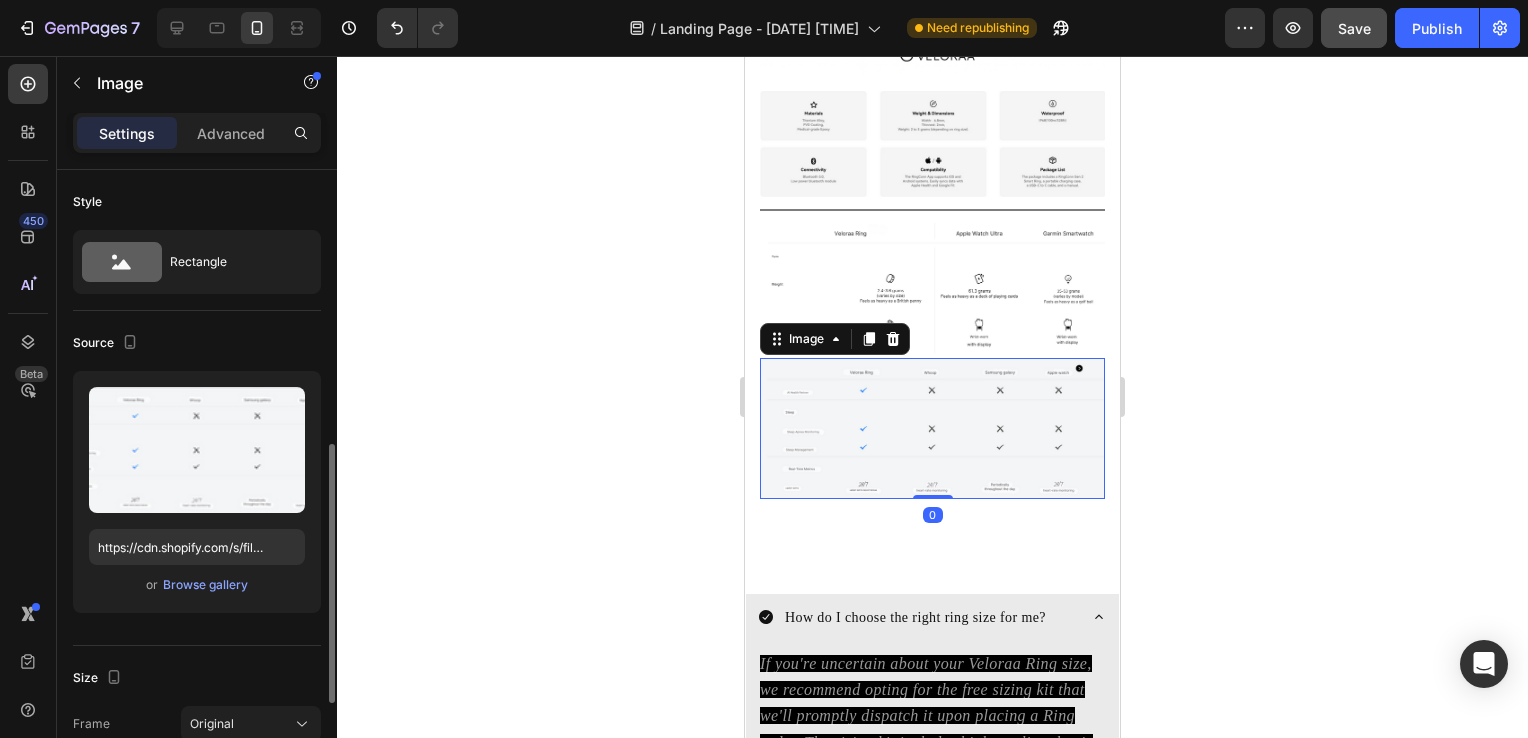 scroll, scrollTop: 194, scrollLeft: 0, axis: vertical 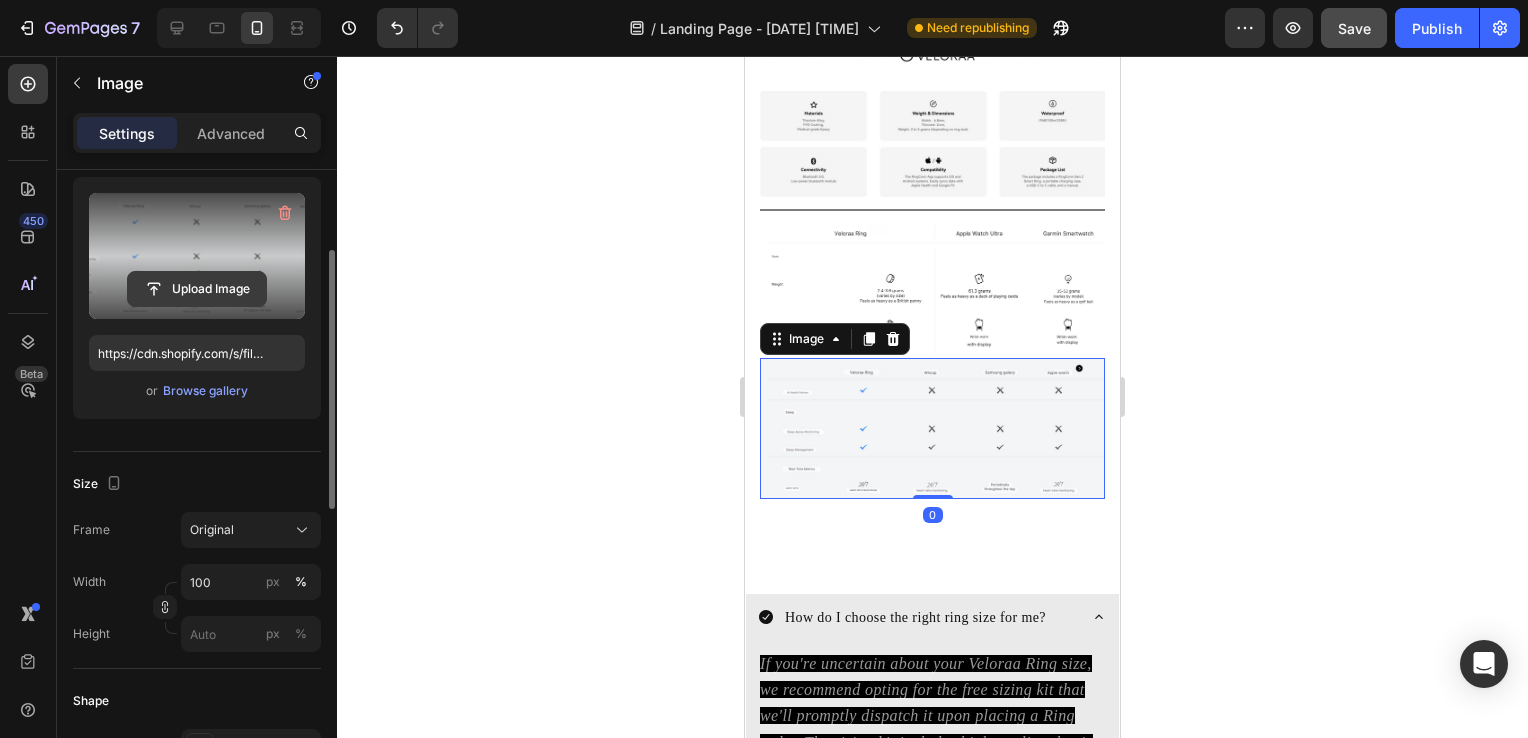 click 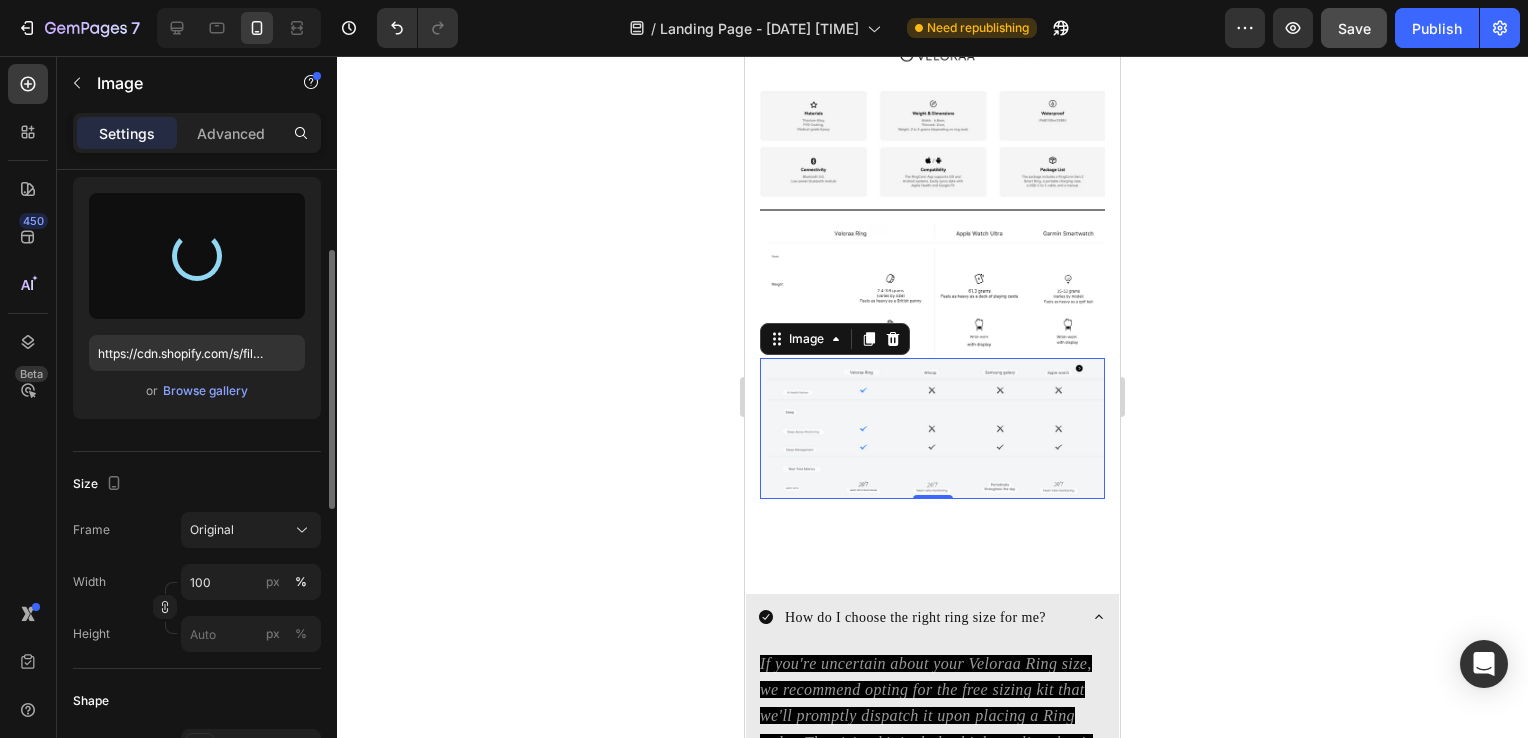 type on "https://cdn.shopify.com/s/files/1/0938/6298/6115/files/gempages_577621640456700604-19c189b4-8d75-4032-a95f-4b55f17b0796.png" 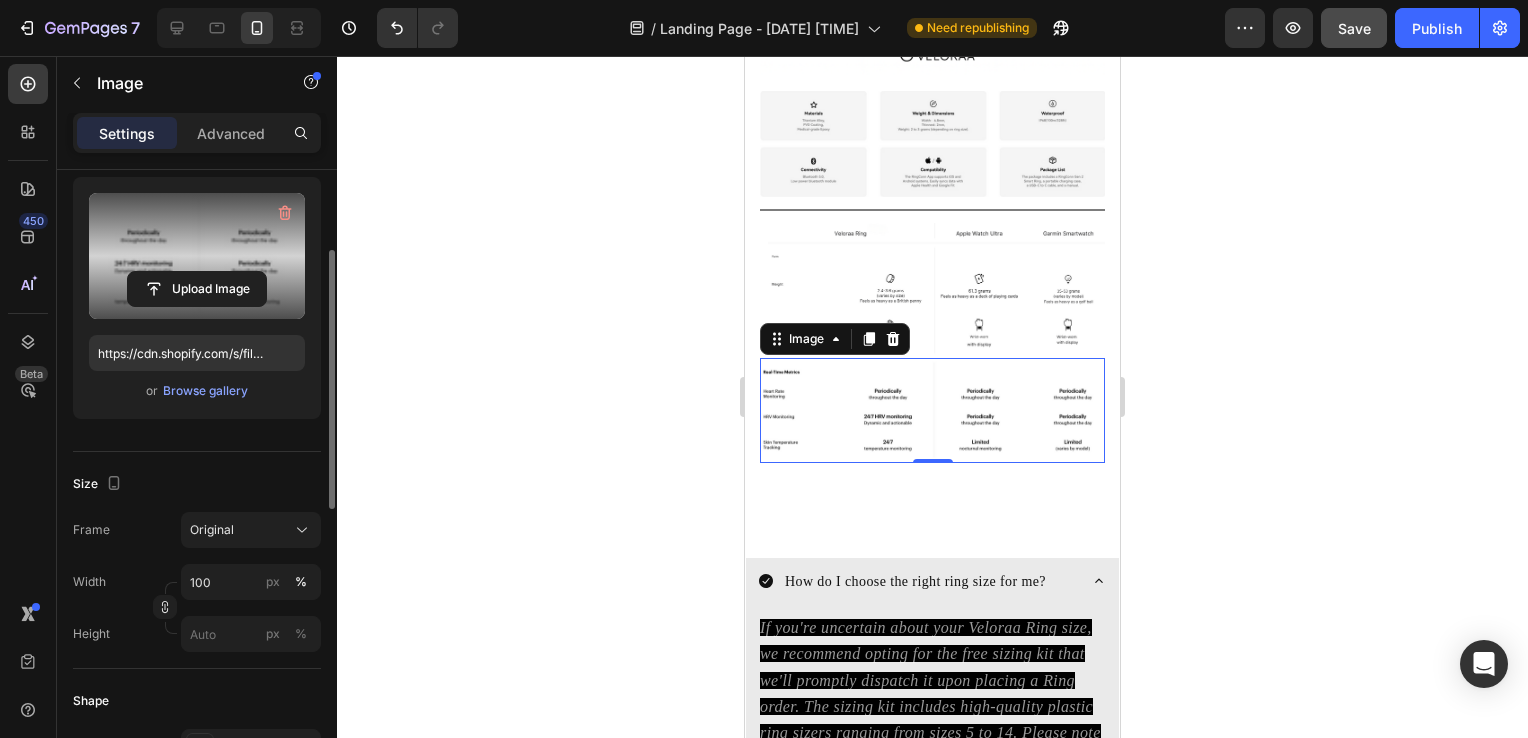 click 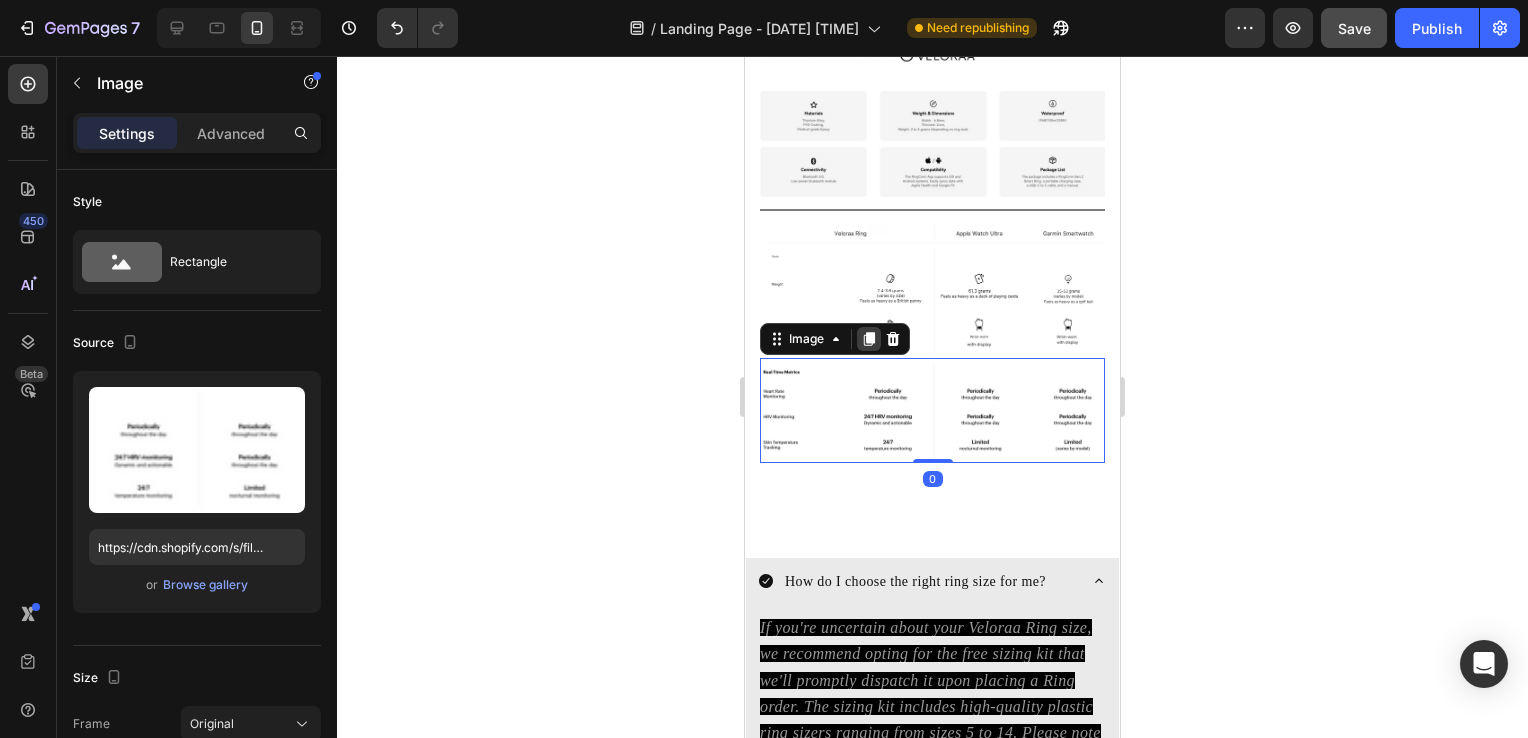 click 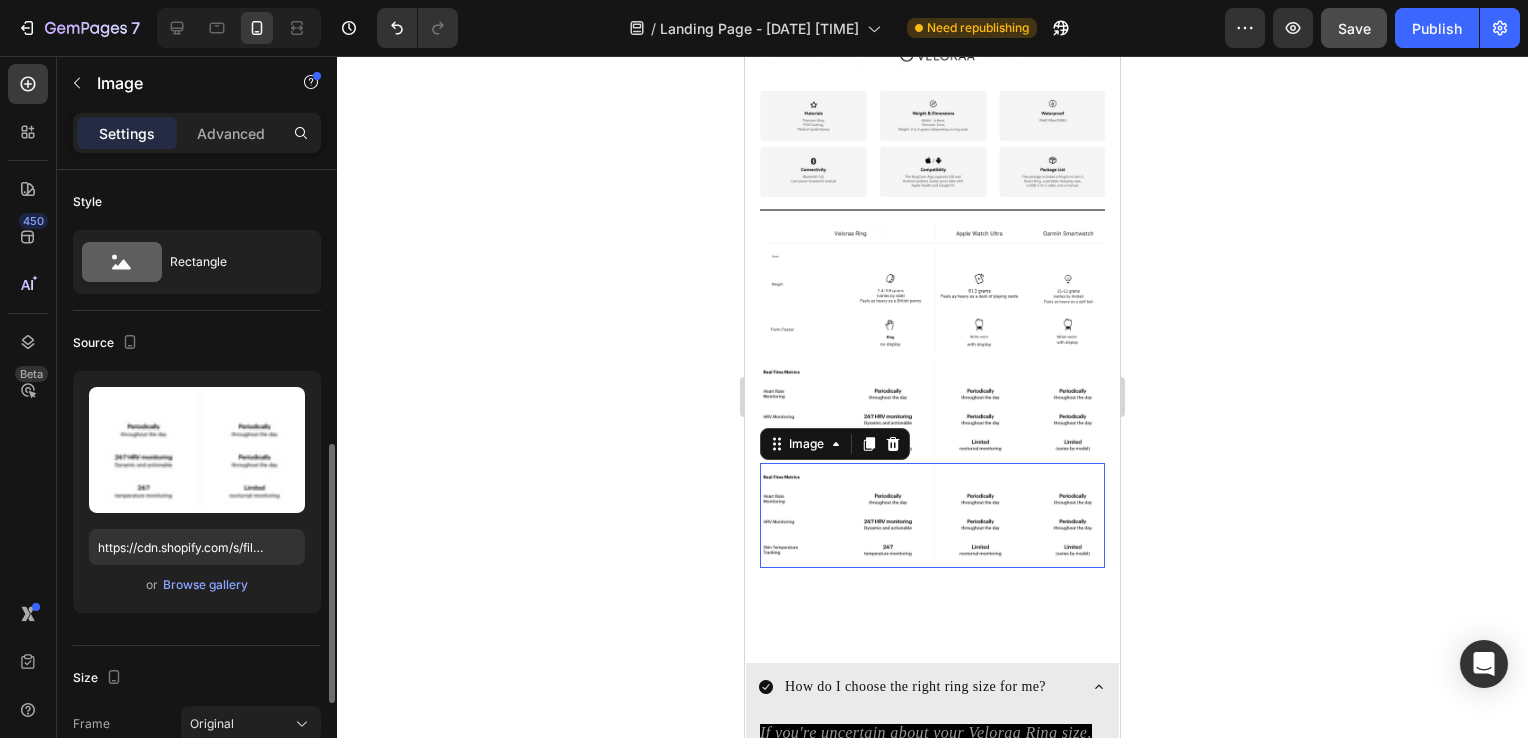 scroll, scrollTop: 194, scrollLeft: 0, axis: vertical 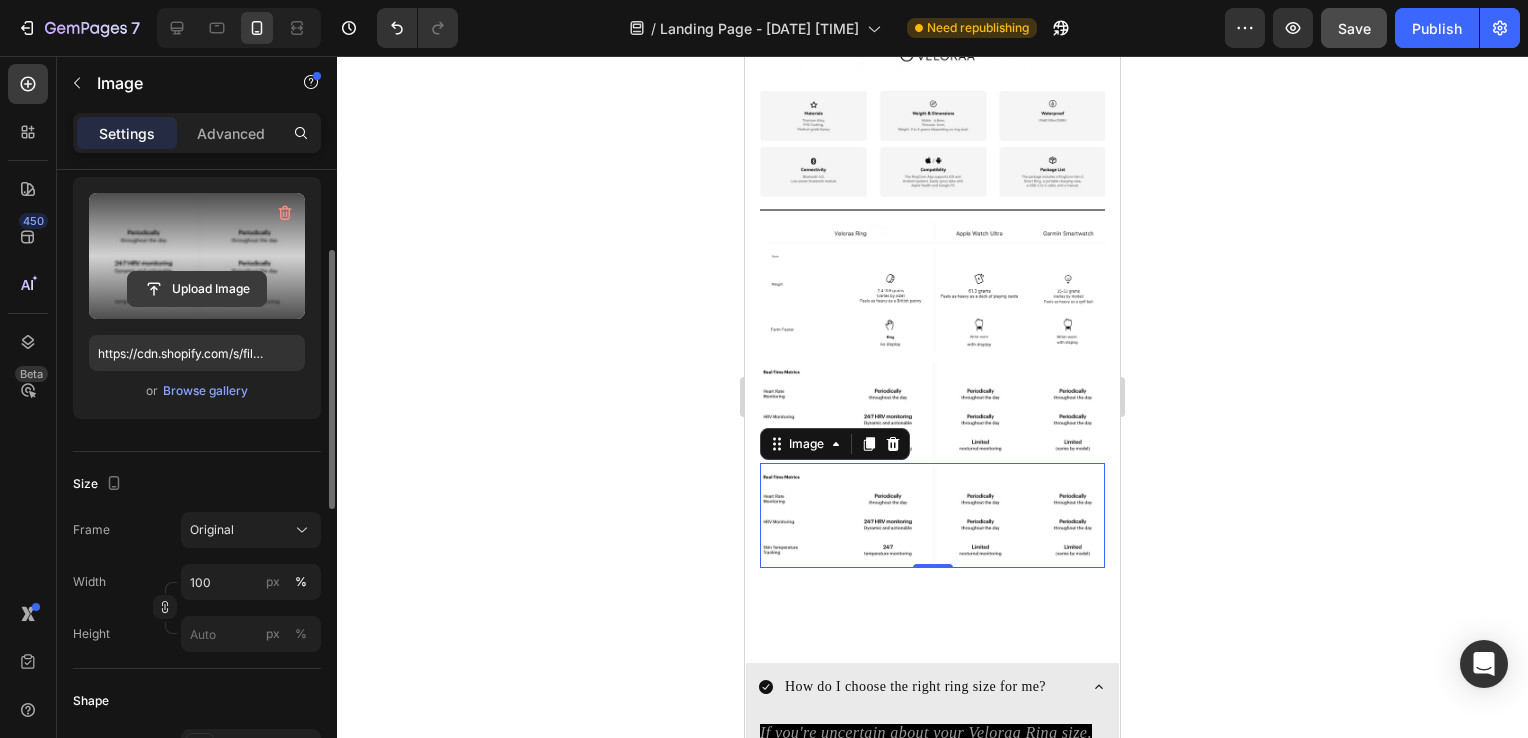 click 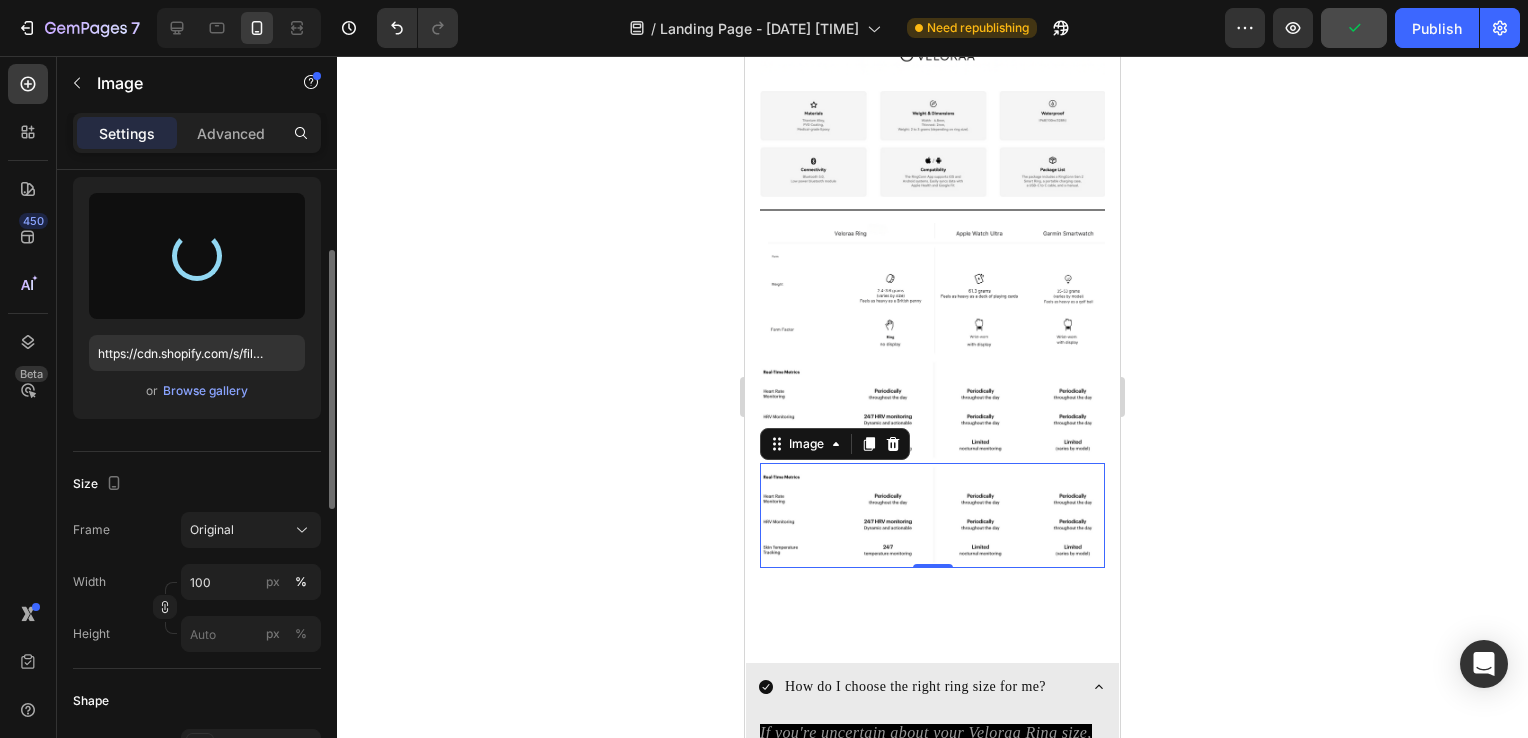 type on "https://cdn.shopify.com/s/files/1/0938/6298/6115/files/gempages_577621640456700604-8de060f5-579b-4b28-b79a-6ee2e612d793.png" 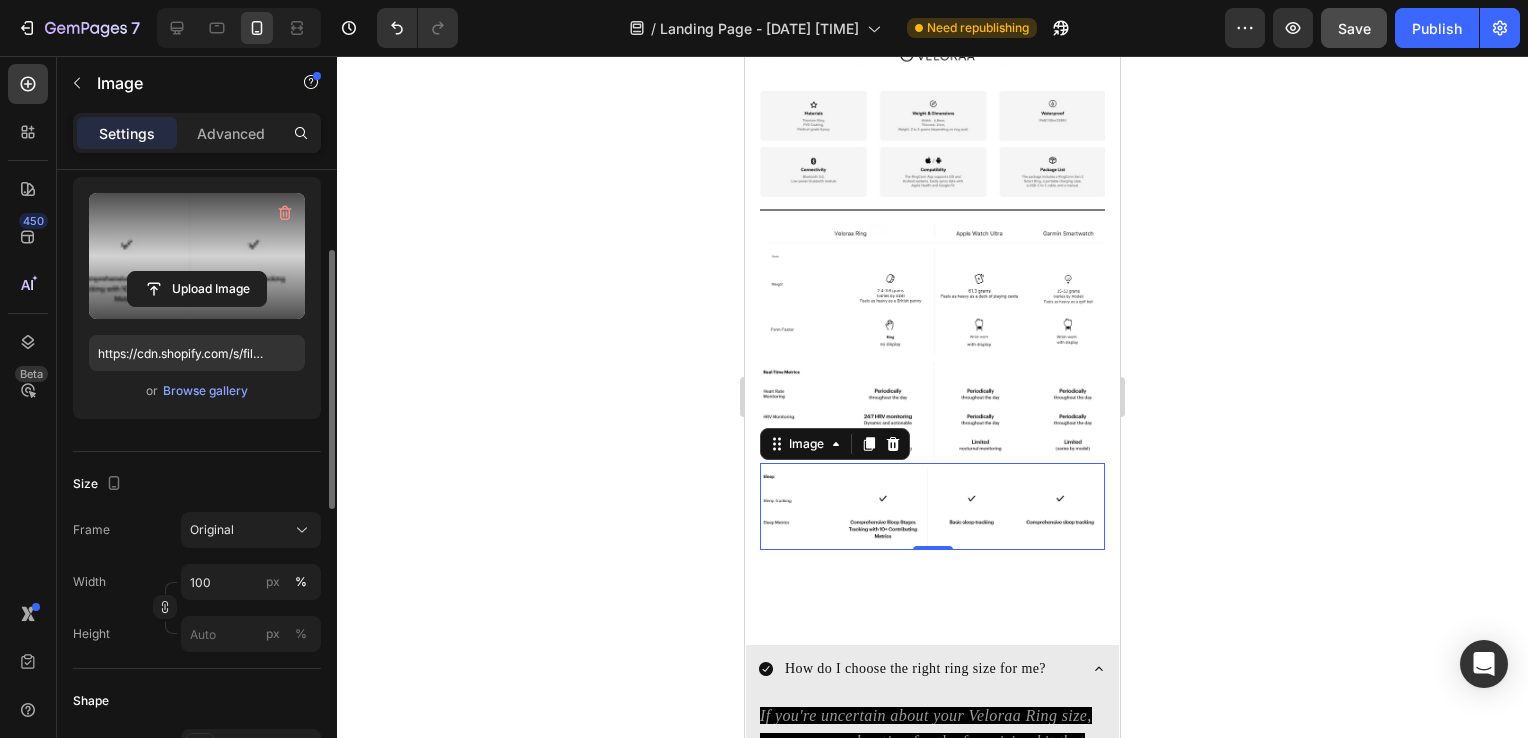 click 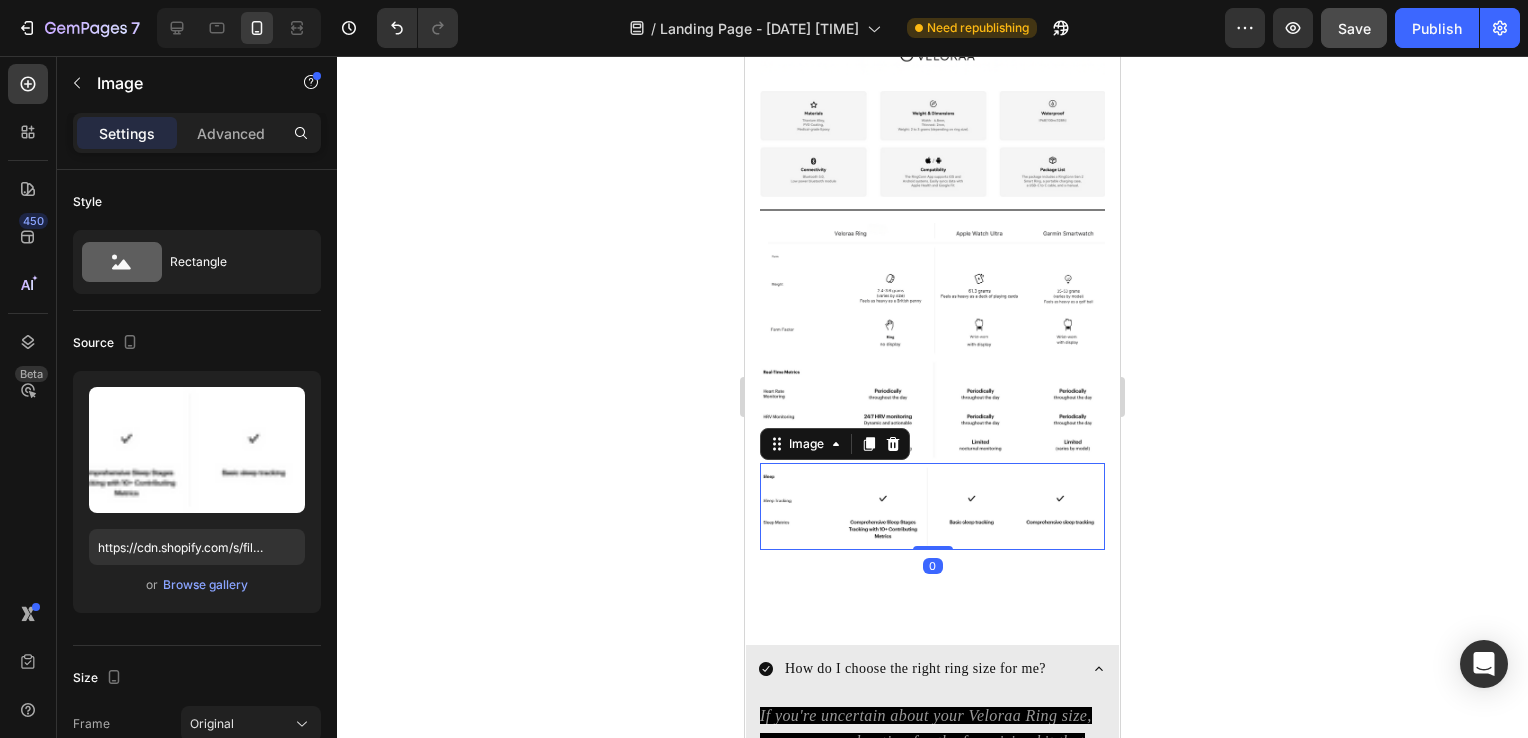 click at bounding box center [932, 507] 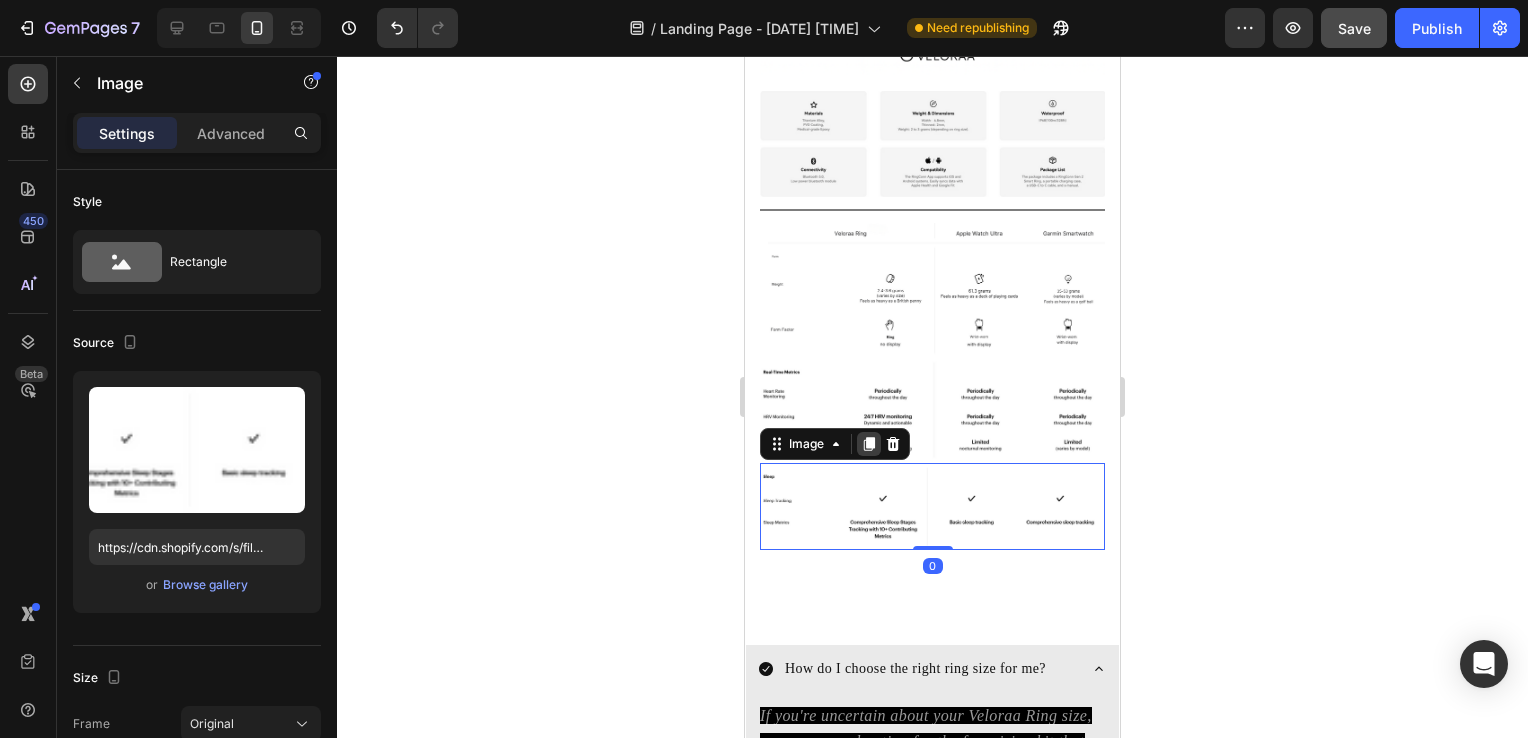 click 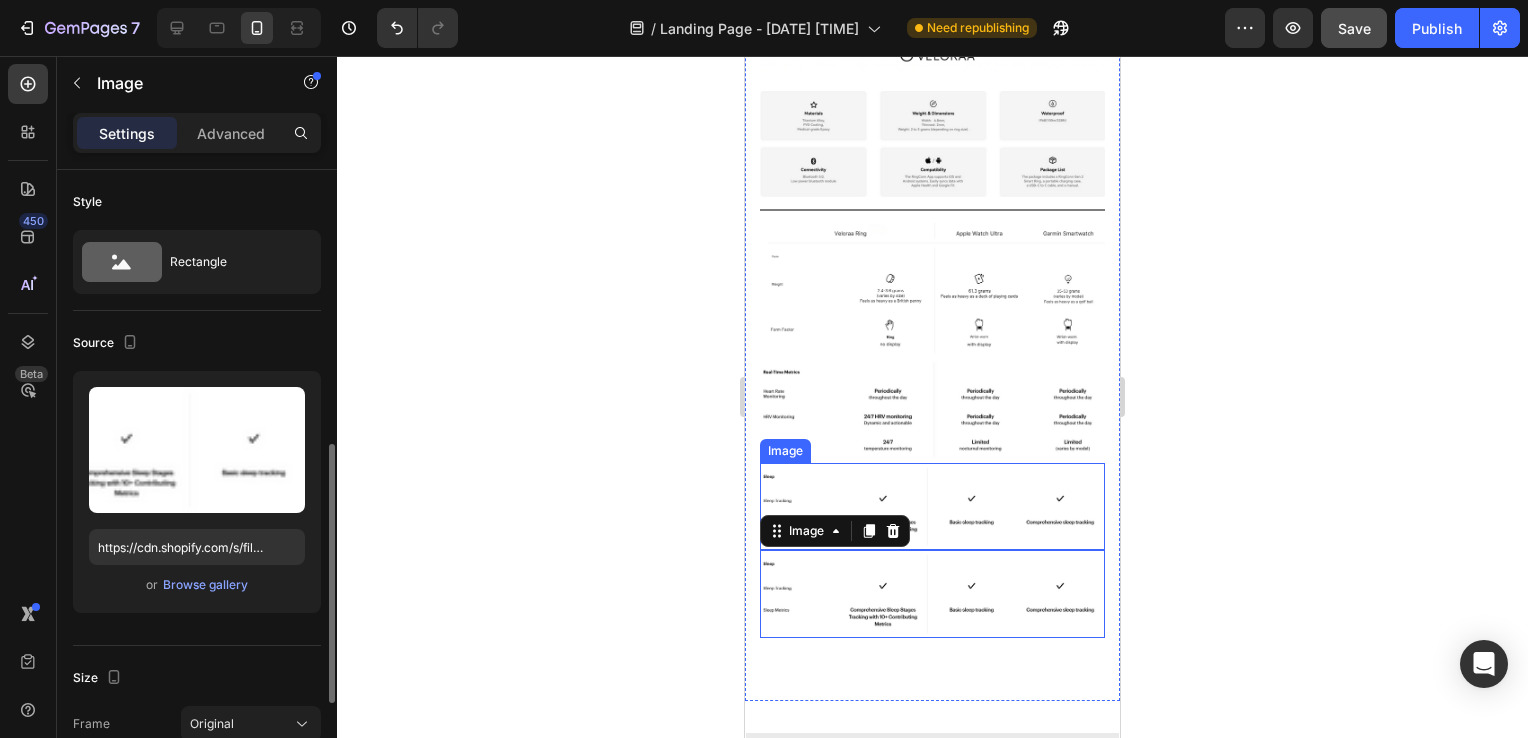 scroll, scrollTop: 194, scrollLeft: 0, axis: vertical 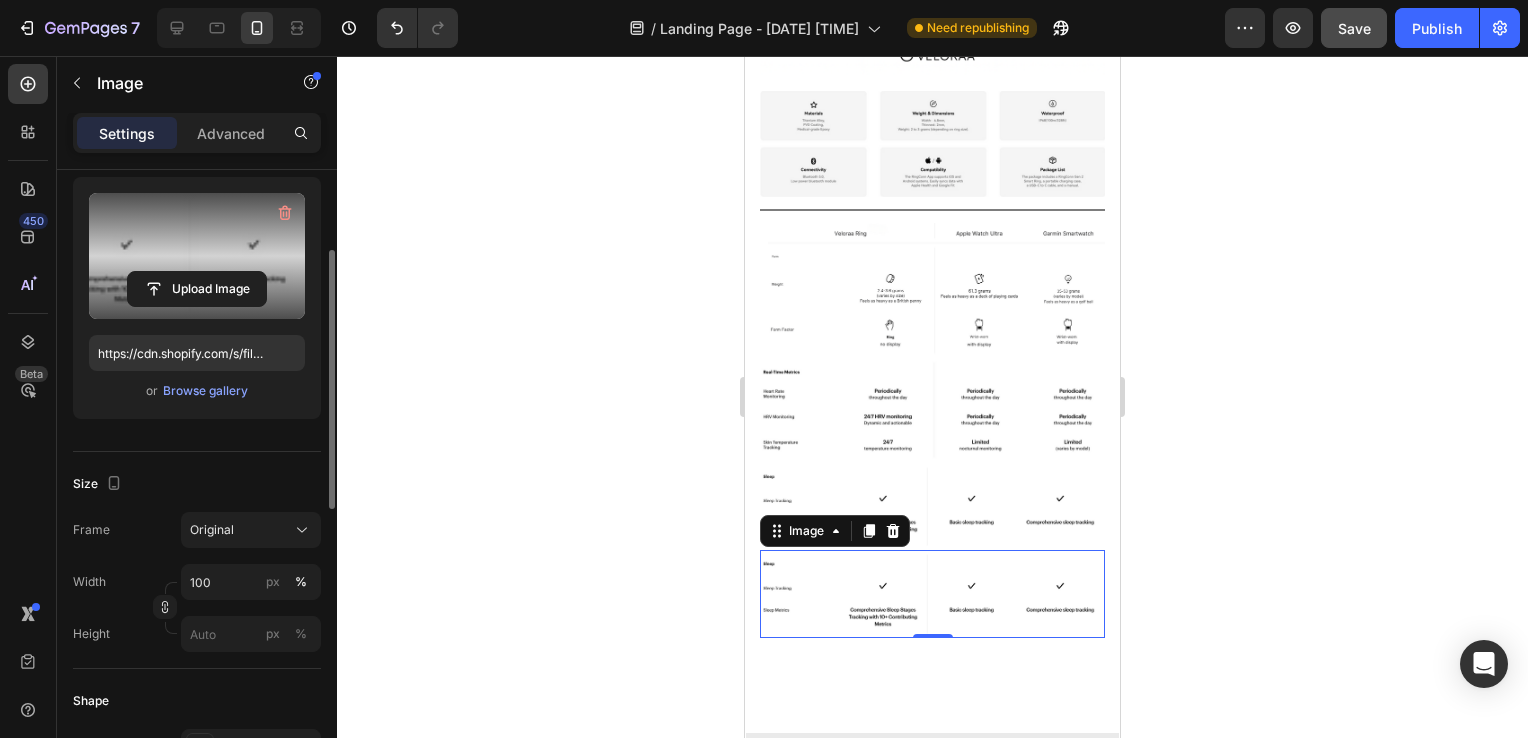 click at bounding box center (197, 256) 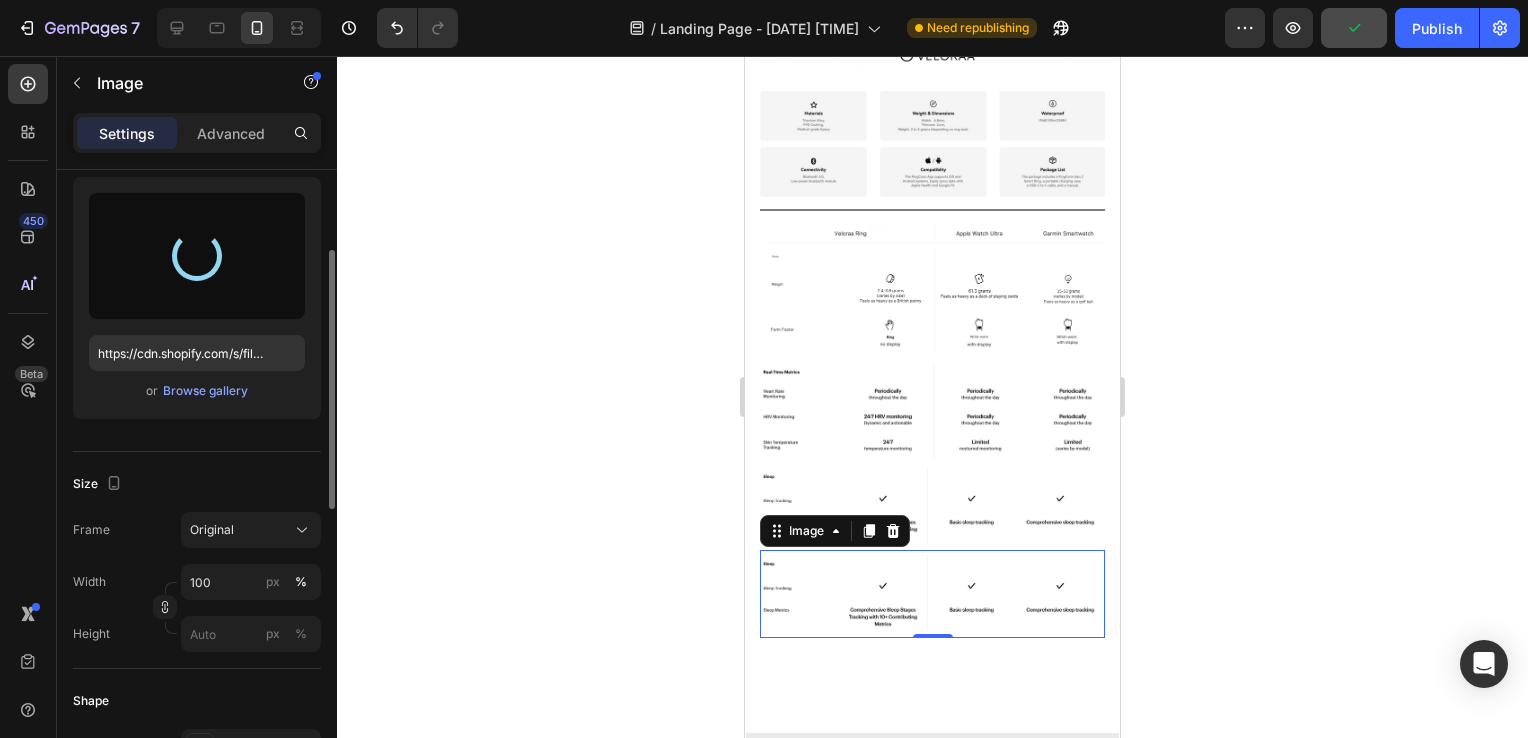 type on "[URL]" 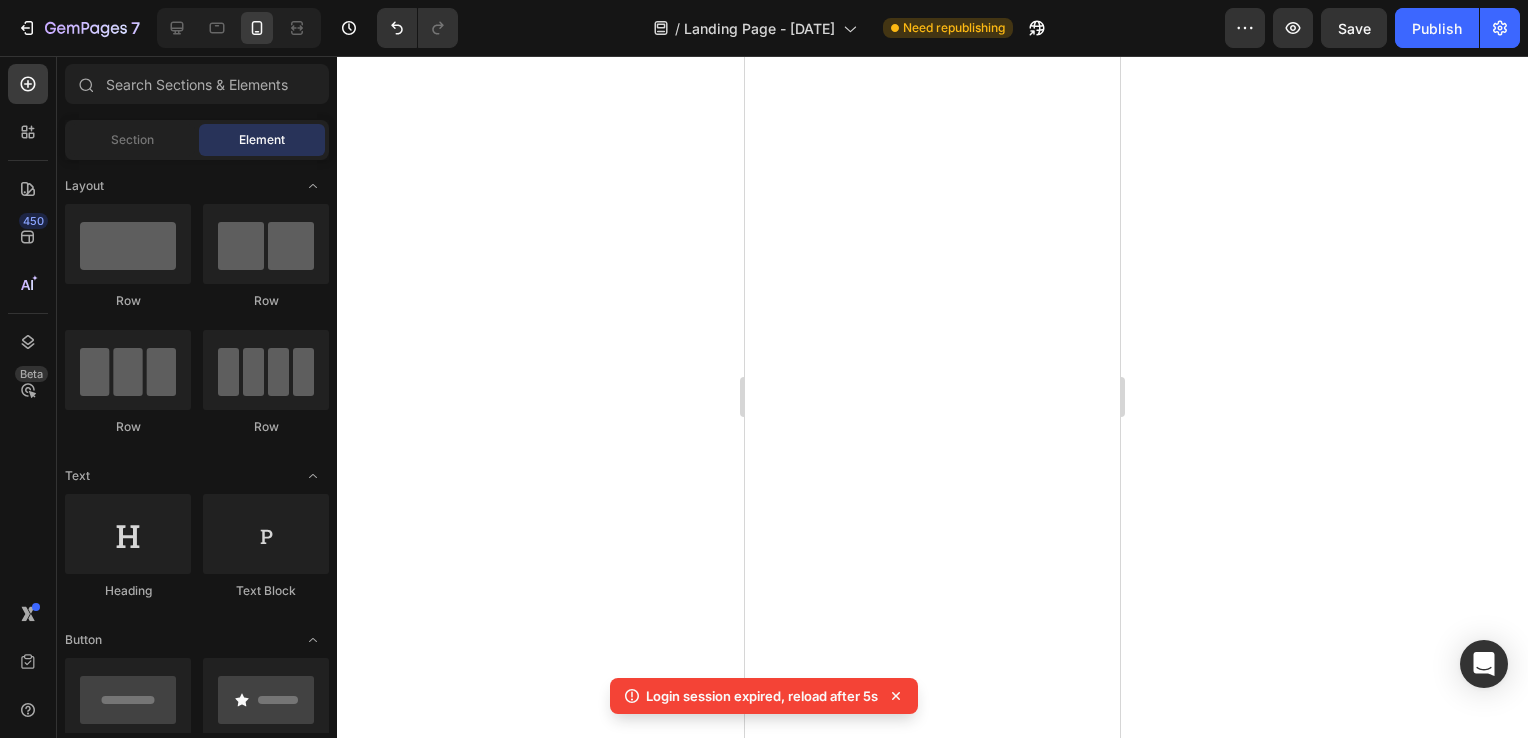 scroll, scrollTop: 0, scrollLeft: 0, axis: both 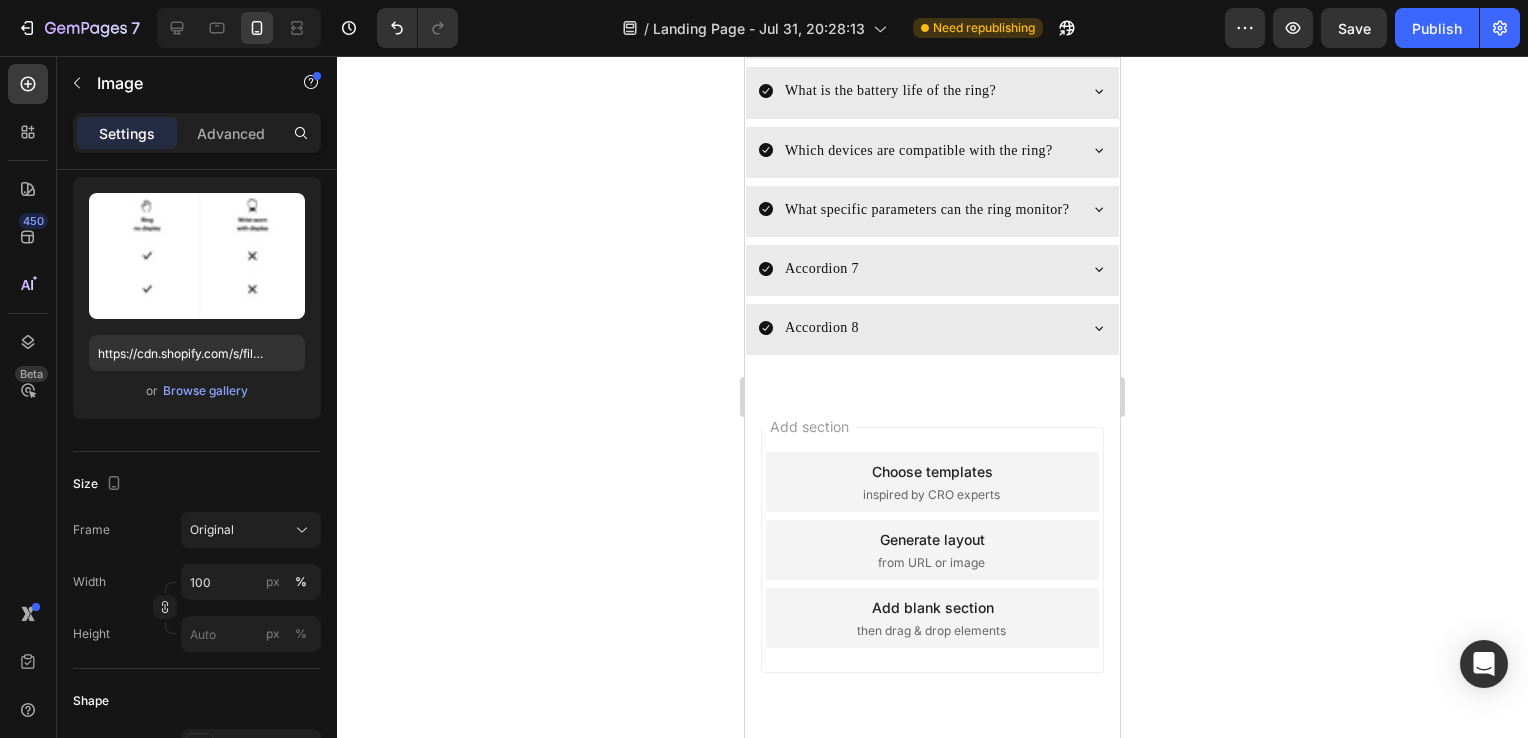 click 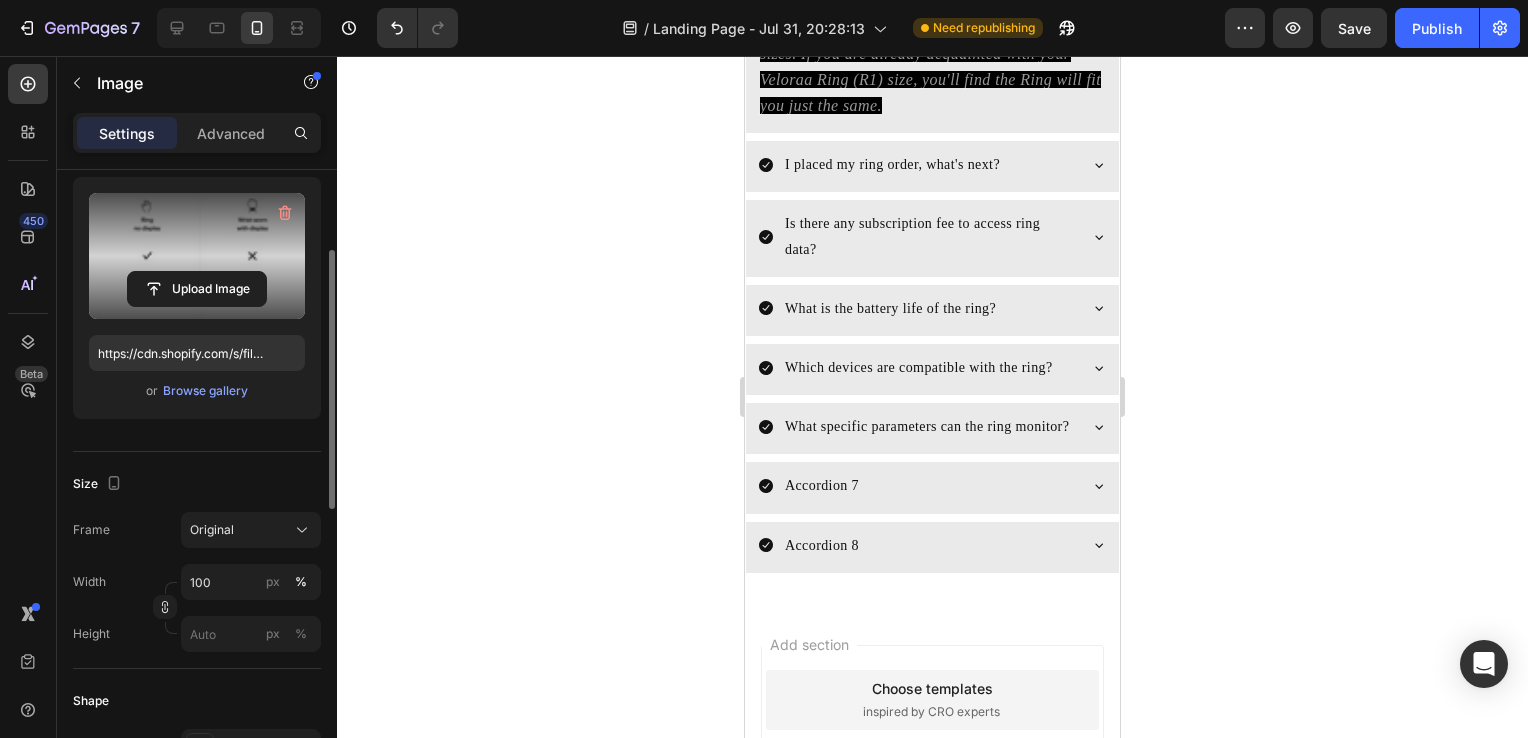 click at bounding box center [197, 256] 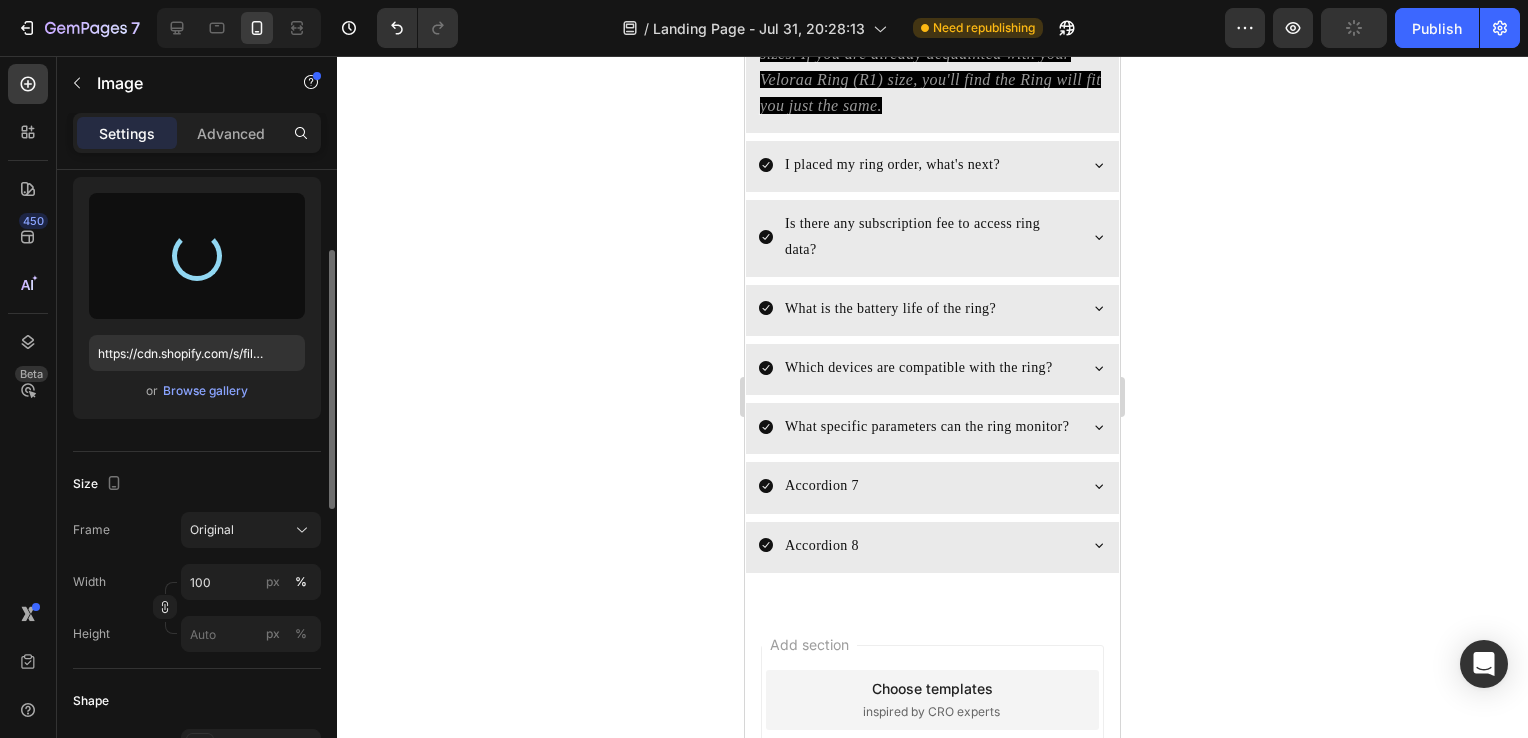 type on "https://cdn.shopify.com/s/files/1/0938/6298/6115/files/gempages_577621640456700604-54ee9a91-b50d-46e4-b28c-3edc9617efdb.png" 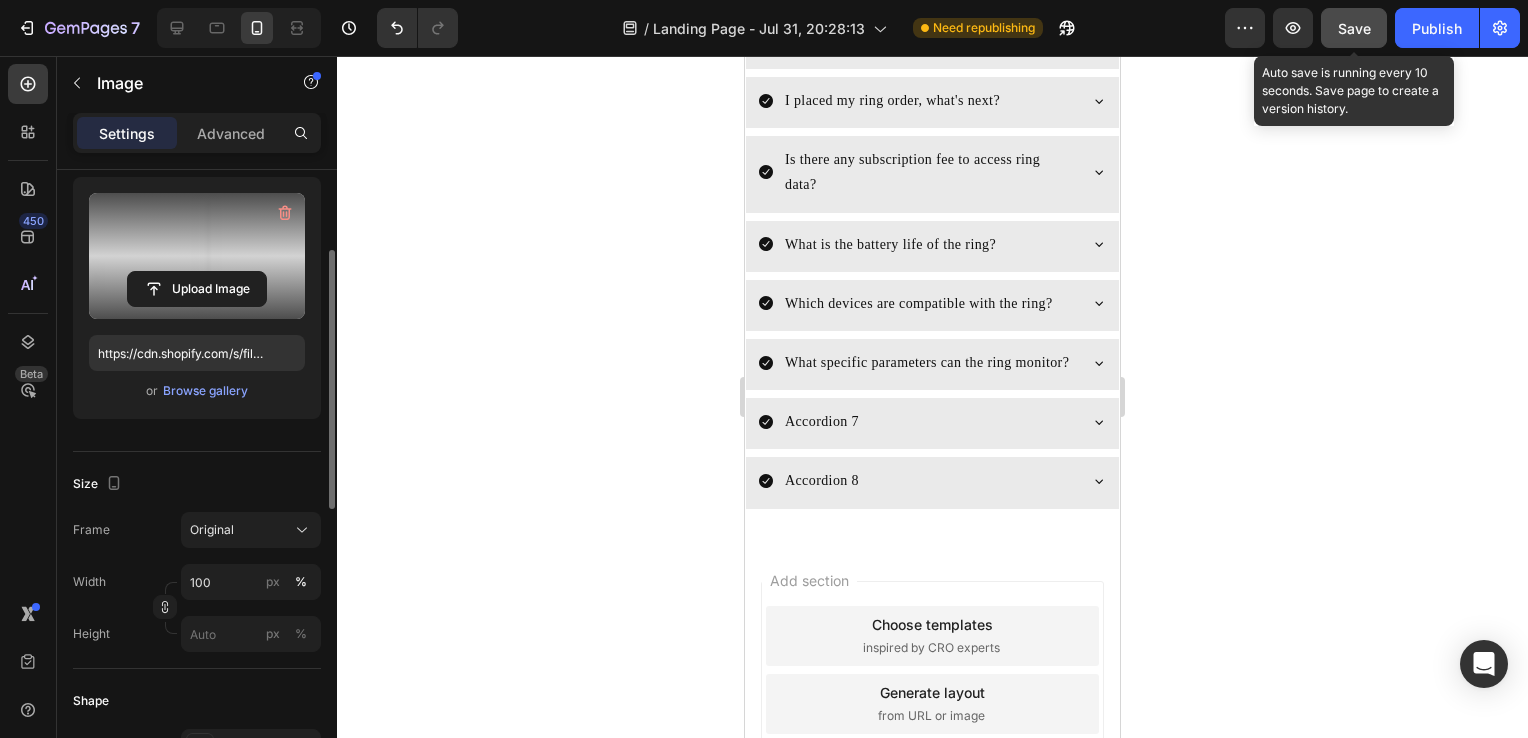 click on "Save" at bounding box center [1354, 28] 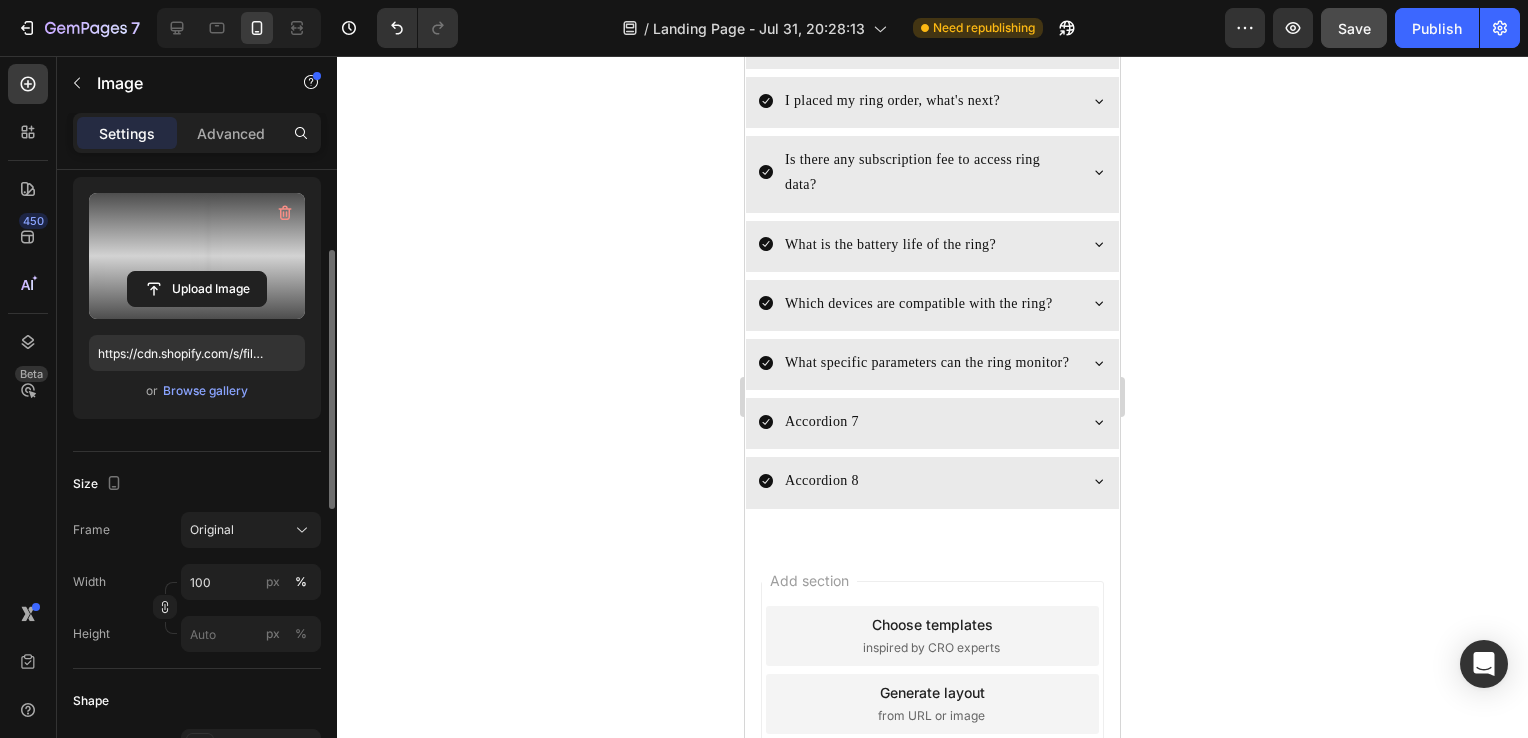 click 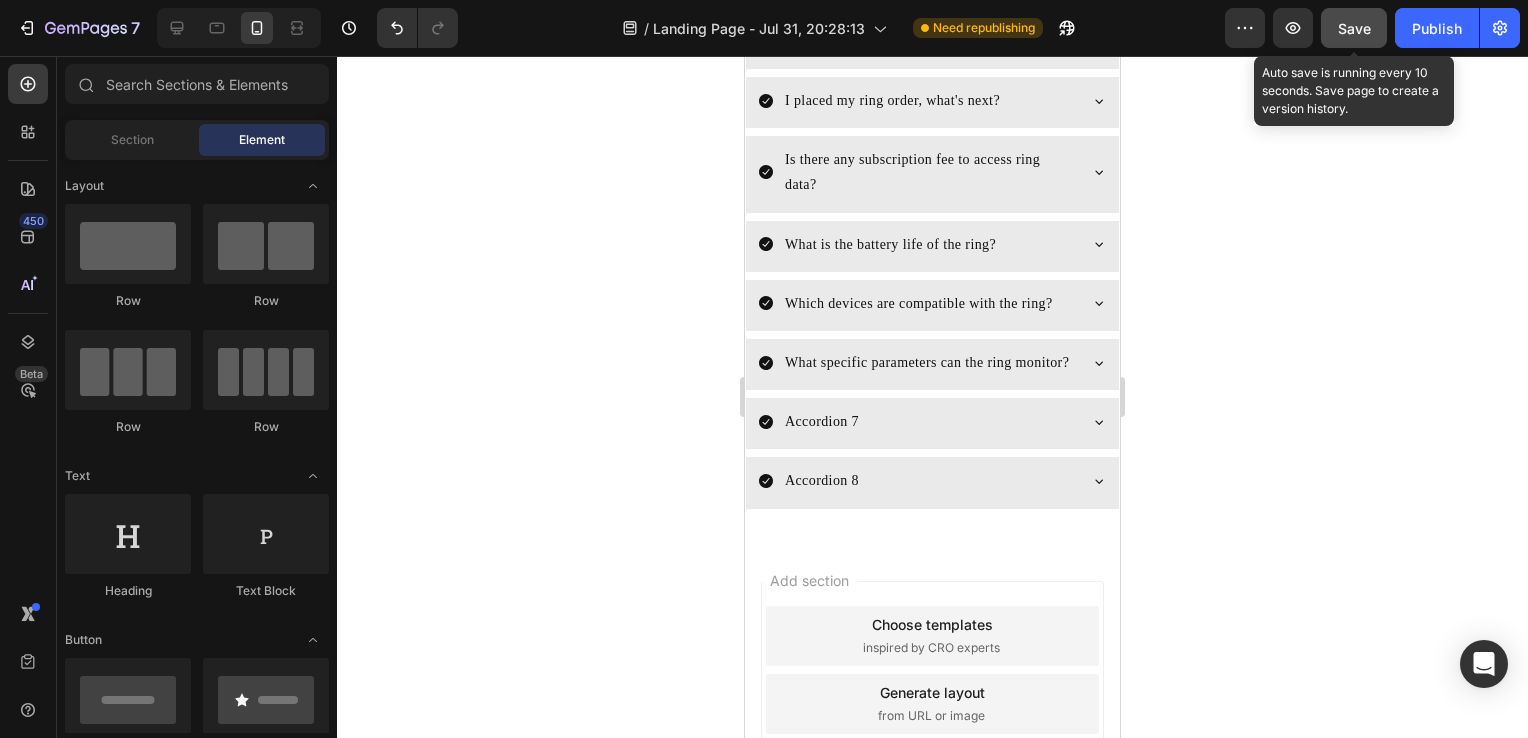 click on "Save" at bounding box center (1354, 28) 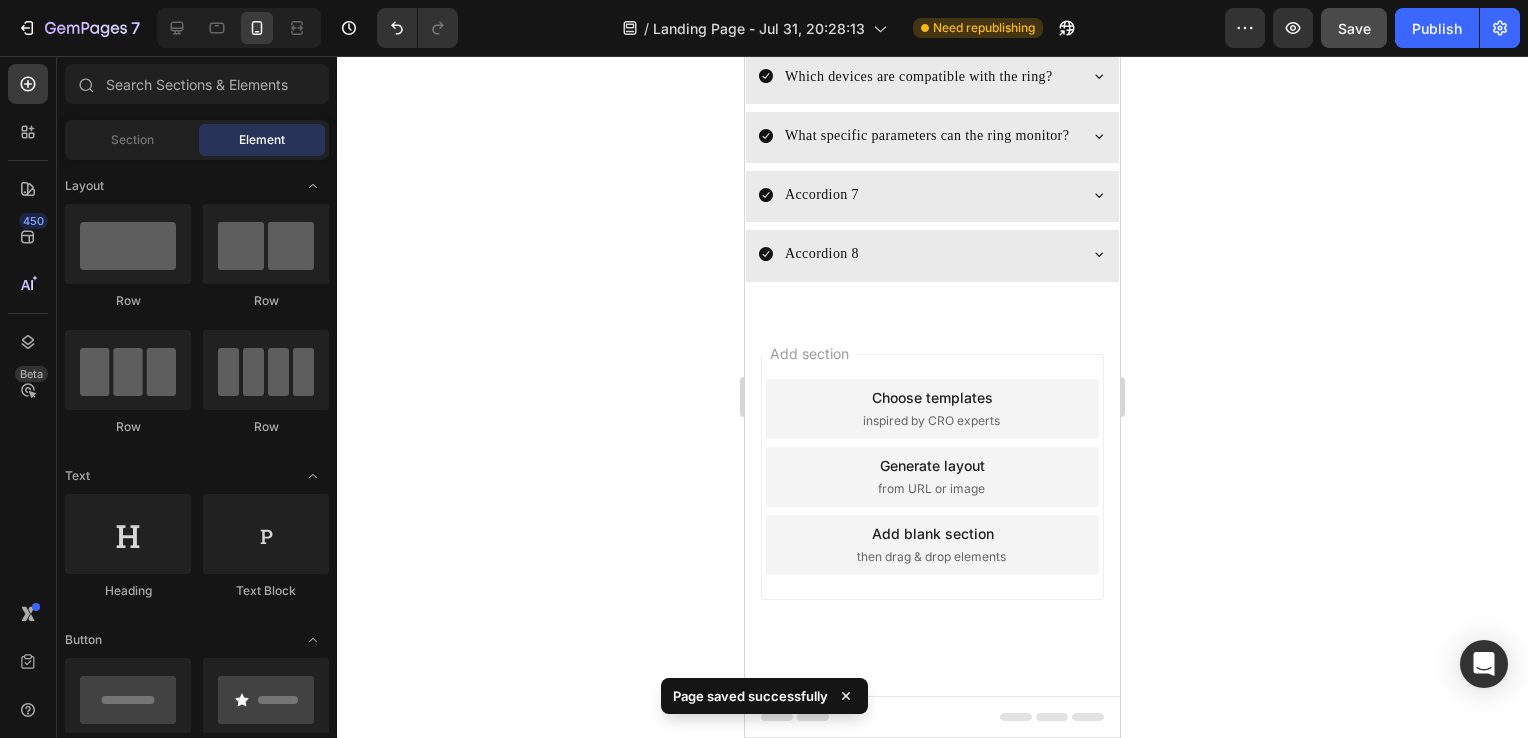 scroll, scrollTop: 10134, scrollLeft: 0, axis: vertical 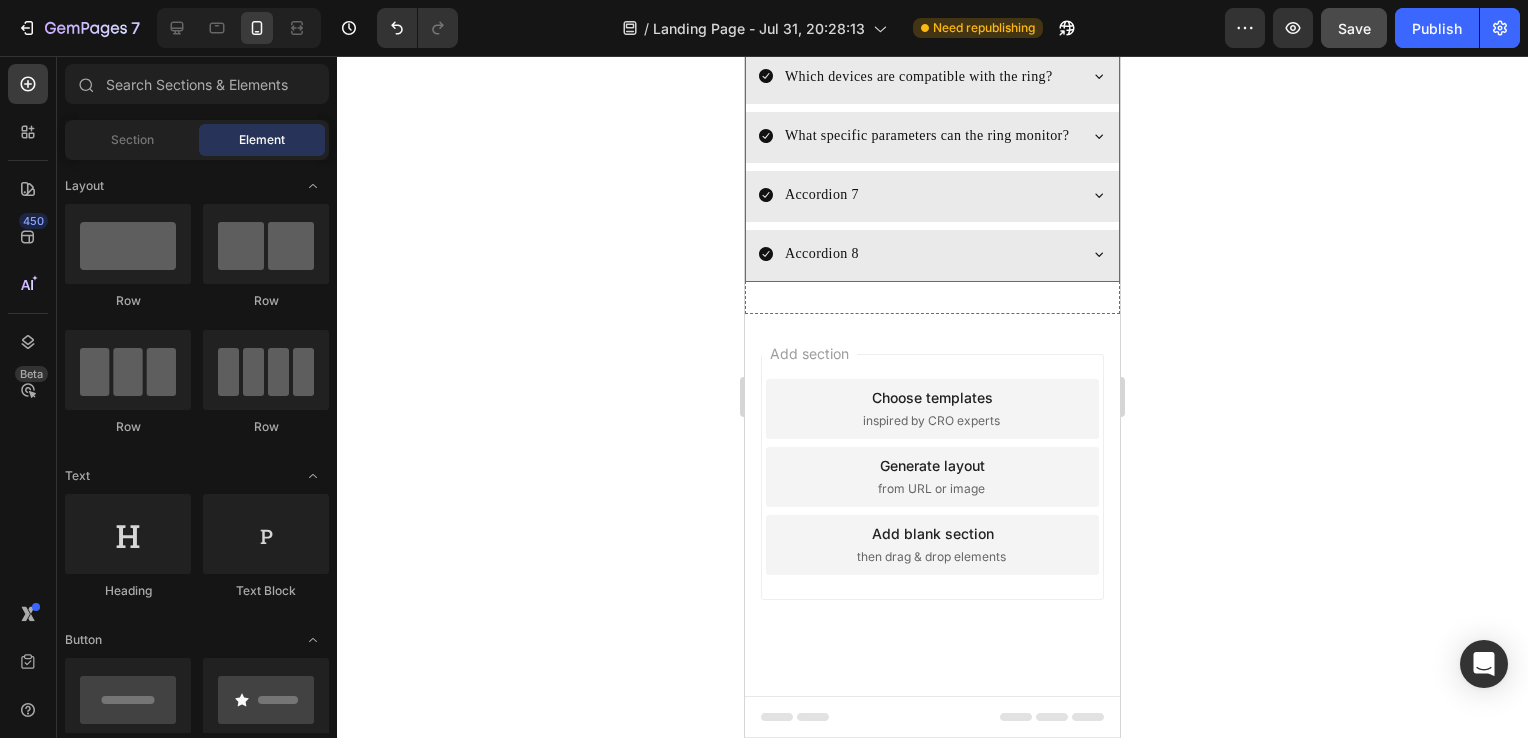 click 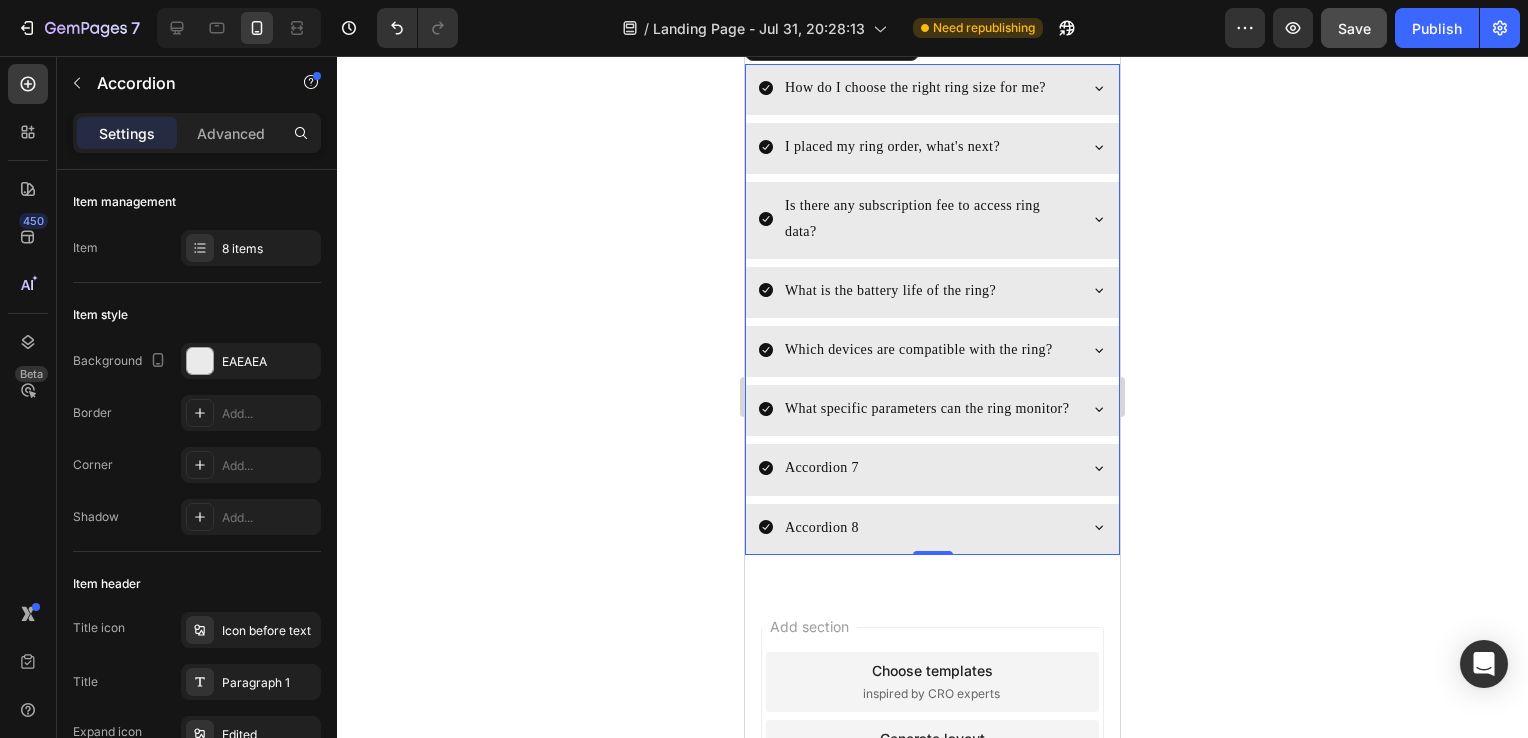 scroll, scrollTop: 10459, scrollLeft: 0, axis: vertical 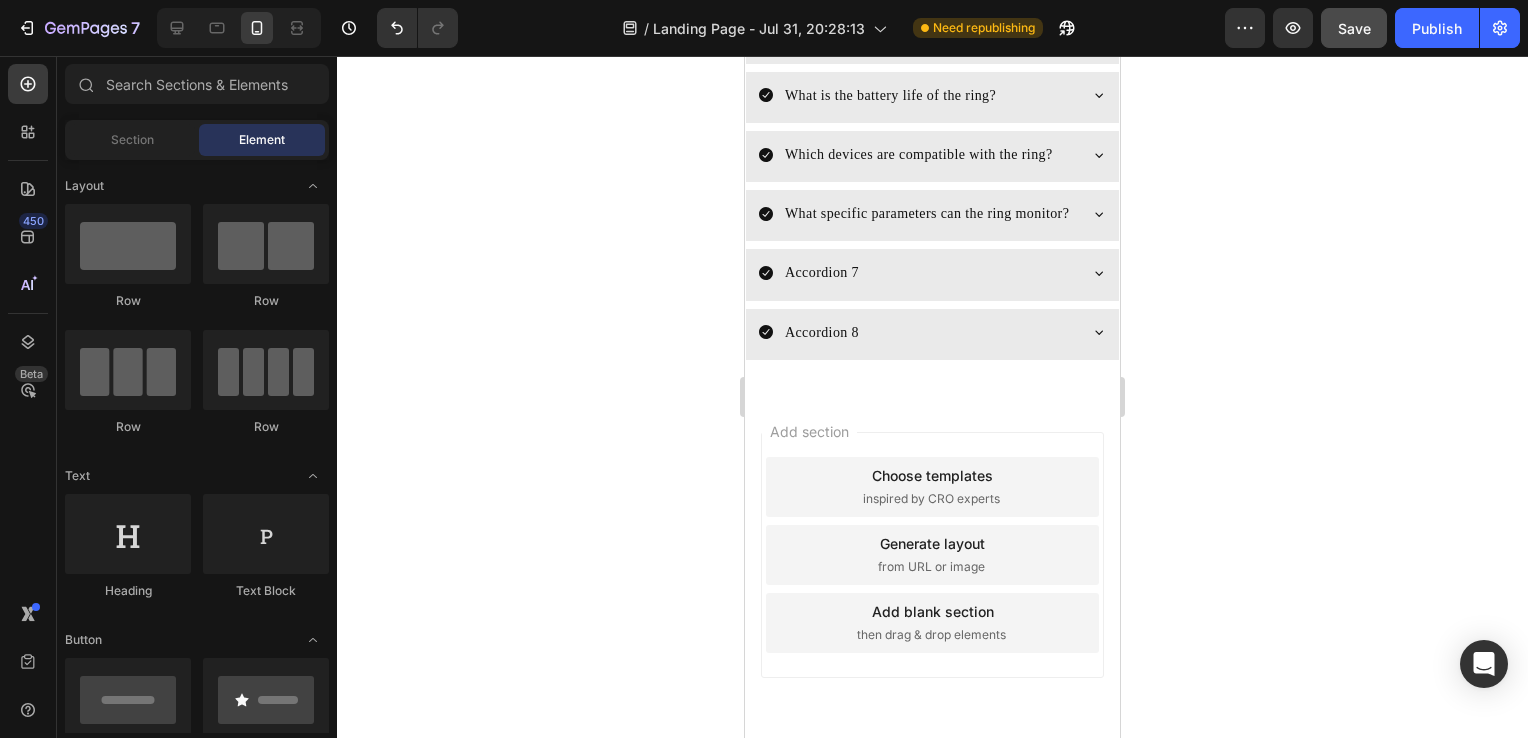 click on "Footer" at bounding box center (799, 795) 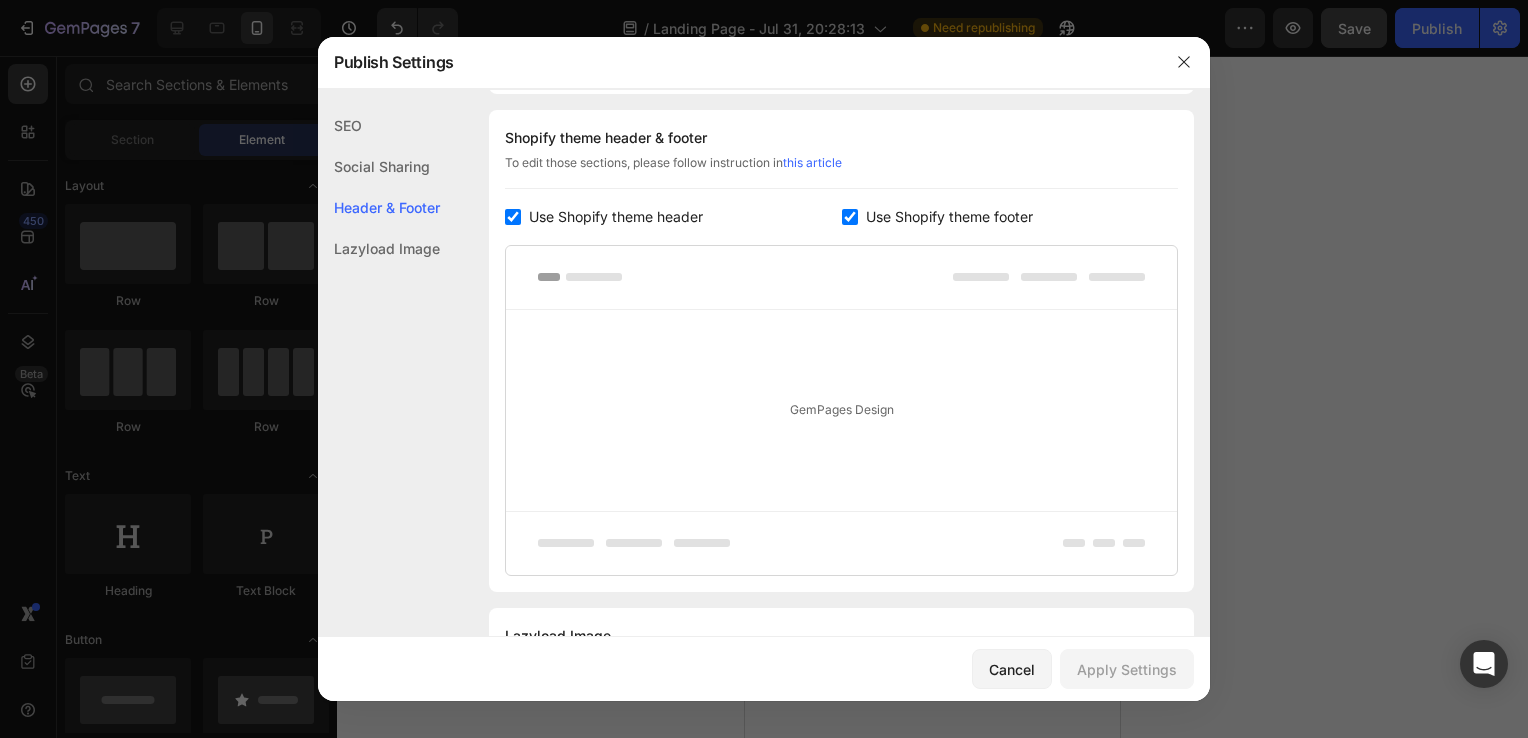 scroll, scrollTop: 1036, scrollLeft: 0, axis: vertical 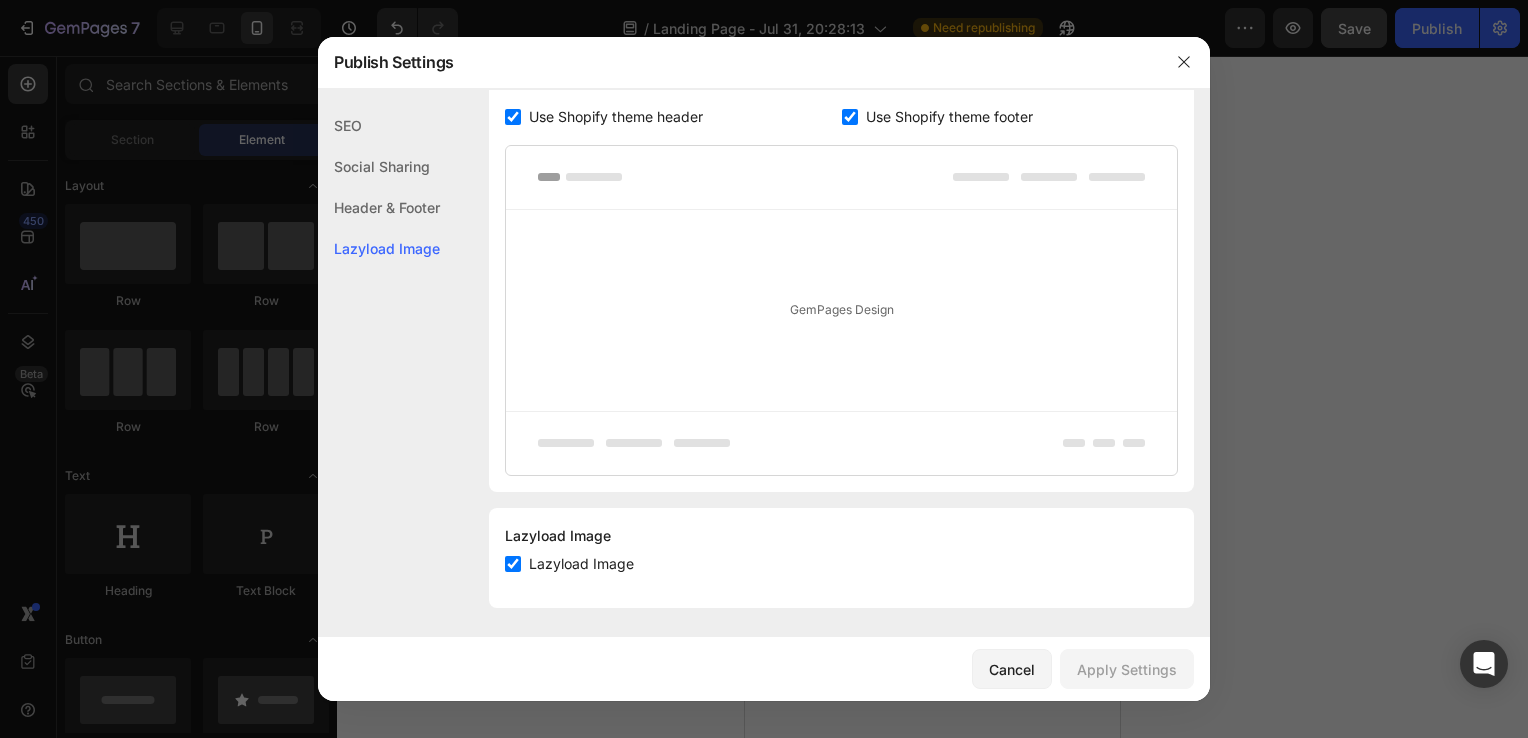click on "Lazyload Image" at bounding box center [581, 564] 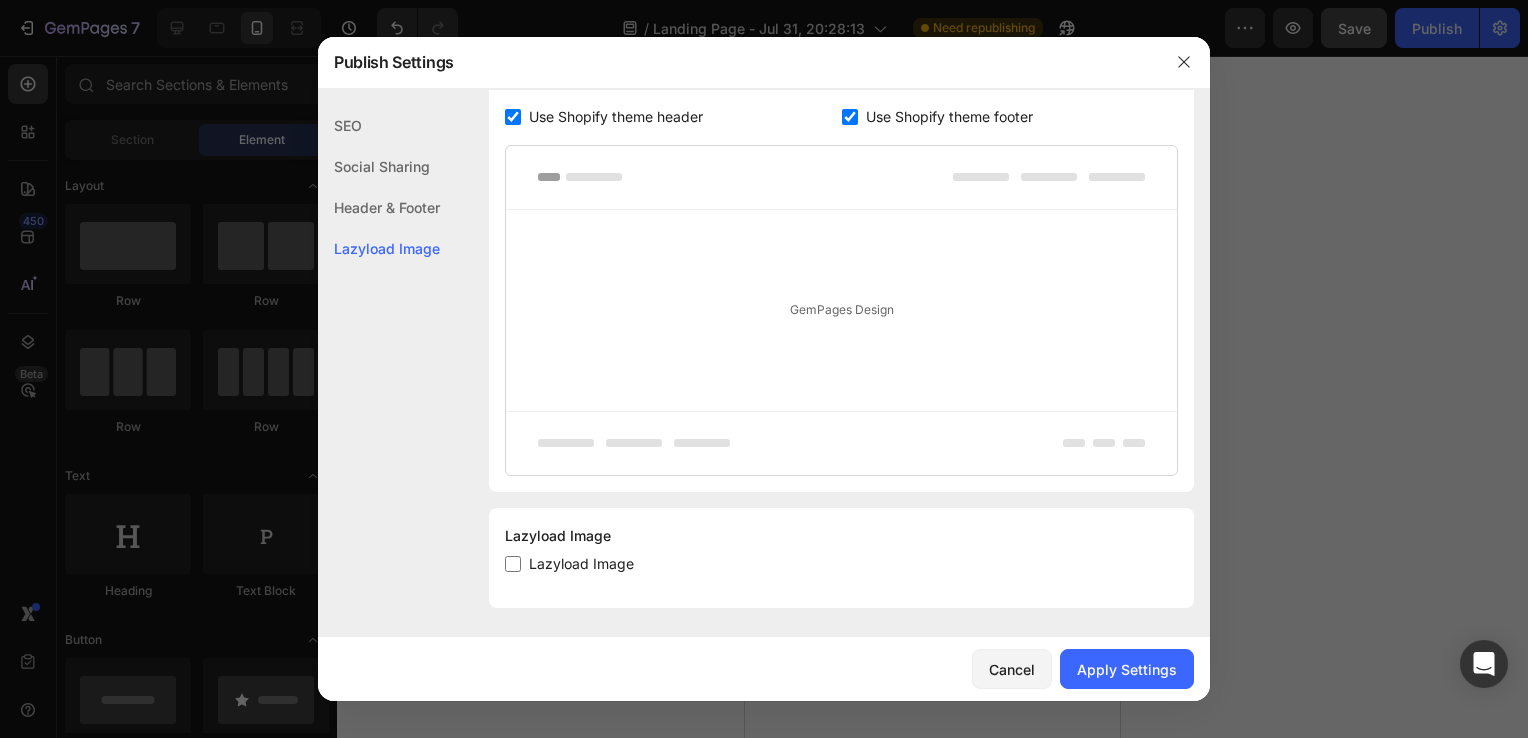 click on "Lazyload Image" at bounding box center [581, 564] 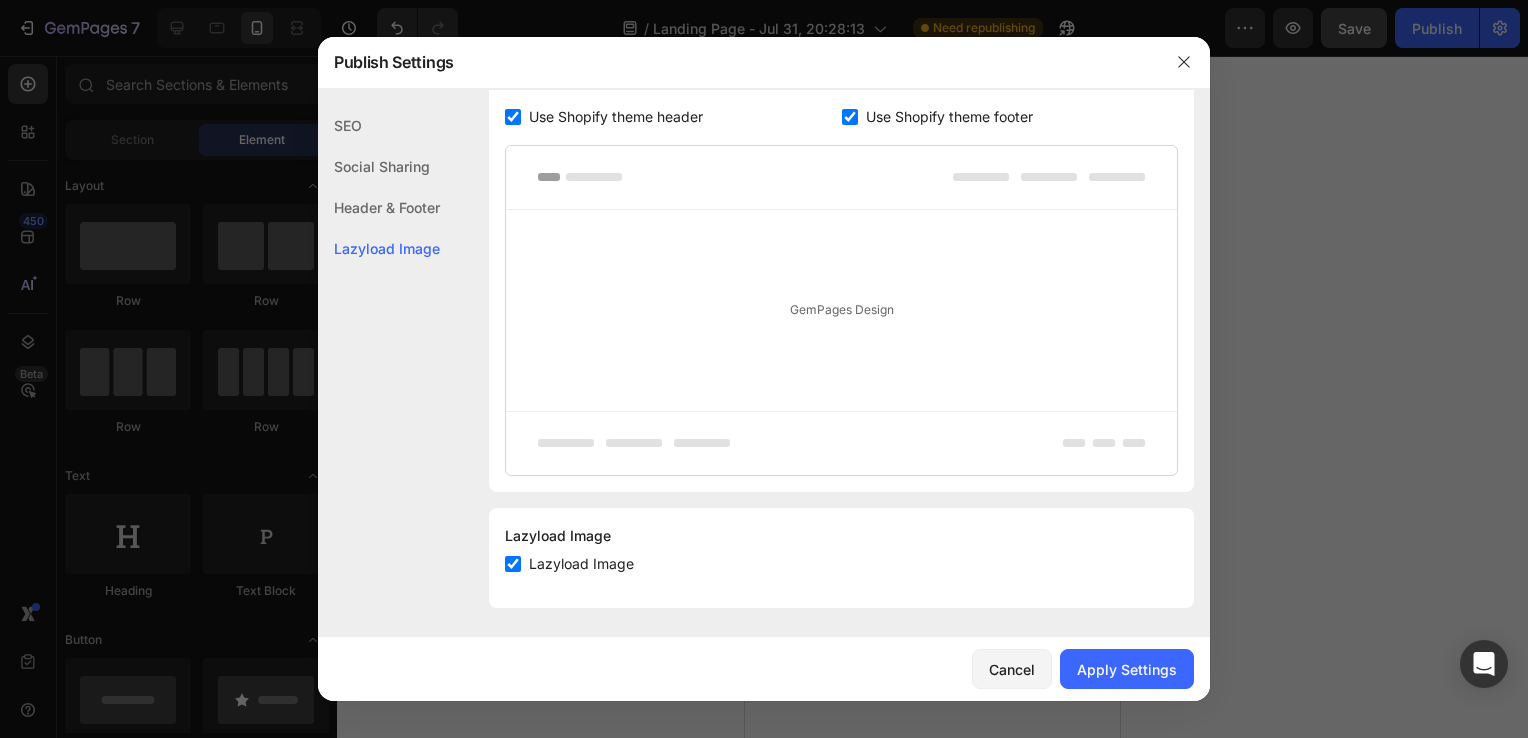 checkbox on "true" 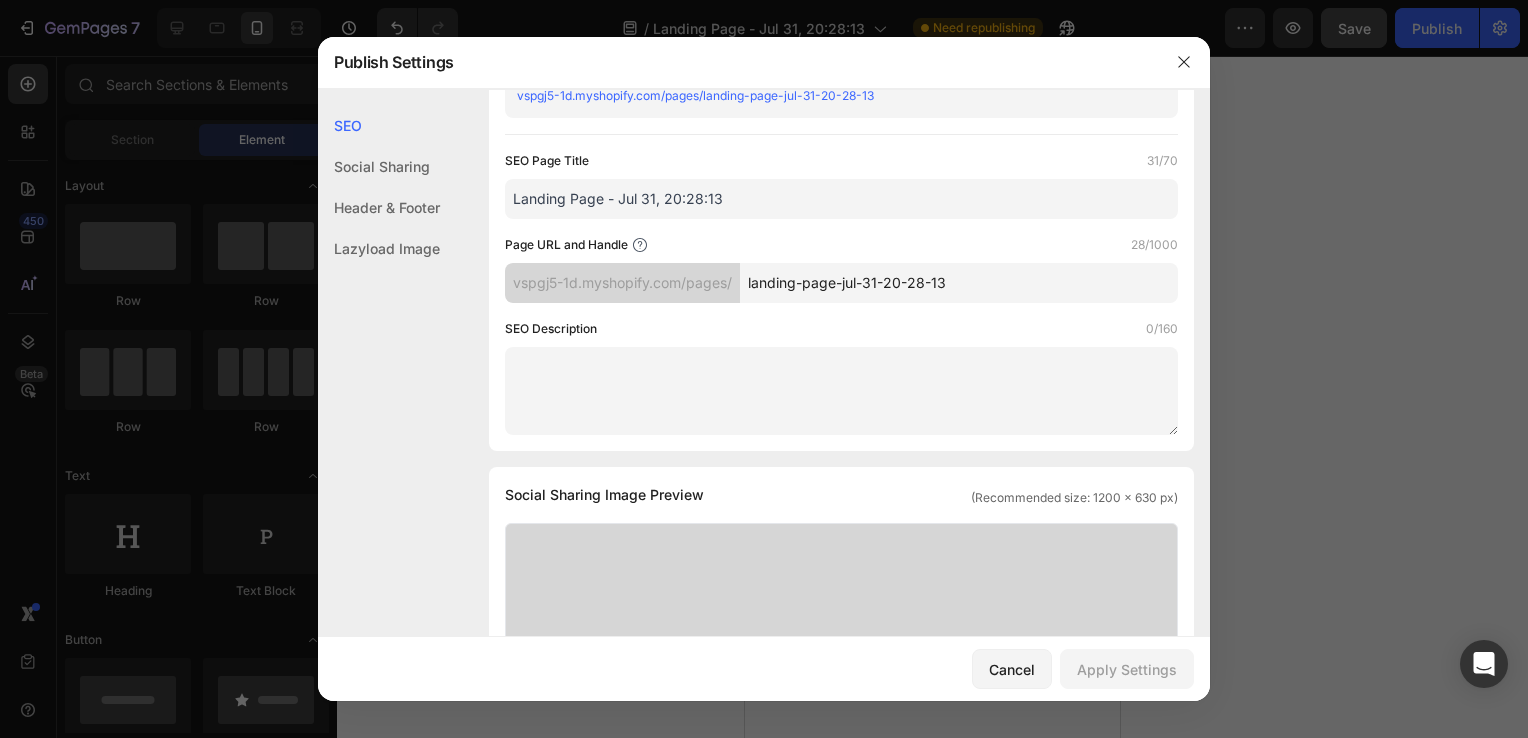 scroll, scrollTop: 0, scrollLeft: 0, axis: both 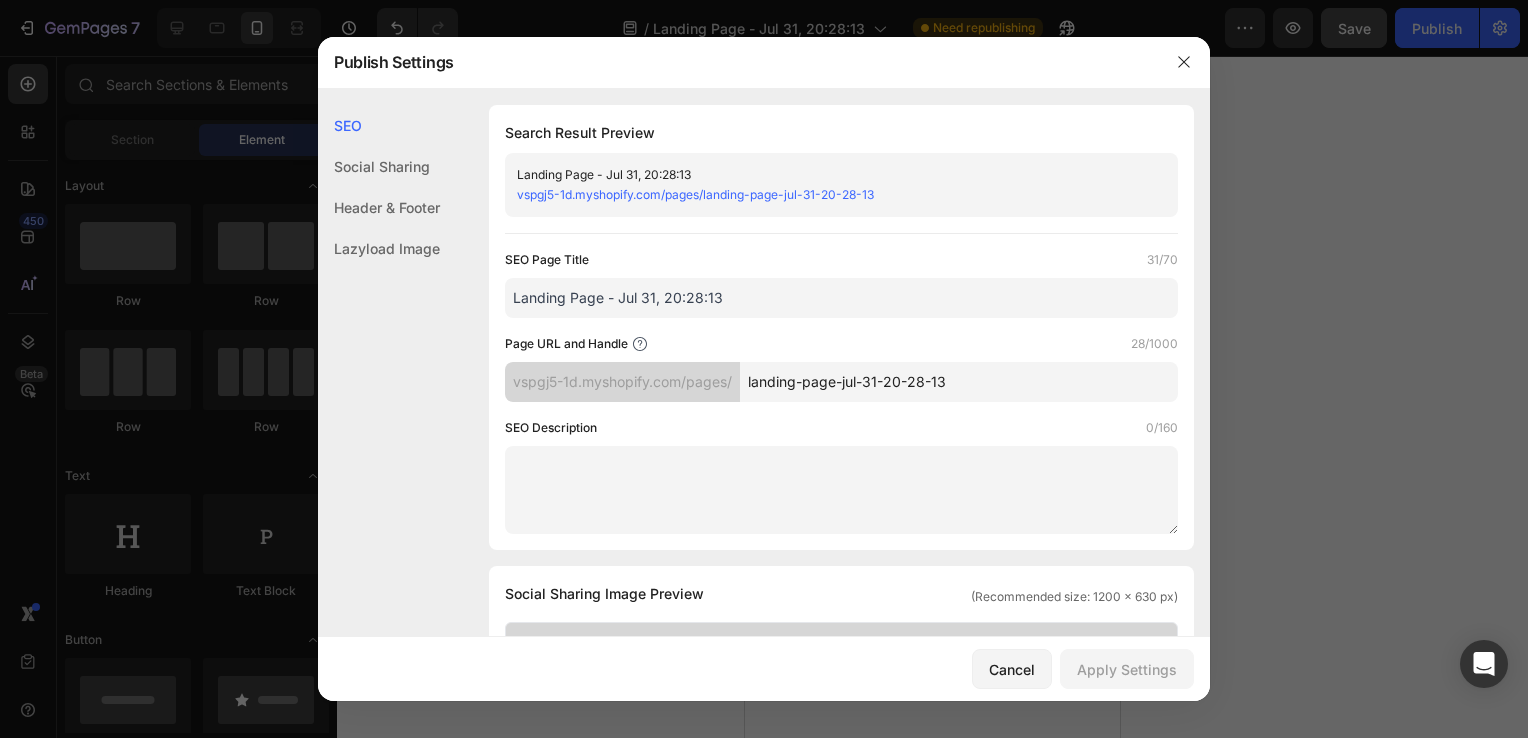 click on "Social Sharing" 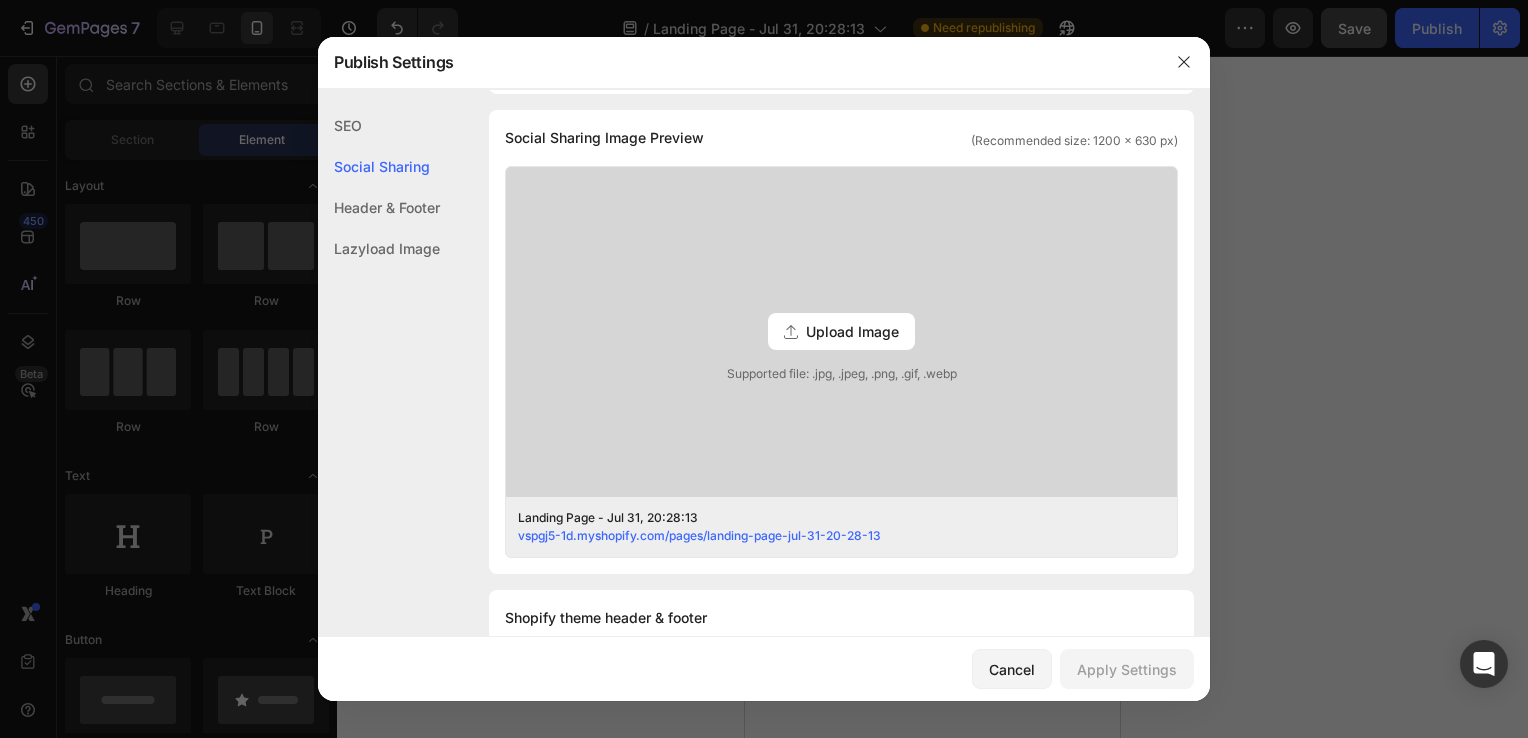 click on "Header & Footer" 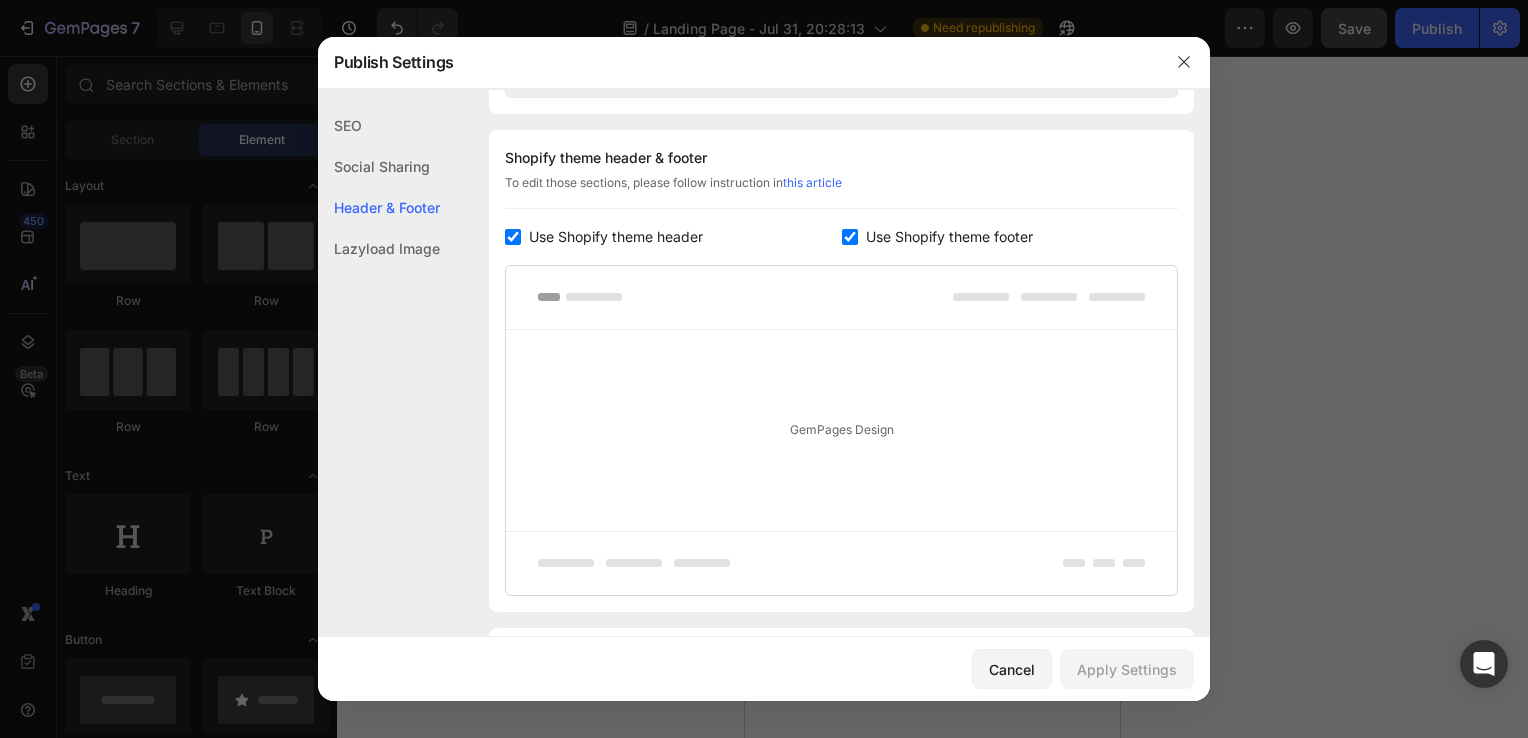 scroll, scrollTop: 936, scrollLeft: 0, axis: vertical 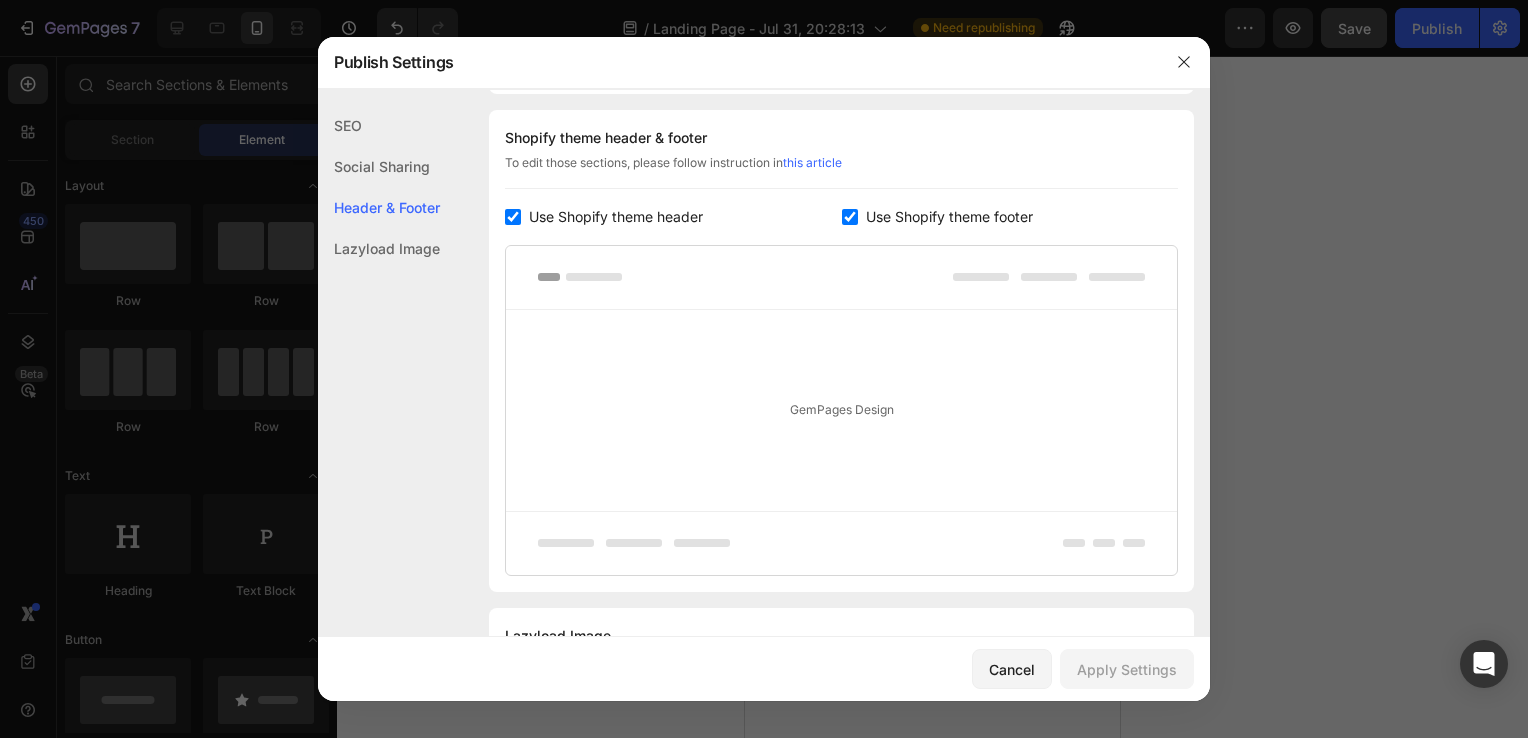 click on "Use Shopify theme header" at bounding box center (616, 217) 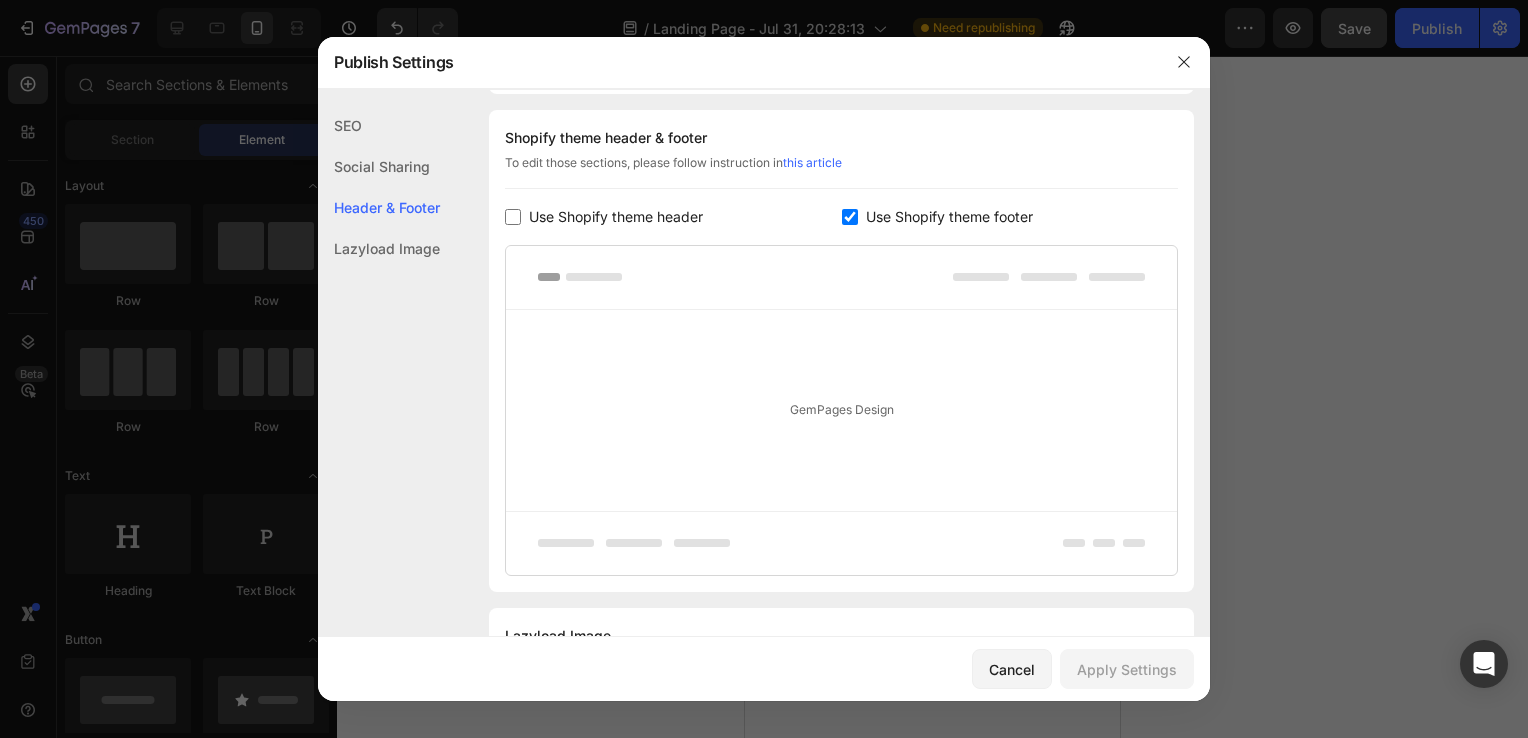 checkbox on "false" 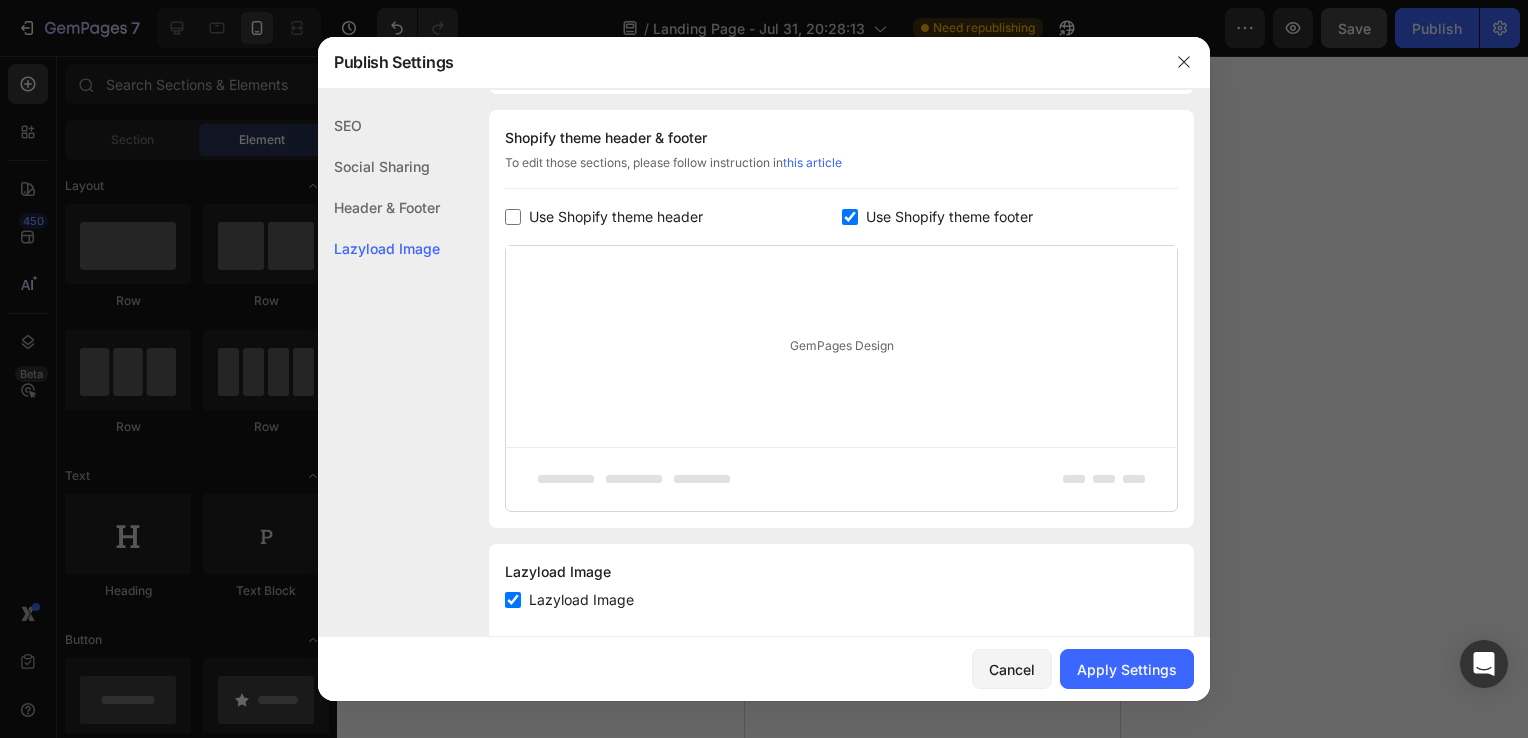 click on "Use Shopify theme footer" at bounding box center [949, 217] 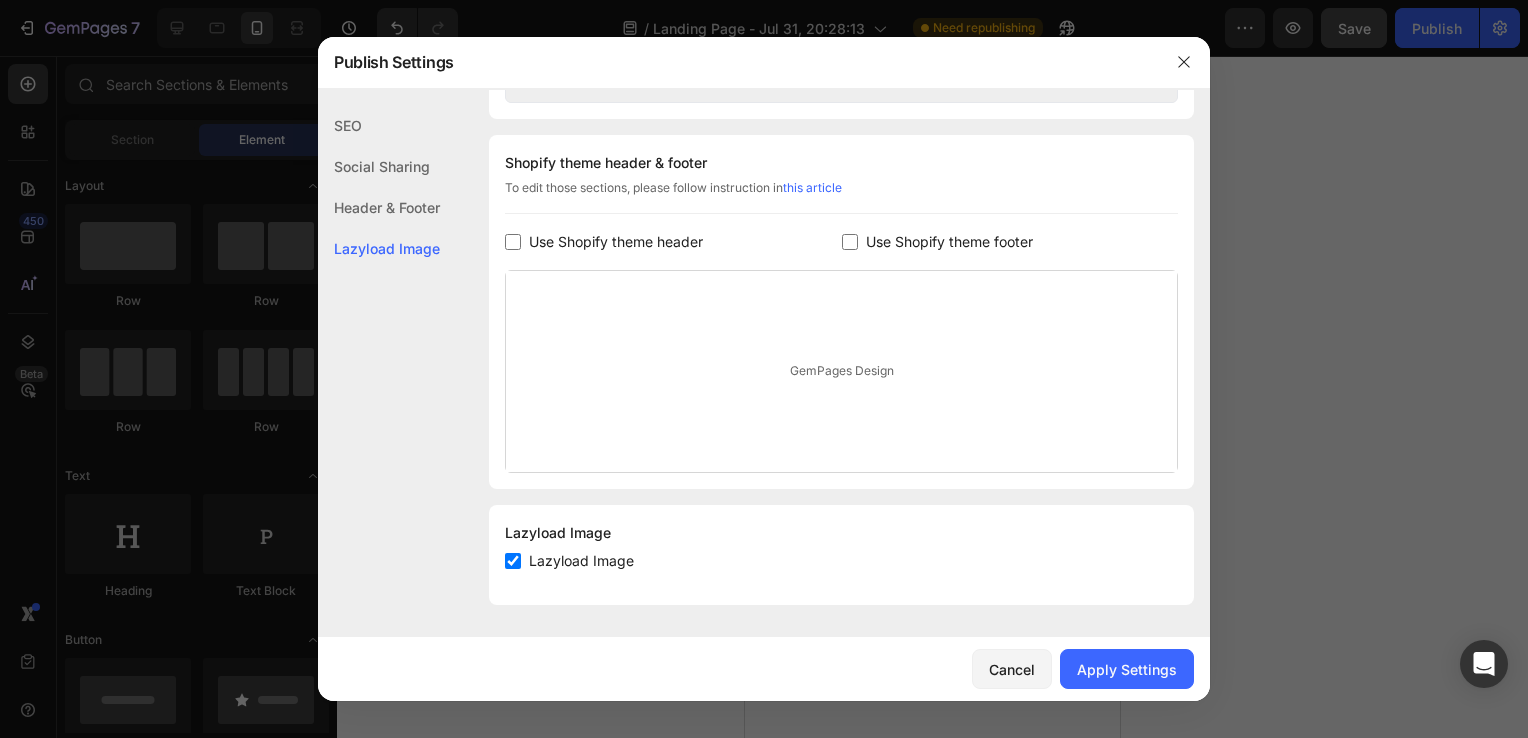 scroll, scrollTop: 908, scrollLeft: 0, axis: vertical 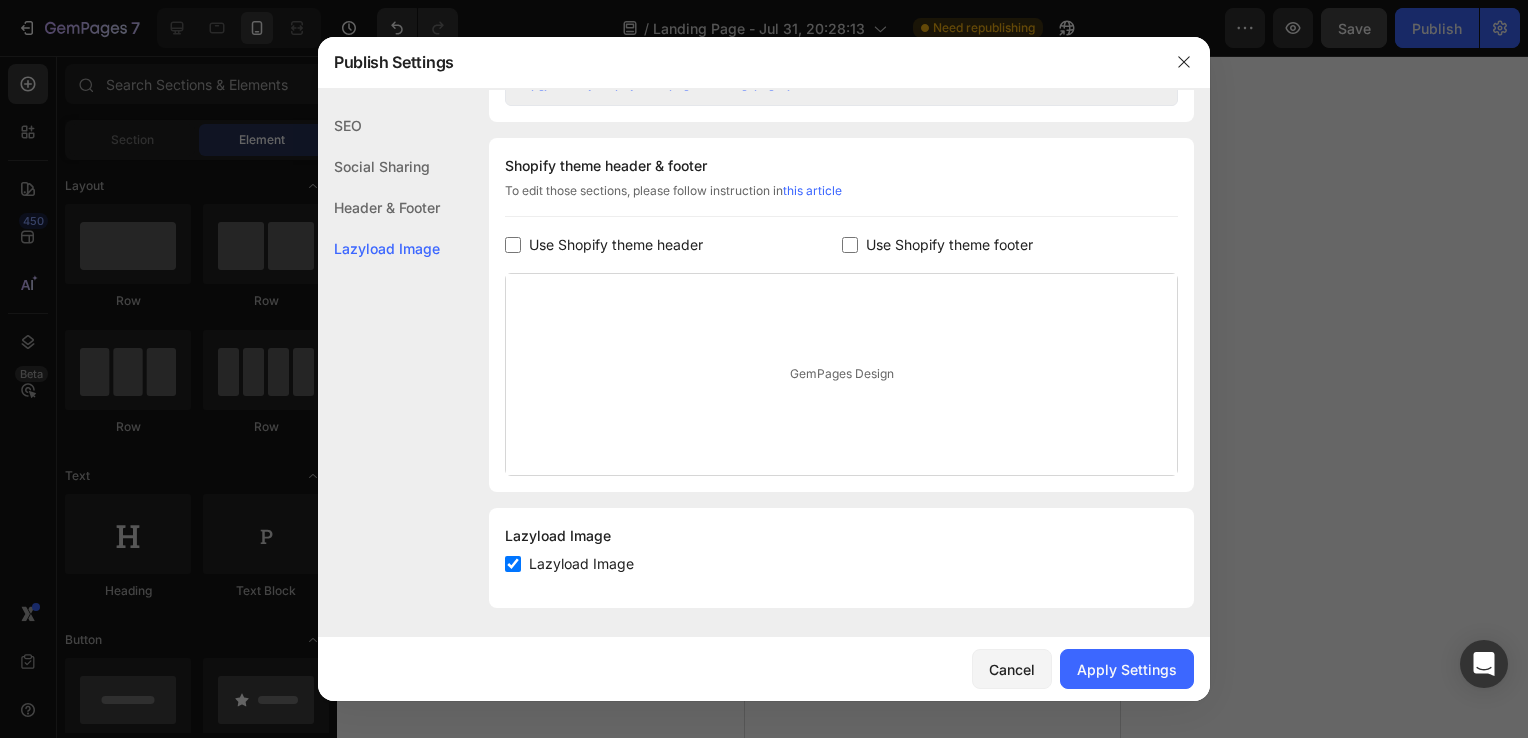 click on "Use Shopify theme footer" at bounding box center [949, 245] 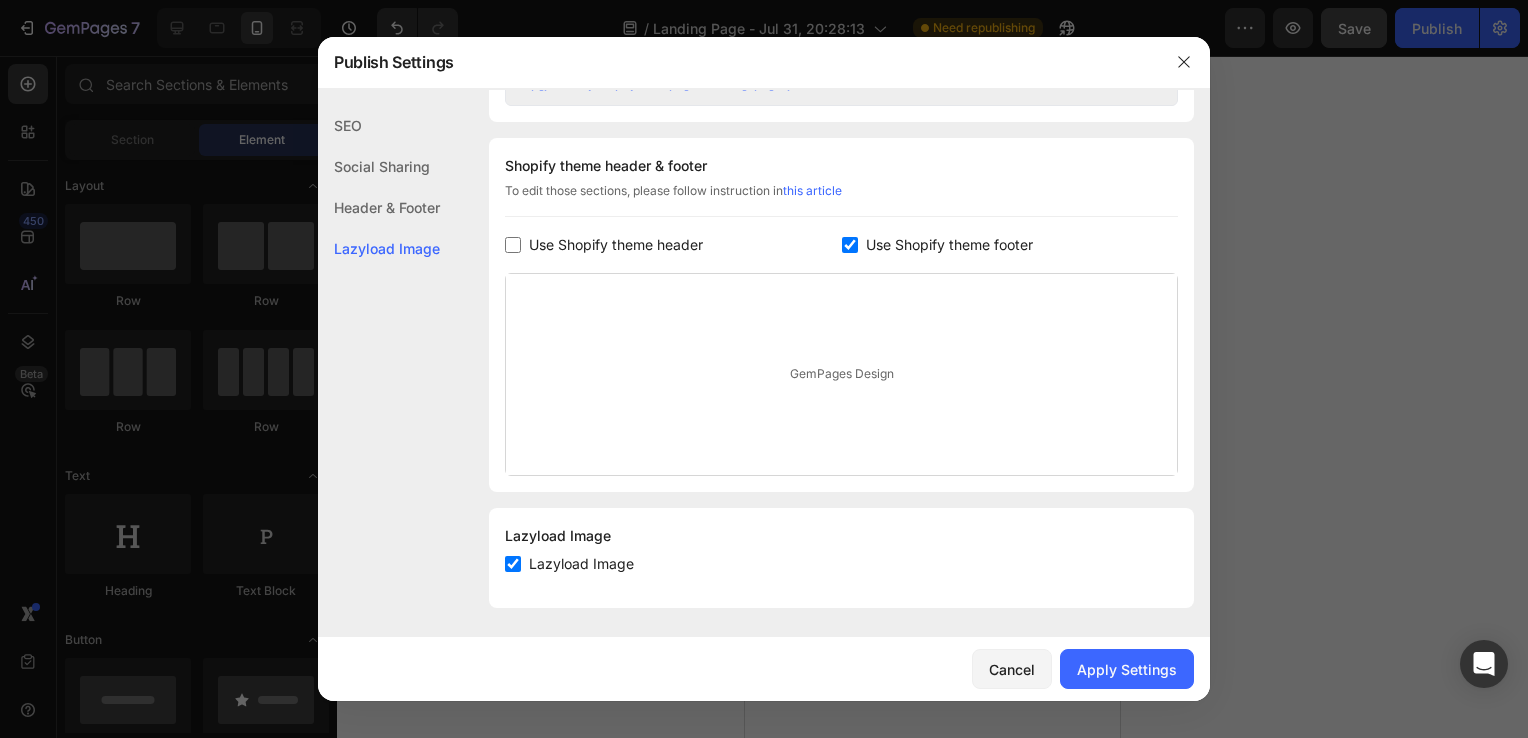 checkbox on "true" 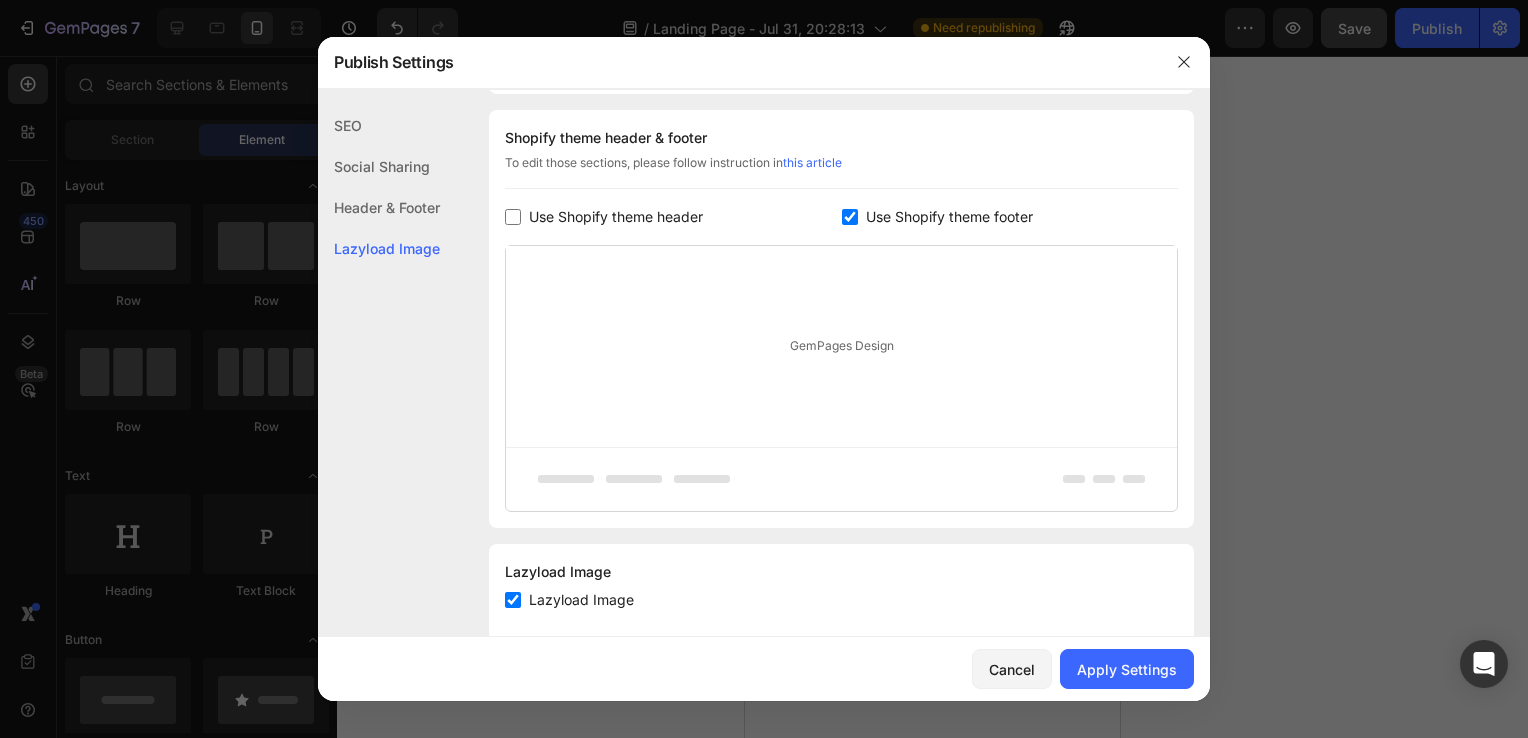 click on "Use Shopify theme header" at bounding box center [616, 217] 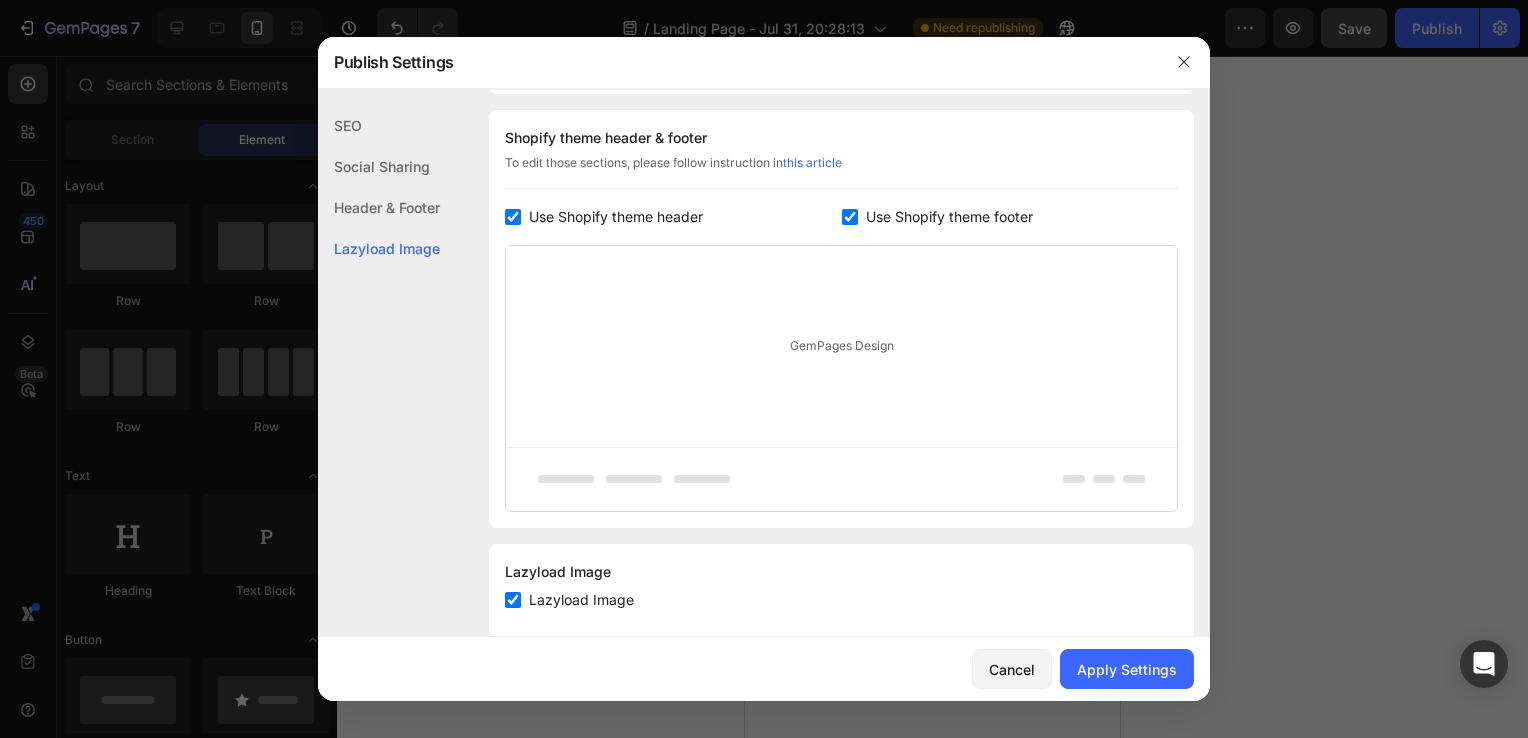 checkbox on "true" 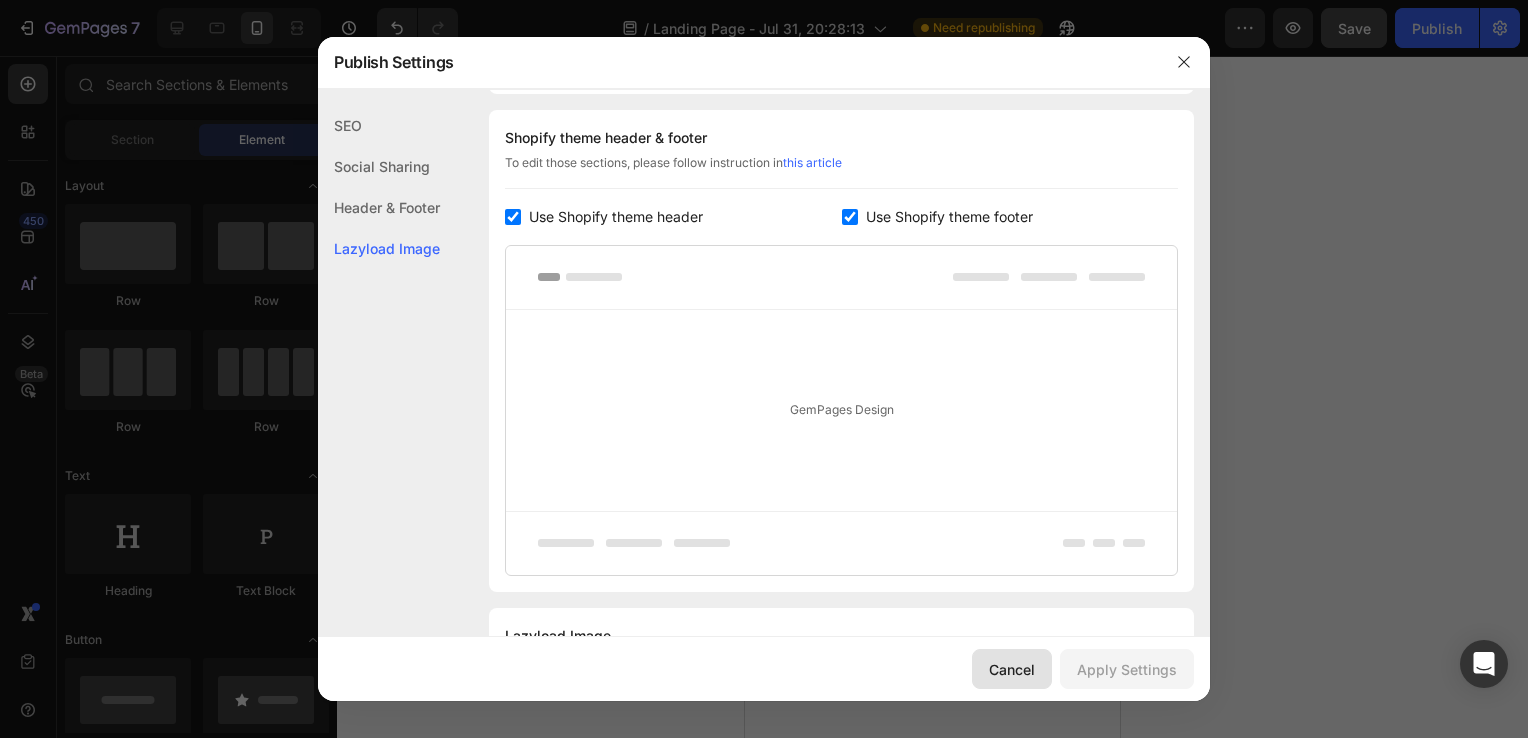 click on "Cancel" at bounding box center (1012, 669) 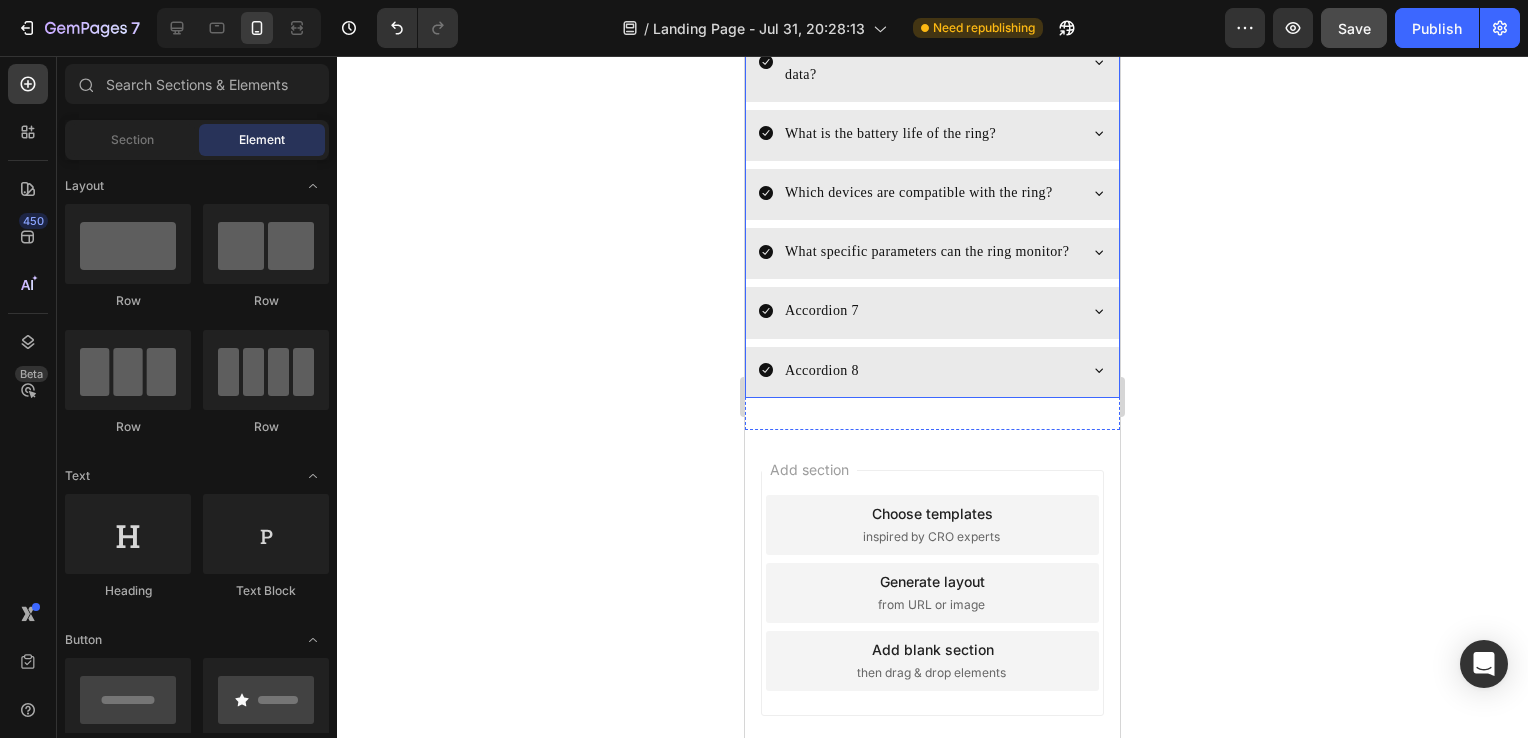 scroll, scrollTop: 10459, scrollLeft: 0, axis: vertical 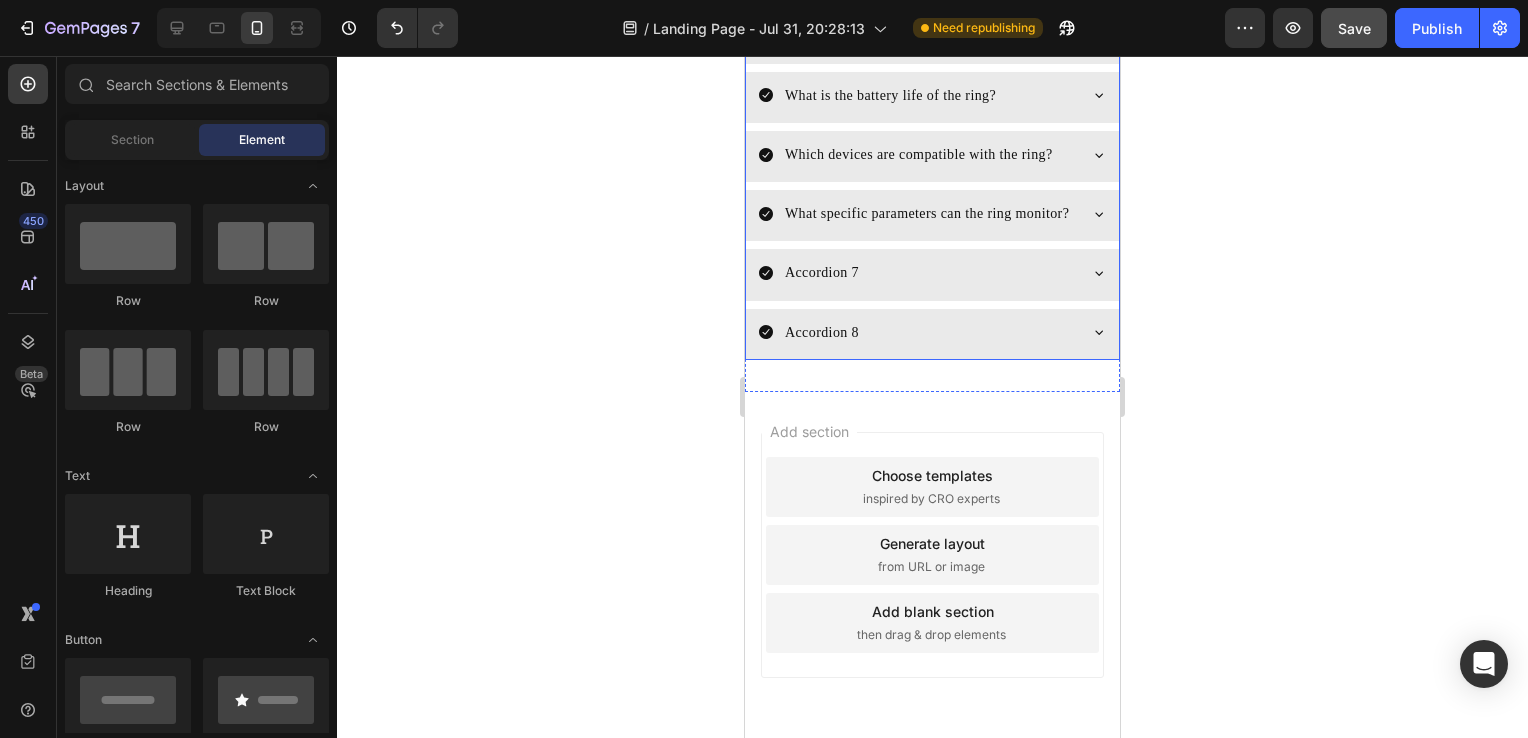 click on "Accordion 7" at bounding box center (822, 272) 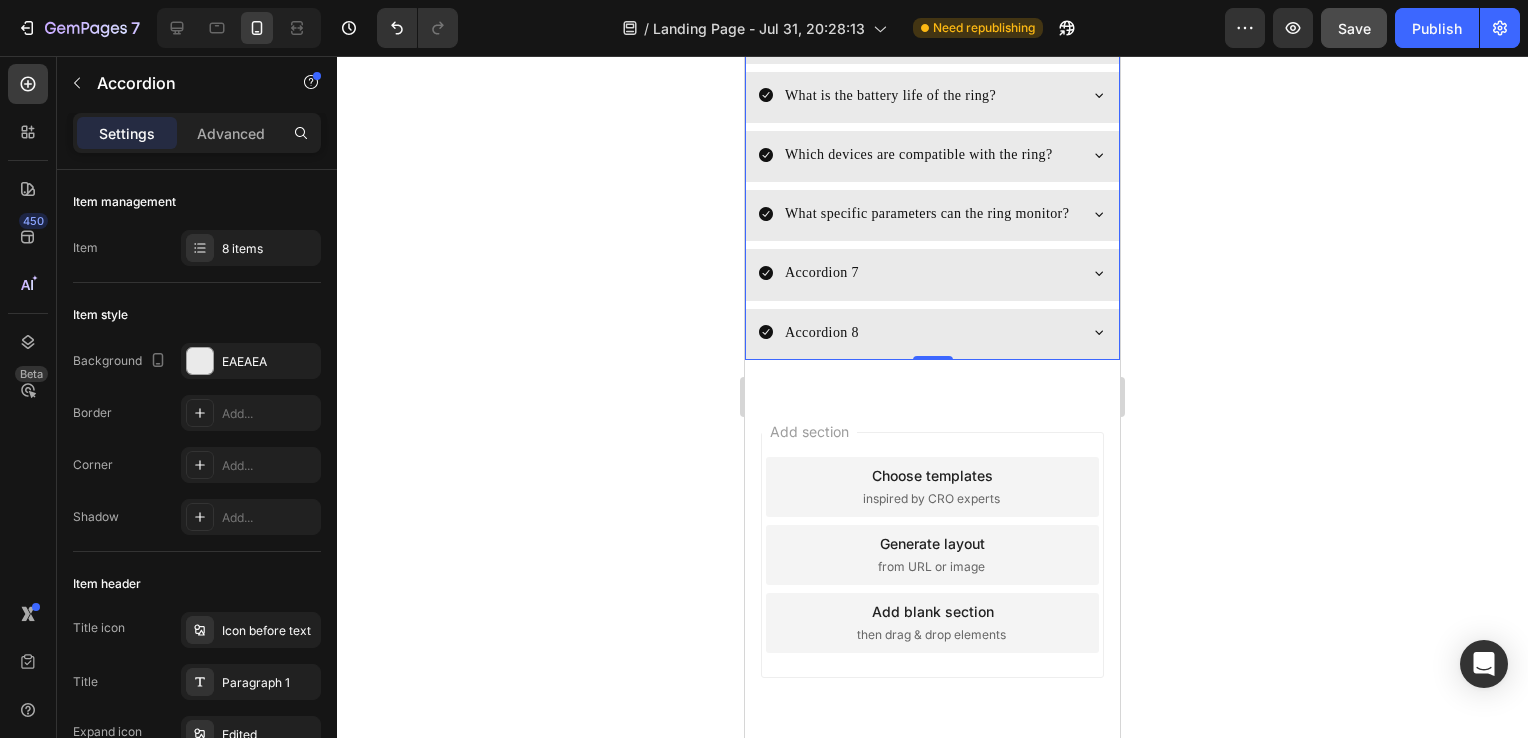 click on "Accordion 7" at bounding box center (822, 272) 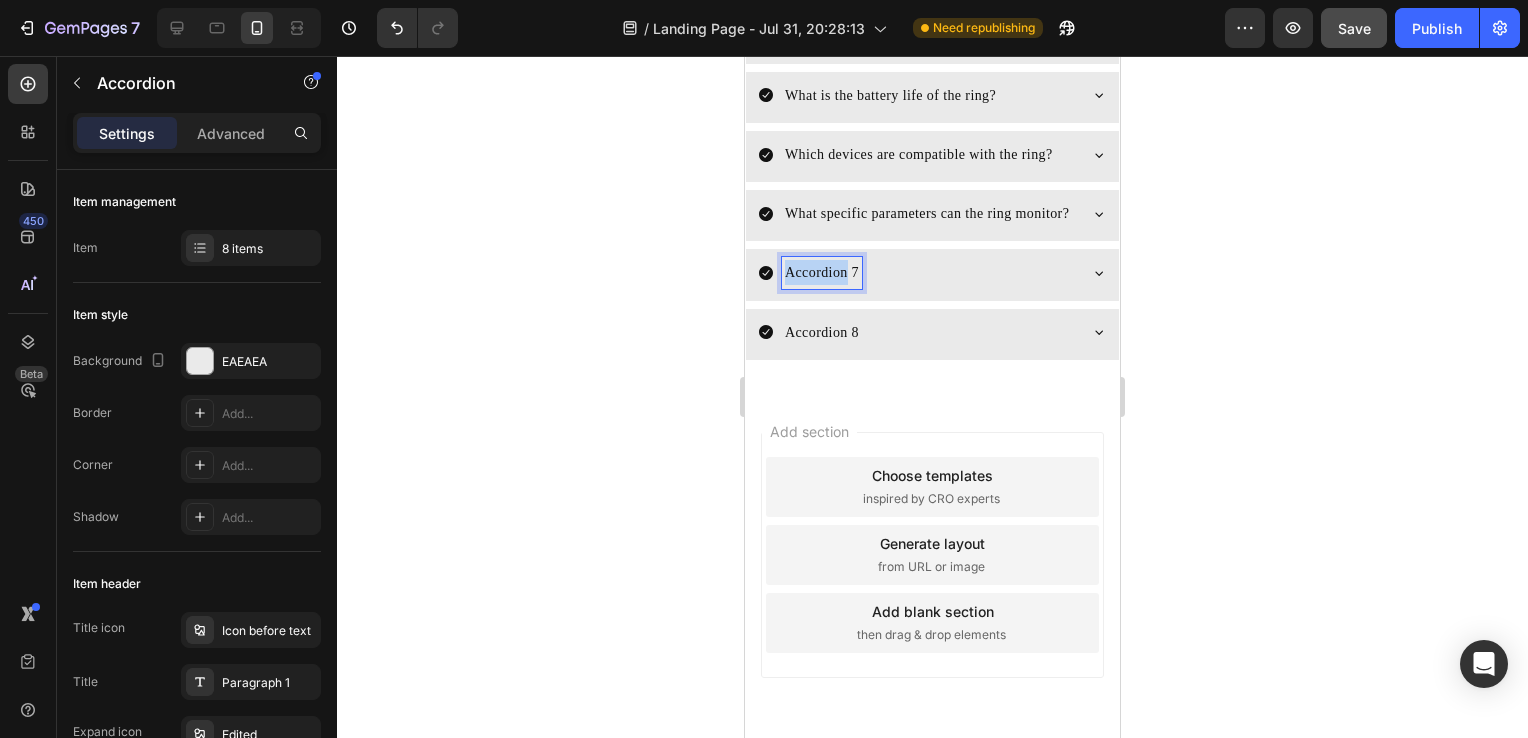 click on "Accordion 7" at bounding box center (822, 272) 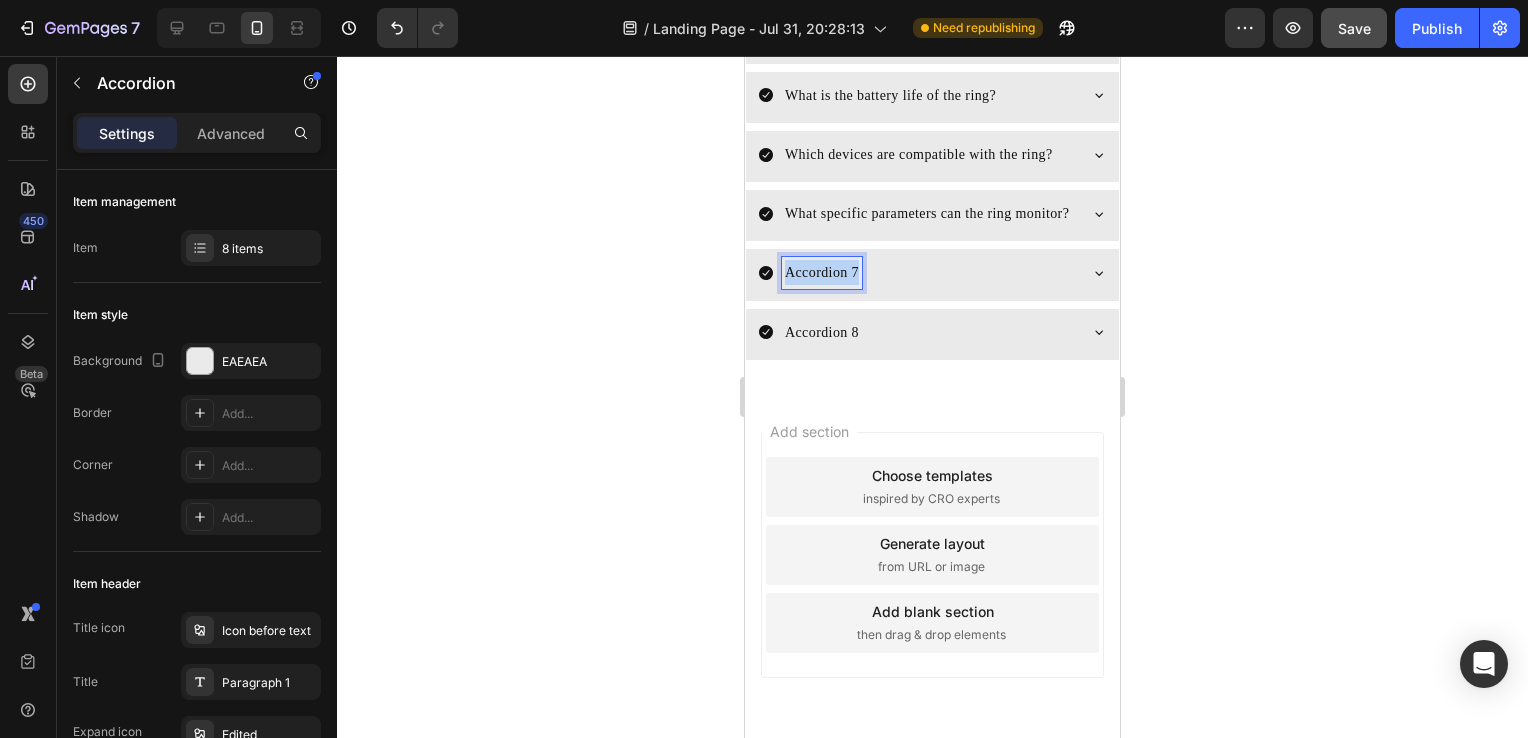 click on "Accordion 7" at bounding box center [822, 272] 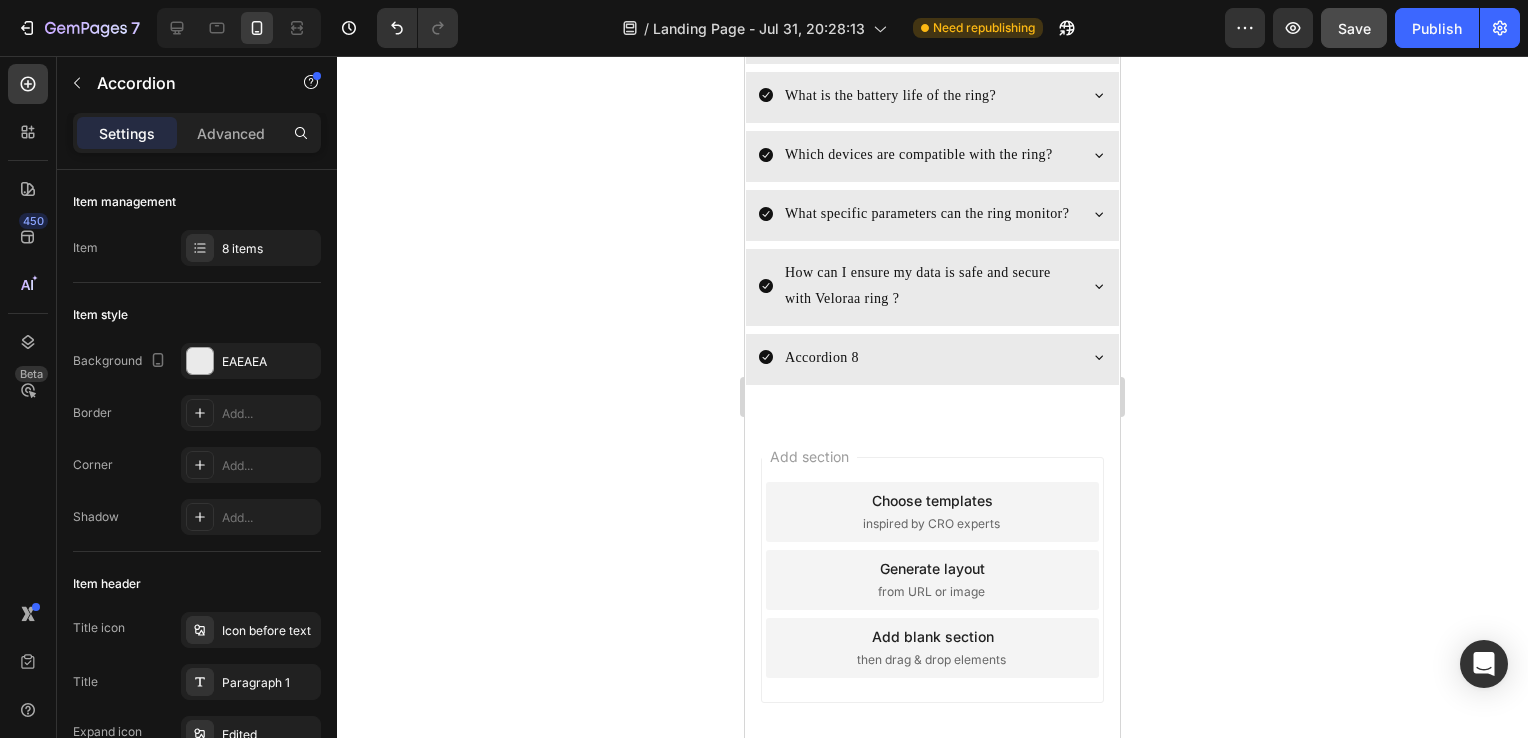 click 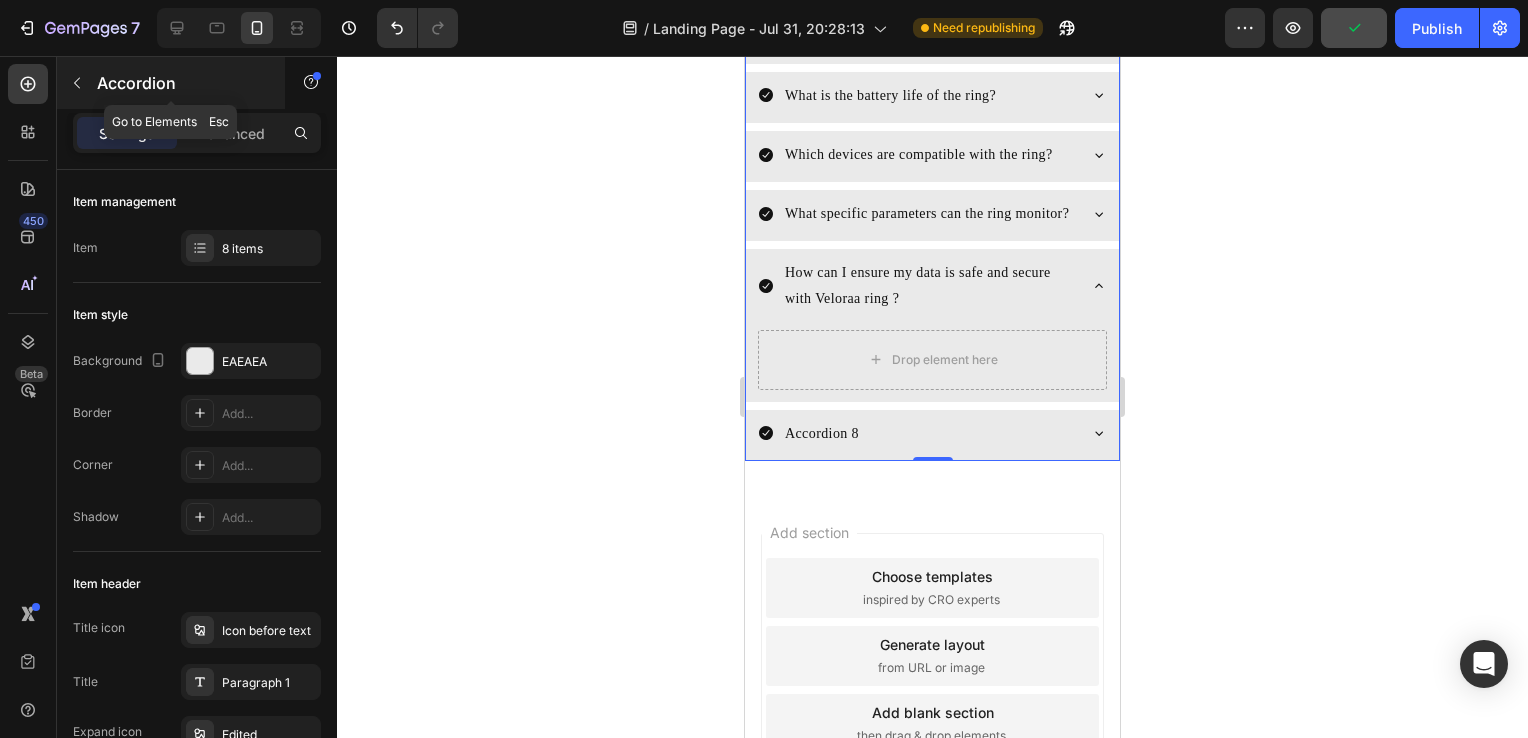 click 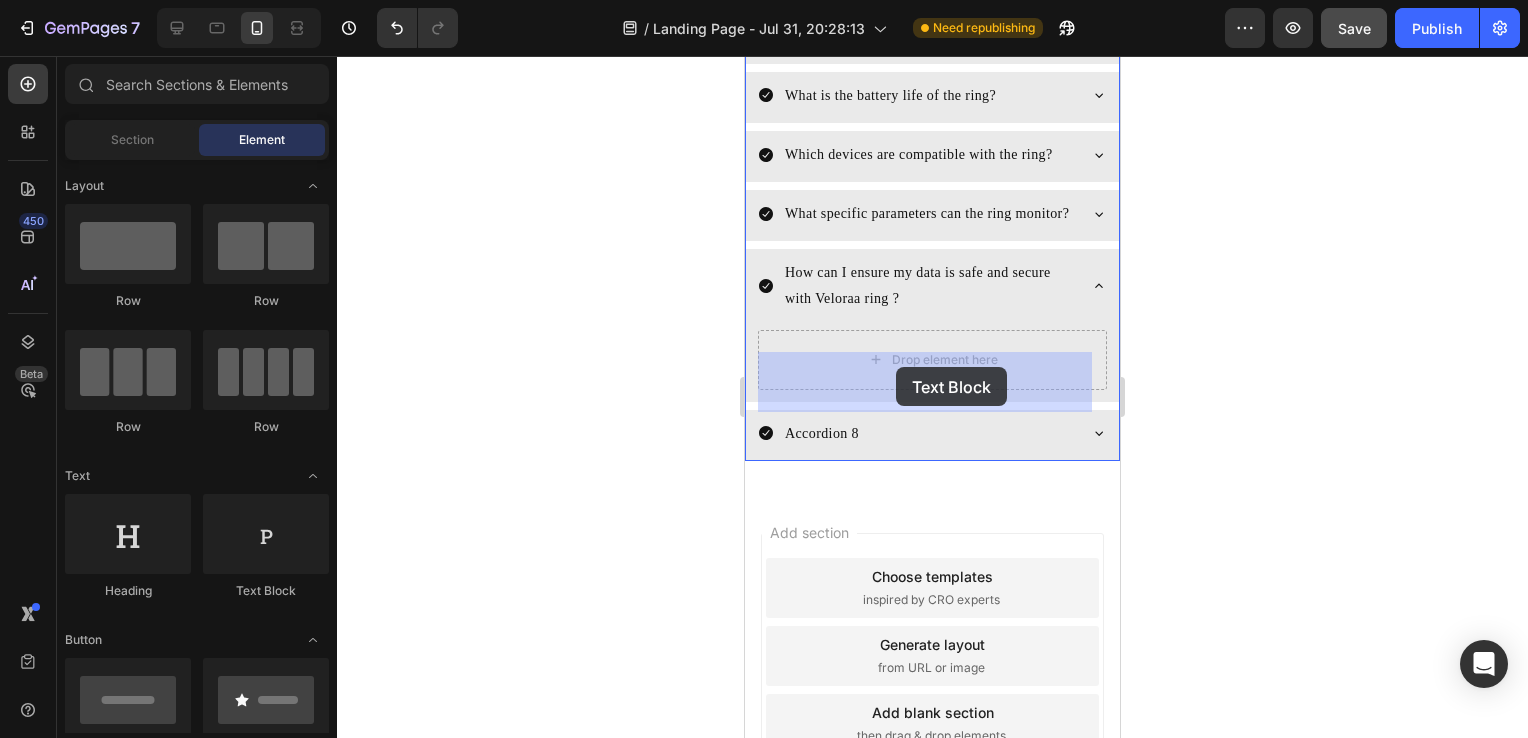 drag, startPoint x: 991, startPoint y: 504, endPoint x: 896, endPoint y: 367, distance: 166.71533 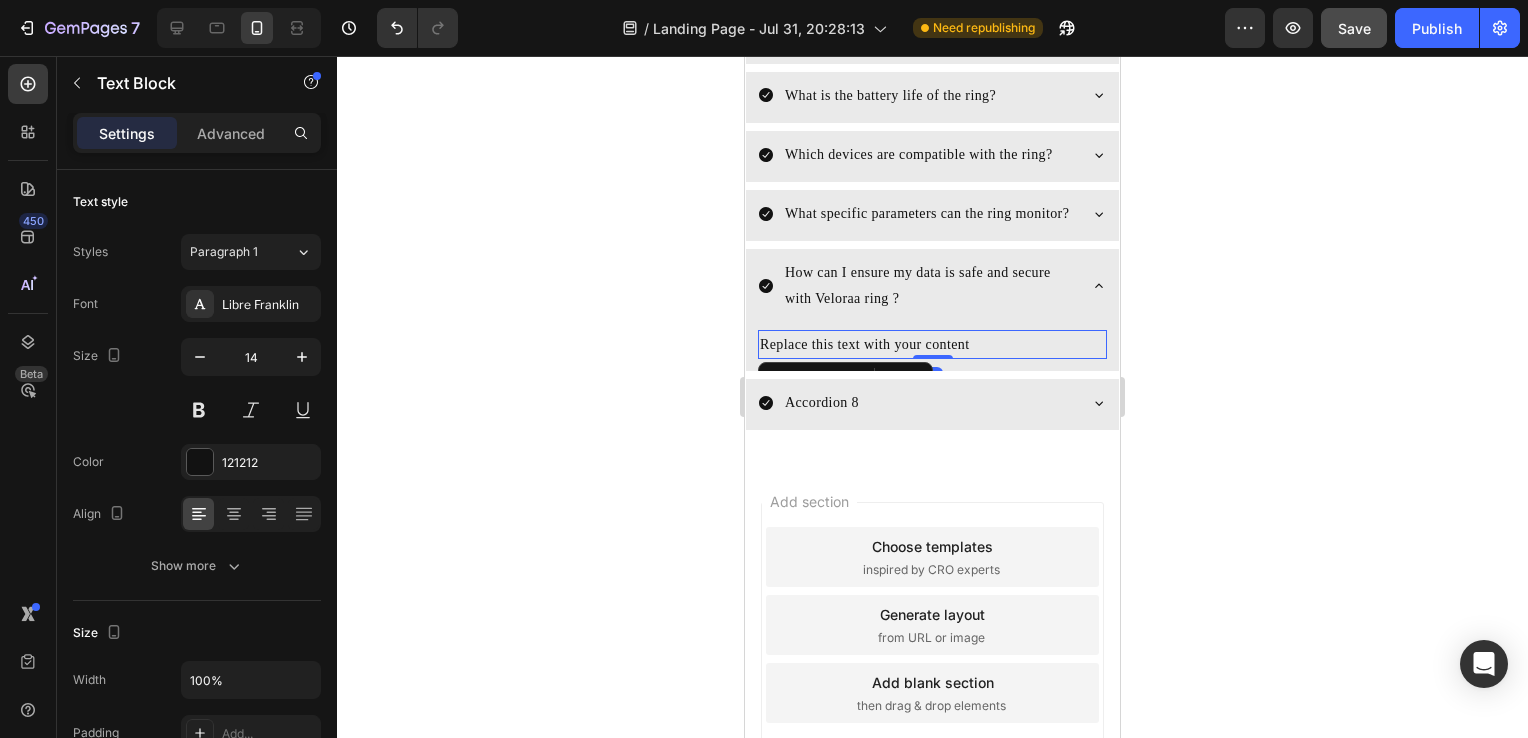 click on "Replace this text with your content" at bounding box center (932, 344) 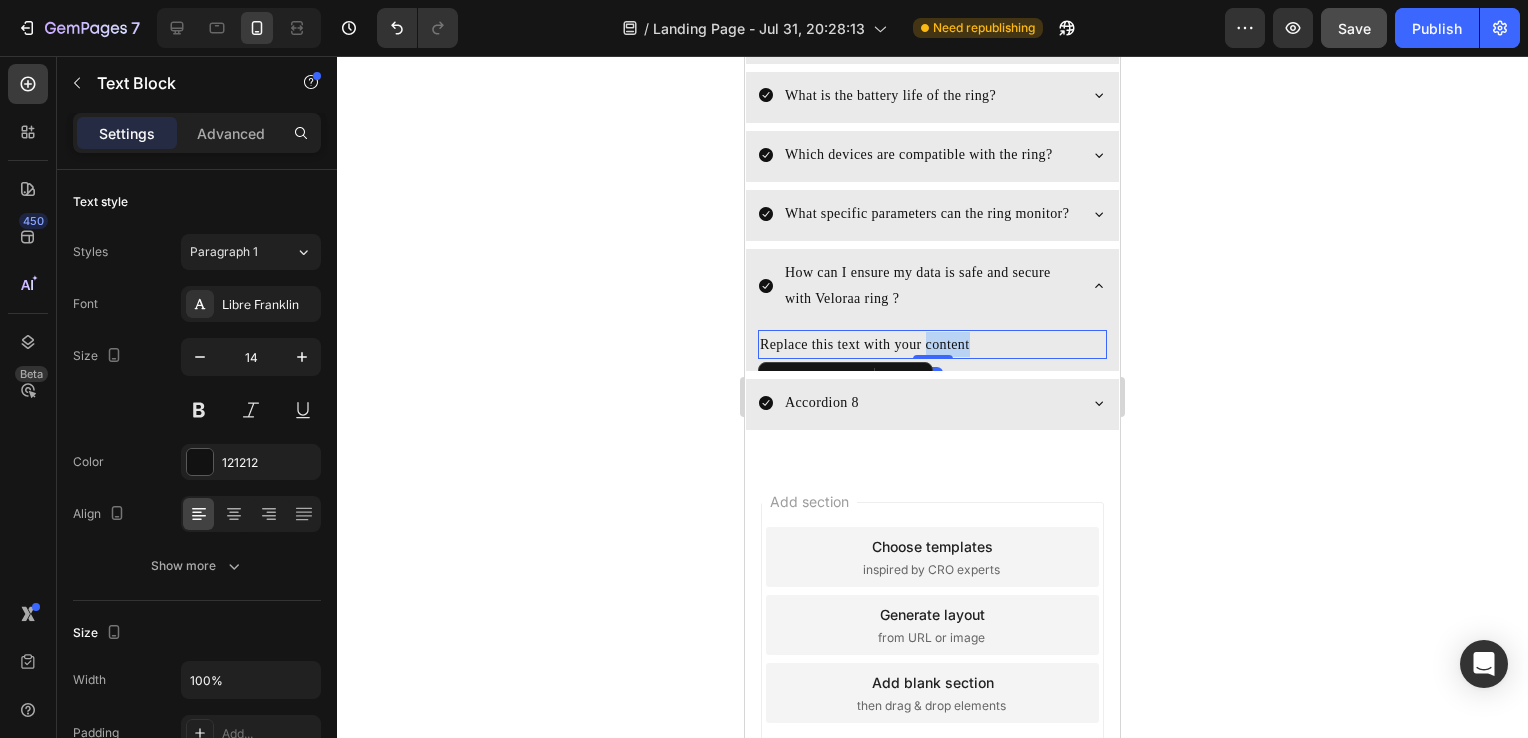 click on "Replace this text with your content" at bounding box center [932, 344] 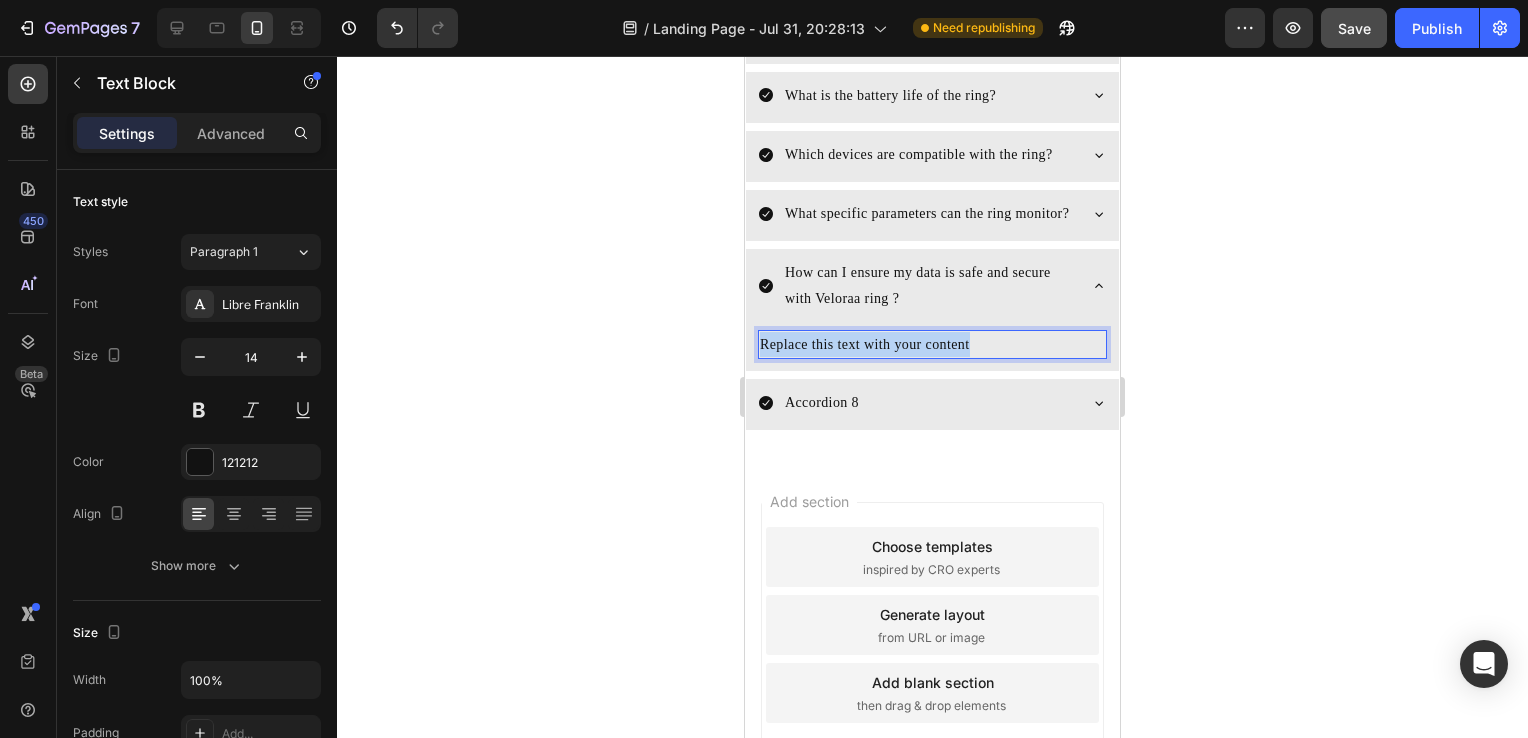 click on "Replace this text with your content" at bounding box center [932, 344] 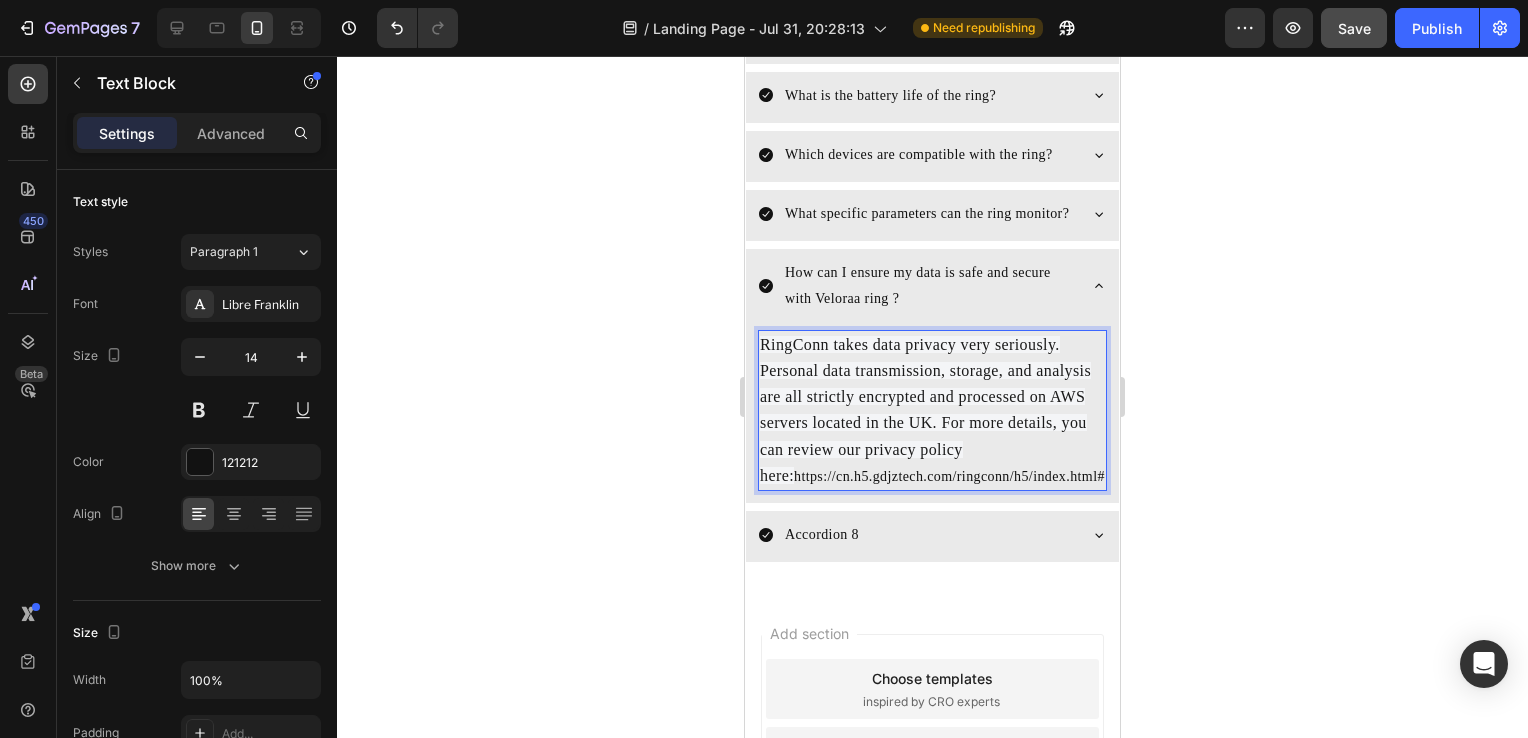 drag, startPoint x: 1070, startPoint y: 497, endPoint x: 765, endPoint y: 499, distance: 305.00656 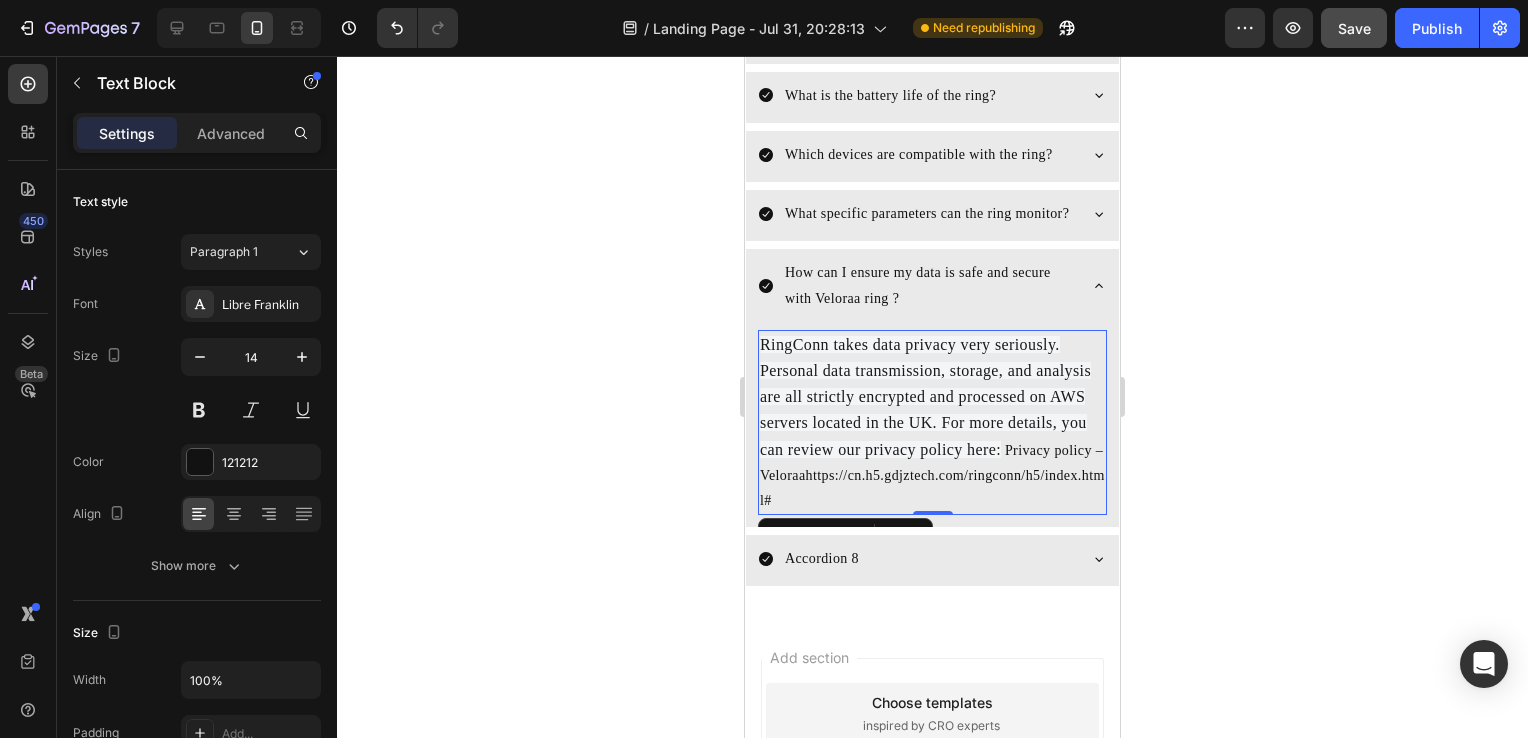 click 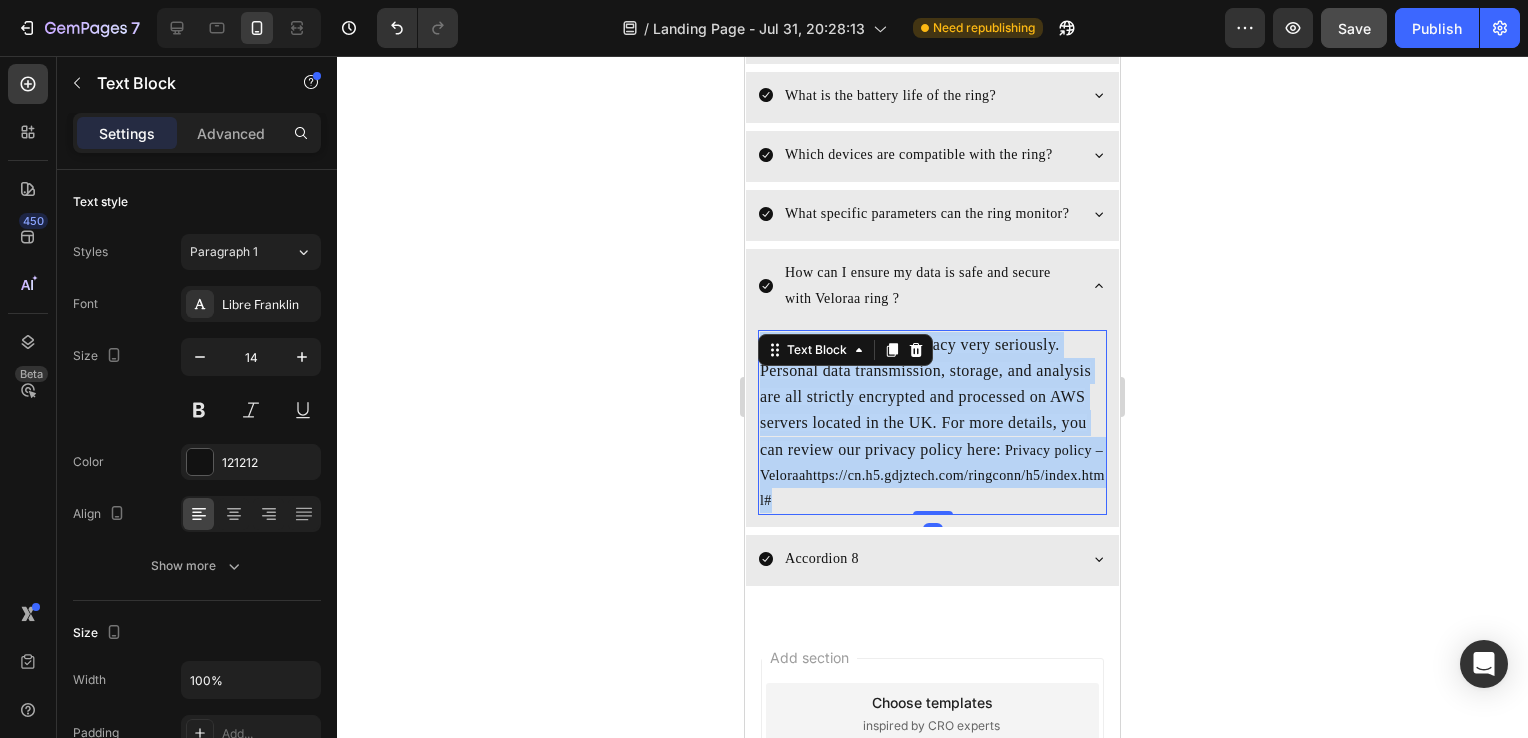 click on "RingConn takes data privacy very seriously. Personal data transmission, storage, and analysis are all strictly encrypted and processed on AWS servers located in the UK. For more details, you can review our privacy policy here:   Privacy policy – Veloraa https://cn.h5.gdjztech.com/ringconn/h5/index.html#" at bounding box center [932, 422] 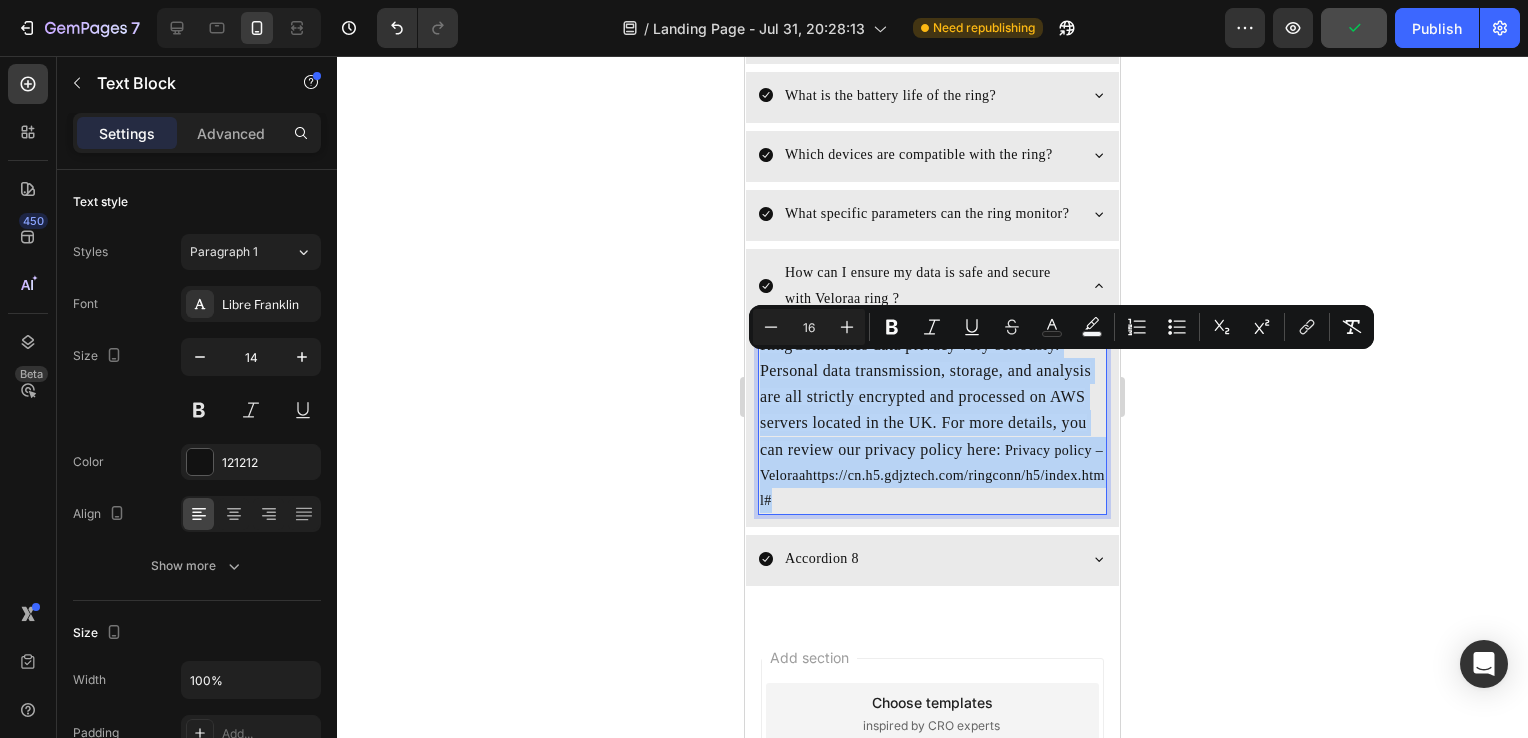 click on "RingConn takes data privacy very seriously. Personal data transmission, storage, and analysis are all strictly encrypted and processed on AWS servers located in the UK. For more details, you can review our privacy policy here:   Privacy policy – Veloraa https://cn.h5.gdjztech.com/ringconn/h5/index.html#" at bounding box center (932, 422) 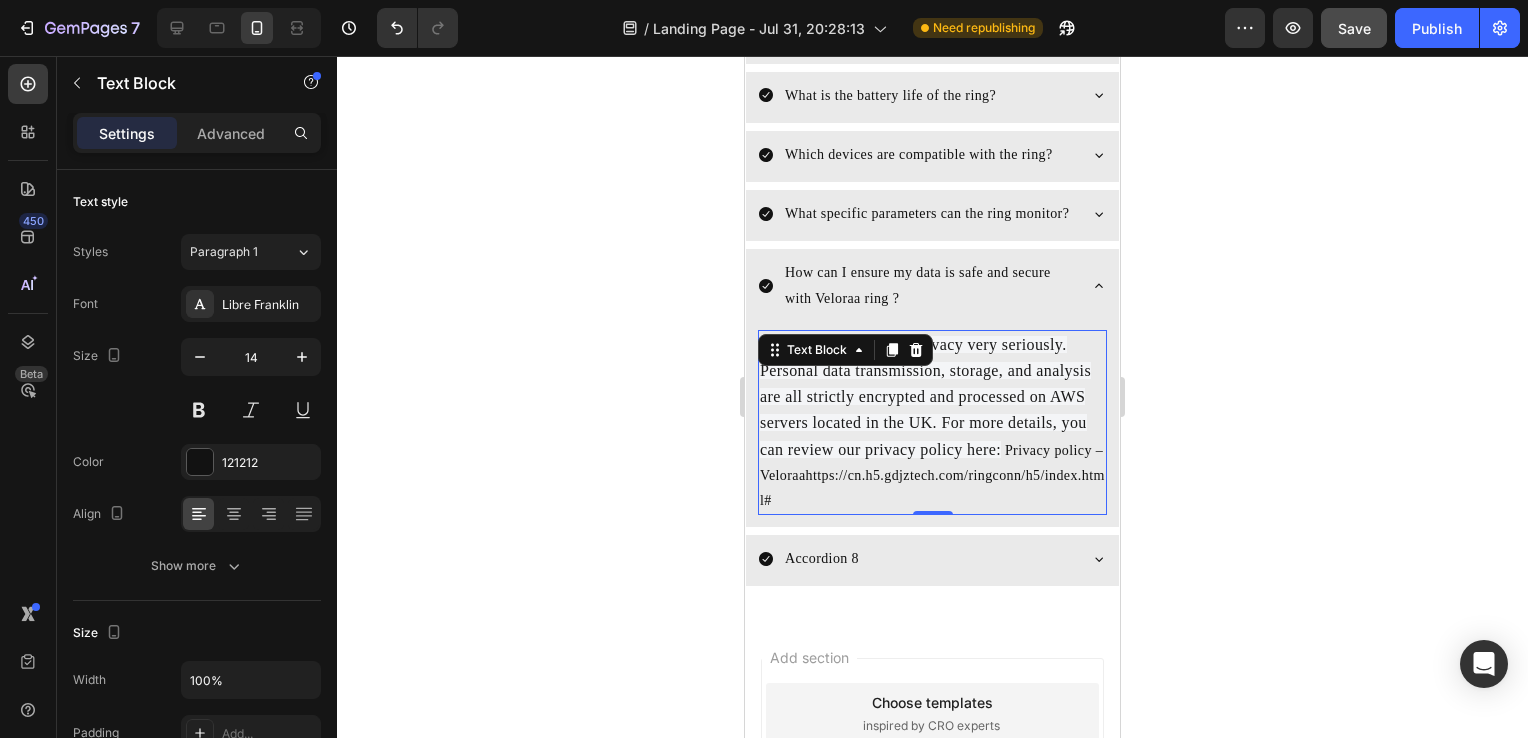 click 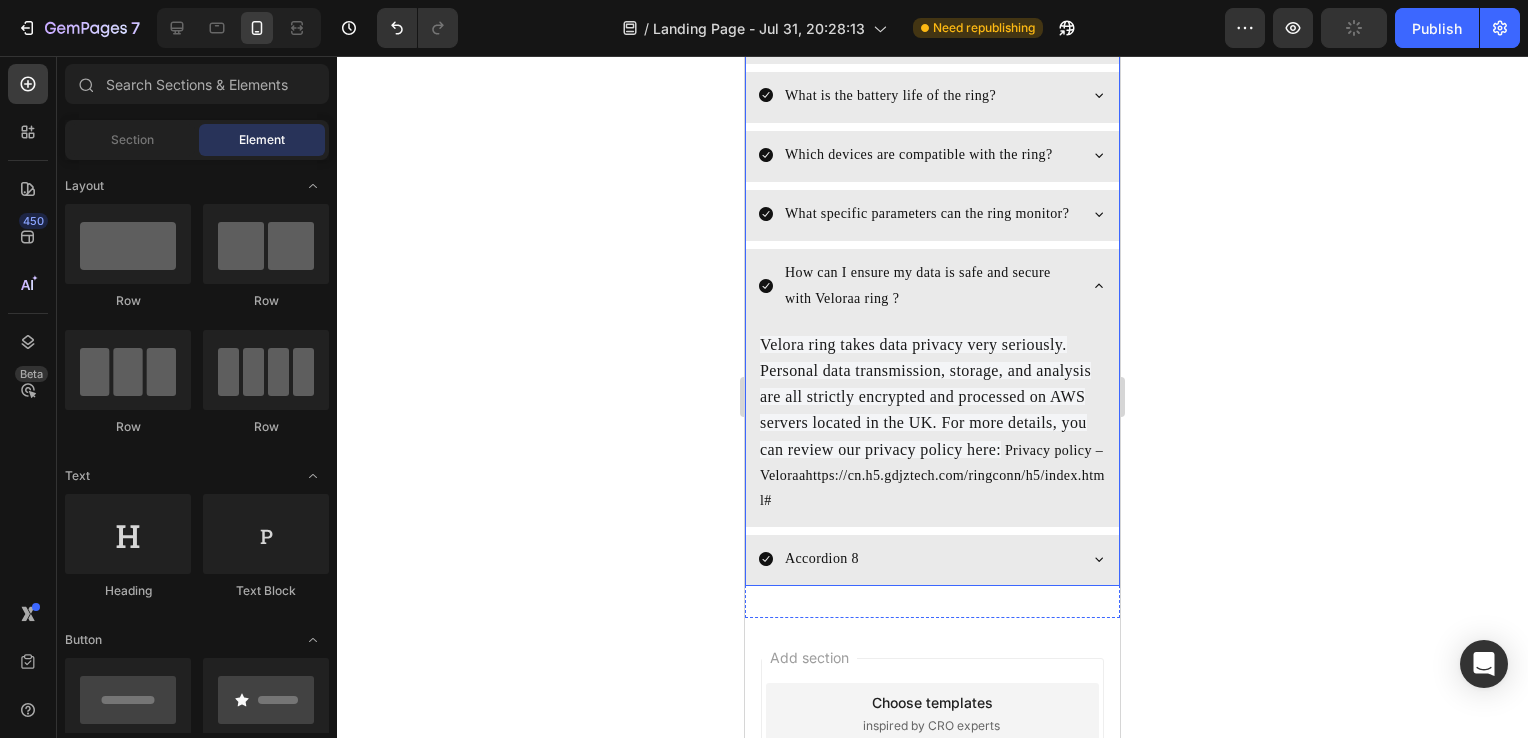 click 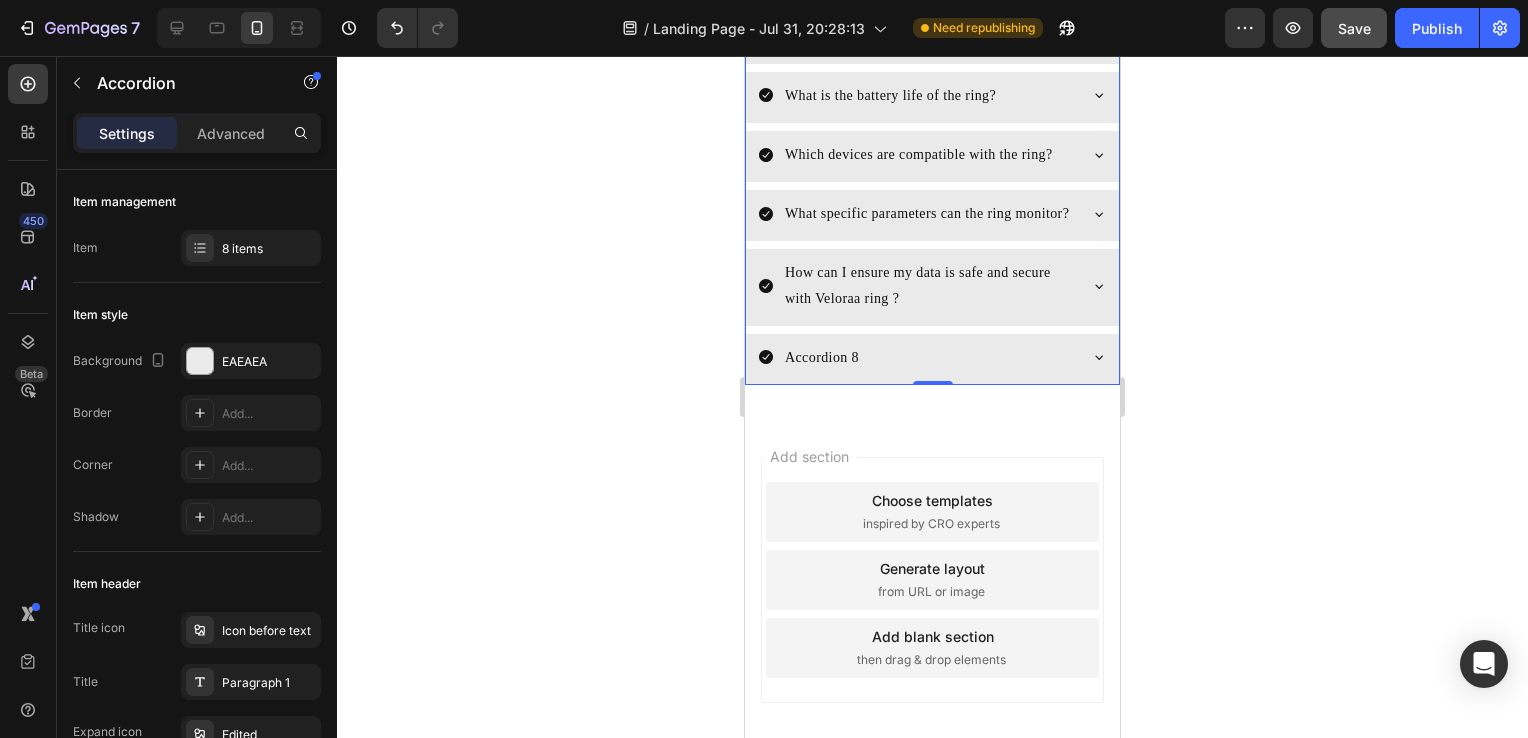 click on "Accordion 8" at bounding box center [916, 357] 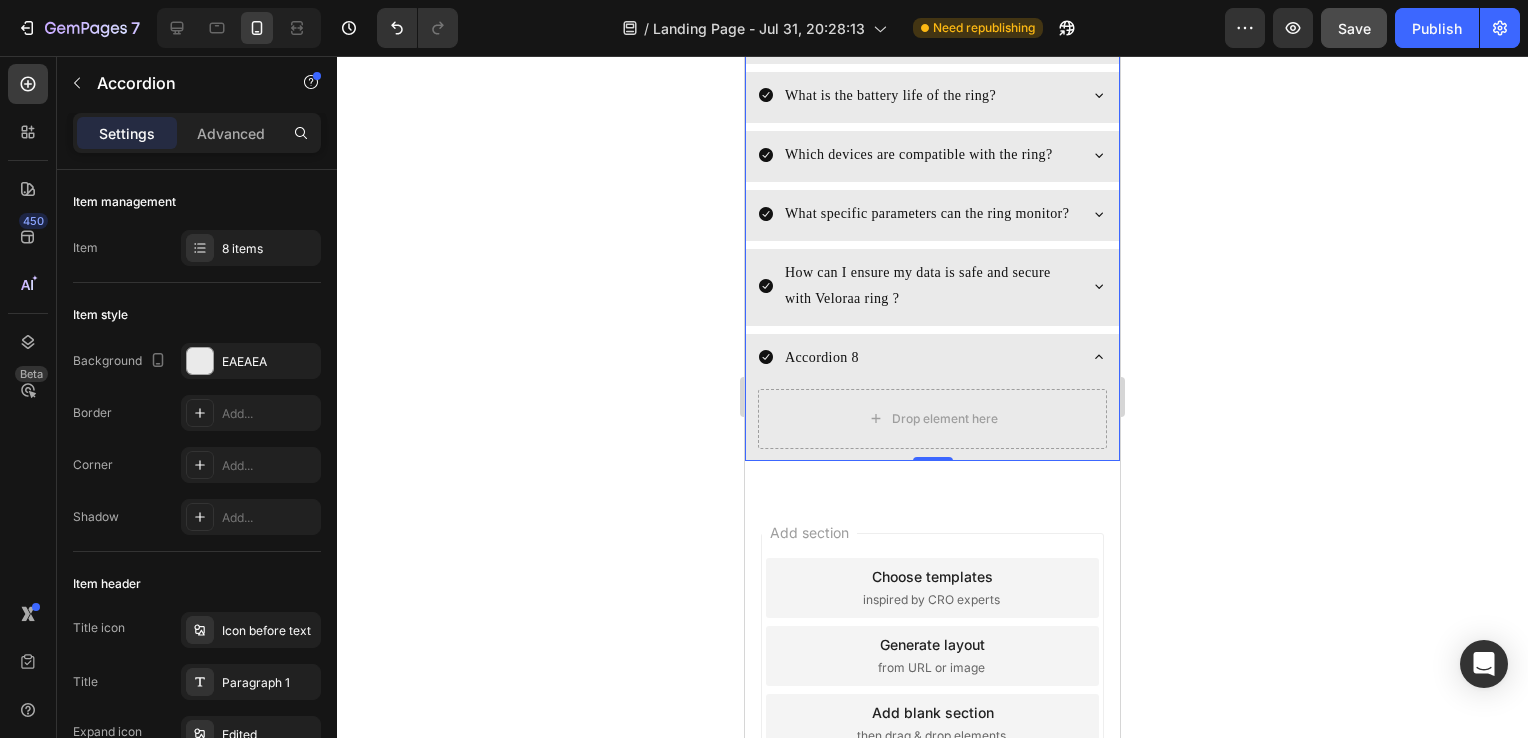 click 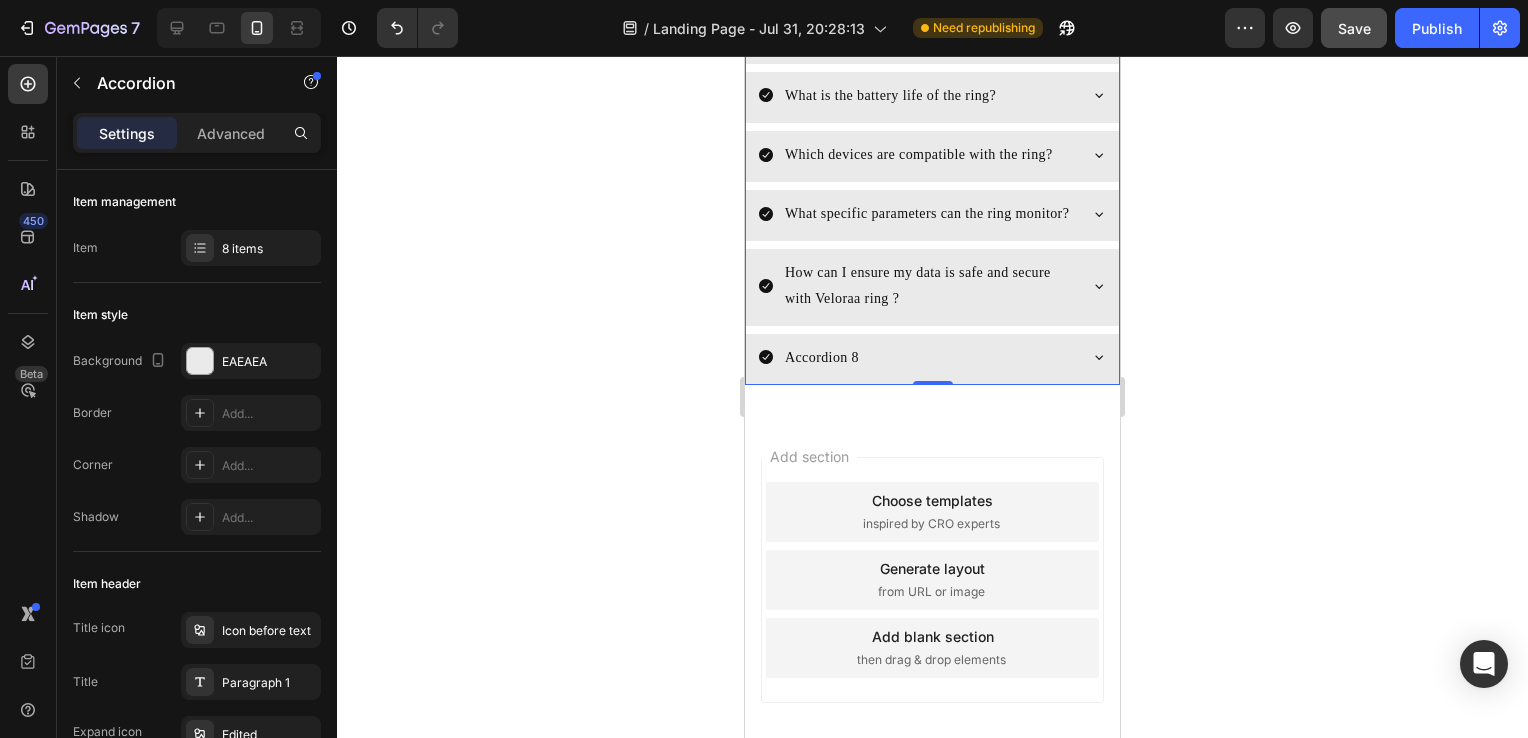 click on "Accordion 8" at bounding box center [932, 359] 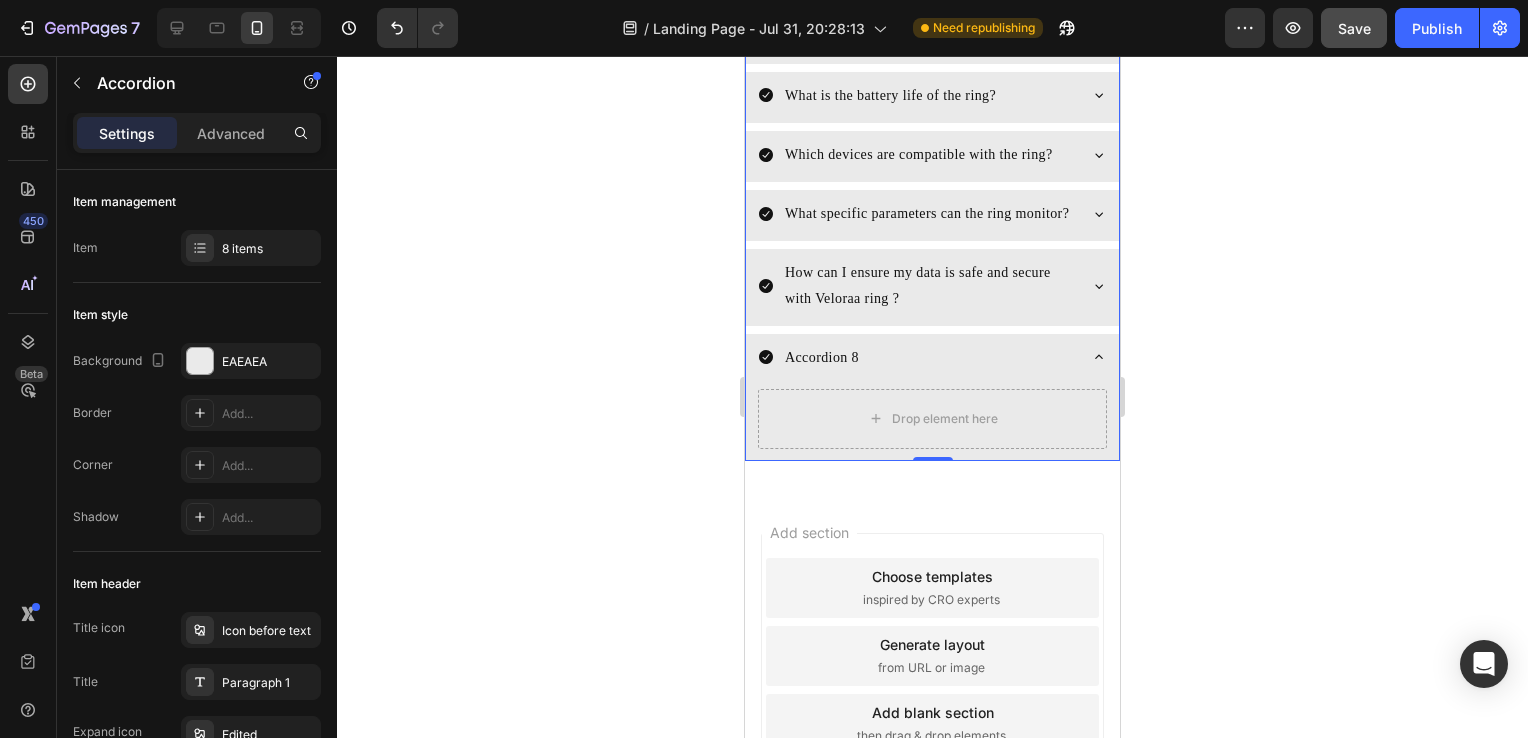 click on "Accordion 8" at bounding box center (916, 357) 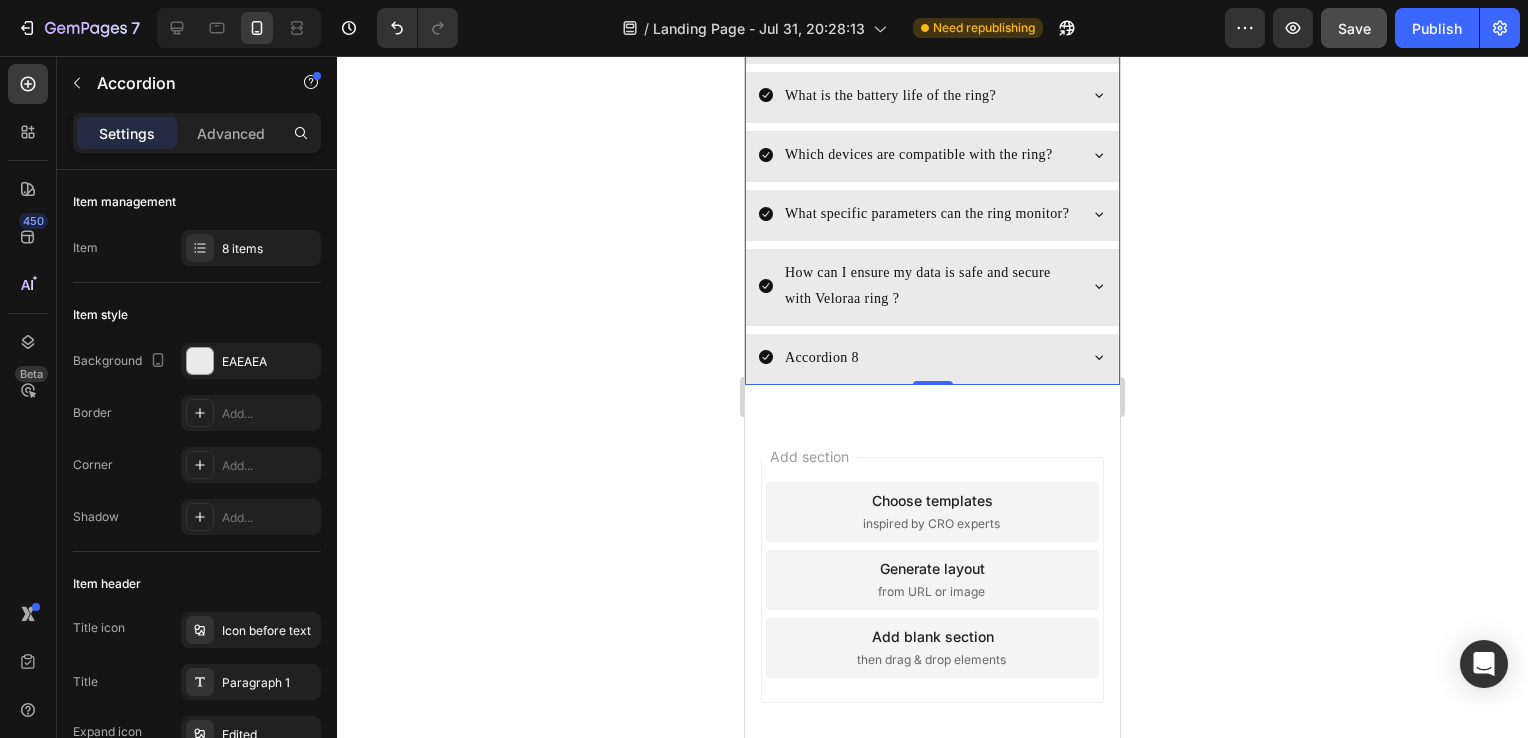 scroll, scrollTop: 10484, scrollLeft: 0, axis: vertical 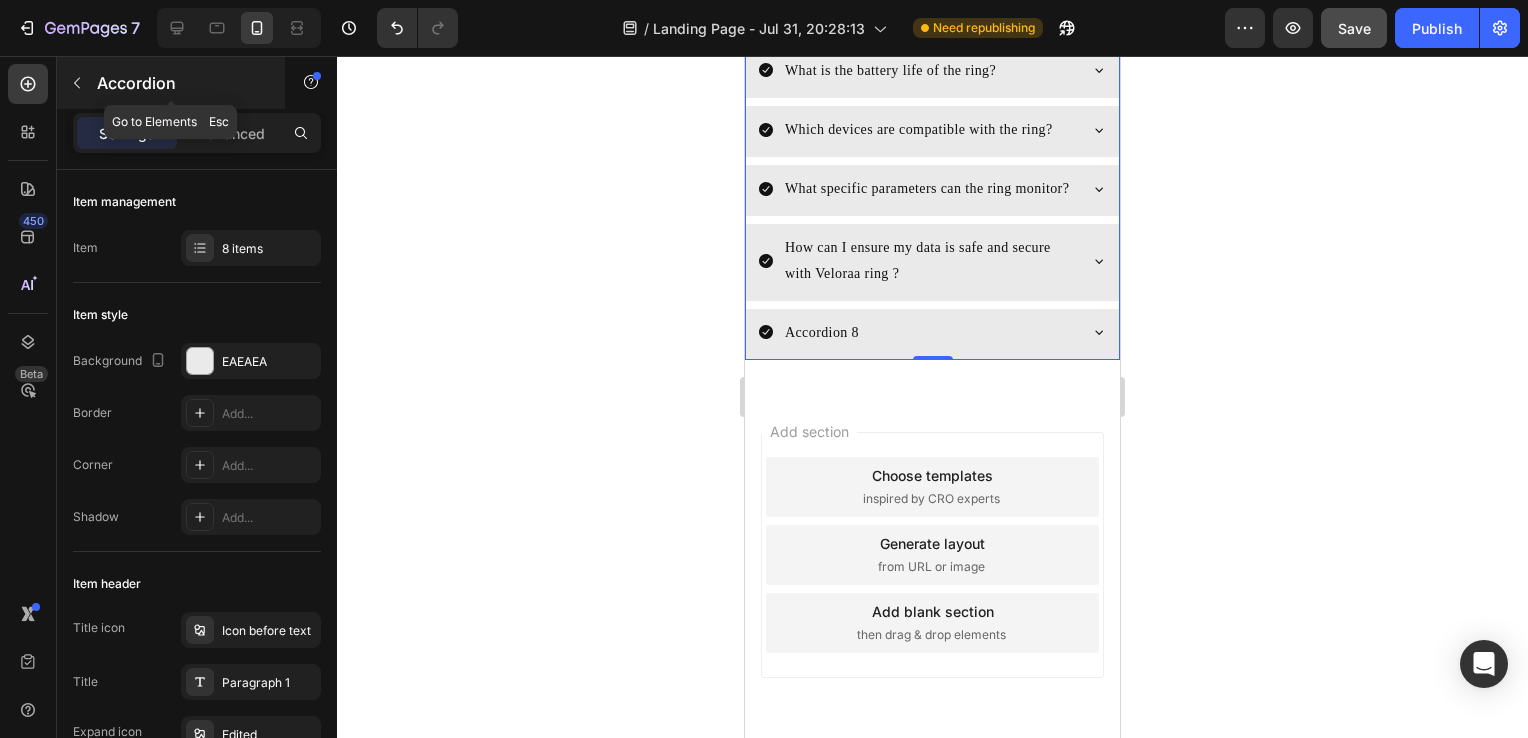 click 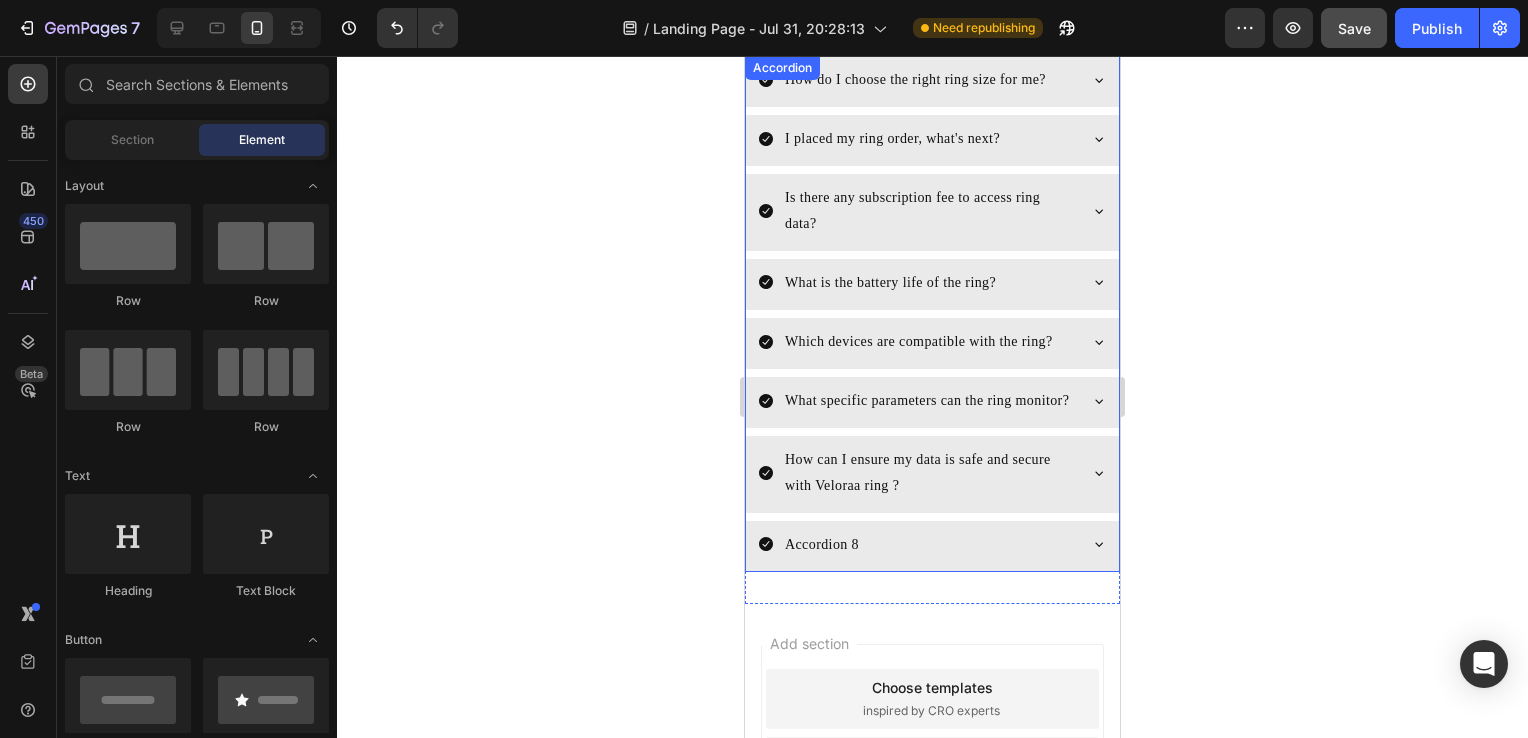 scroll, scrollTop: 10260, scrollLeft: 0, axis: vertical 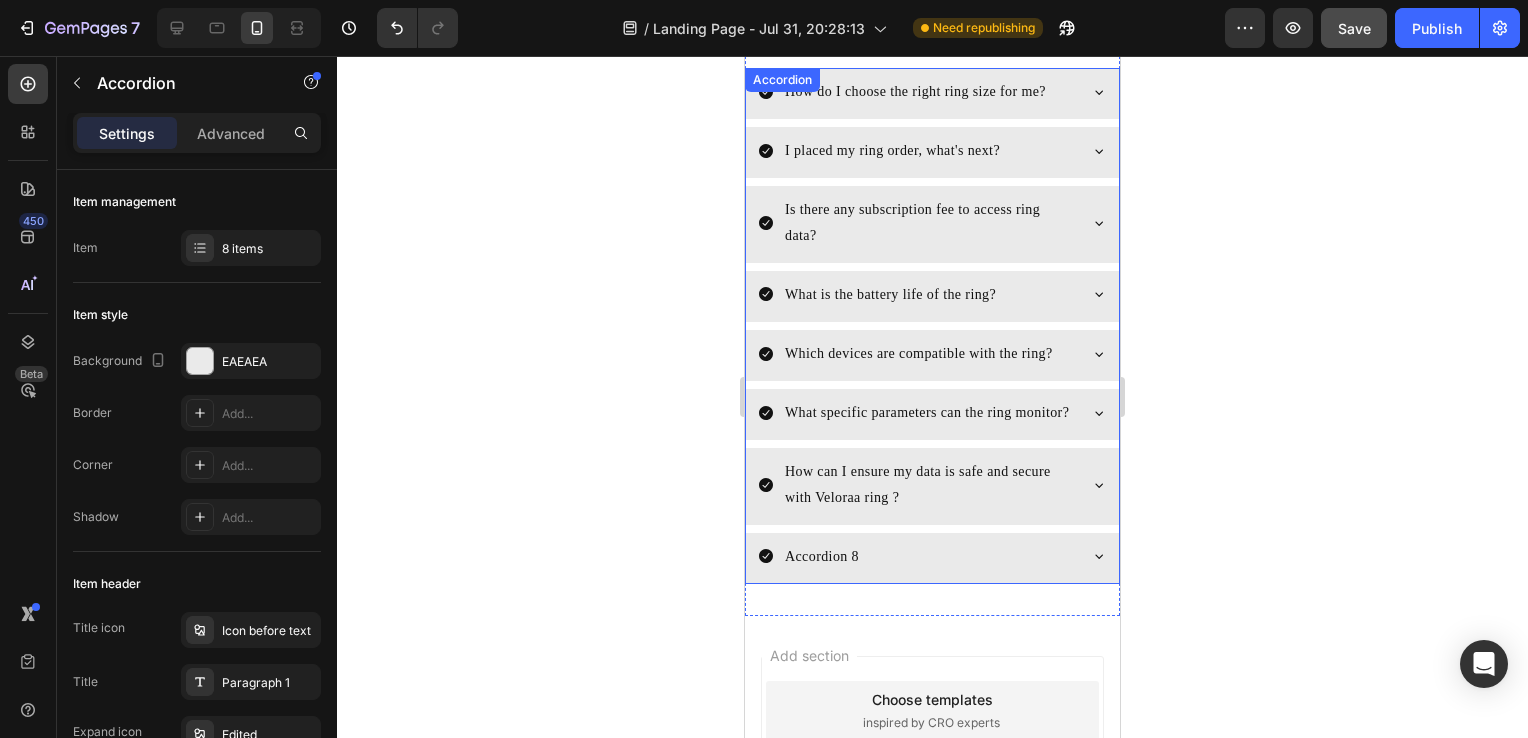 click on "What specific parameters can the ring monitor?" at bounding box center [932, 414] 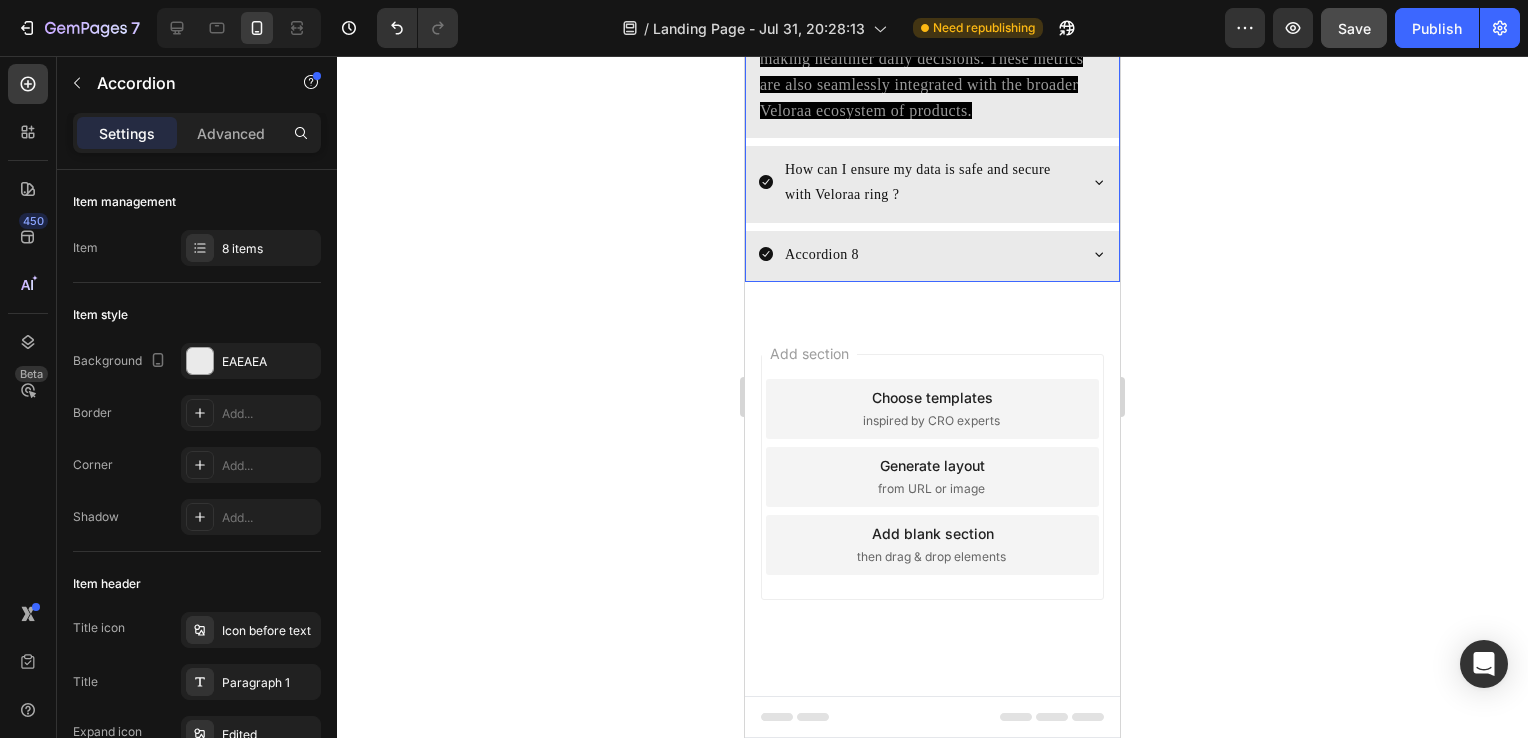 scroll, scrollTop: 9284, scrollLeft: 0, axis: vertical 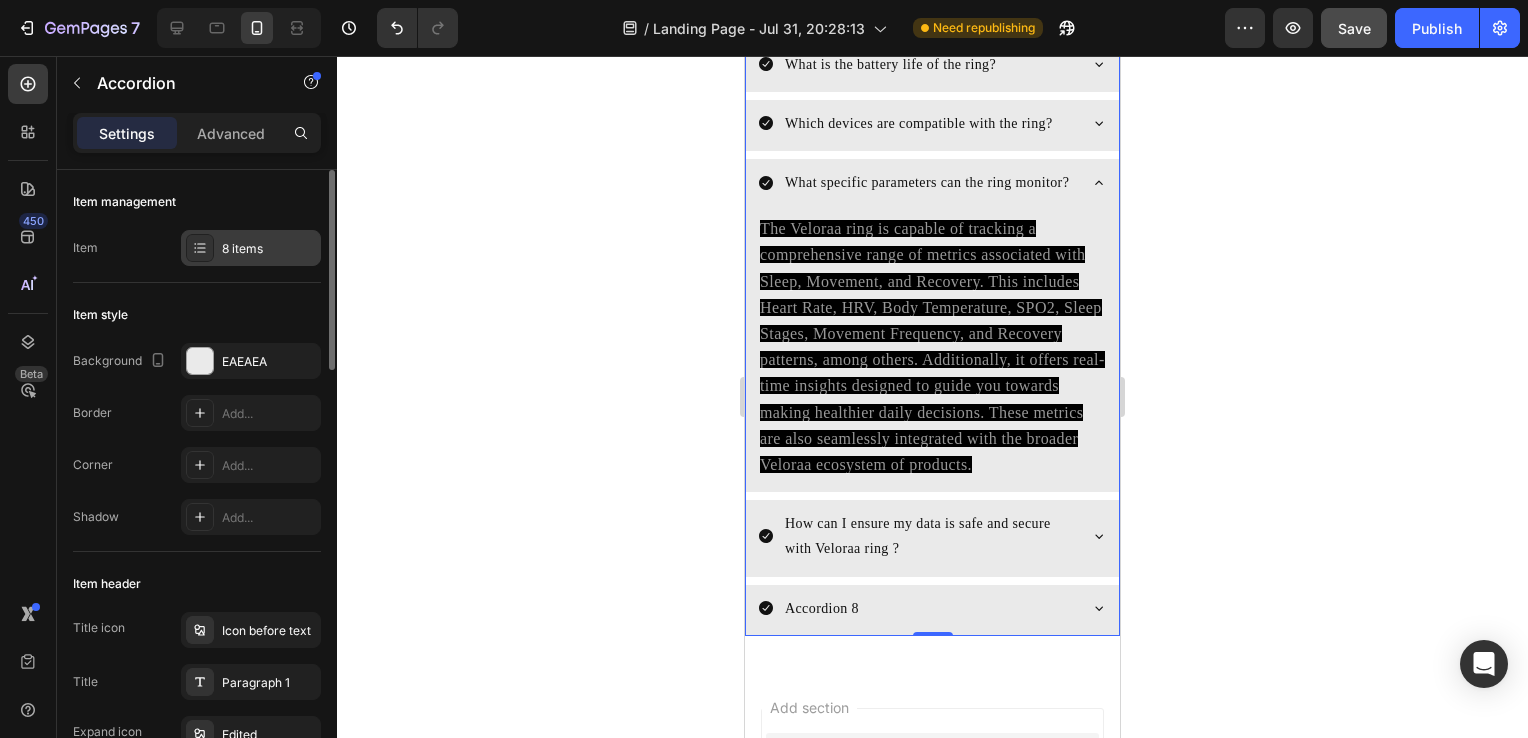 click on "8 items" at bounding box center (269, 249) 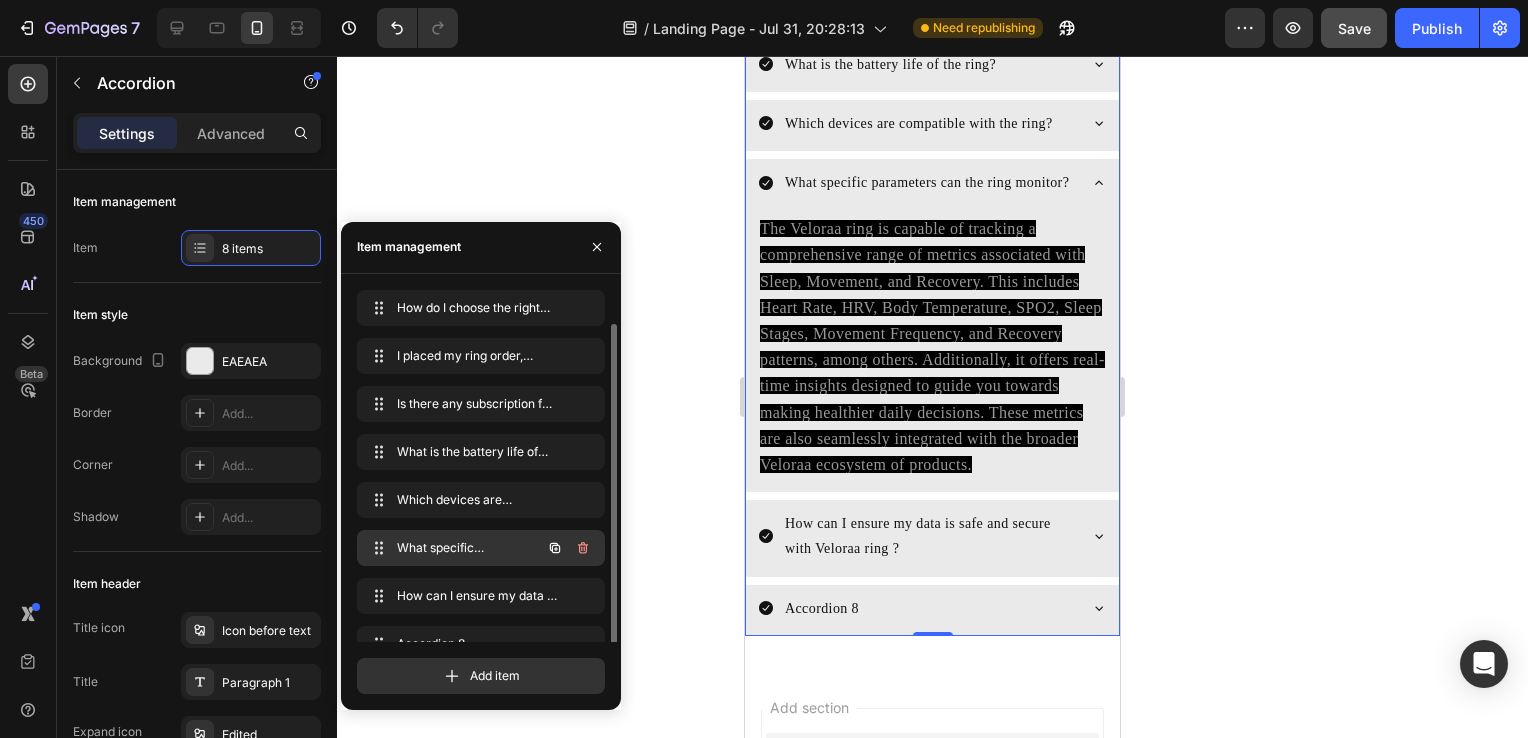 scroll, scrollTop: 28, scrollLeft: 0, axis: vertical 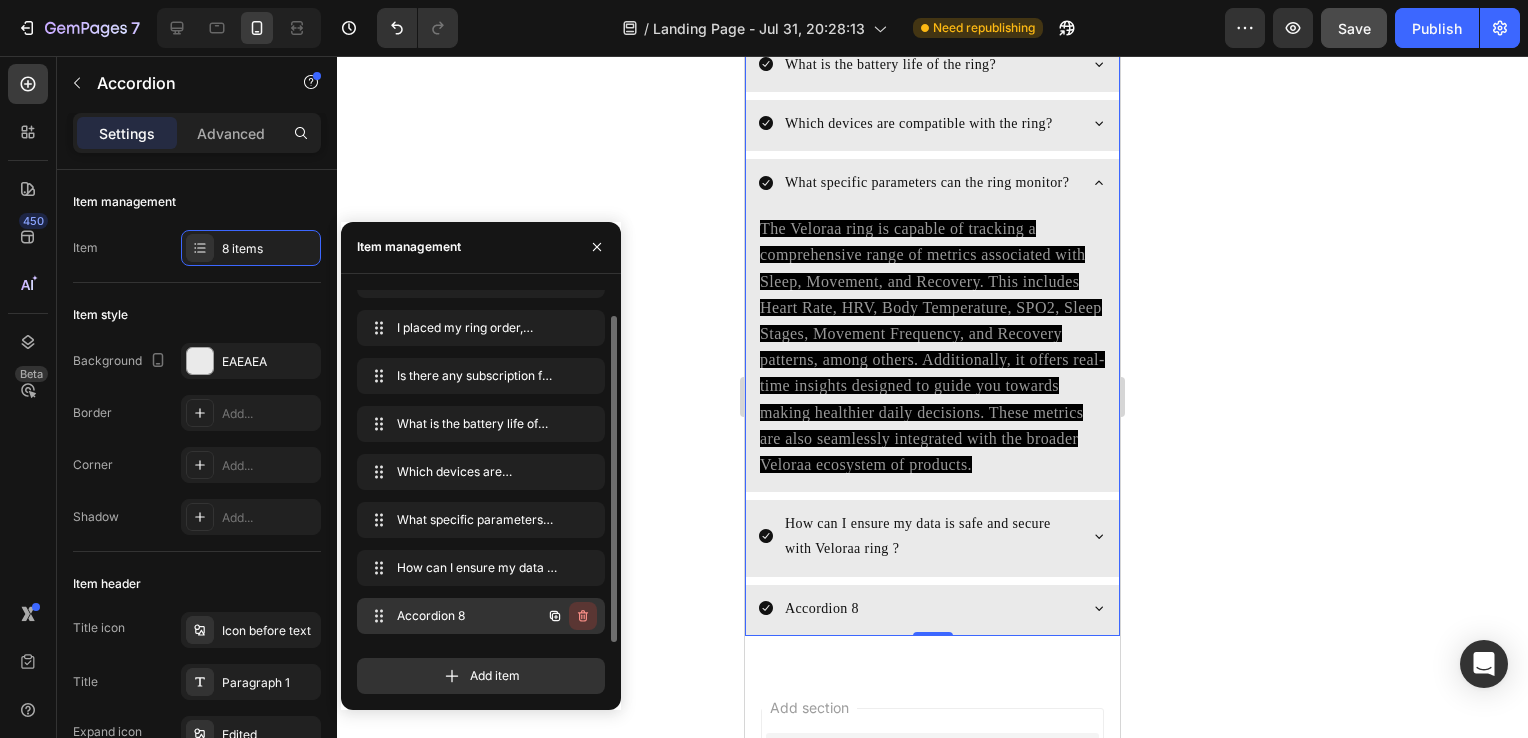 click 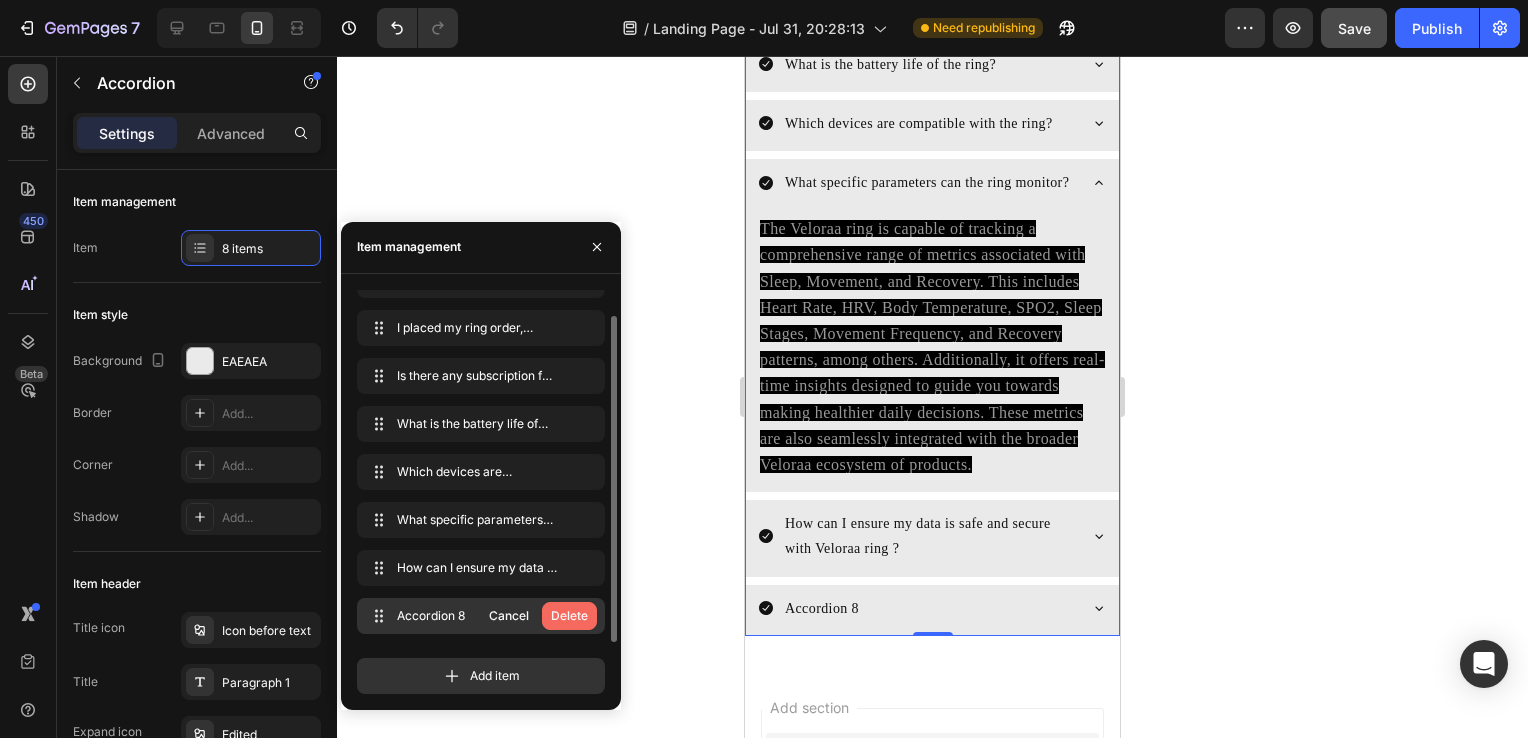 click on "Delete" at bounding box center [569, 616] 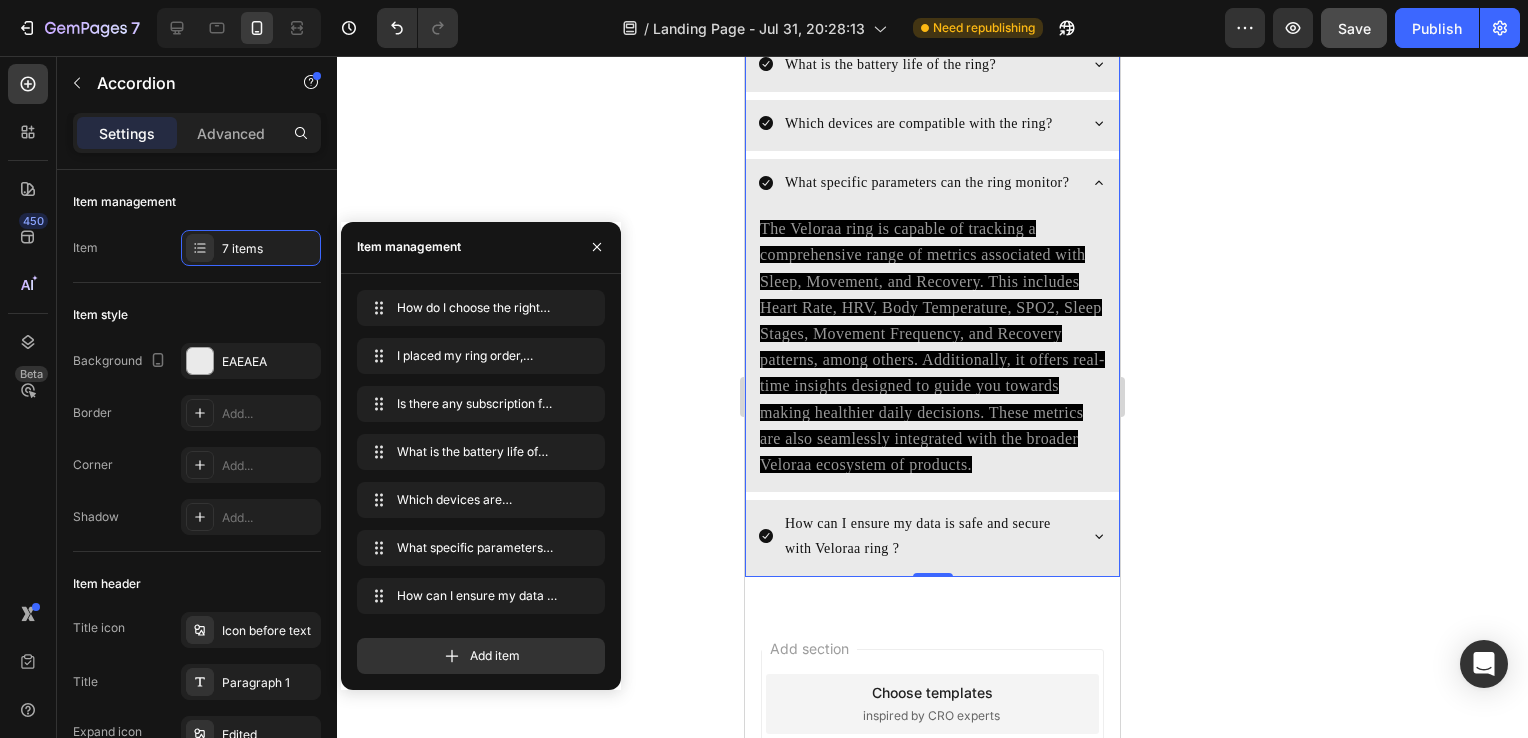 scroll, scrollTop: 0, scrollLeft: 0, axis: both 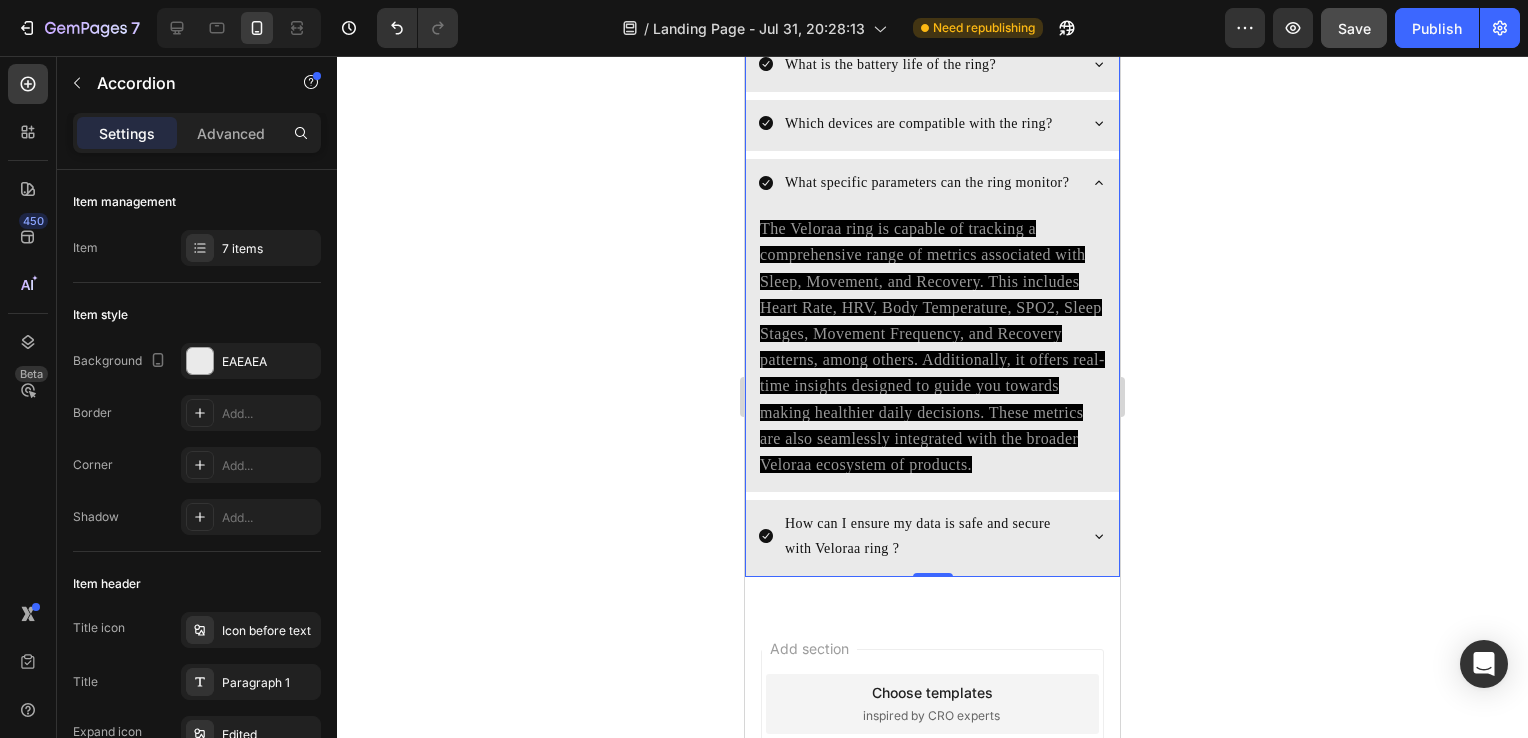 click 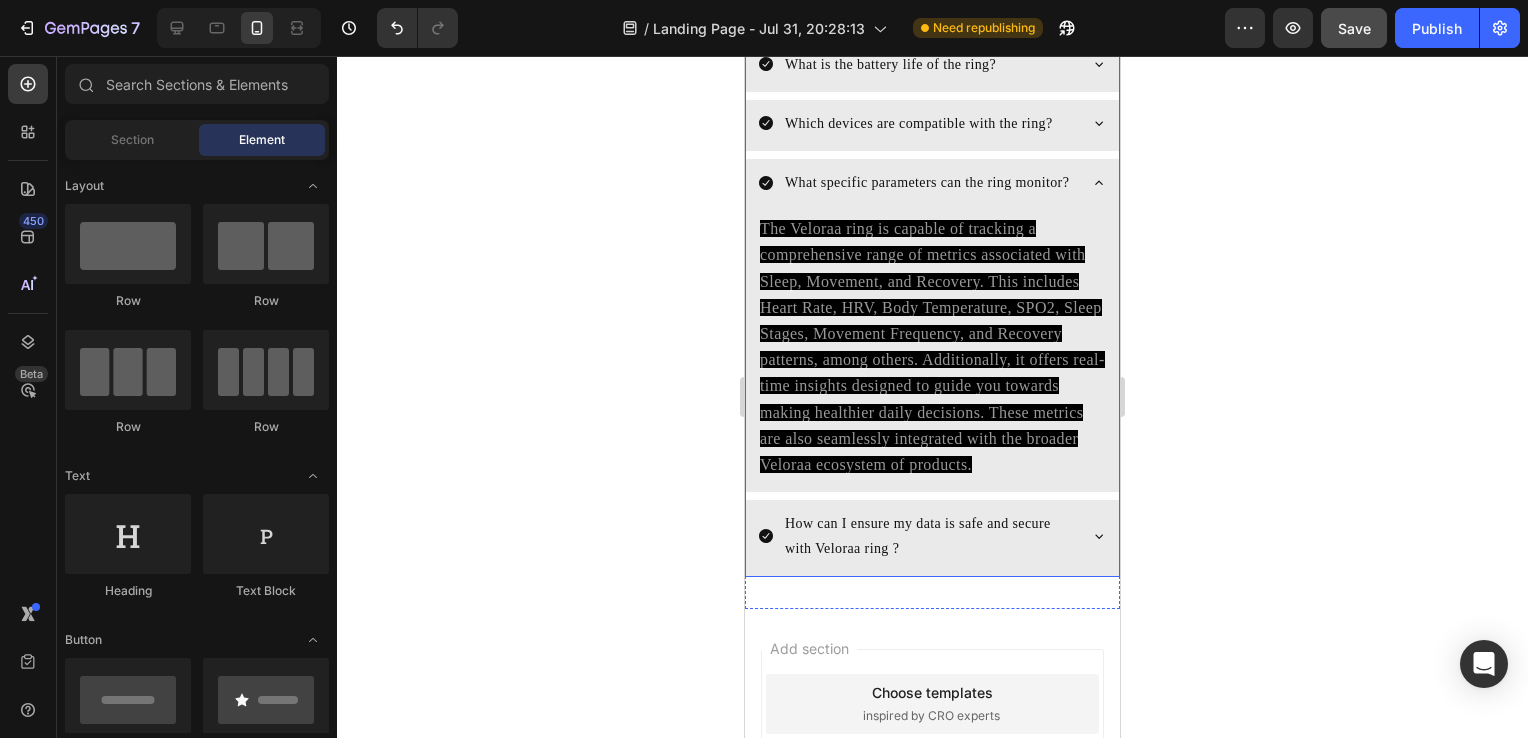 click 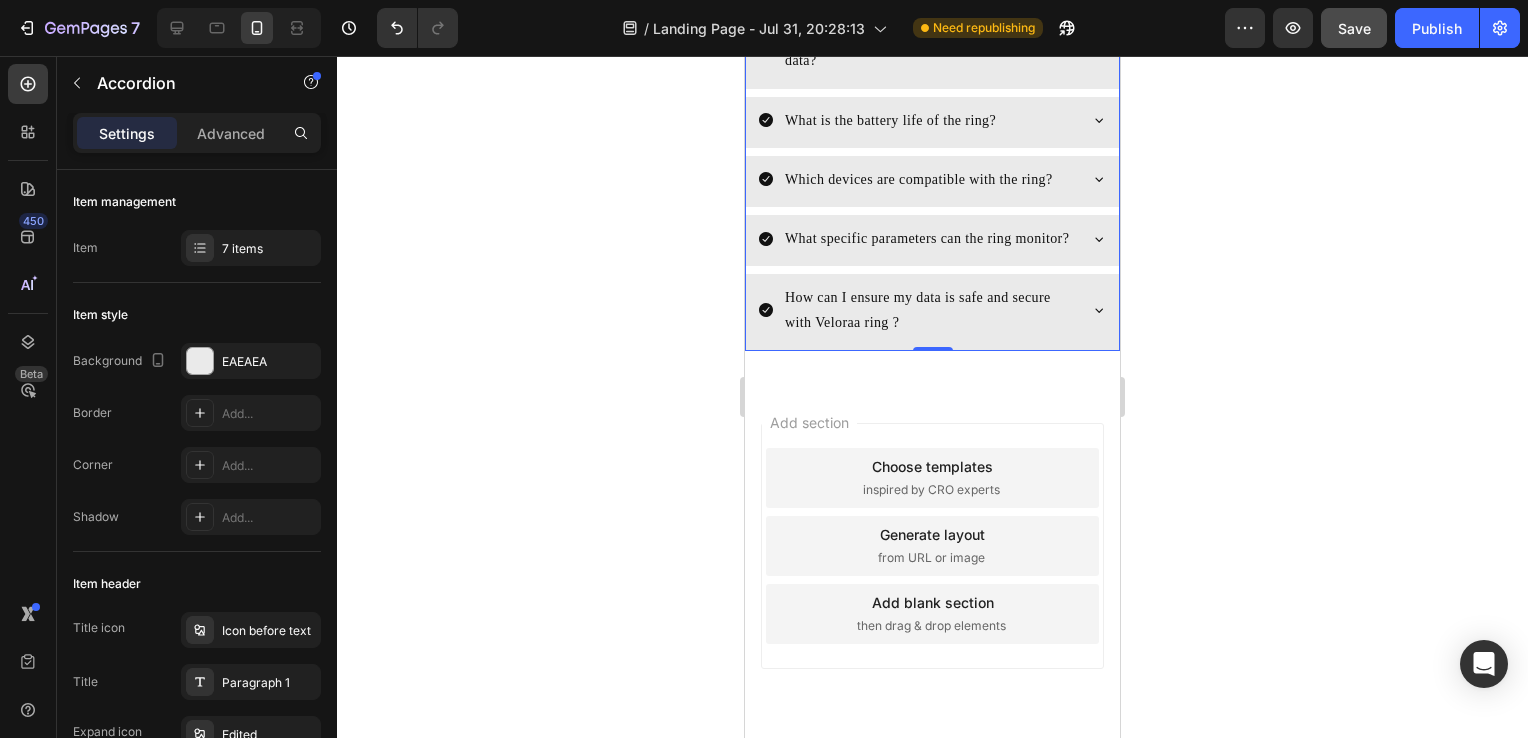 scroll, scrollTop: 9220, scrollLeft: 0, axis: vertical 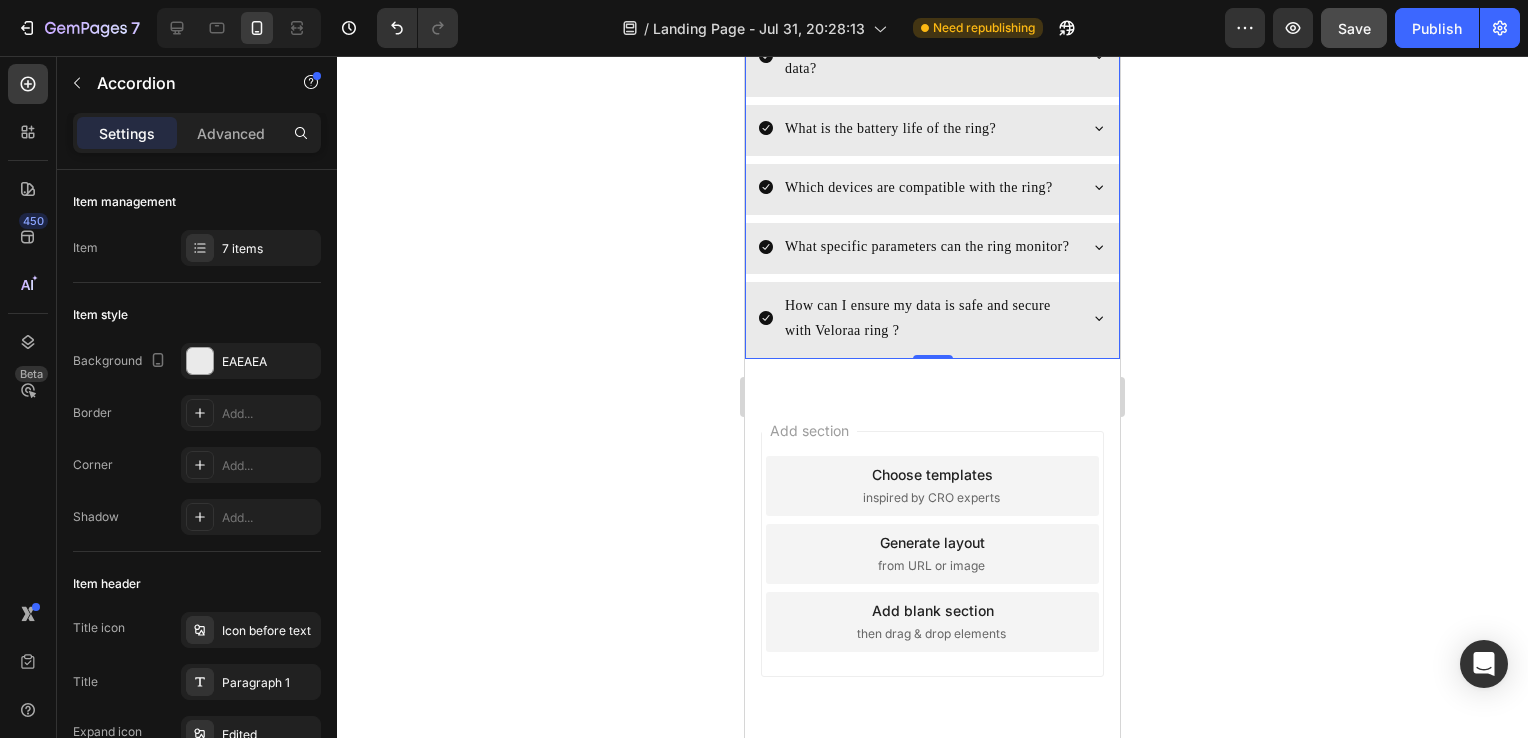 click 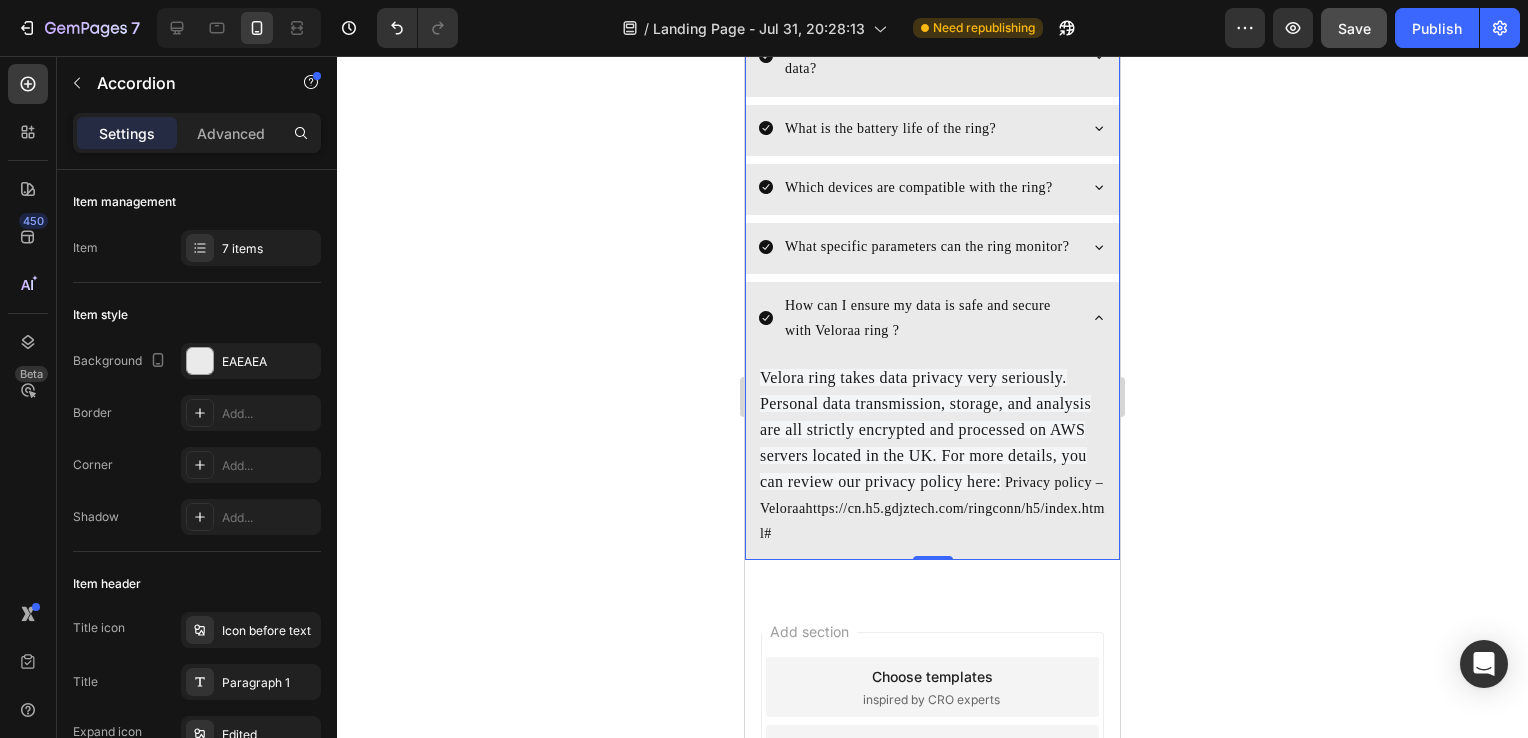 scroll, scrollTop: 9284, scrollLeft: 0, axis: vertical 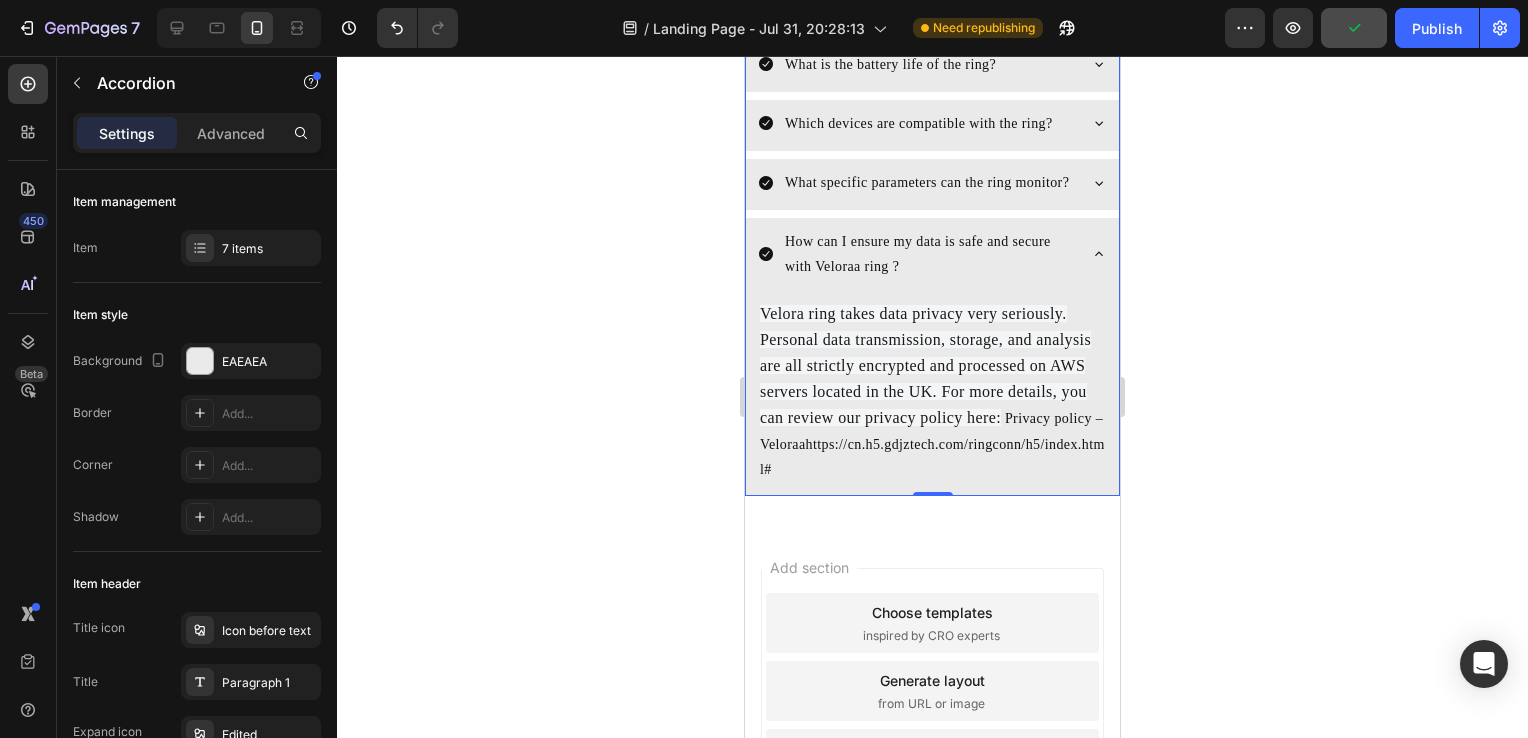 click 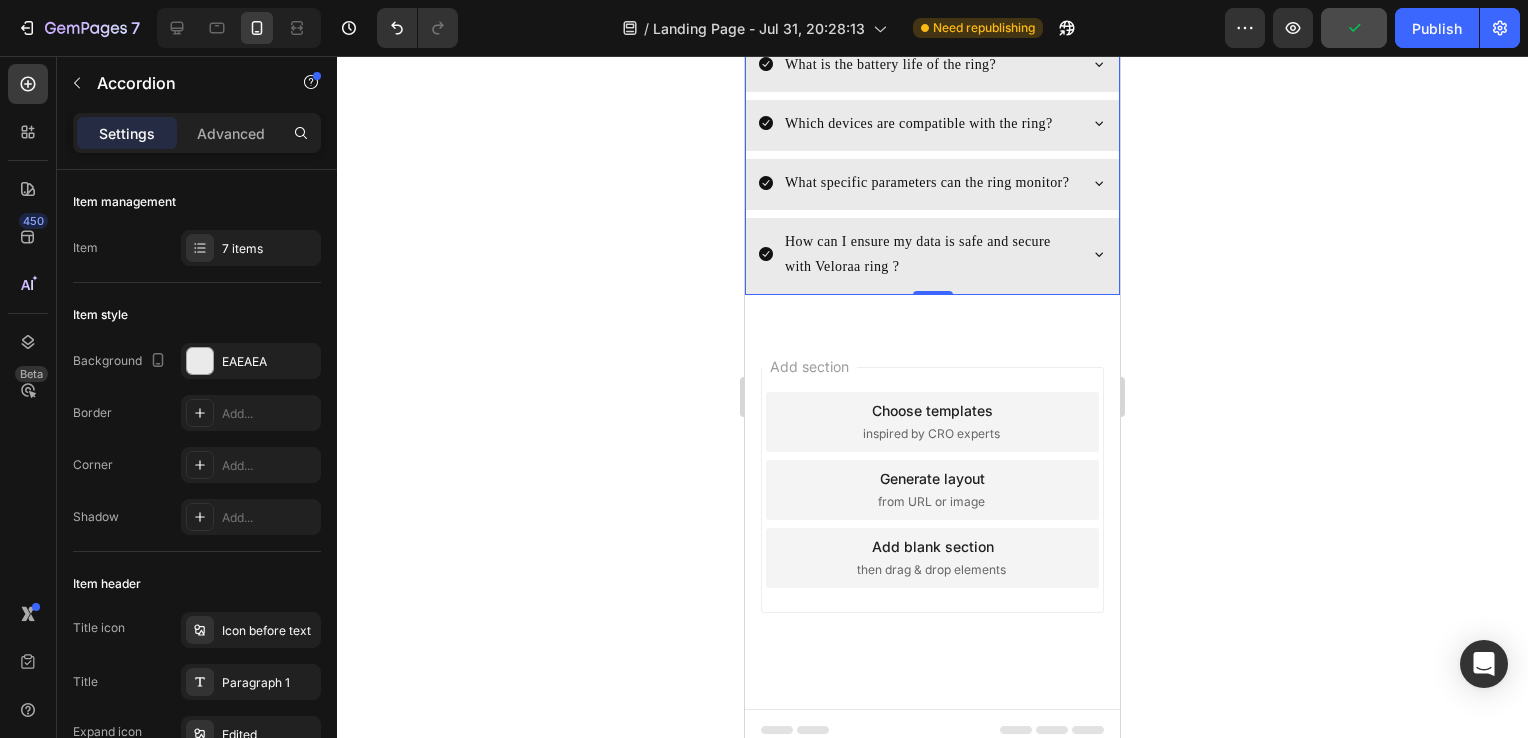 click 